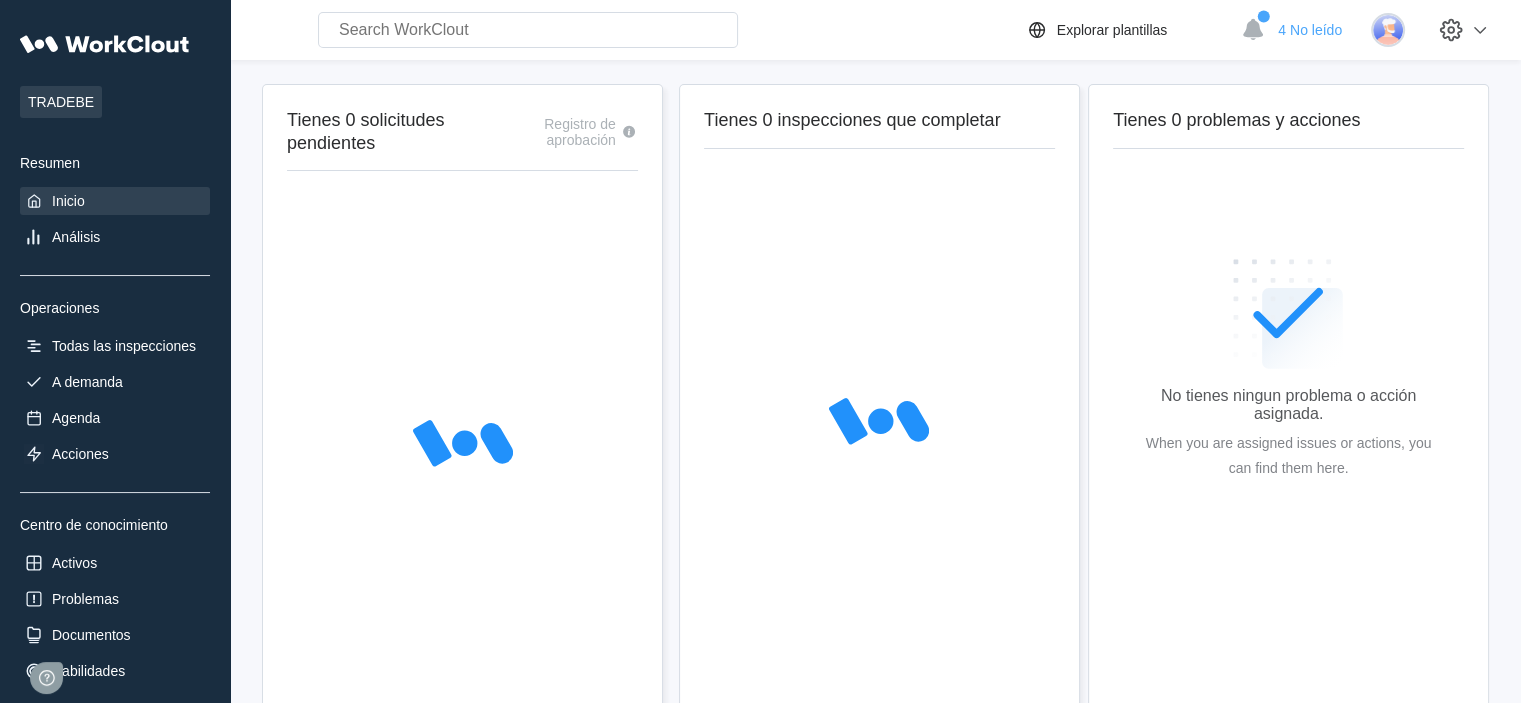 scroll, scrollTop: 0, scrollLeft: 0, axis: both 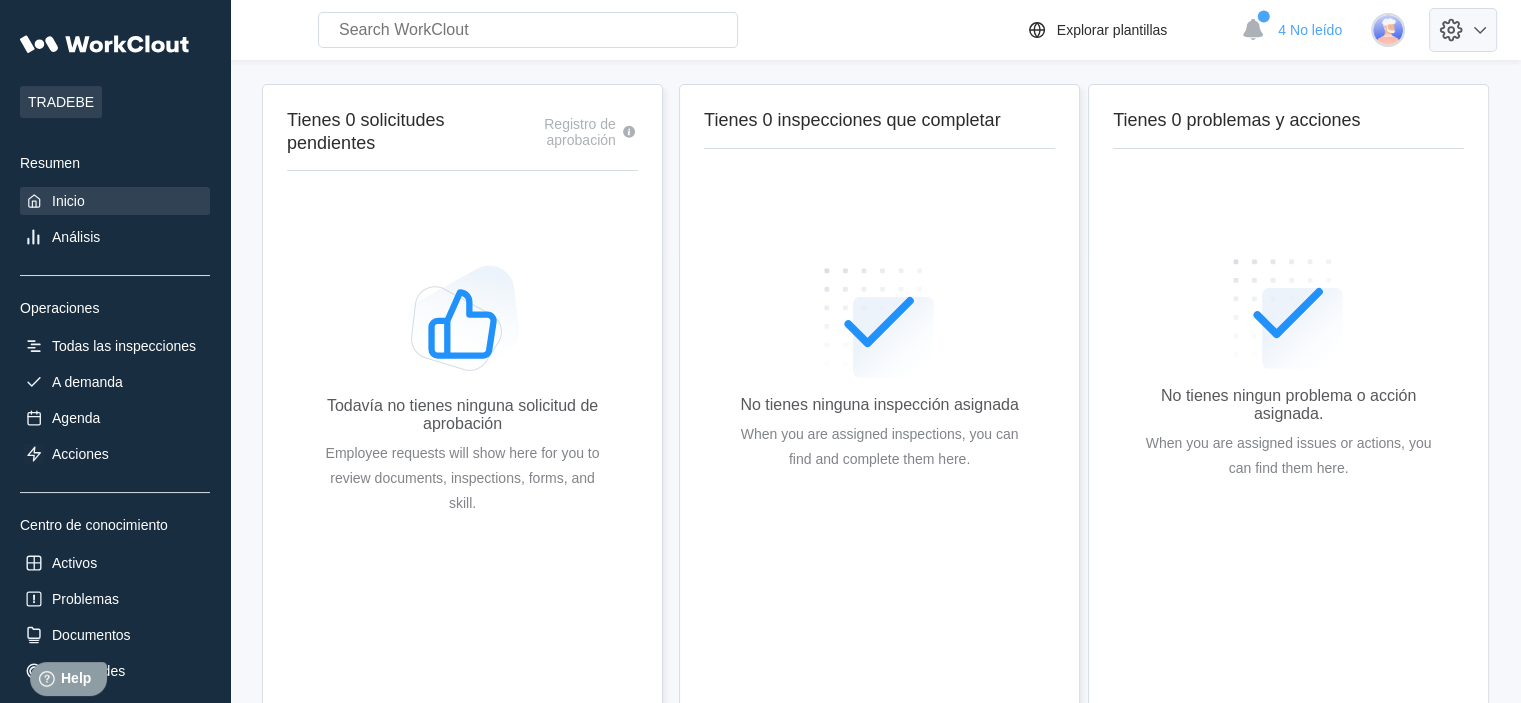 click 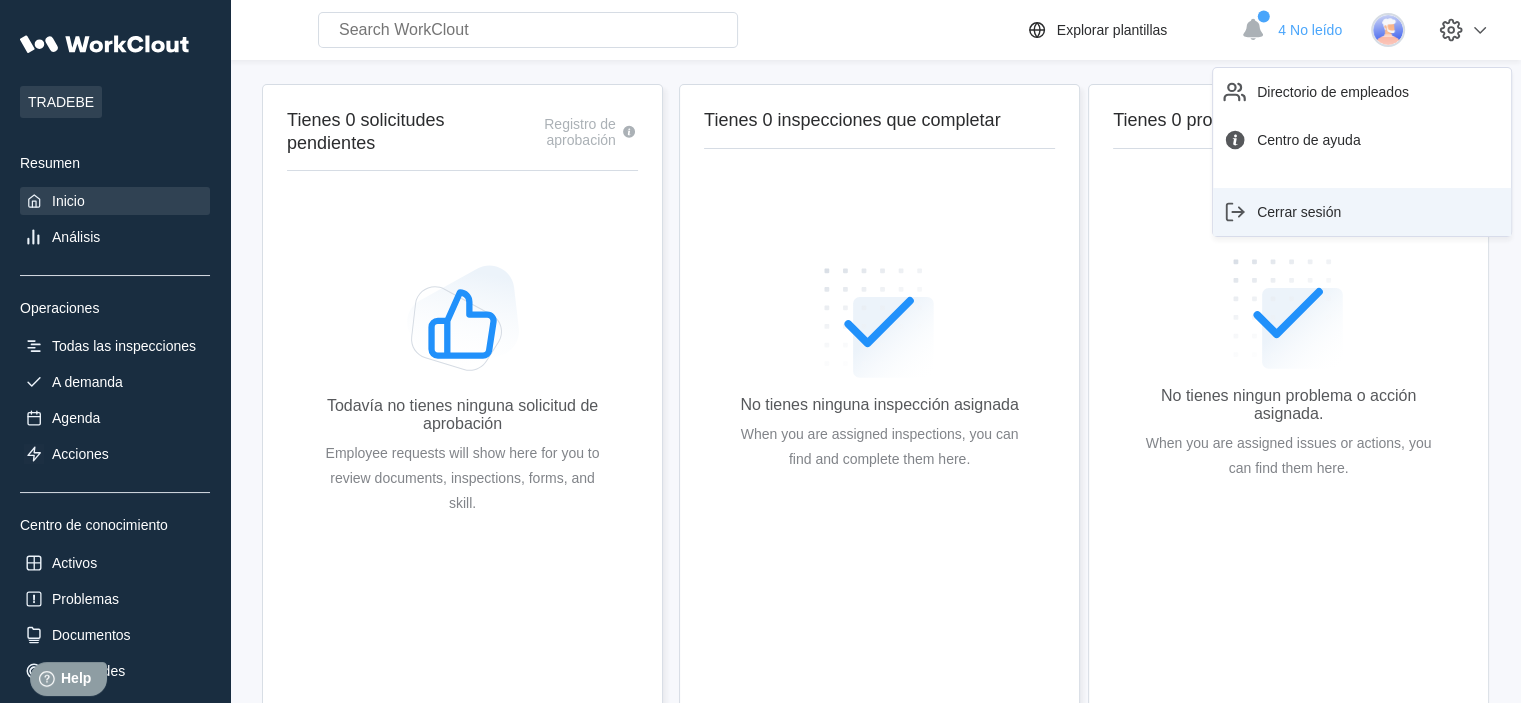 click on "Cerrar sesión" at bounding box center [1299, 212] 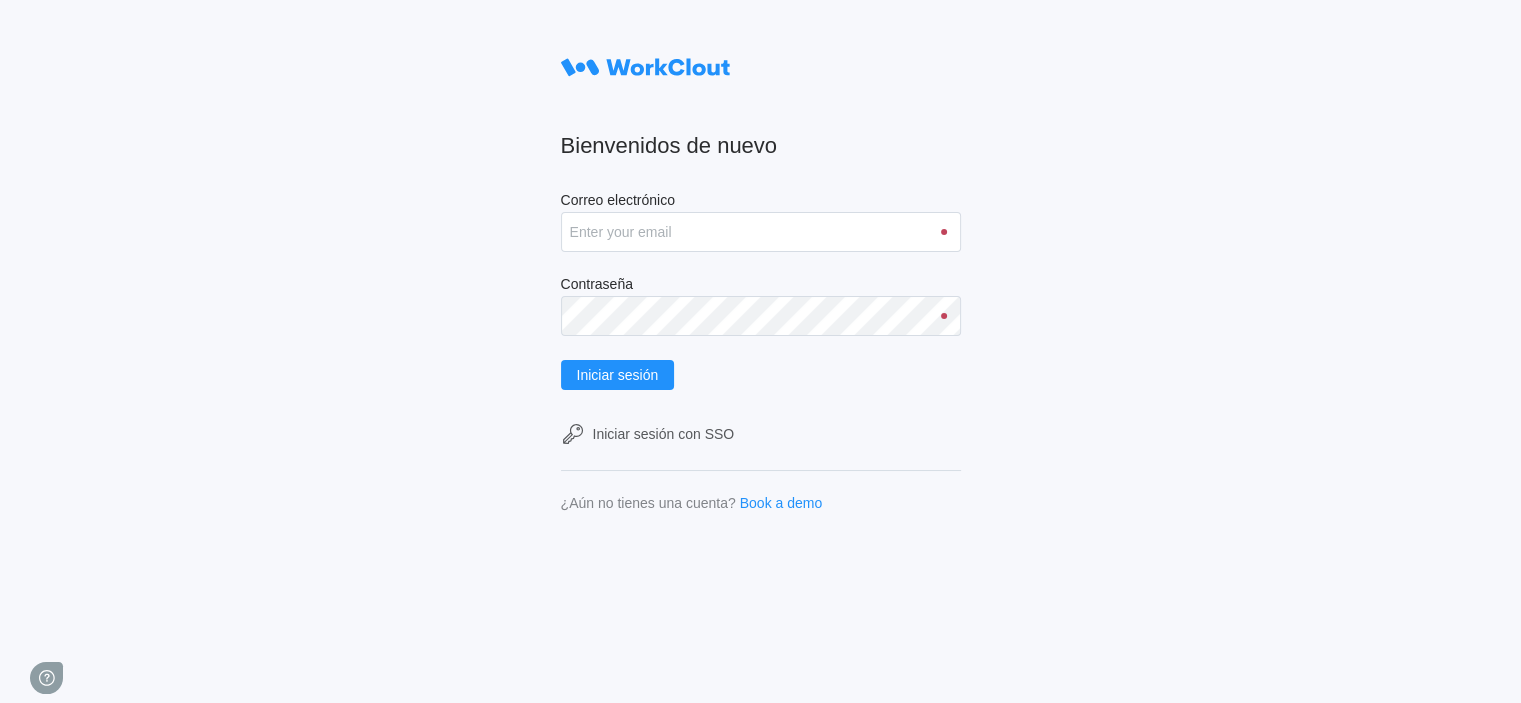 scroll, scrollTop: 0, scrollLeft: 0, axis: both 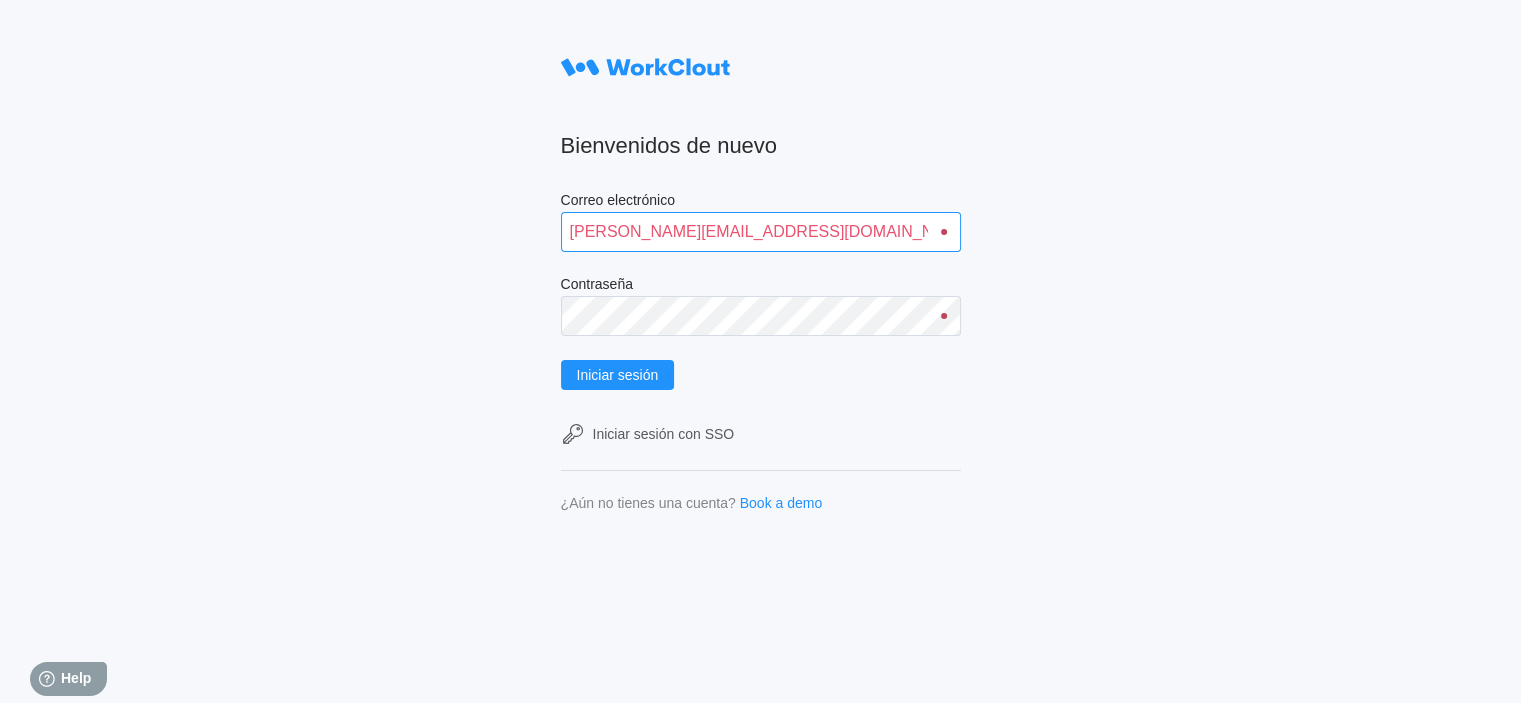 click on "[PERSON_NAME][EMAIL_ADDRESS][DOMAIN_NAME]" at bounding box center (761, 232) 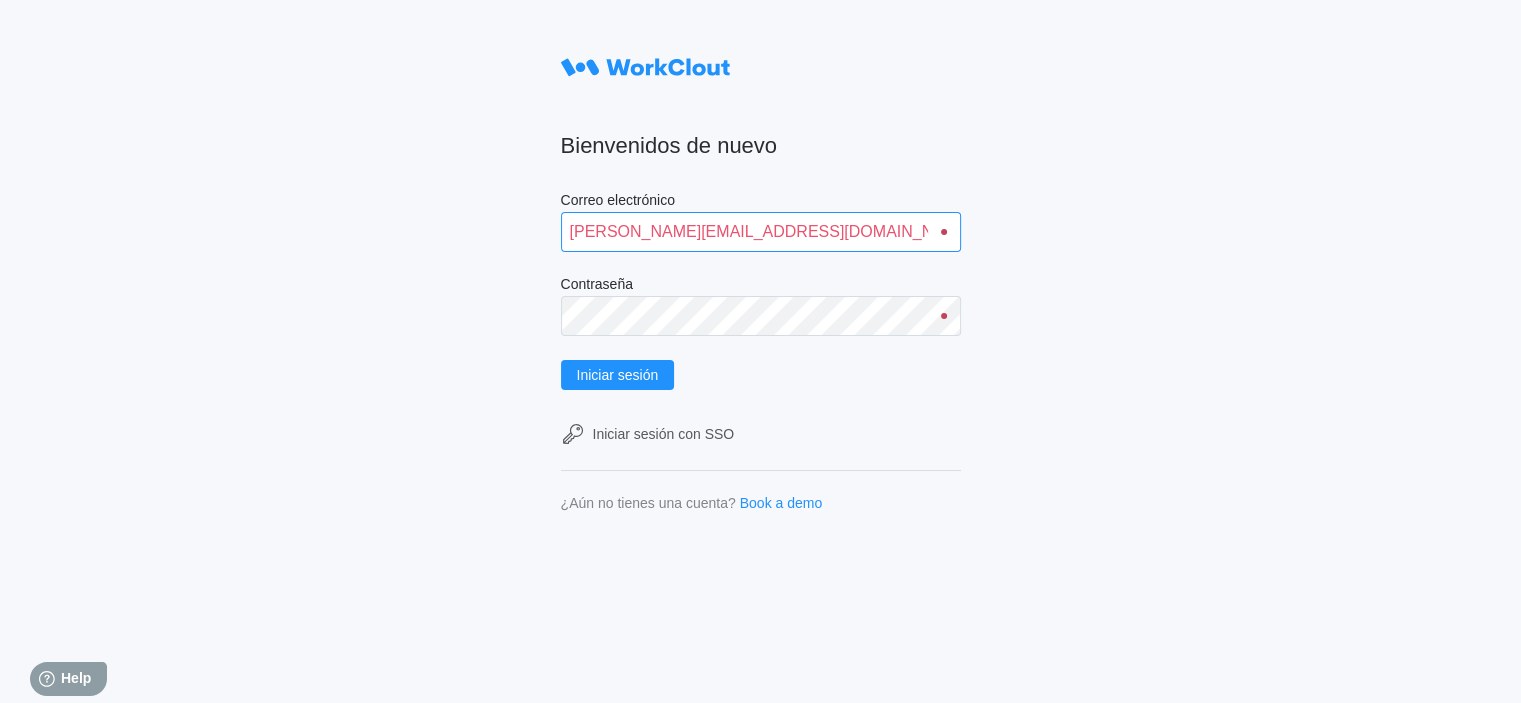 type on "[PERSON_NAME][EMAIL_ADDRESS][PERSON_NAME][DOMAIN_NAME]" 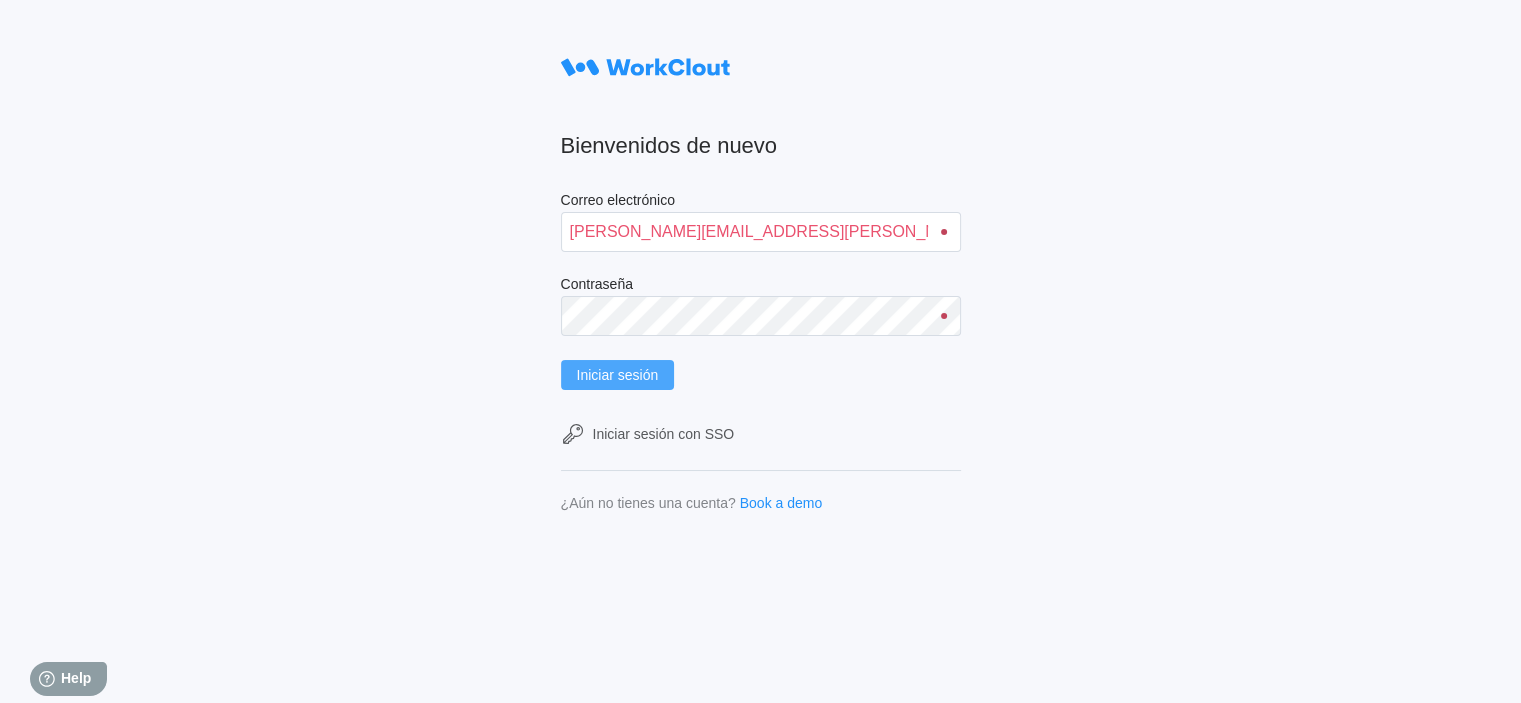 click on "Iniciar sesión" at bounding box center (618, 375) 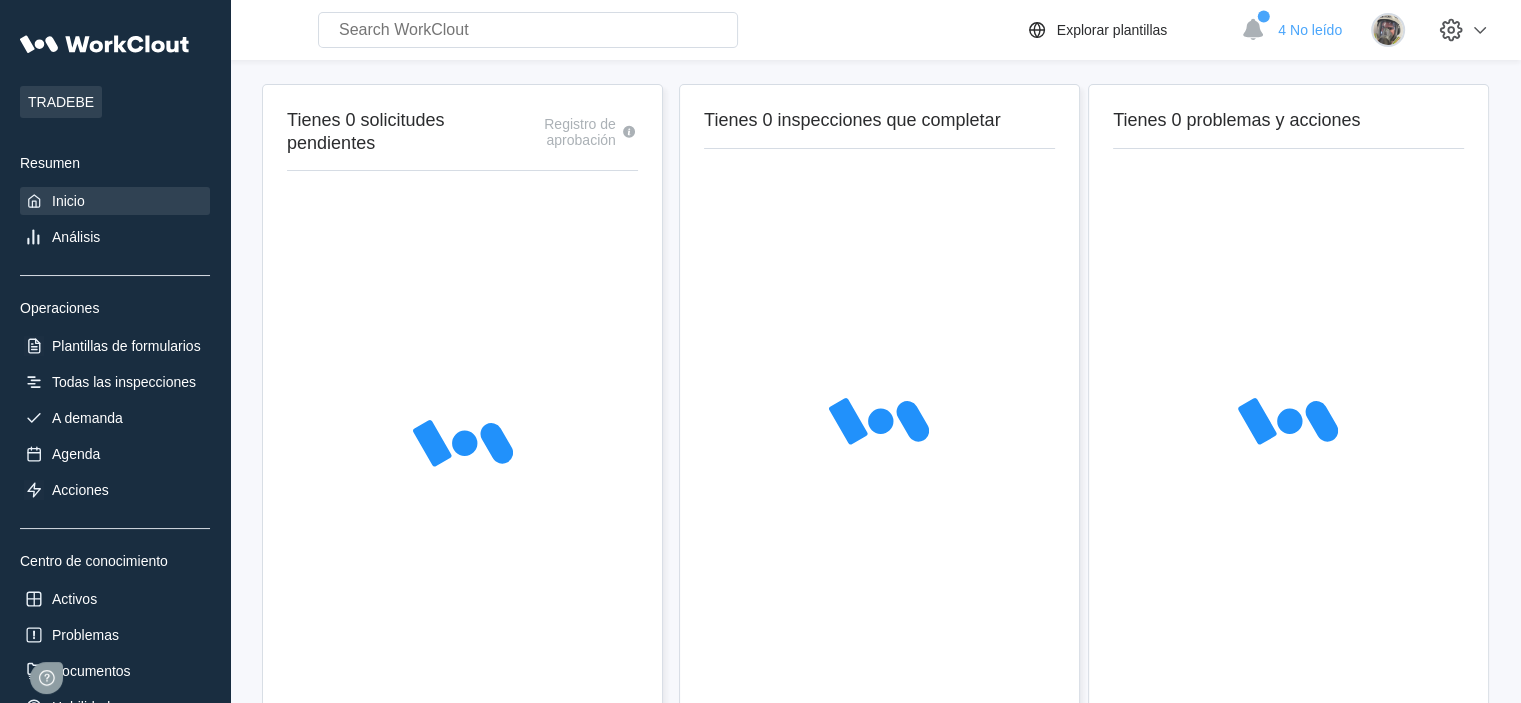 scroll, scrollTop: 0, scrollLeft: 0, axis: both 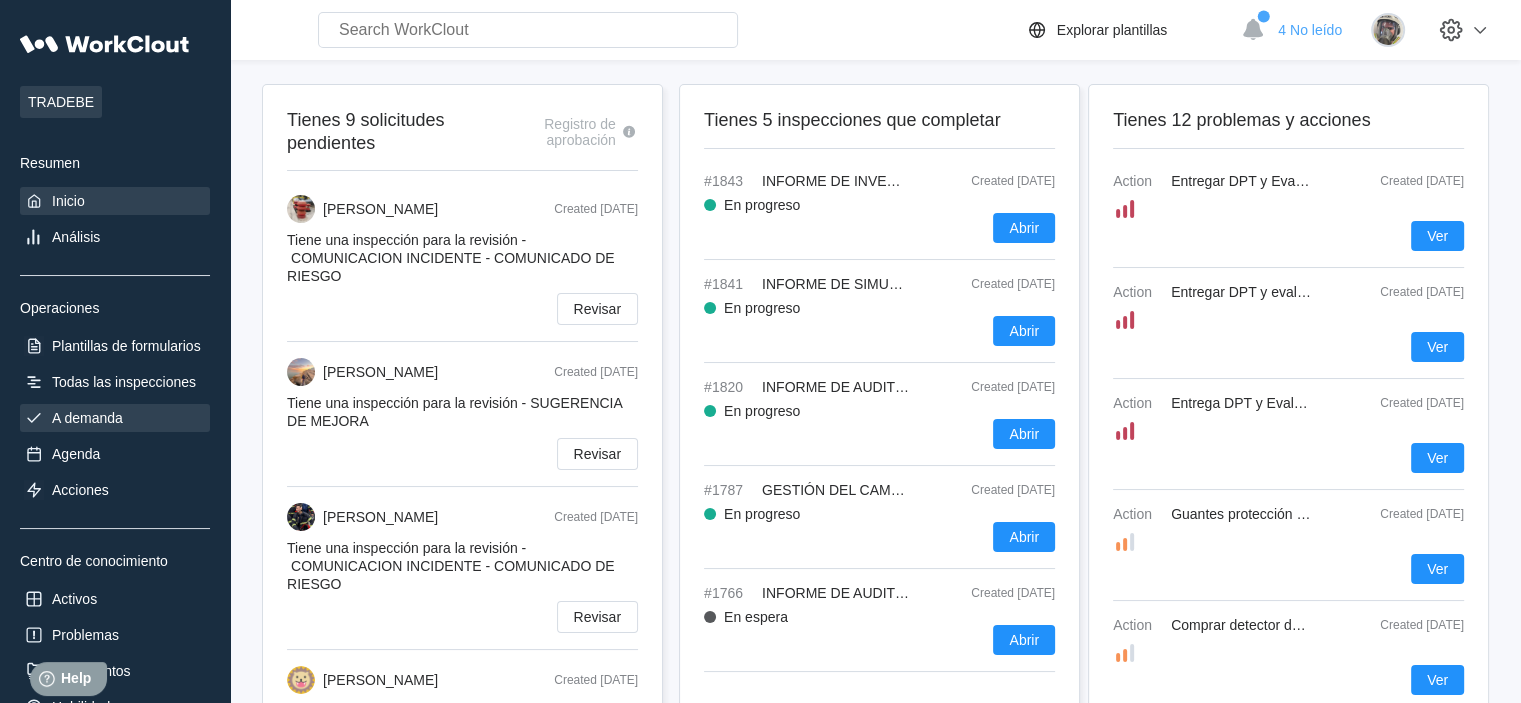 click on "A demanda" at bounding box center [115, 418] 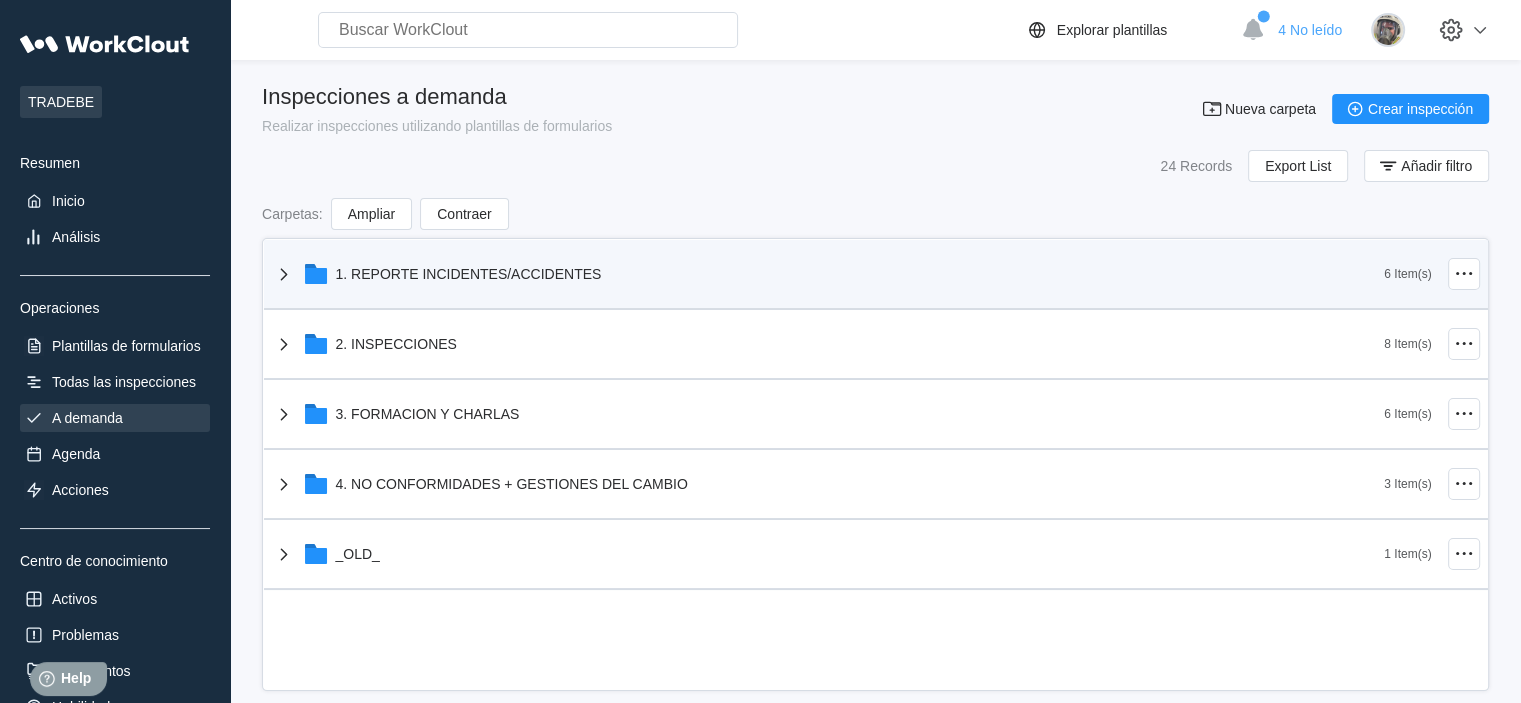click on "1. REPORTE INCIDENTES/ACCIDENTES" at bounding box center [469, 274] 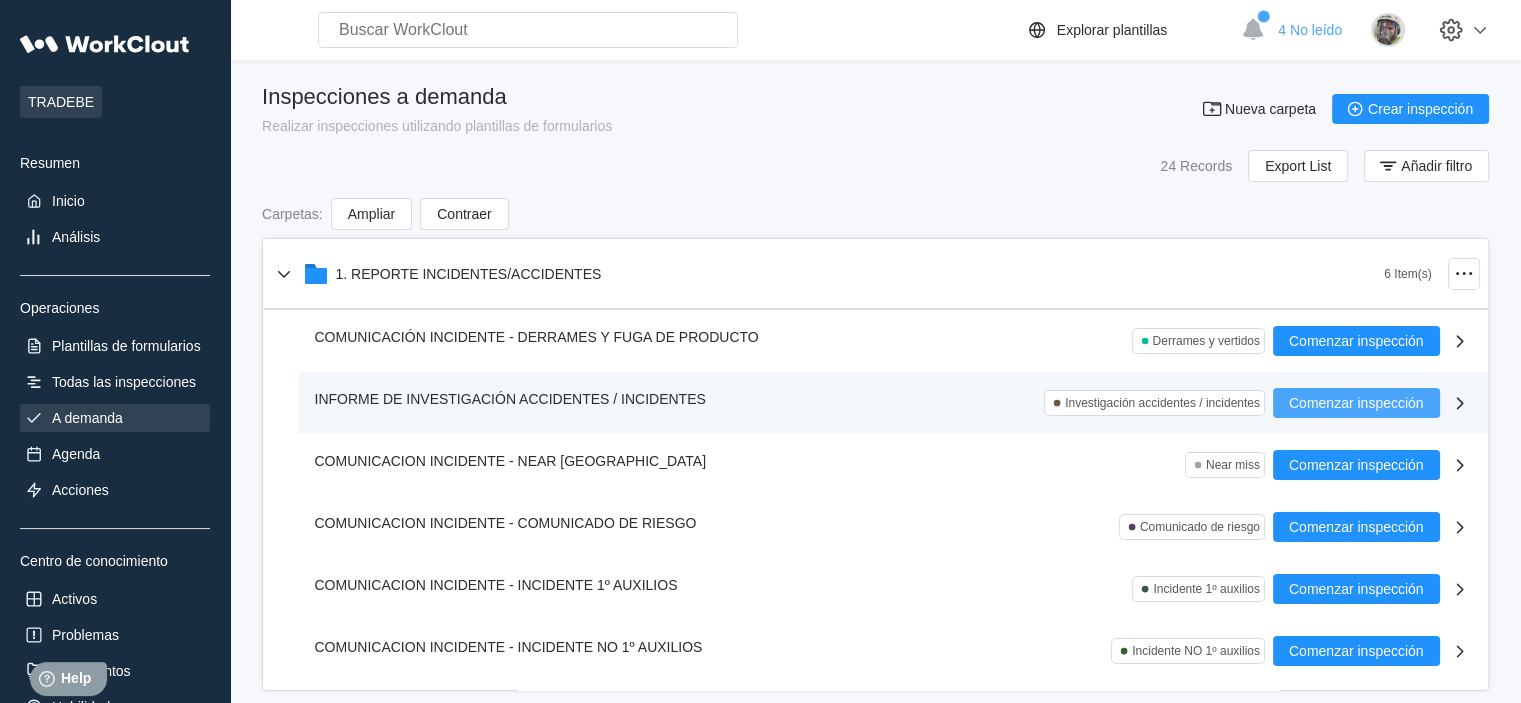 click on "Comenzar inspección" at bounding box center (1356, 403) 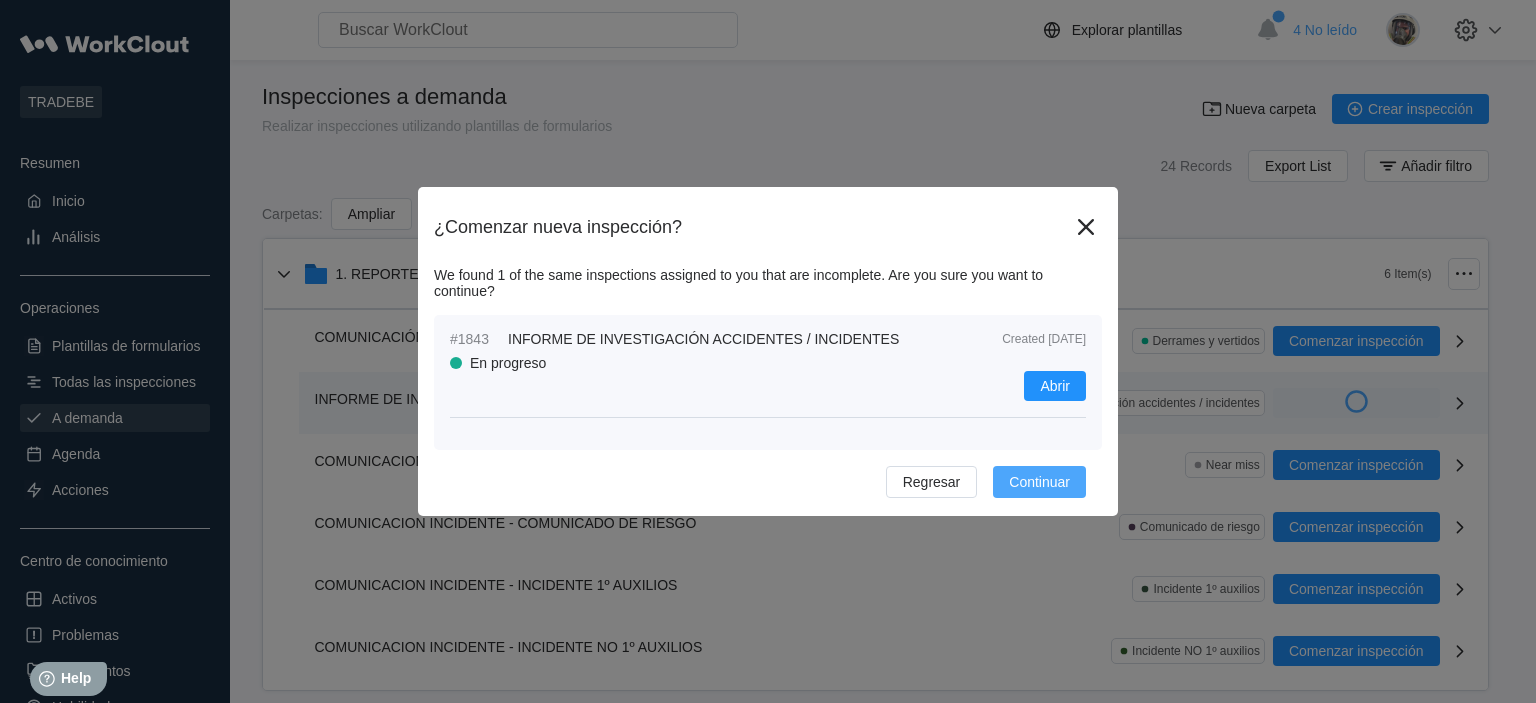 click on "Continuar" at bounding box center (1039, 482) 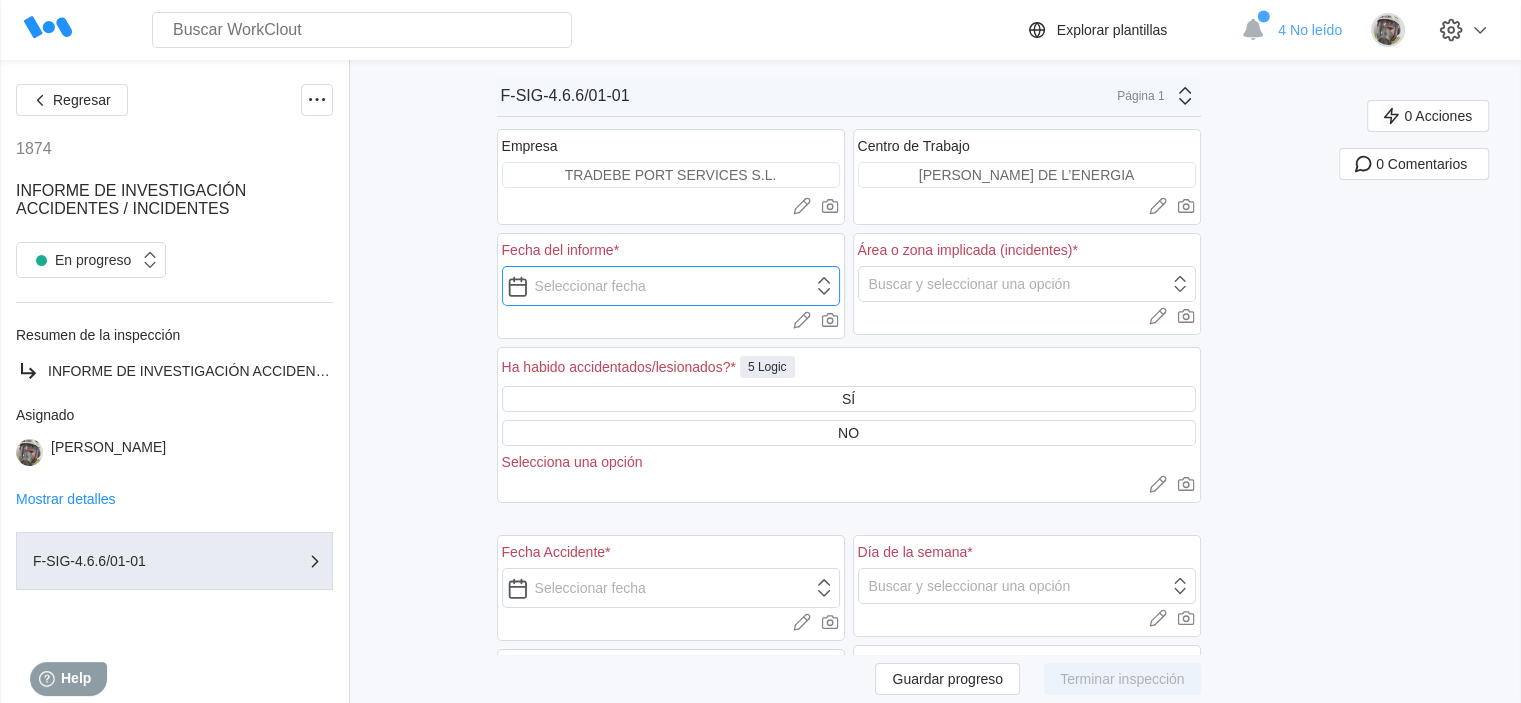 click at bounding box center (671, 286) 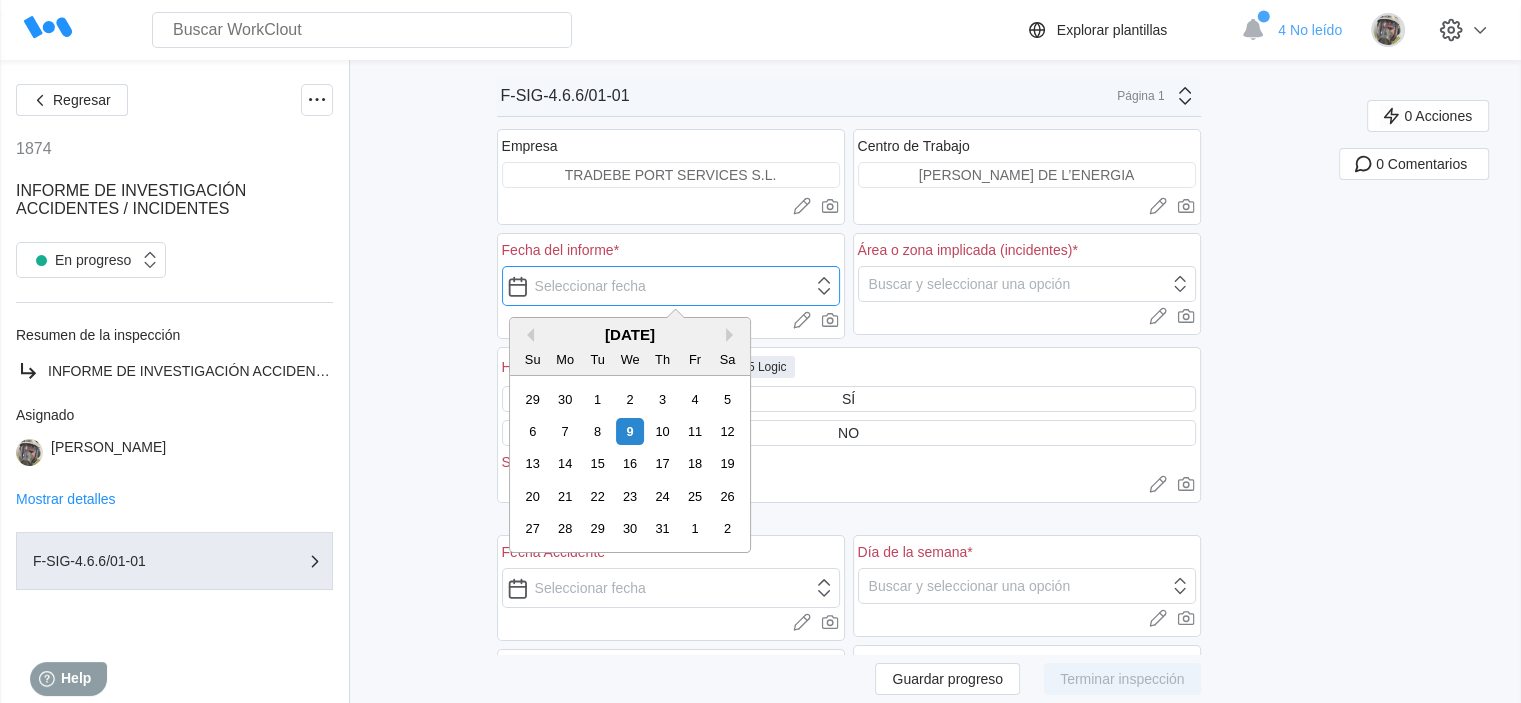 click at bounding box center (671, 286) 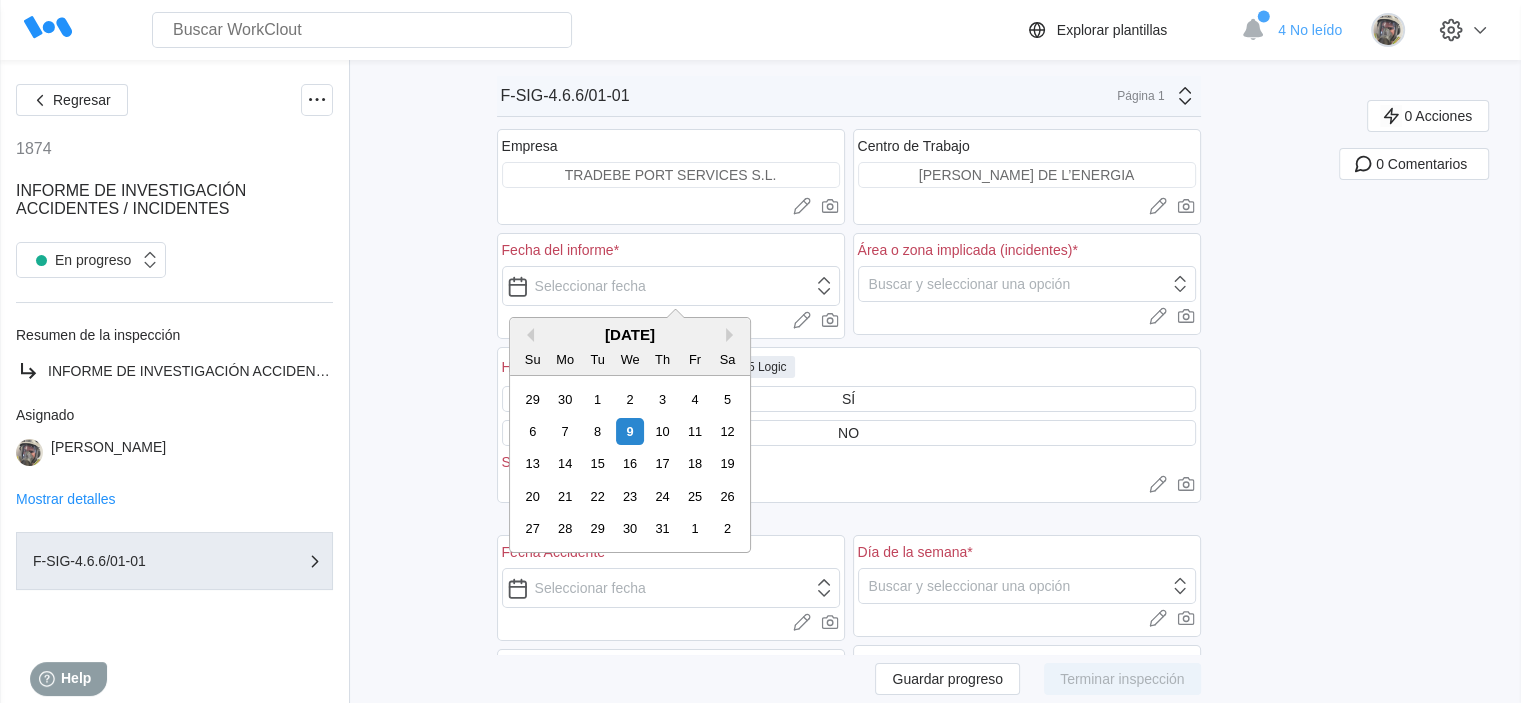 click on "Ha habido accidentados/lesionados? * 5 Logic SÍ NO Selecciona una opción Cargar imágenes o videos a este campo Arrastrar y soltar o  Cargar  or  Pick  from library." at bounding box center [849, 425] 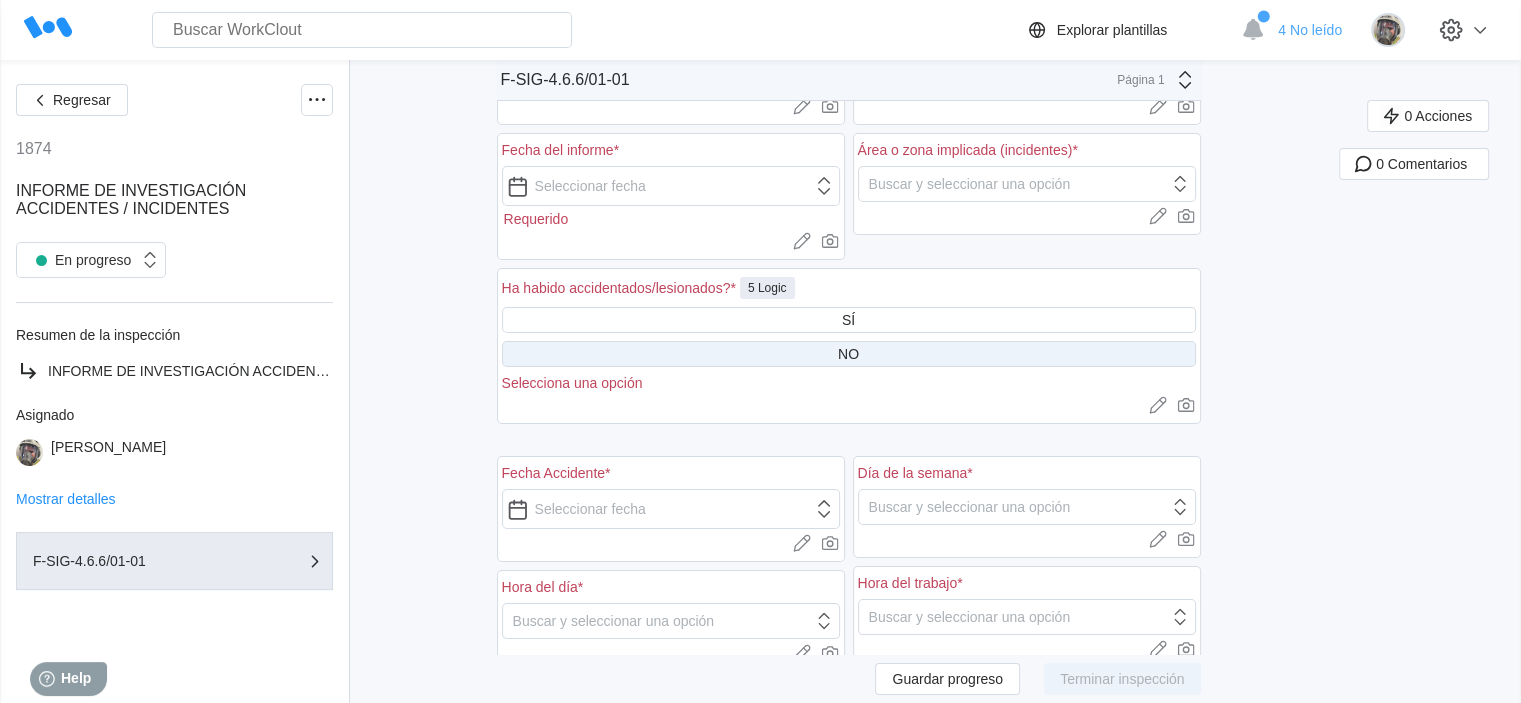 scroll, scrollTop: 0, scrollLeft: 0, axis: both 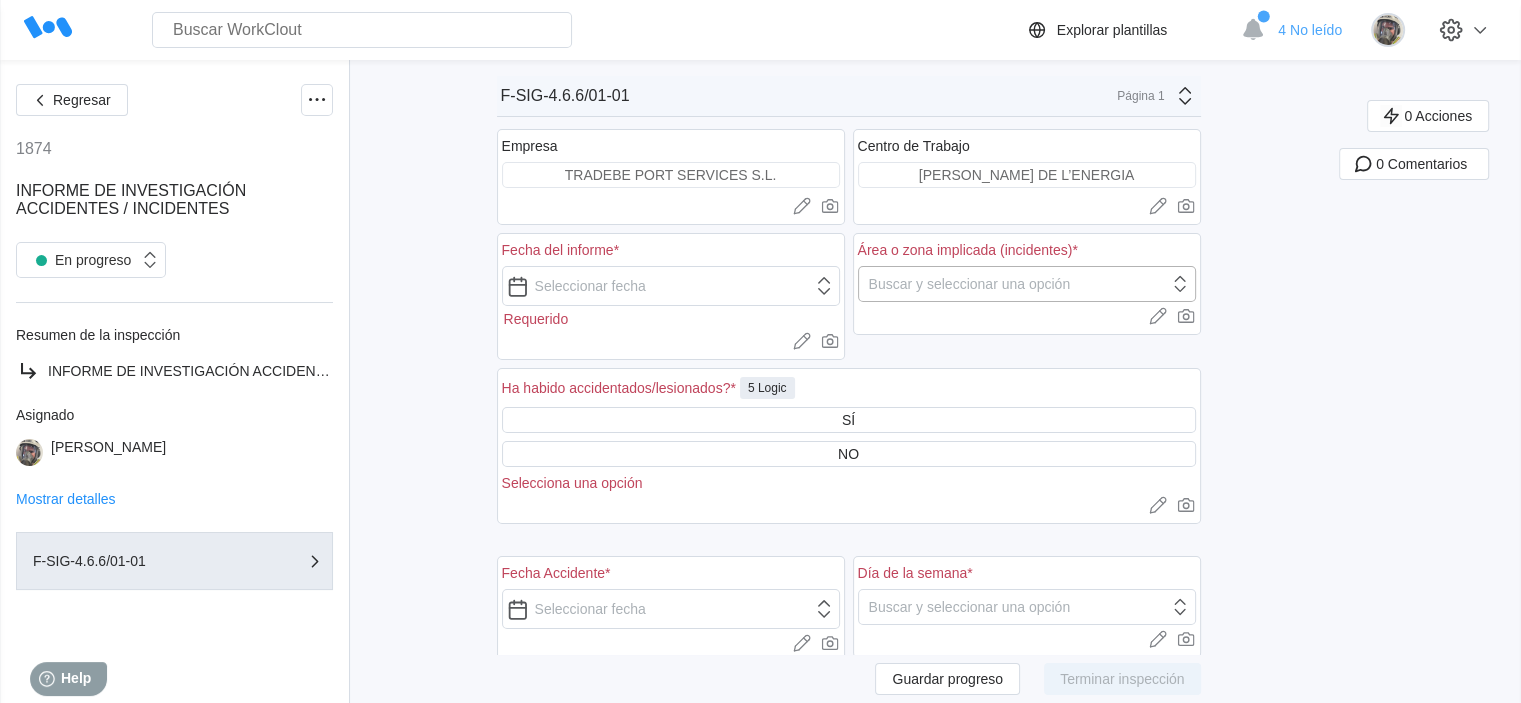 click on "Buscar y seleccionar una opción" at bounding box center (970, 284) 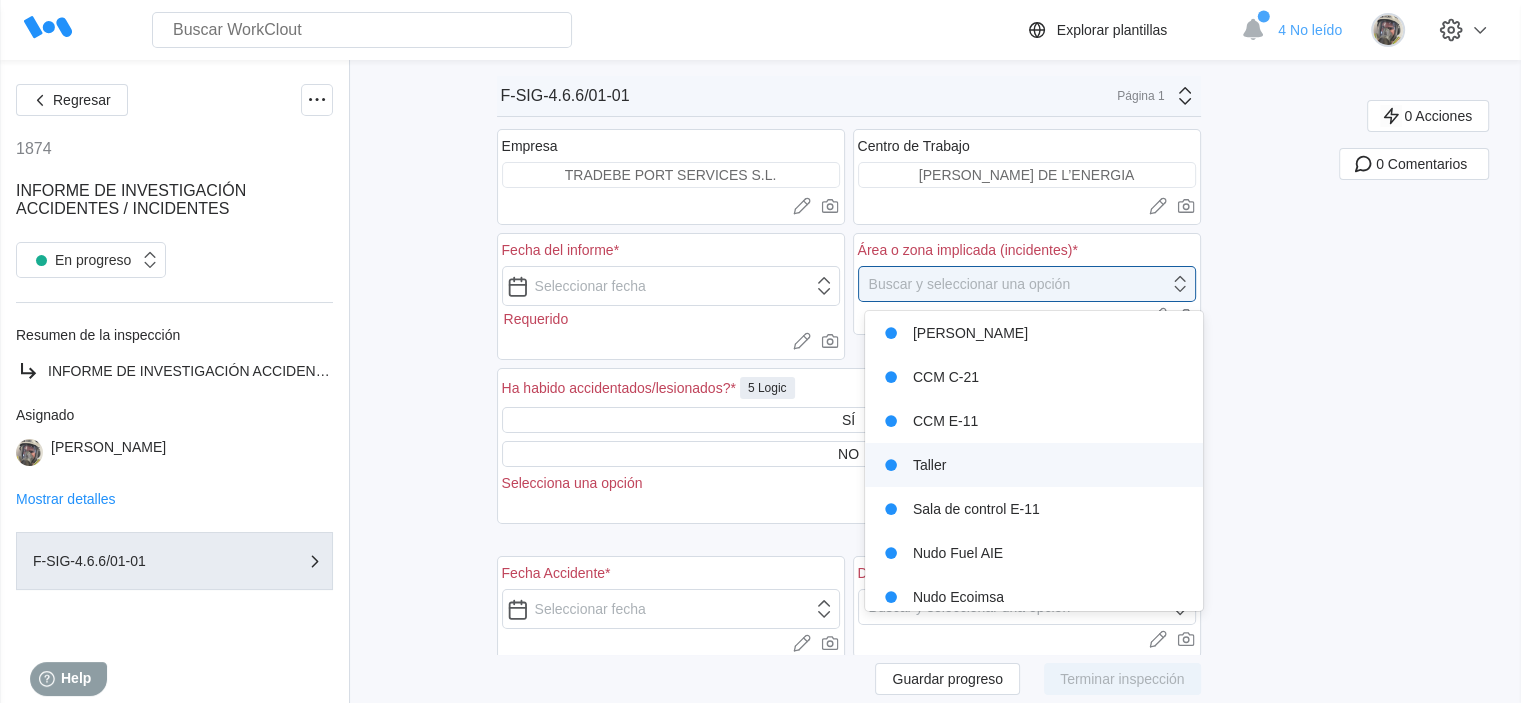 scroll, scrollTop: 476, scrollLeft: 0, axis: vertical 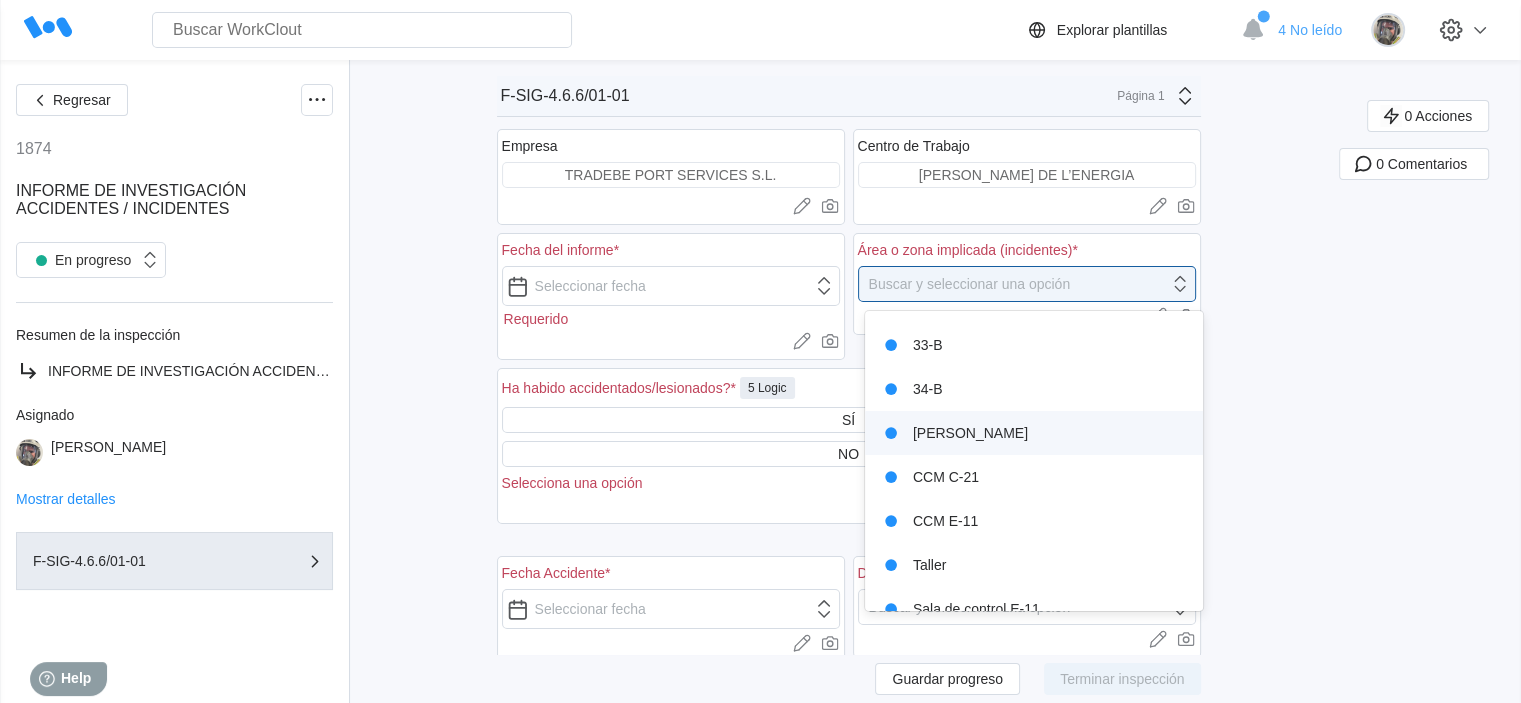 click on "Sala de calderas" at bounding box center [1034, 433] 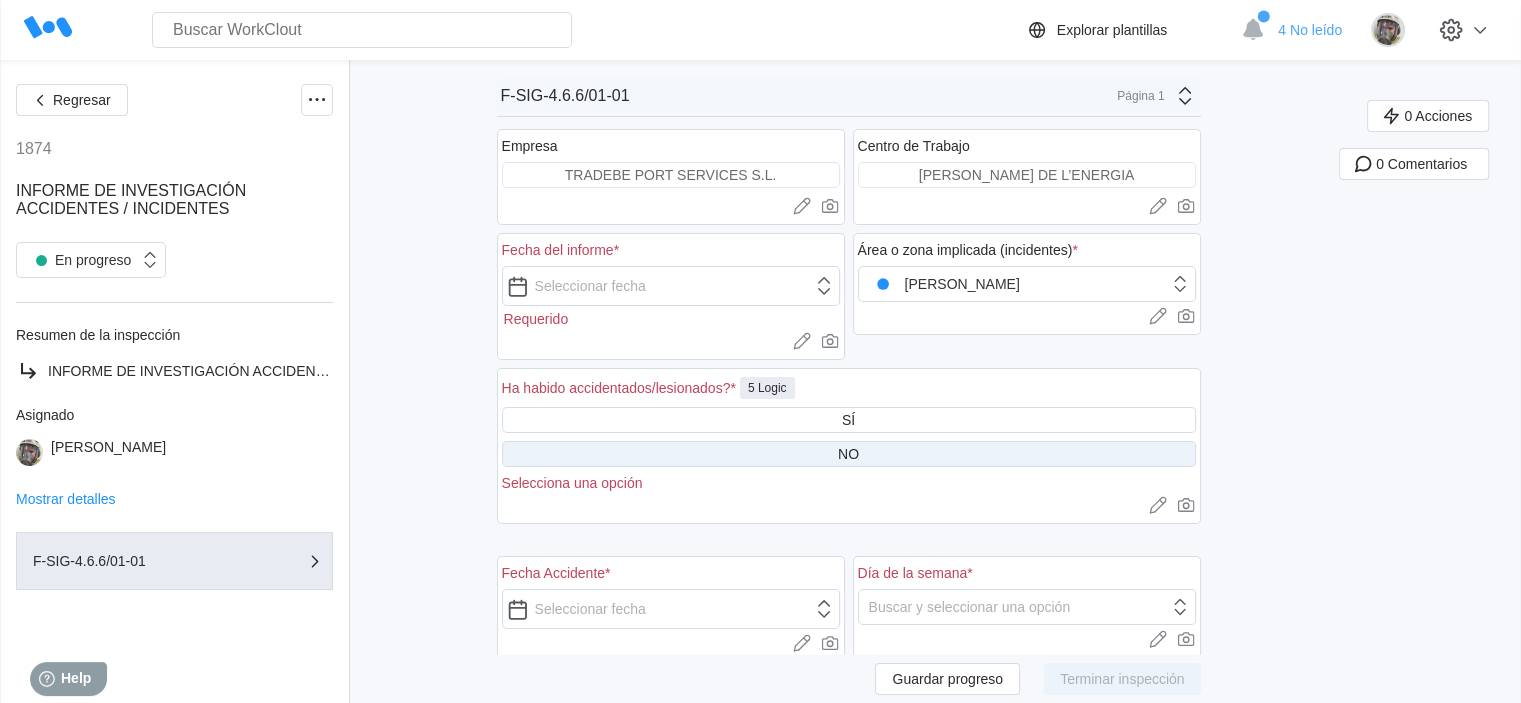 click on "NO" at bounding box center (848, 454) 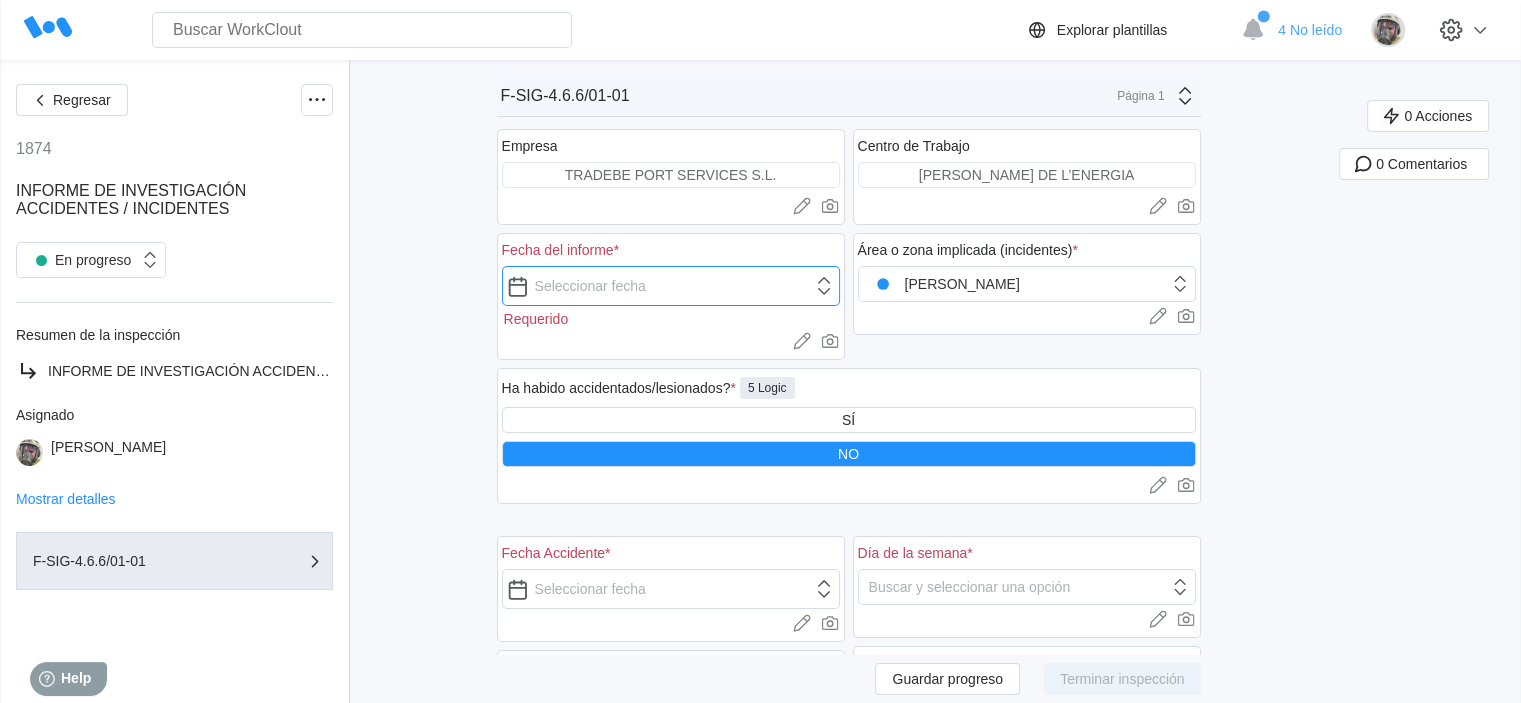 click at bounding box center [671, 286] 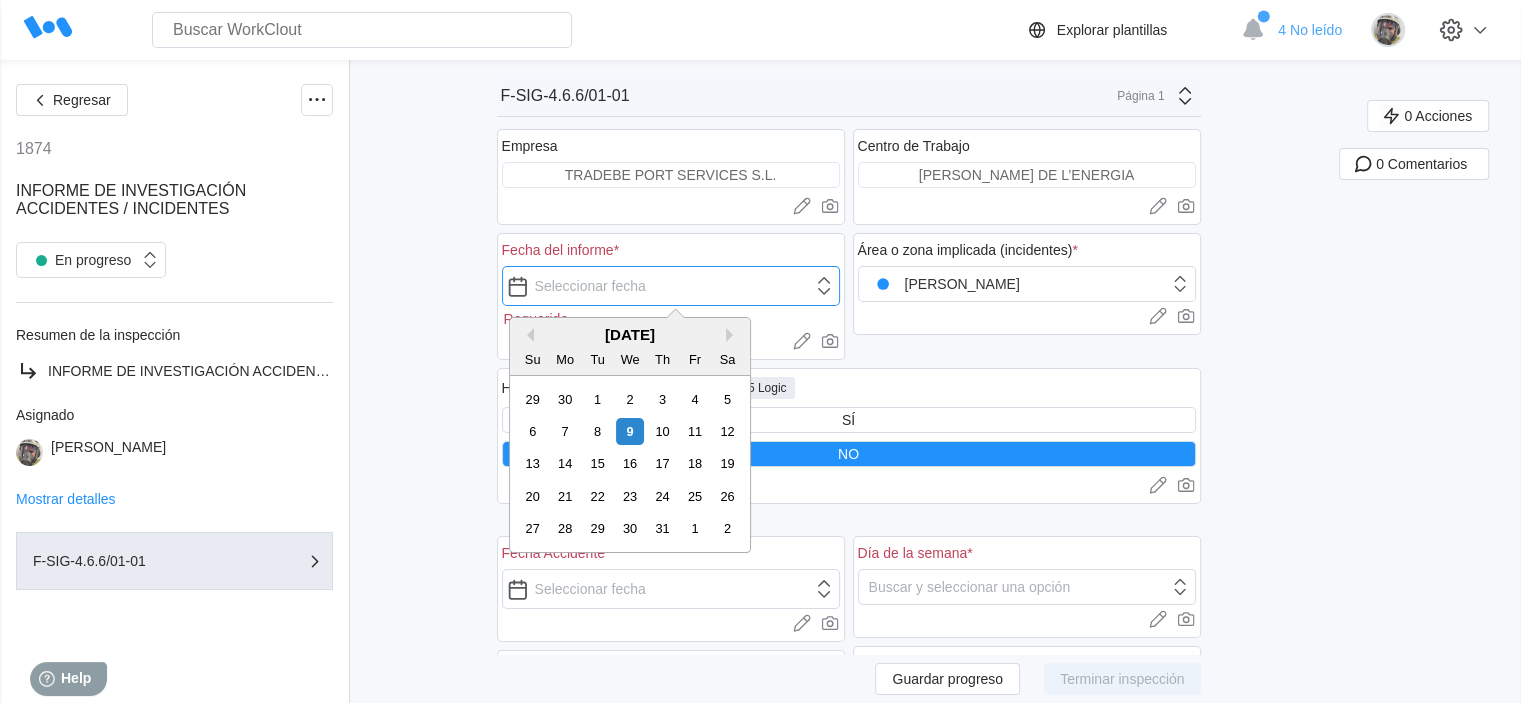 click at bounding box center (671, 286) 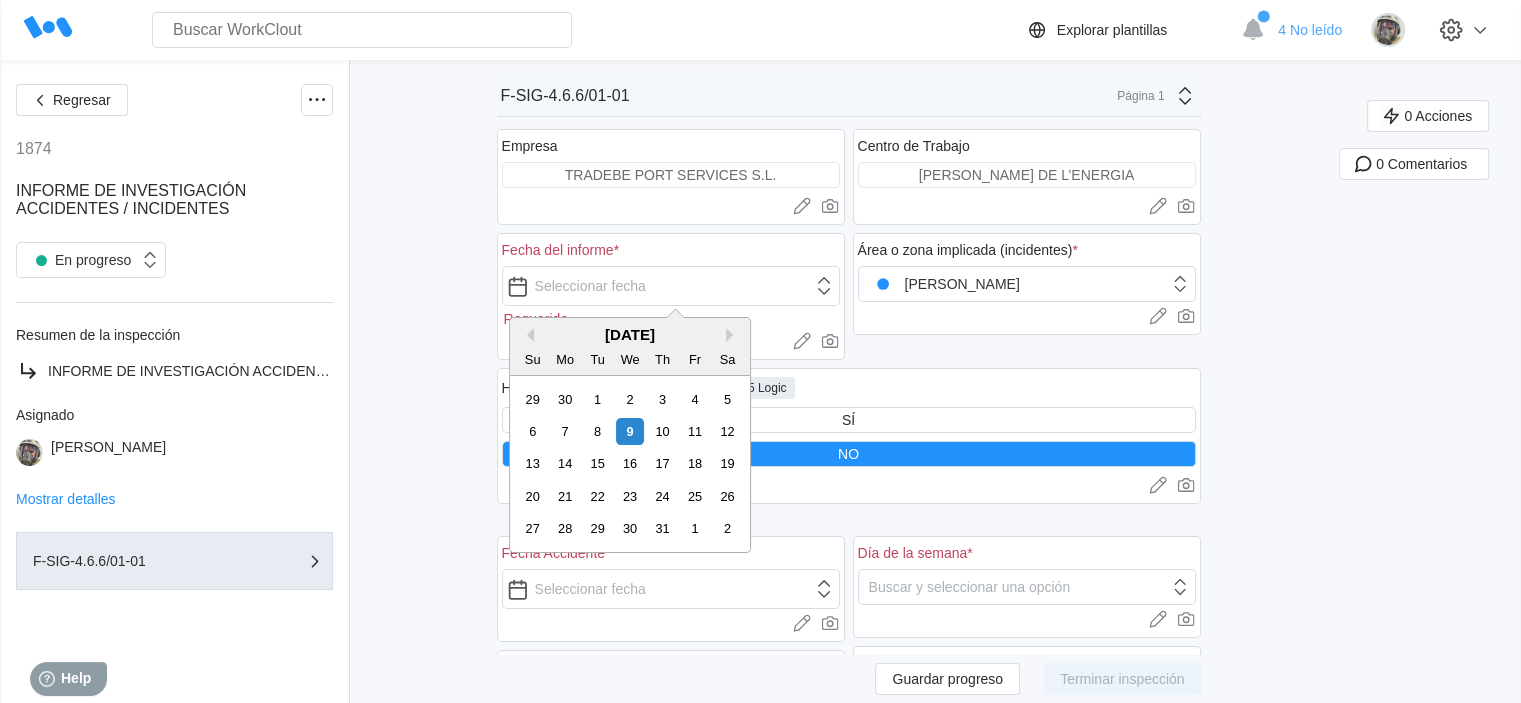 click on "Regresar 1874 INFORME DE INVESTIGACIÓN ACCIDENTES / INCIDENTES   En progreso Resumen de la inspección INFORME DE INVESTIGACIÓN ACCIDENTES / INCIDENTES Asignado DAVID BLANCO Mostrar detalles F-SIG-4.6.6/01-01 F-SIG-4.6.6/01-01 Página 1 Empresa TRADEBE PORT SERVICES S.L. Cargar imágenes o videos a este campo Arrastrar y soltar o  Cargar  or  Pick  from library. Fecha del informe * Requerido Cargar imágenes o videos a este campo Arrastrar y soltar o  Cargar  or  Pick  from library. Centro de Trabajo MOLL DE L’ENERGIA Cargar imágenes o videos a este campo Arrastrar y soltar o  Cargar  or  Pick  from library. Área o zona implicada (incidentes) *   Sala de calderas Cargar imágenes o videos a este campo Arrastrar y soltar o  Cargar  or  Pick  from library. Ha habido accidentados/lesionados? * 5 Logic SÍ NO Cargar imágenes o videos a este campo Arrastrar y soltar o  Cargar  or  Pick  from library. Fecha Accidente * Cargar imágenes o videos a este campo Arrastrar y soltar o  Cargar  or  Pick * Cargar * x" at bounding box center (760, 1608) 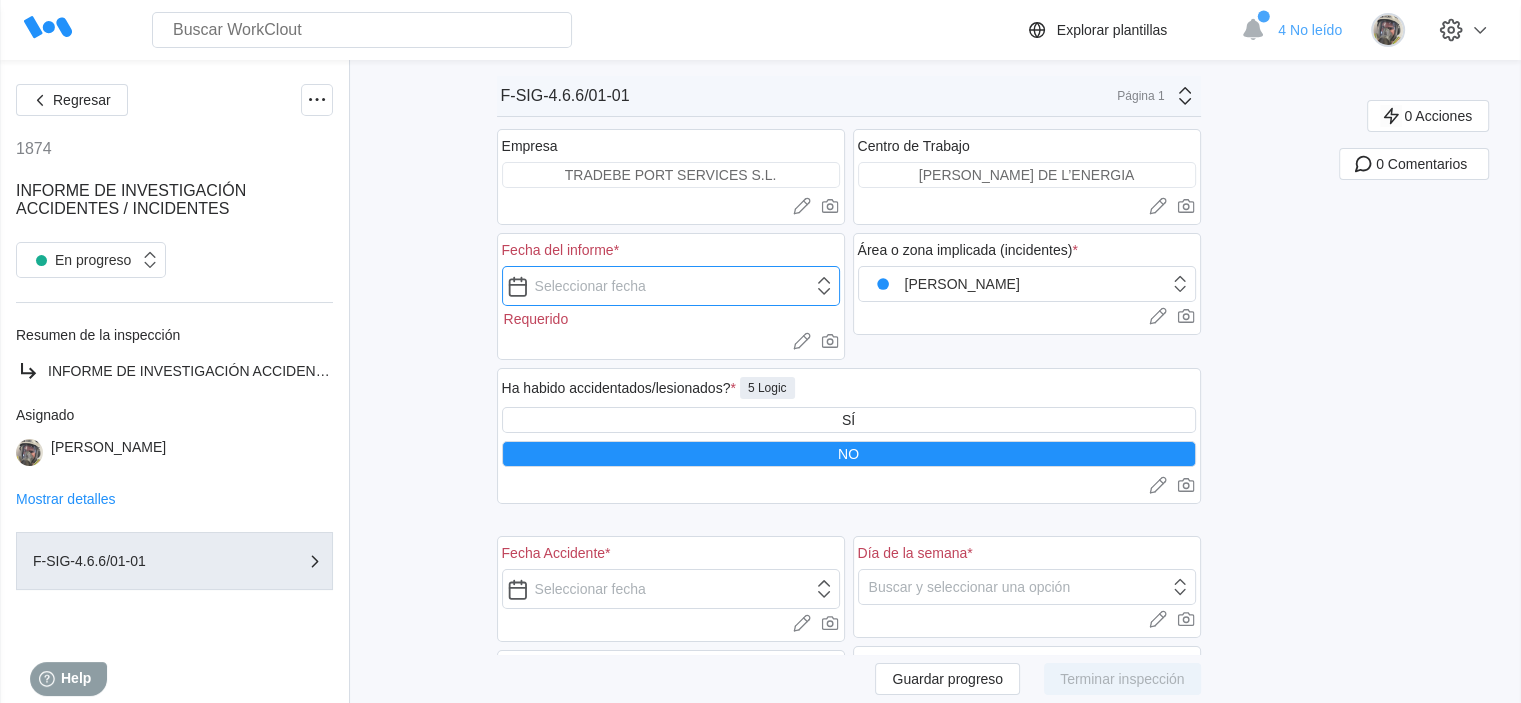 click at bounding box center (671, 286) 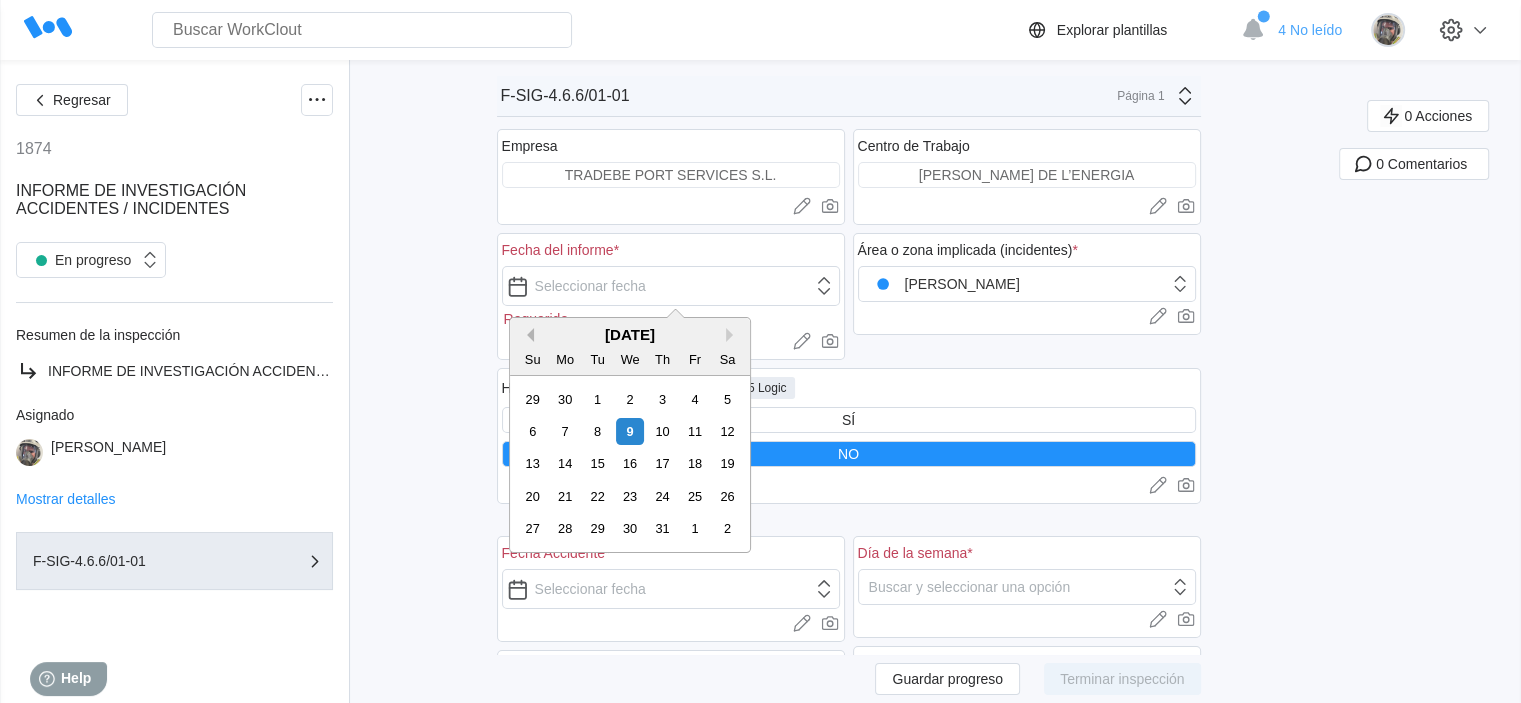 click on "Previous Month" at bounding box center (527, 335) 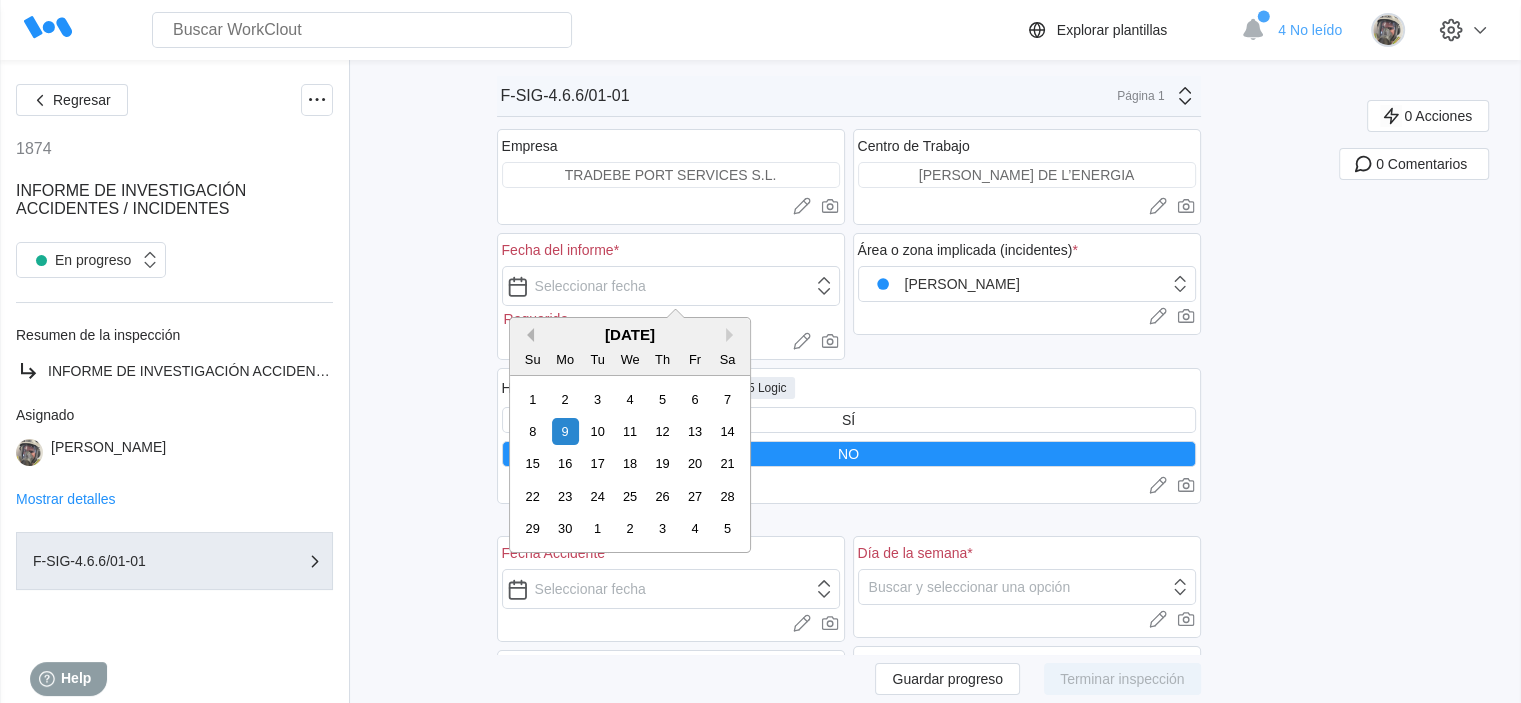 click on "Previous Month" at bounding box center [527, 335] 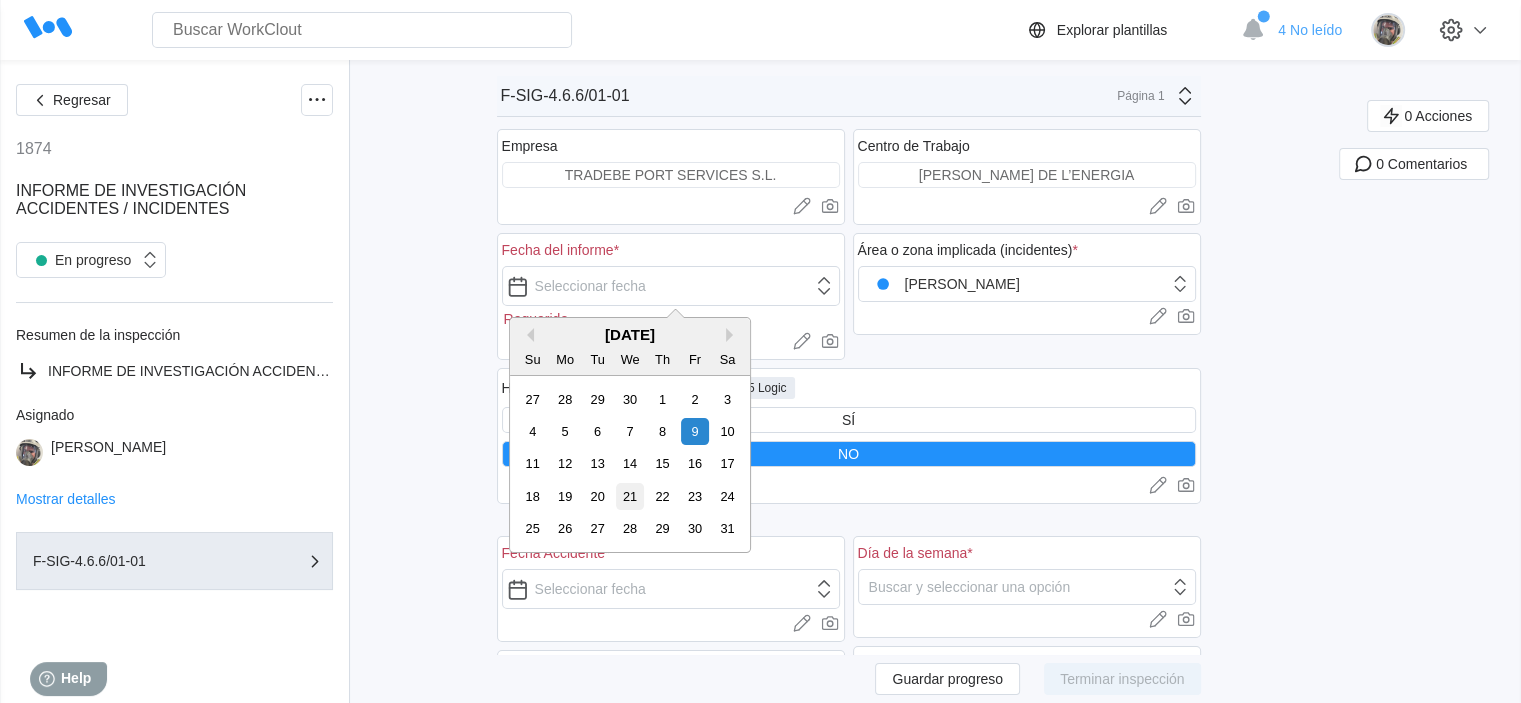 click on "21" at bounding box center (629, 496) 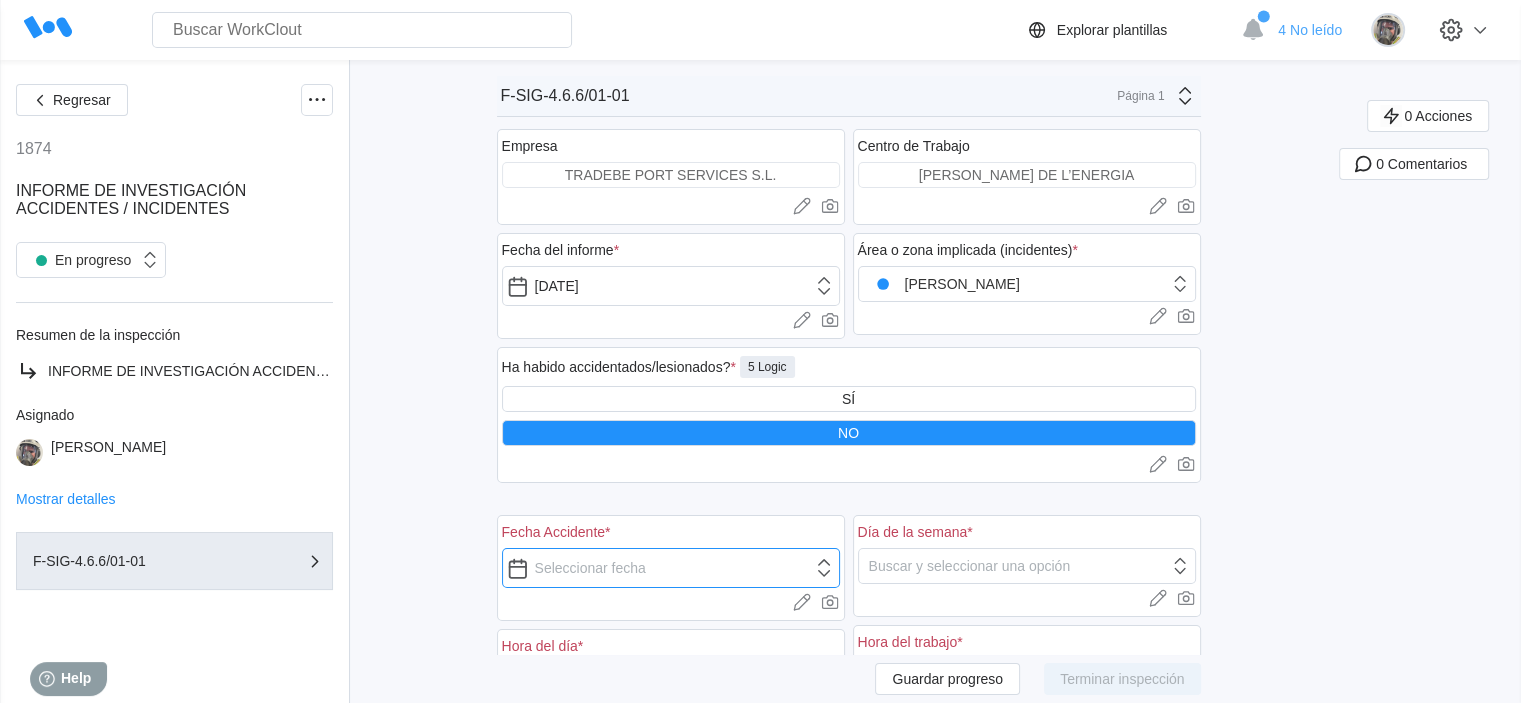 click at bounding box center [671, 568] 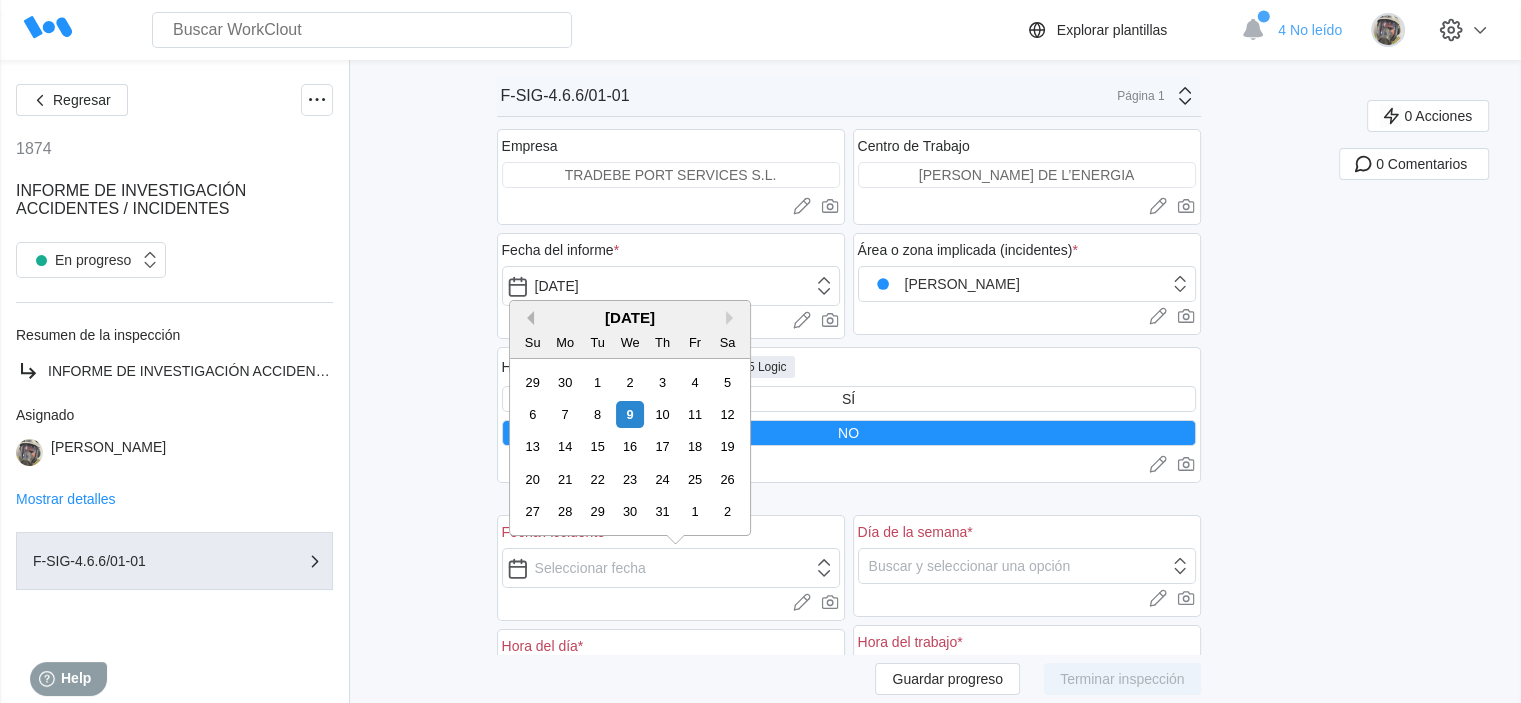 click on "Previous Month" at bounding box center (527, 318) 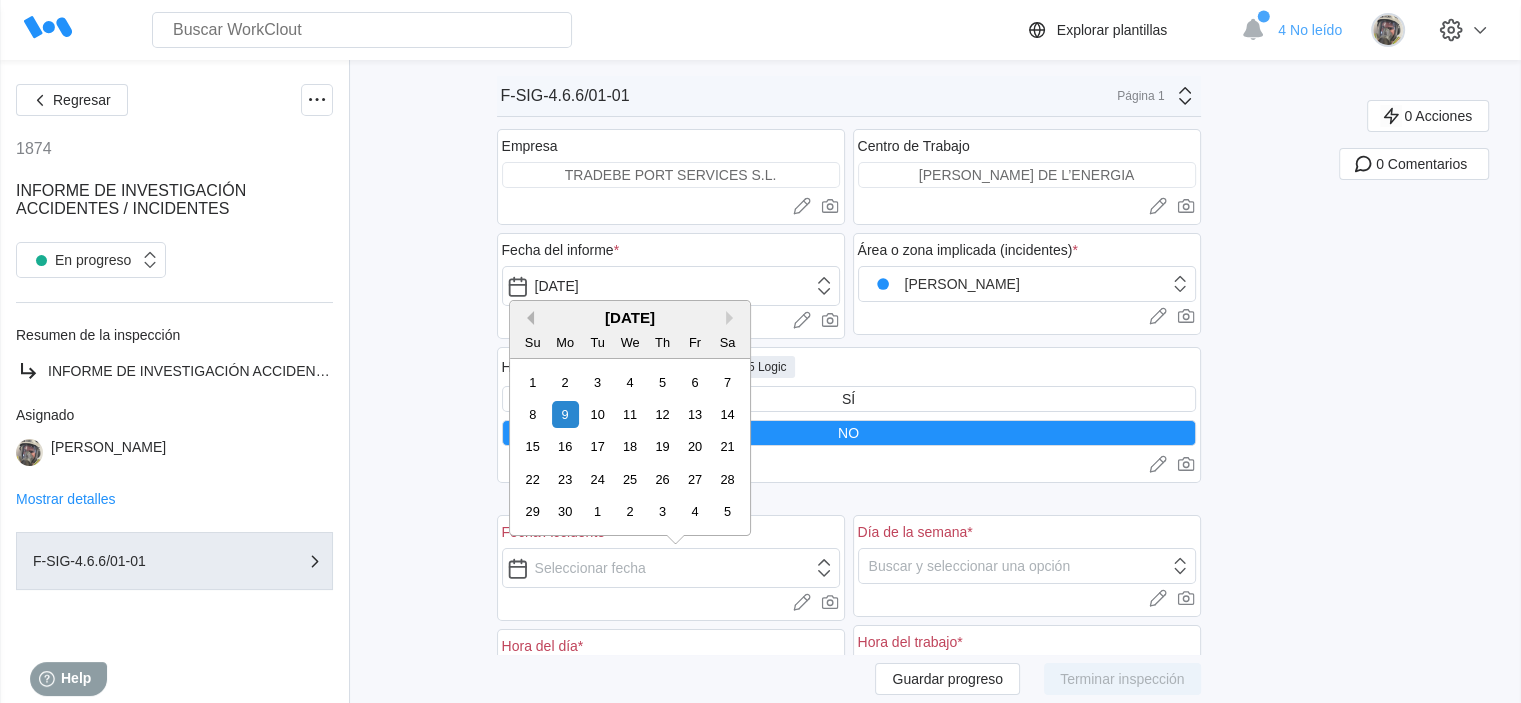 click on "Previous Month" at bounding box center (527, 318) 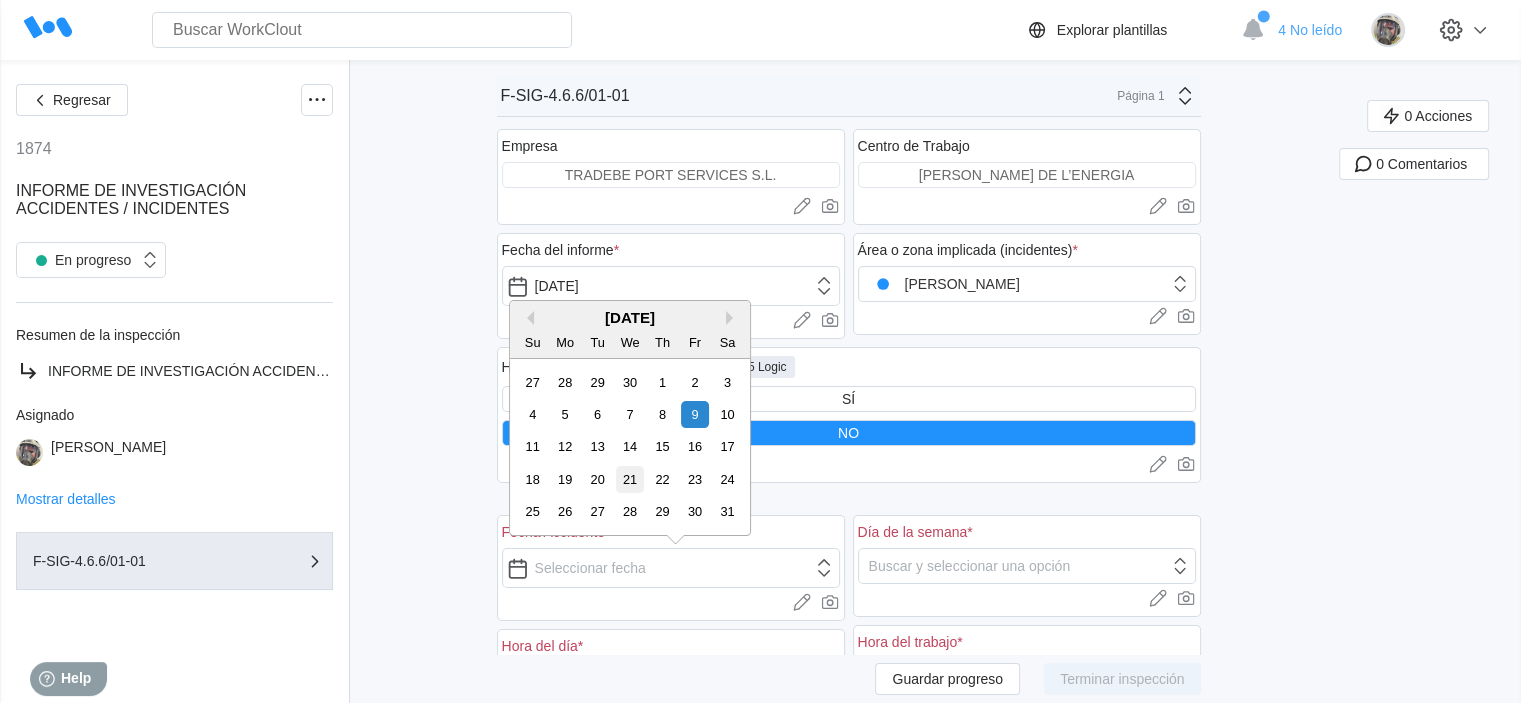 click on "21" at bounding box center [629, 479] 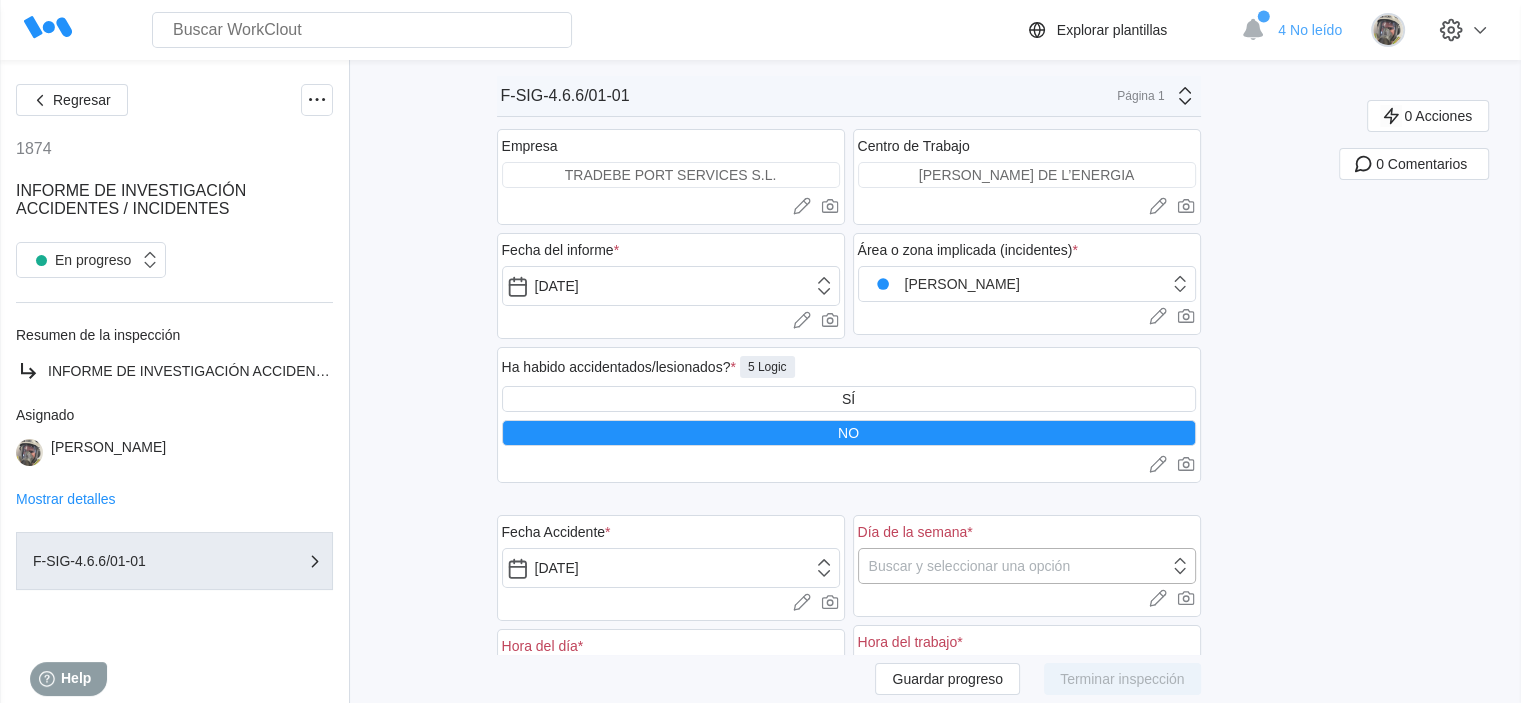 click on "Buscar y seleccionar una opción" at bounding box center (970, 566) 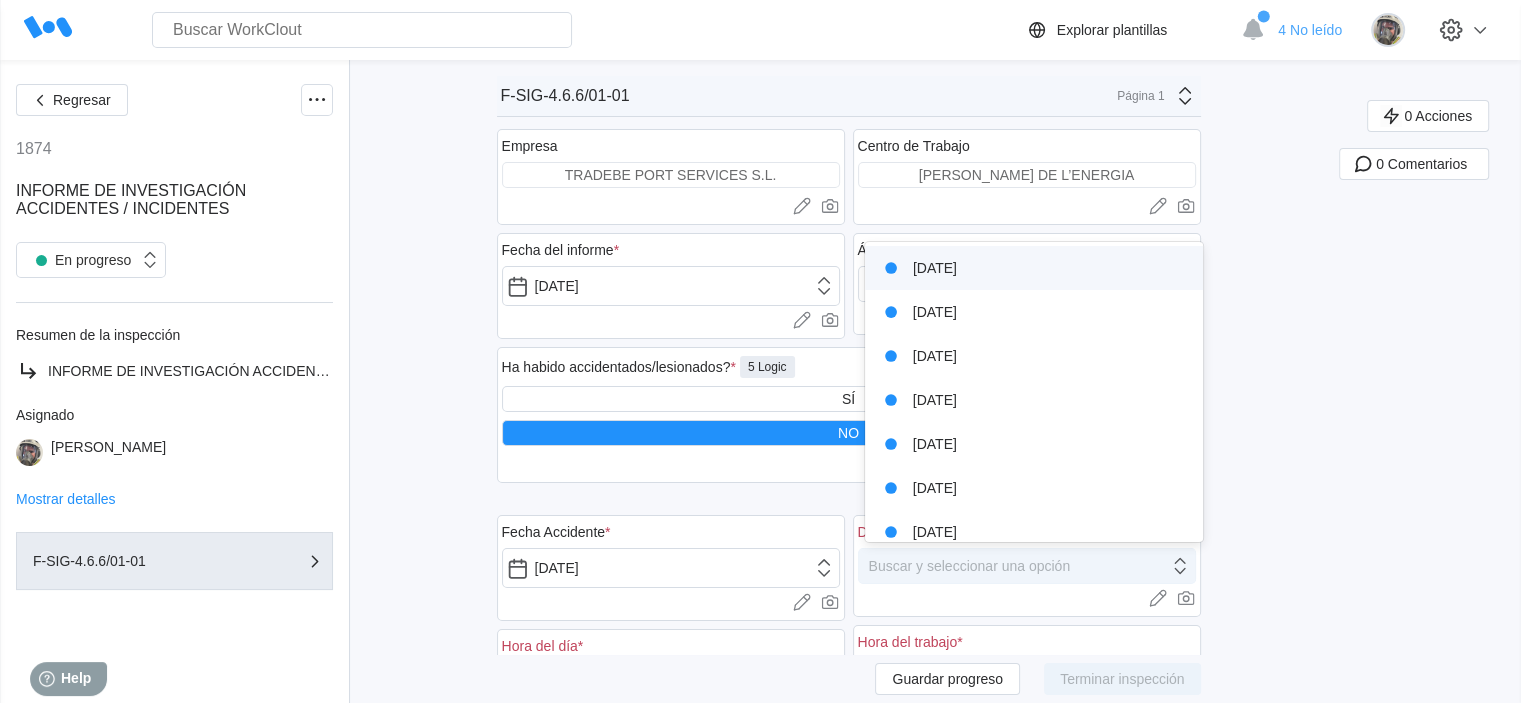 click on "Buscar y seleccionar una opción" at bounding box center (970, 566) 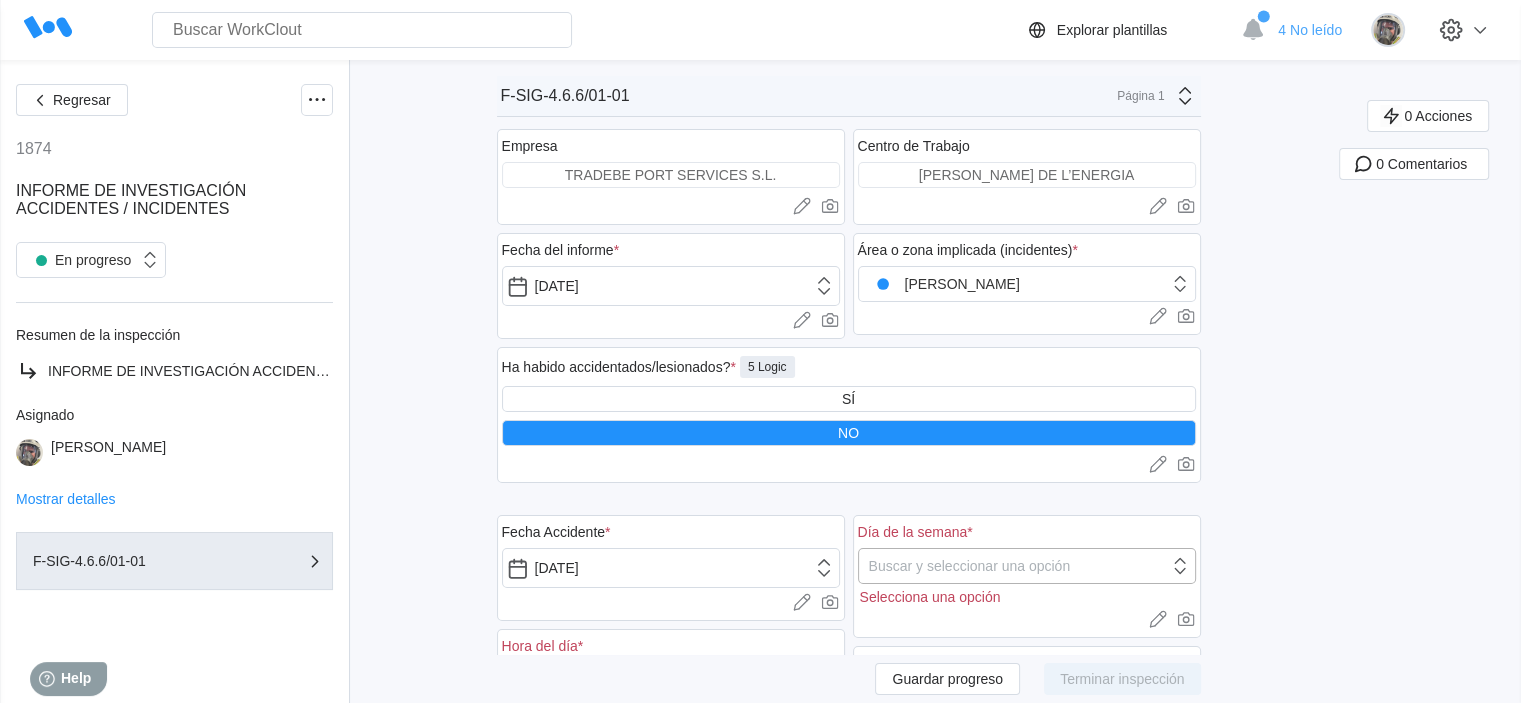 click on "Buscar y seleccionar una opción" at bounding box center (970, 566) 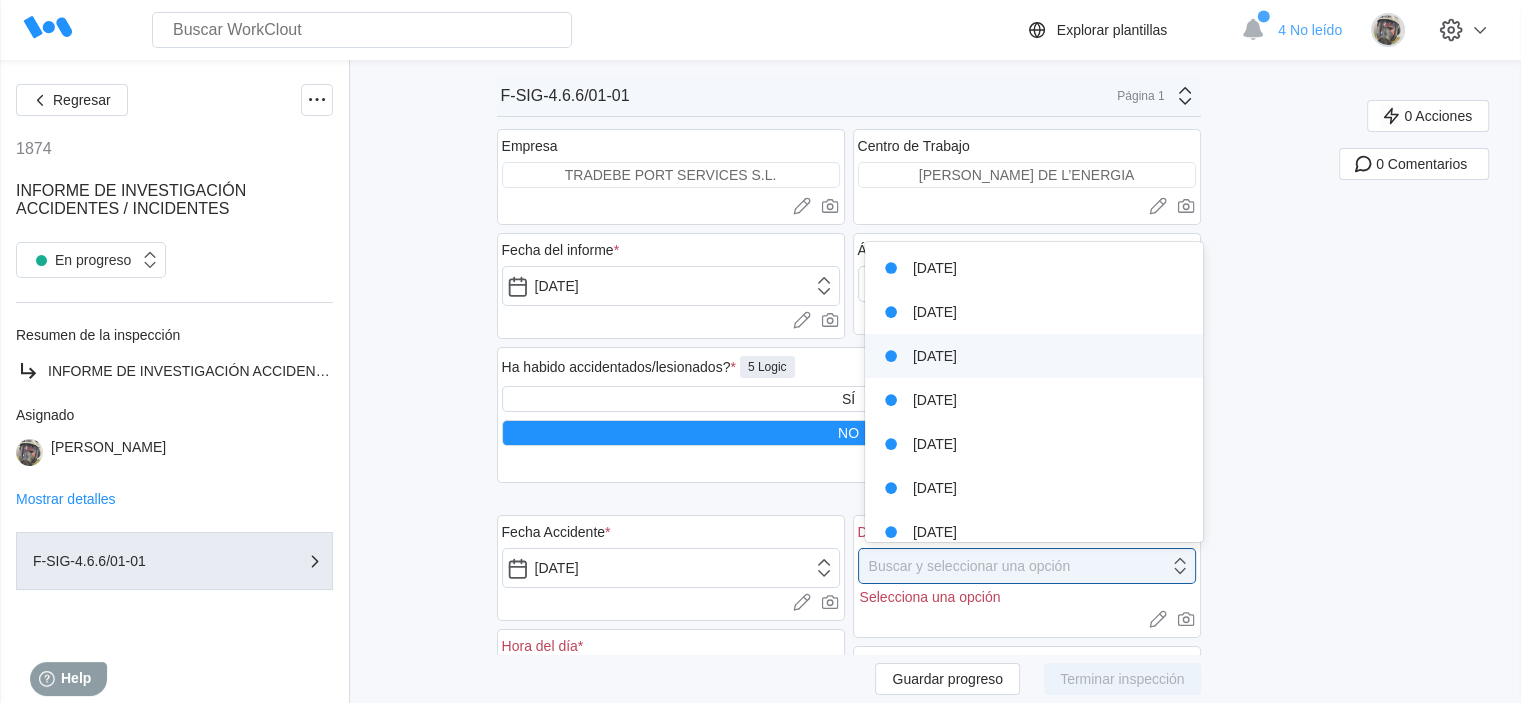 click on "MIÉRCOLES" at bounding box center (1034, 356) 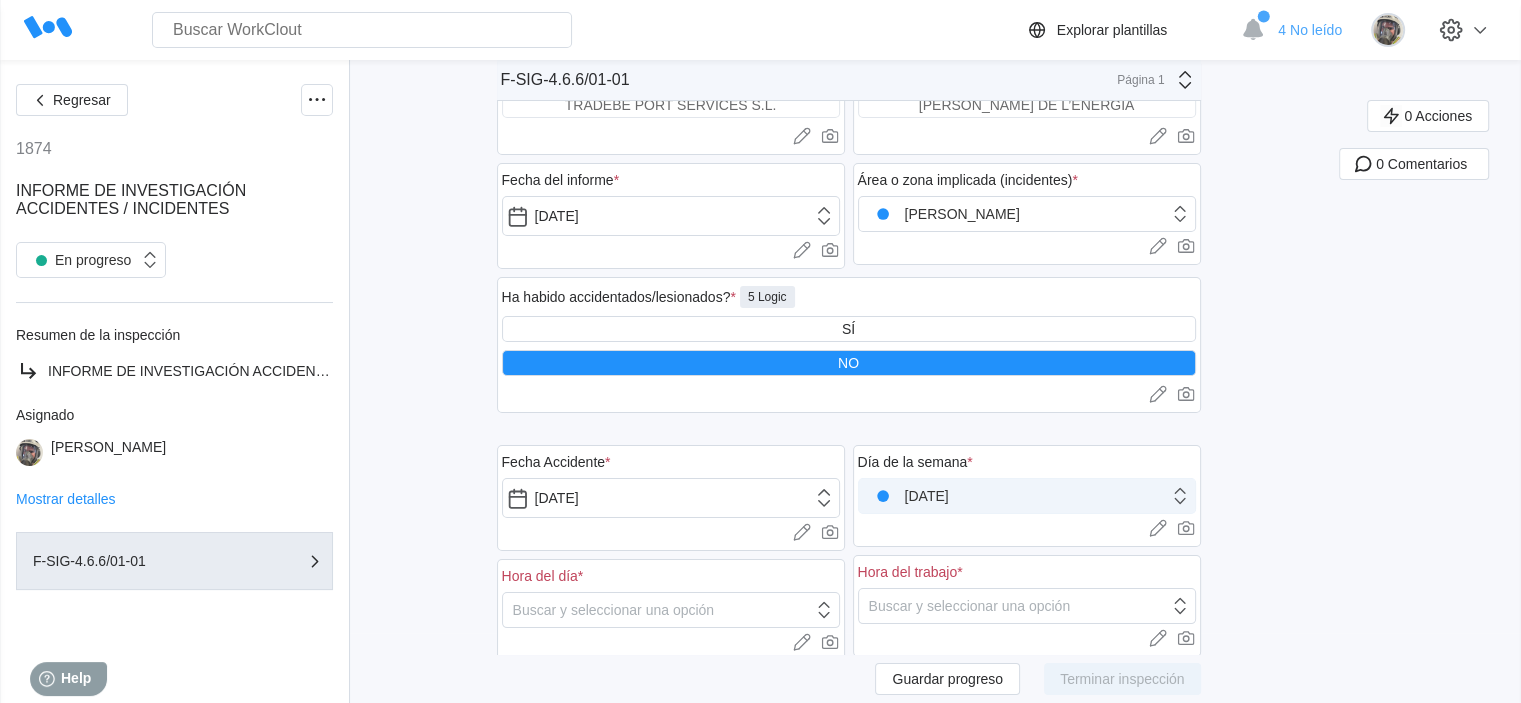 scroll, scrollTop: 100, scrollLeft: 0, axis: vertical 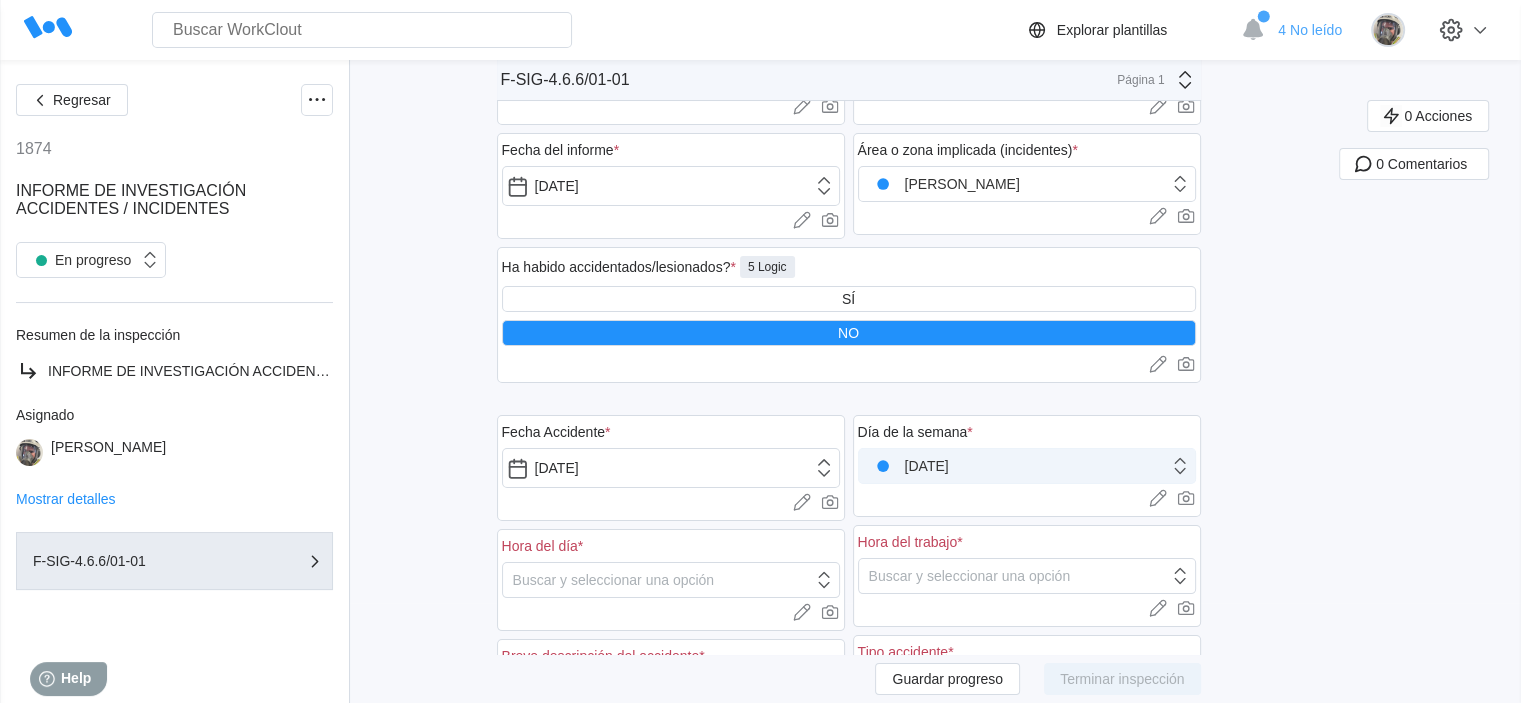 click on "MIÉRCOLES" at bounding box center [909, 466] 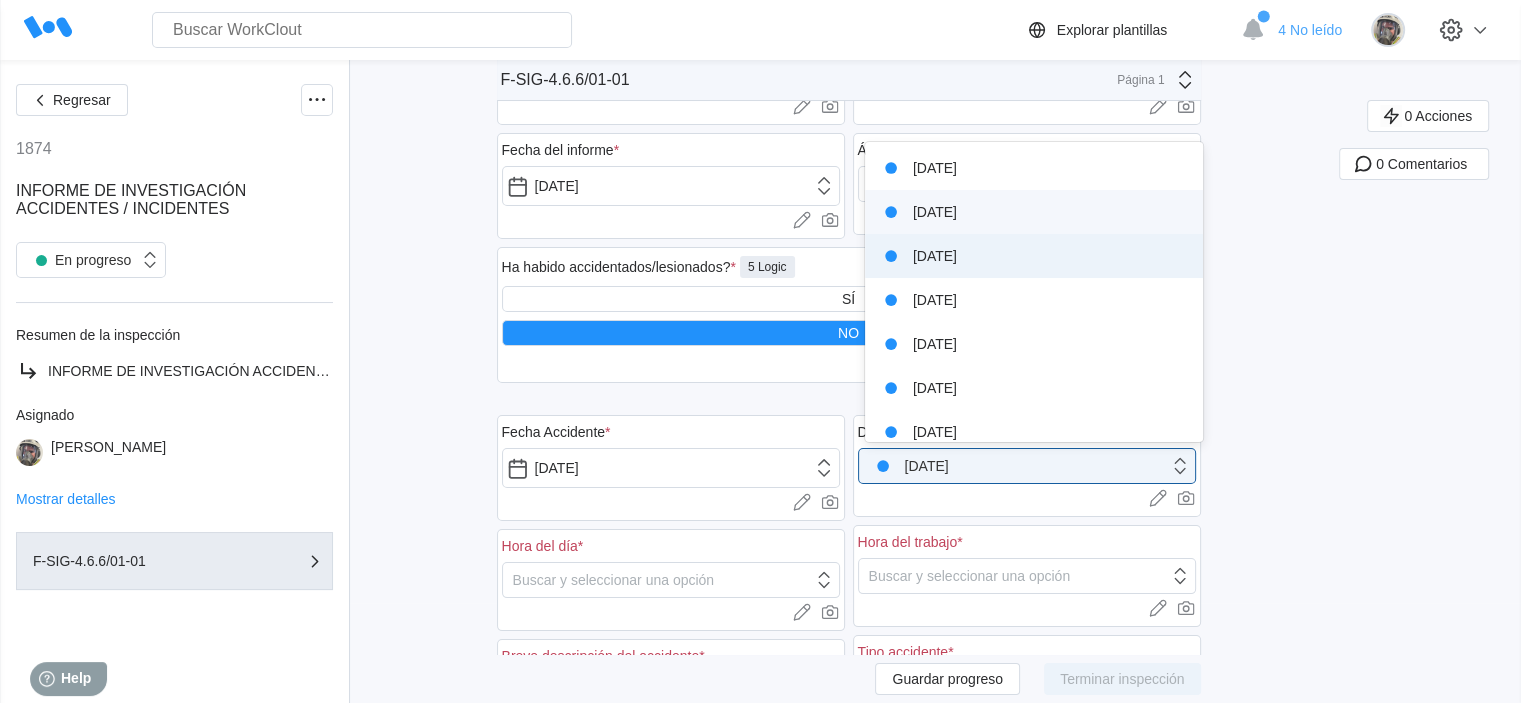 click on "MARTES" at bounding box center [1034, 212] 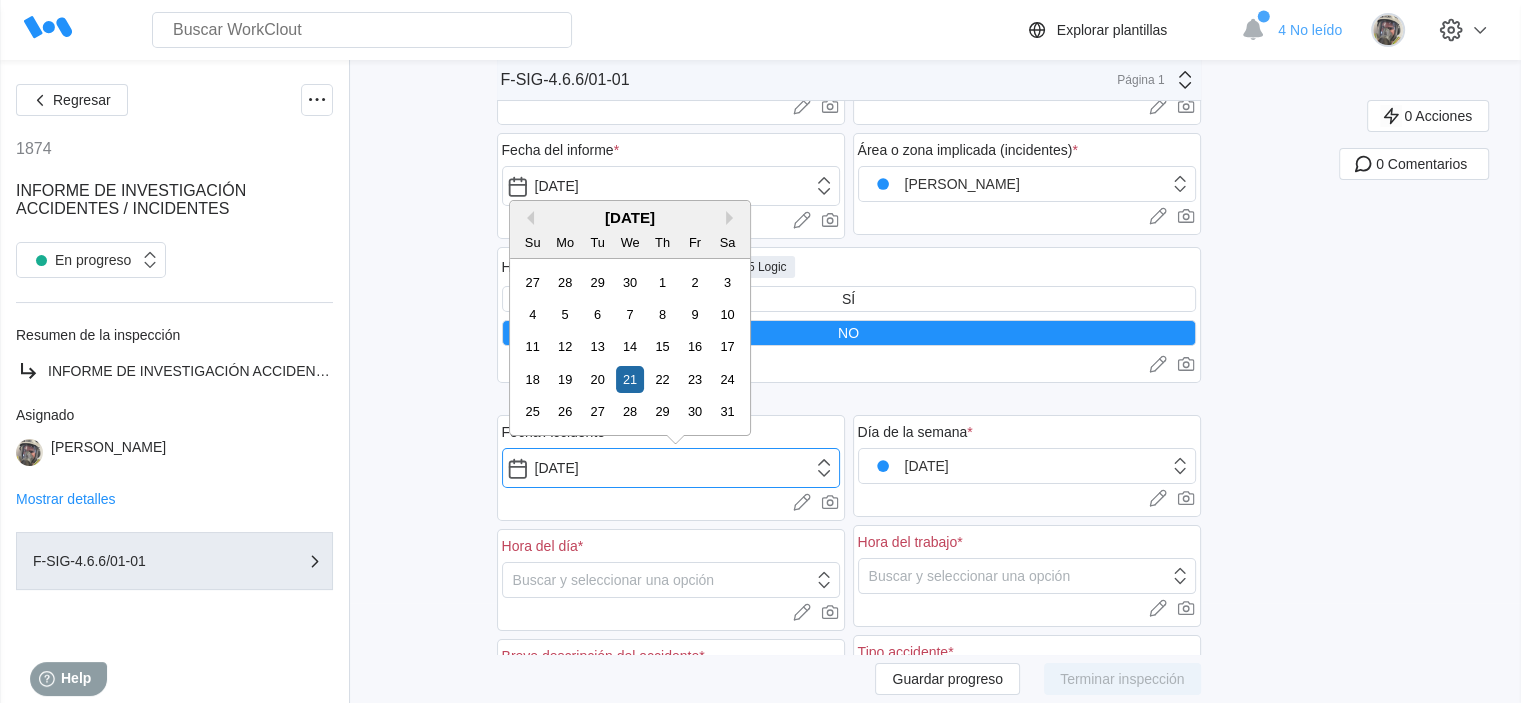 click on "05/21/2025" at bounding box center [671, 468] 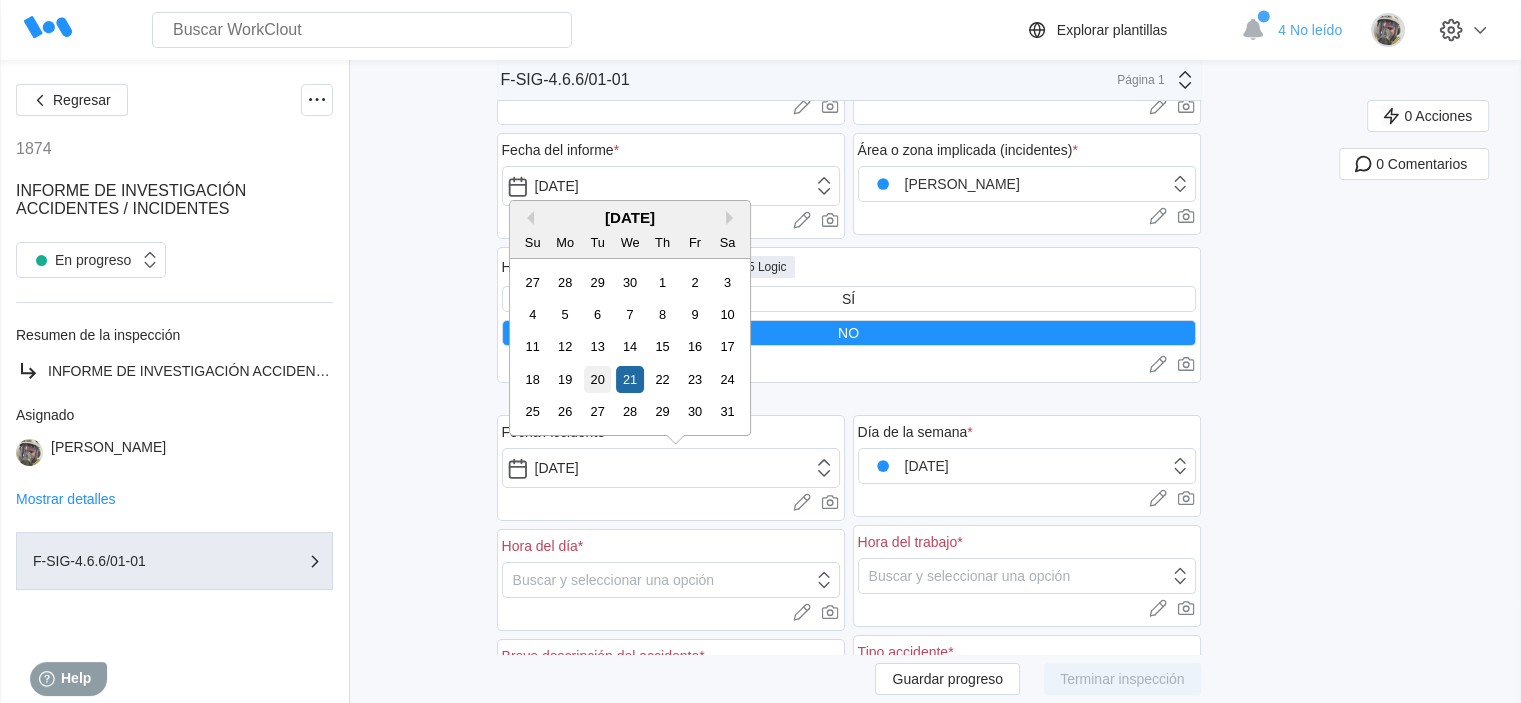 click on "20" at bounding box center [597, 379] 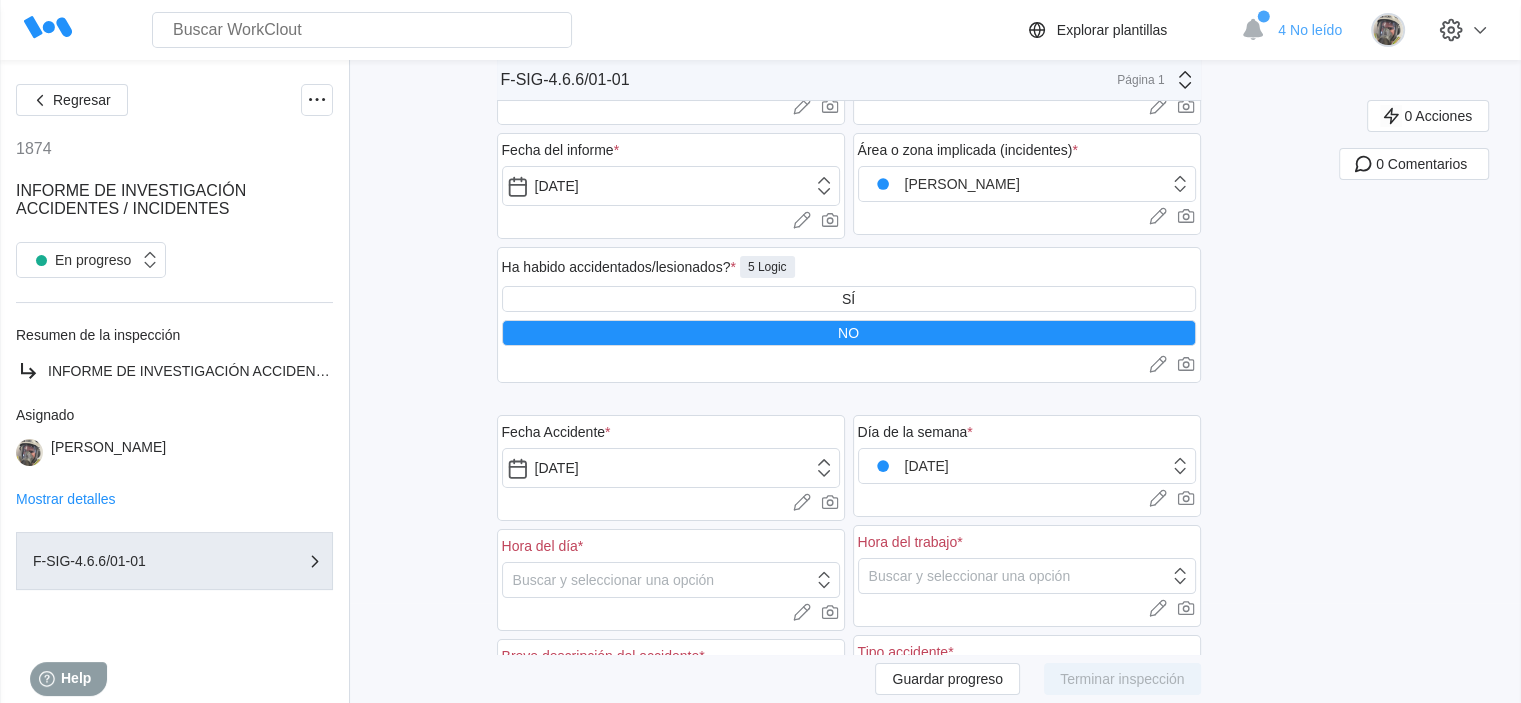 click on "Regresar 1874 INFORME DE INVESTIGACIÓN ACCIDENTES / INCIDENTES   En progreso Resumen de la inspección INFORME DE INVESTIGACIÓN ACCIDENTES / INCIDENTES Asignado DAVID BLANCO Mostrar detalles F-SIG-4.6.6/01-01 F-SIG-4.6.6/01-01 Página 1 Empresa TRADEBE PORT SERVICES S.L. Cargar imágenes o videos a este campo Arrastrar y soltar o  Cargar  or  Pick  from library. Fecha del informe * 05/21/2025 Cargar imágenes o videos a este campo Arrastrar y soltar o  Cargar  or  Pick  from library. Centro de Trabajo MOLL DE L’ENERGIA Cargar imágenes o videos a este campo Arrastrar y soltar o  Cargar  or  Pick  from library. Área o zona implicada (incidentes) *   Sala de calderas Cargar imágenes o videos a este campo Arrastrar y soltar o  Cargar  or  Pick  from library. Ha habido accidentados/lesionados? * 5 Logic SÍ NO Cargar imágenes o videos a este campo Arrastrar y soltar o  Cargar  or  Pick  from library. Fecha Accidente * 05/20/2025 Cargar imágenes o videos a este campo Arrastrar y soltar o  Cargar  or  Pick" at bounding box center (760, 1497) 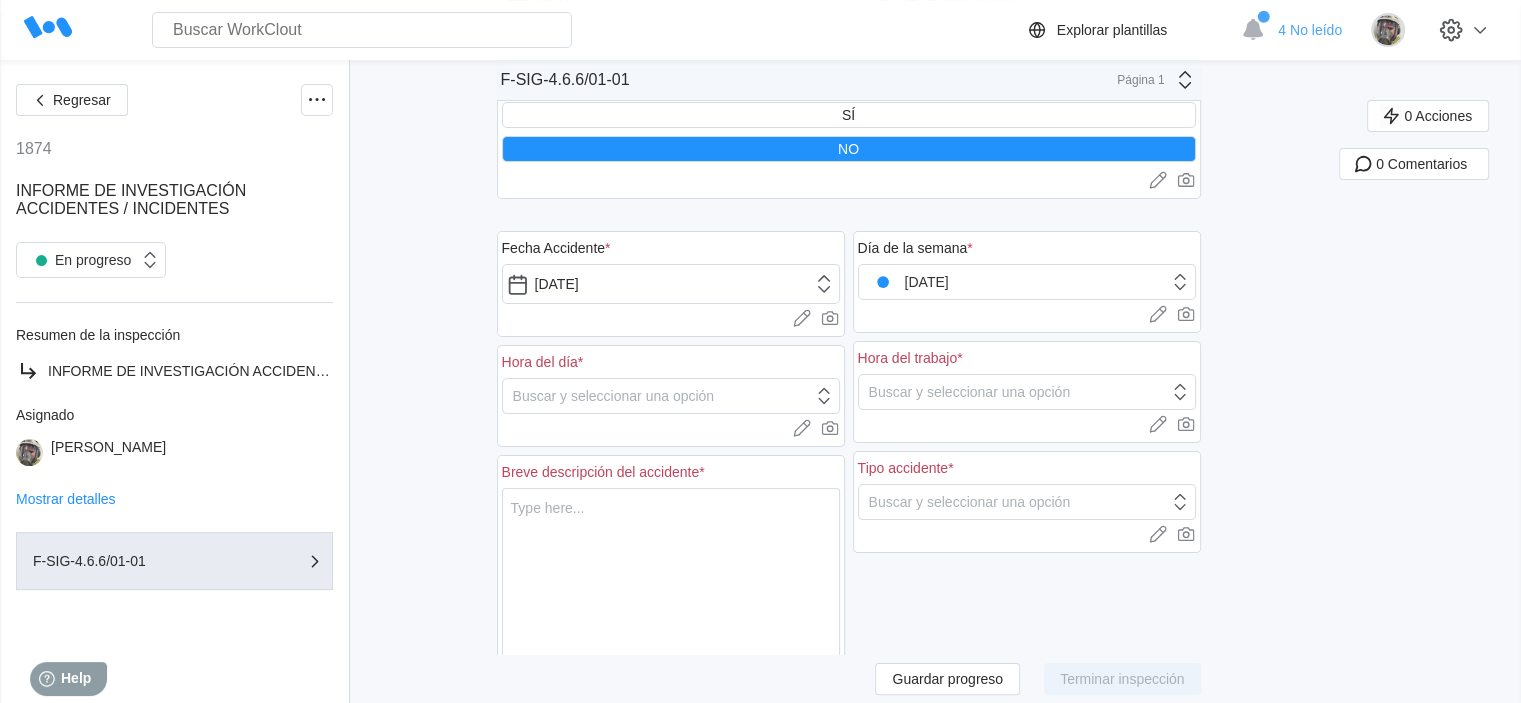 scroll, scrollTop: 300, scrollLeft: 0, axis: vertical 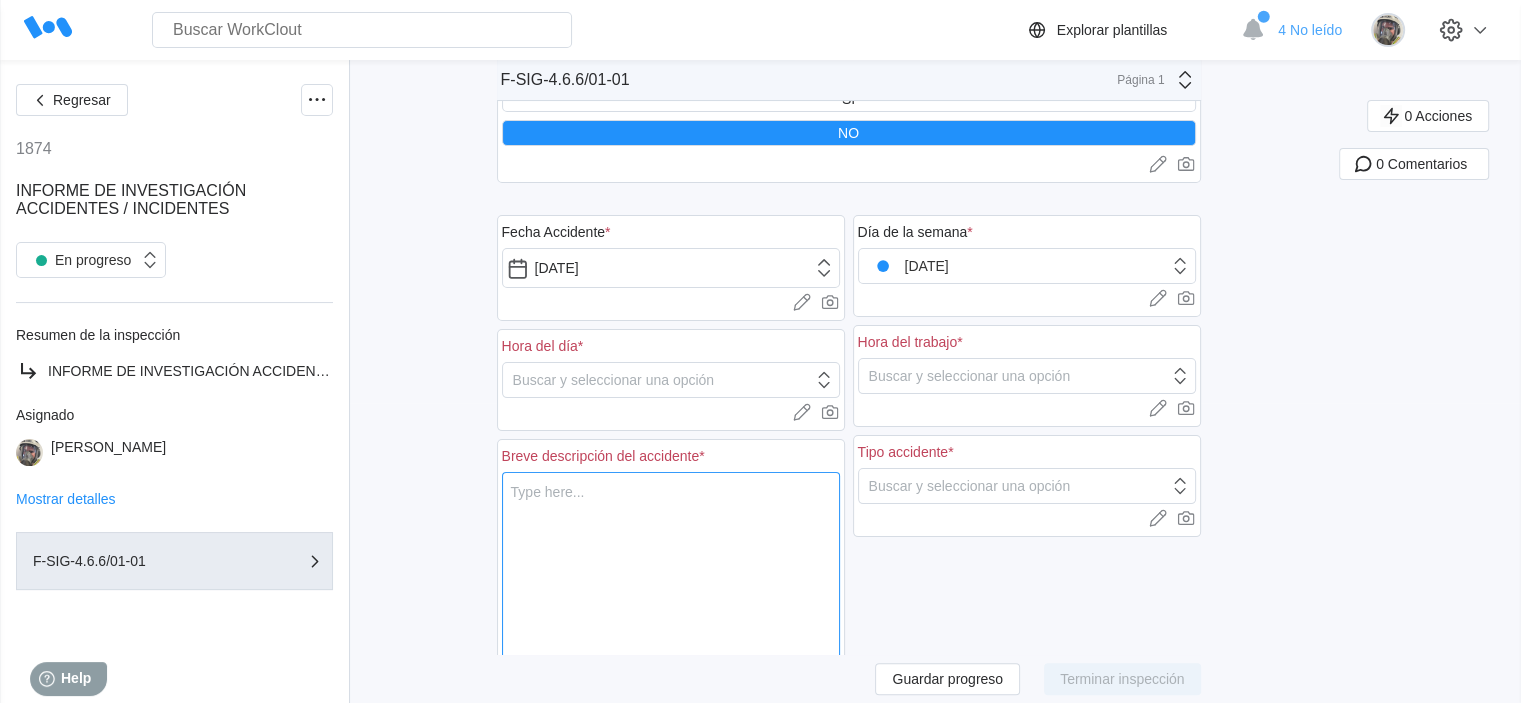 click at bounding box center [671, 572] 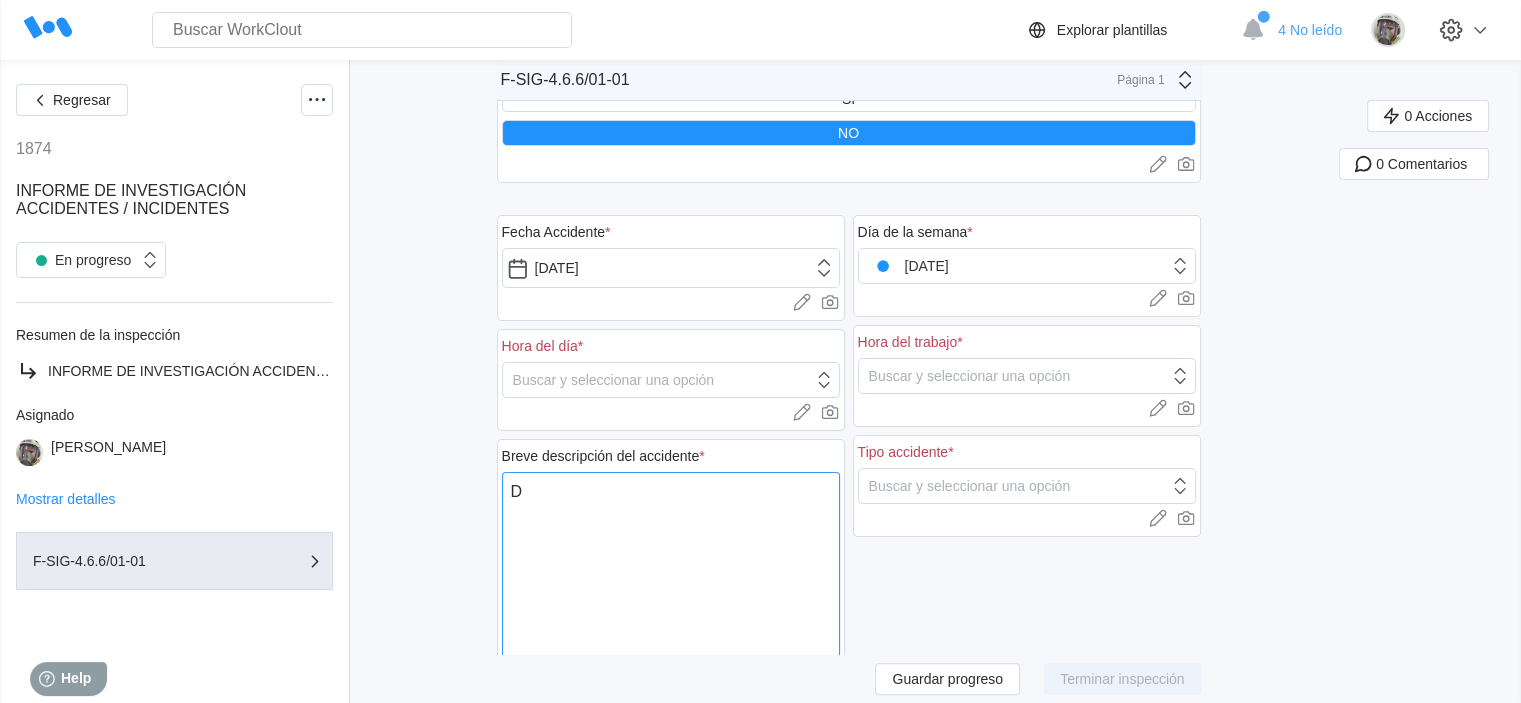 type on "De" 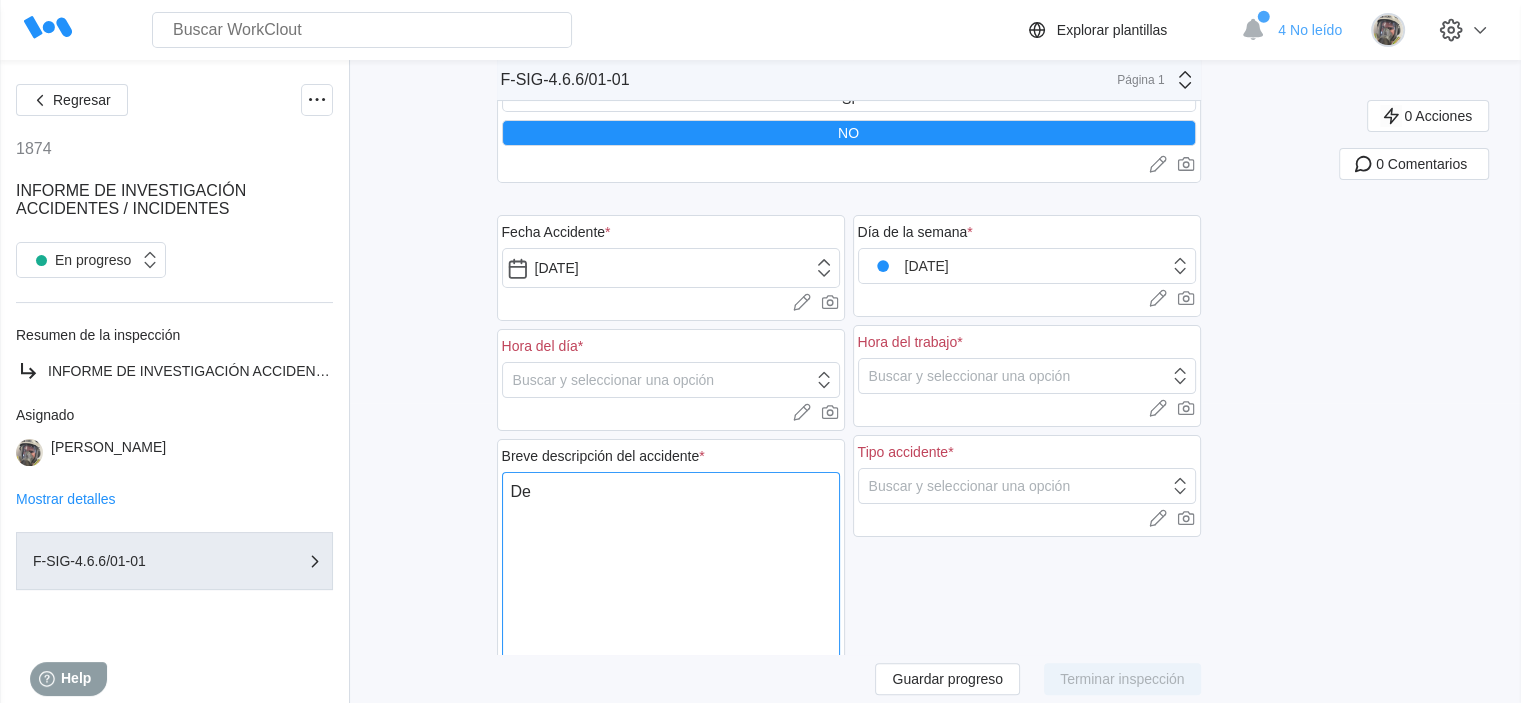 type on "Der" 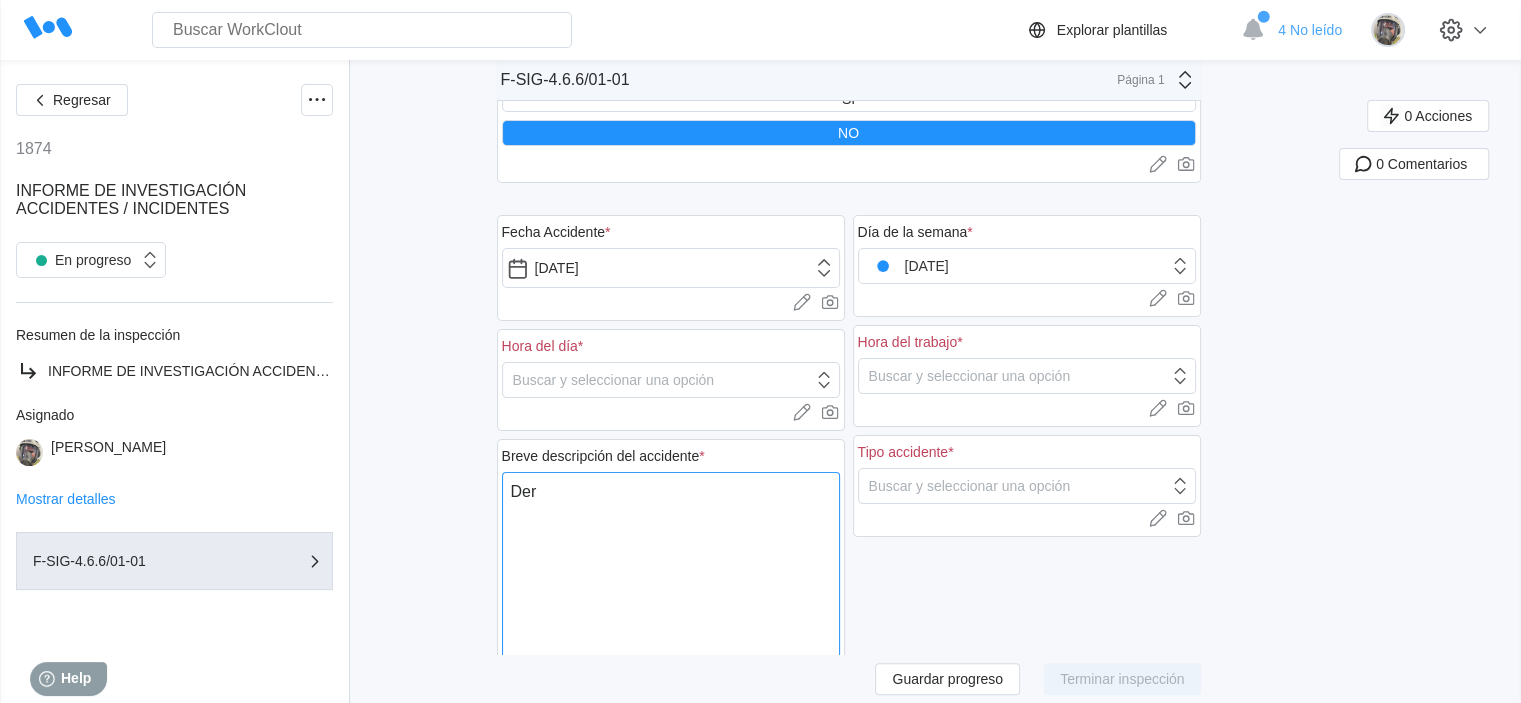 type on "Derr" 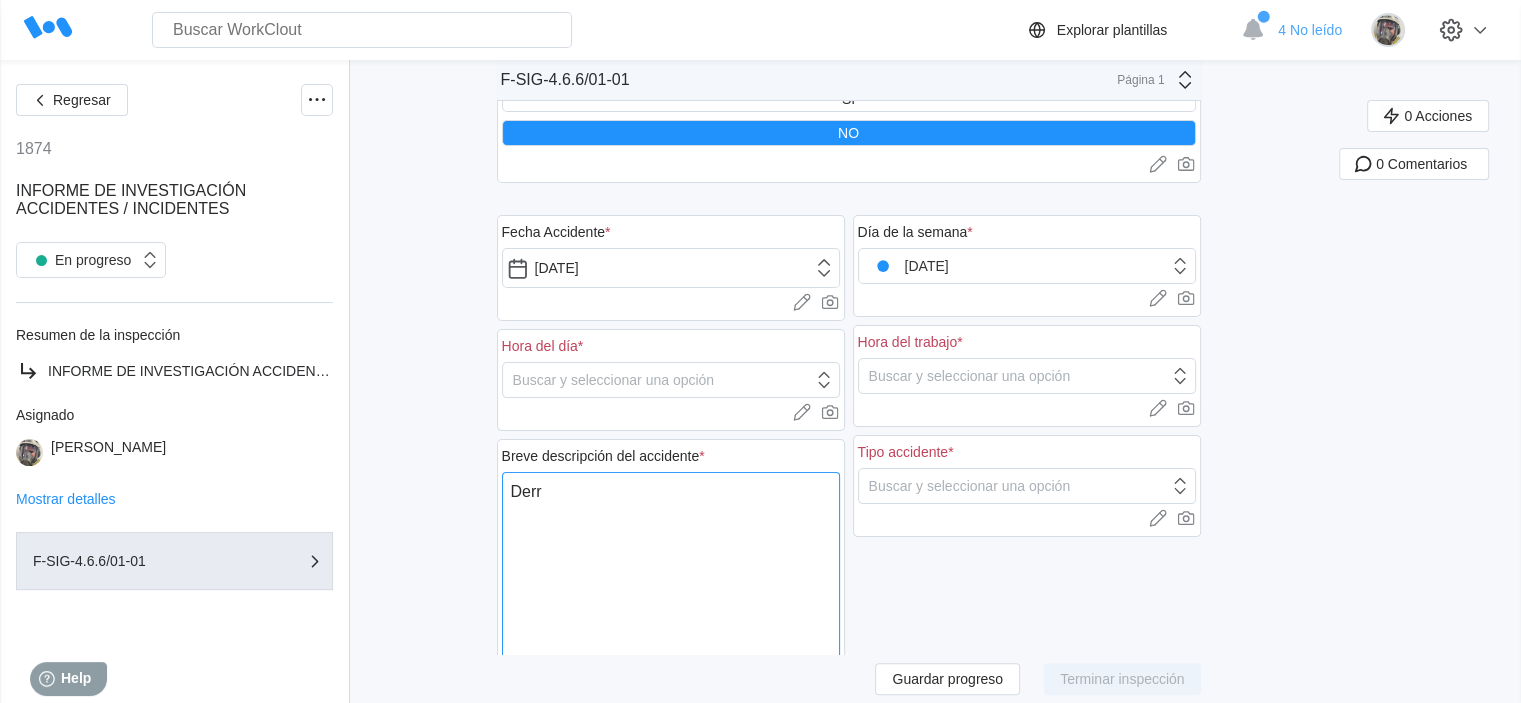 type on "Derra" 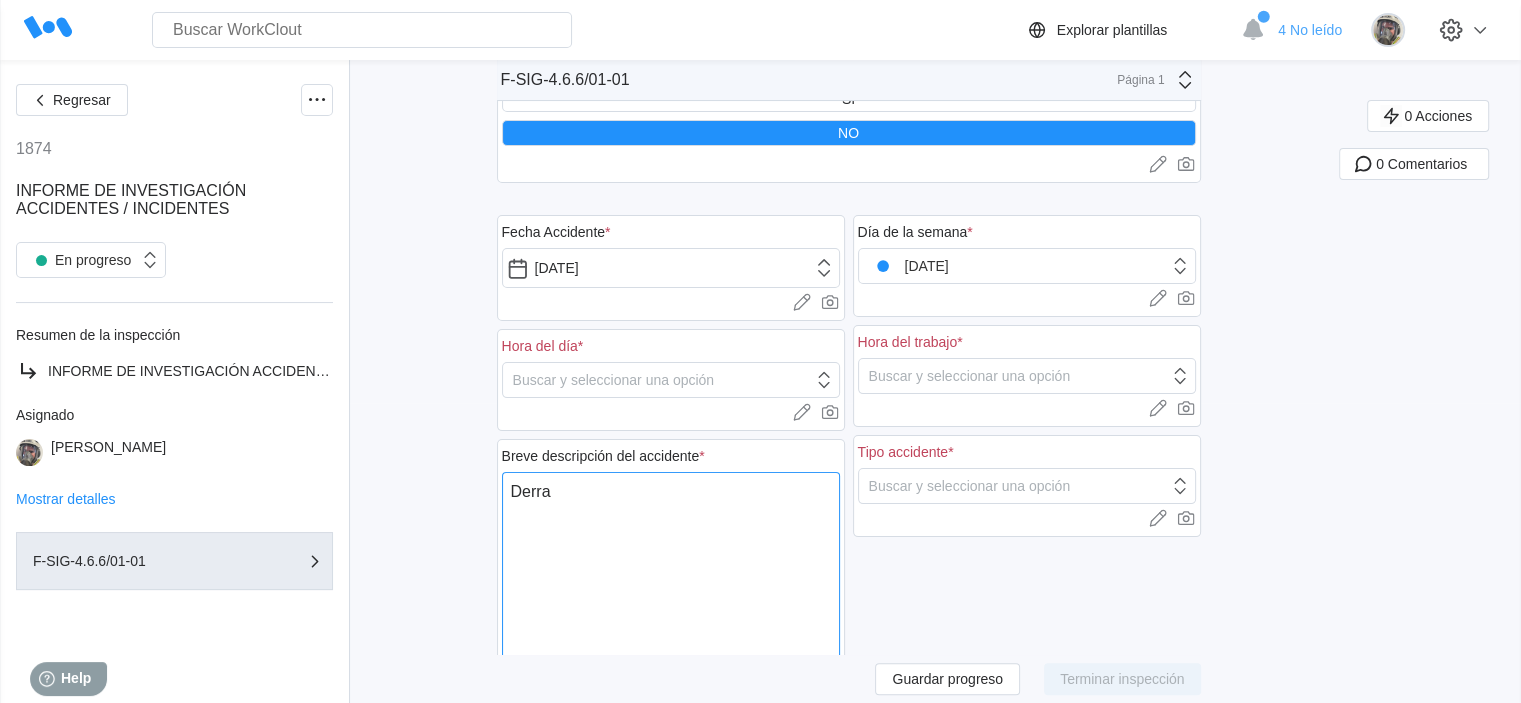 type on "Derram" 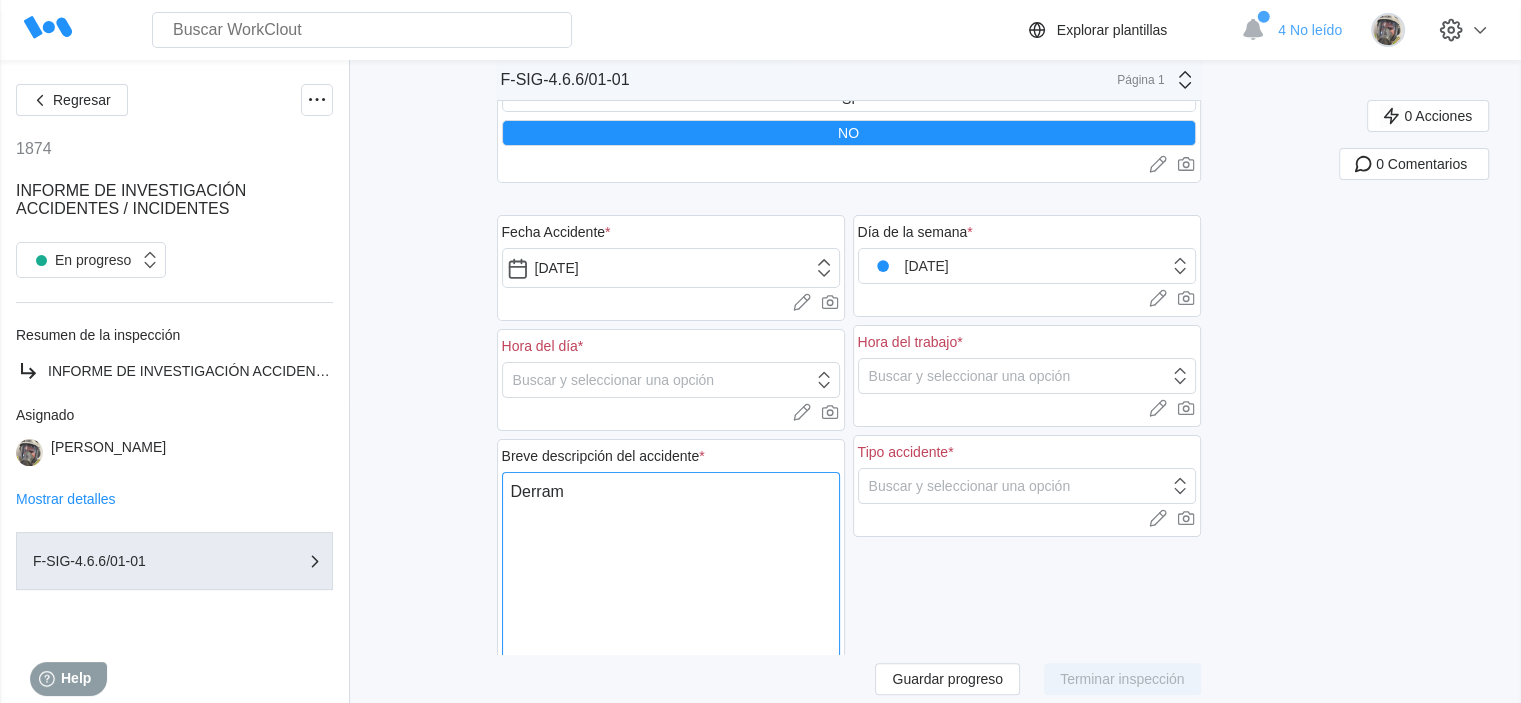 type on "Derrame" 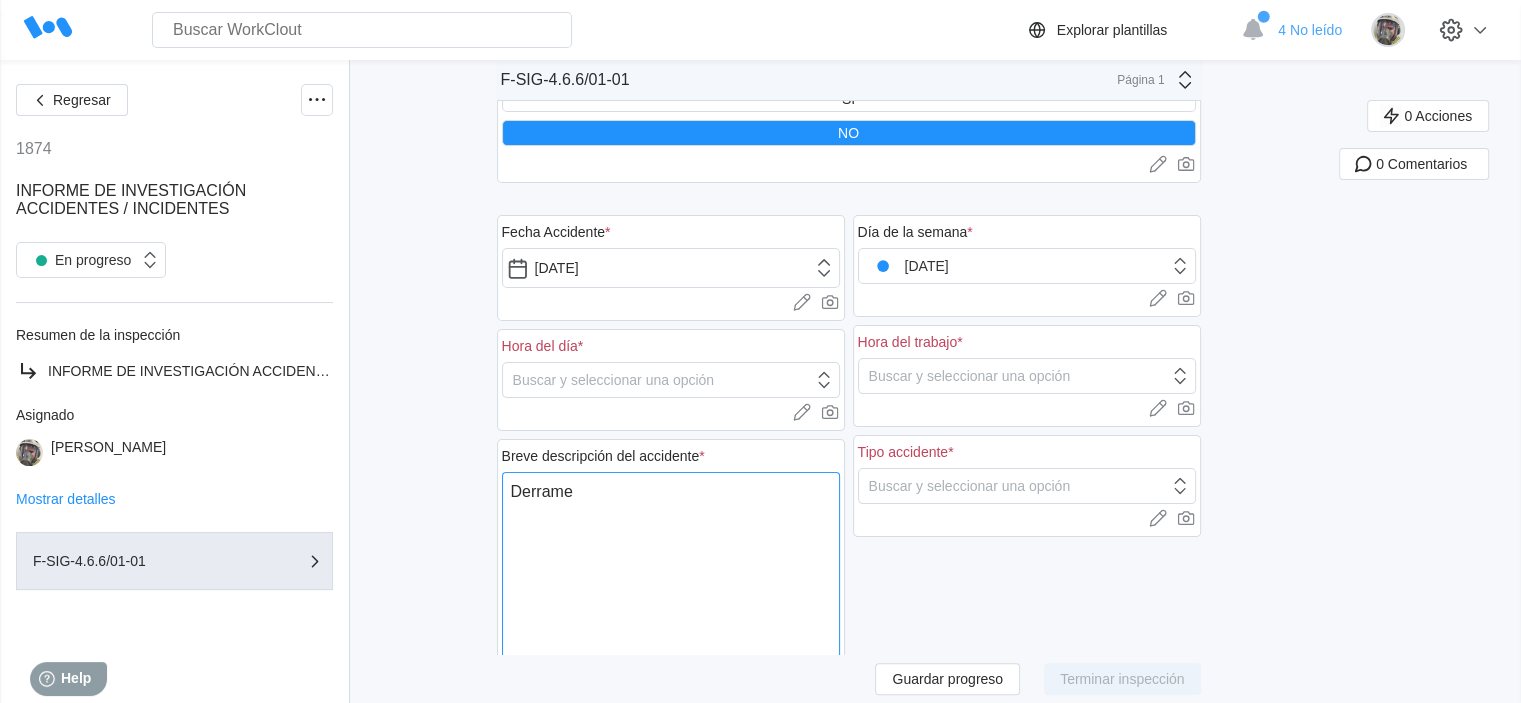type on "Derrame" 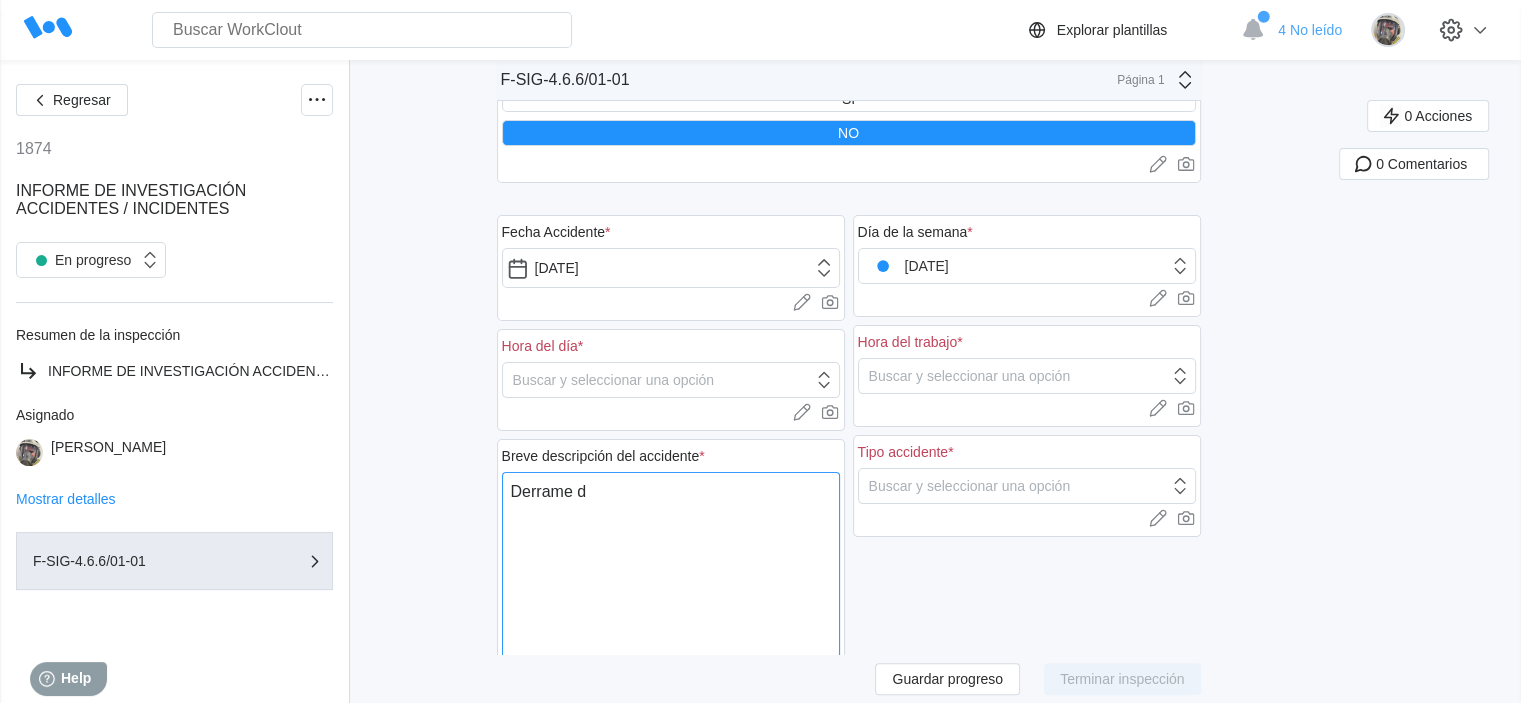 type on "Derrame de" 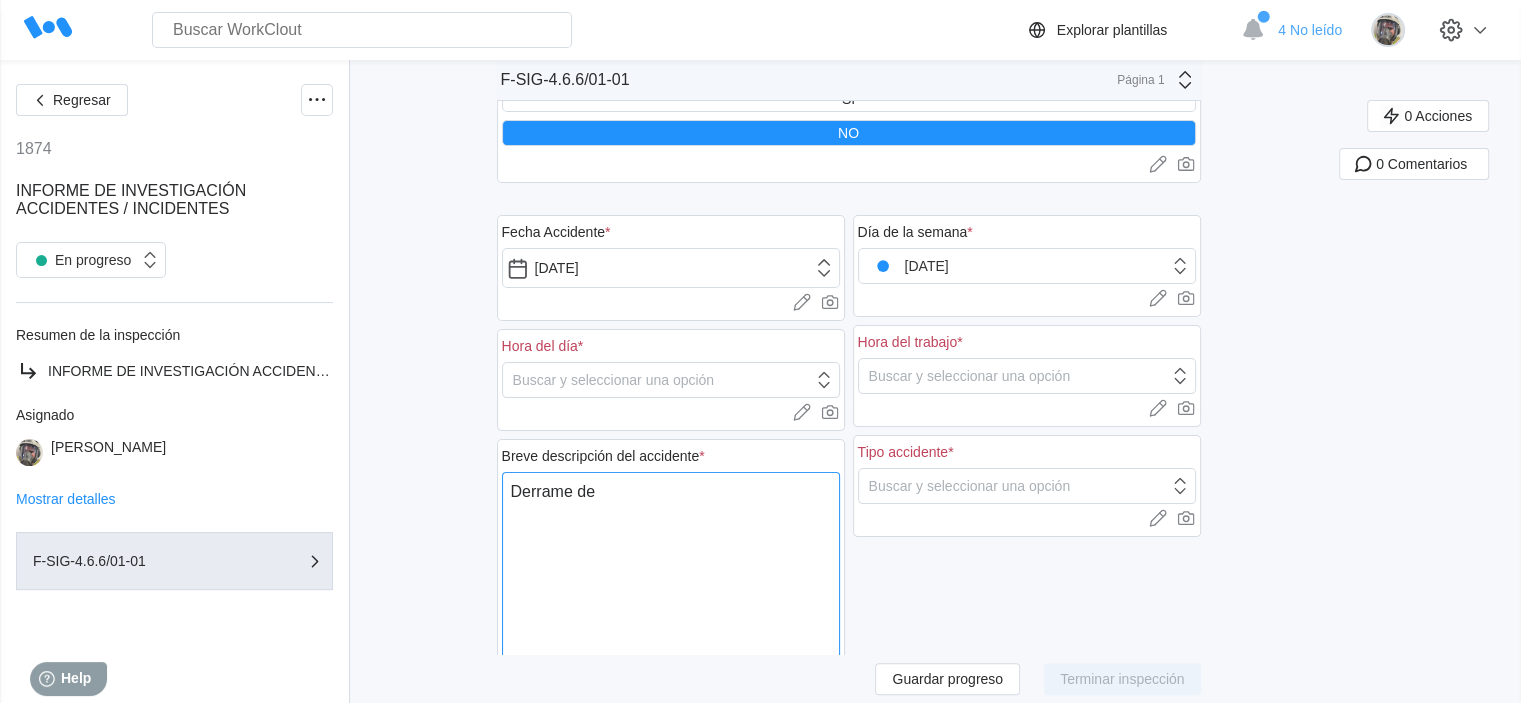 type on "Derrame de" 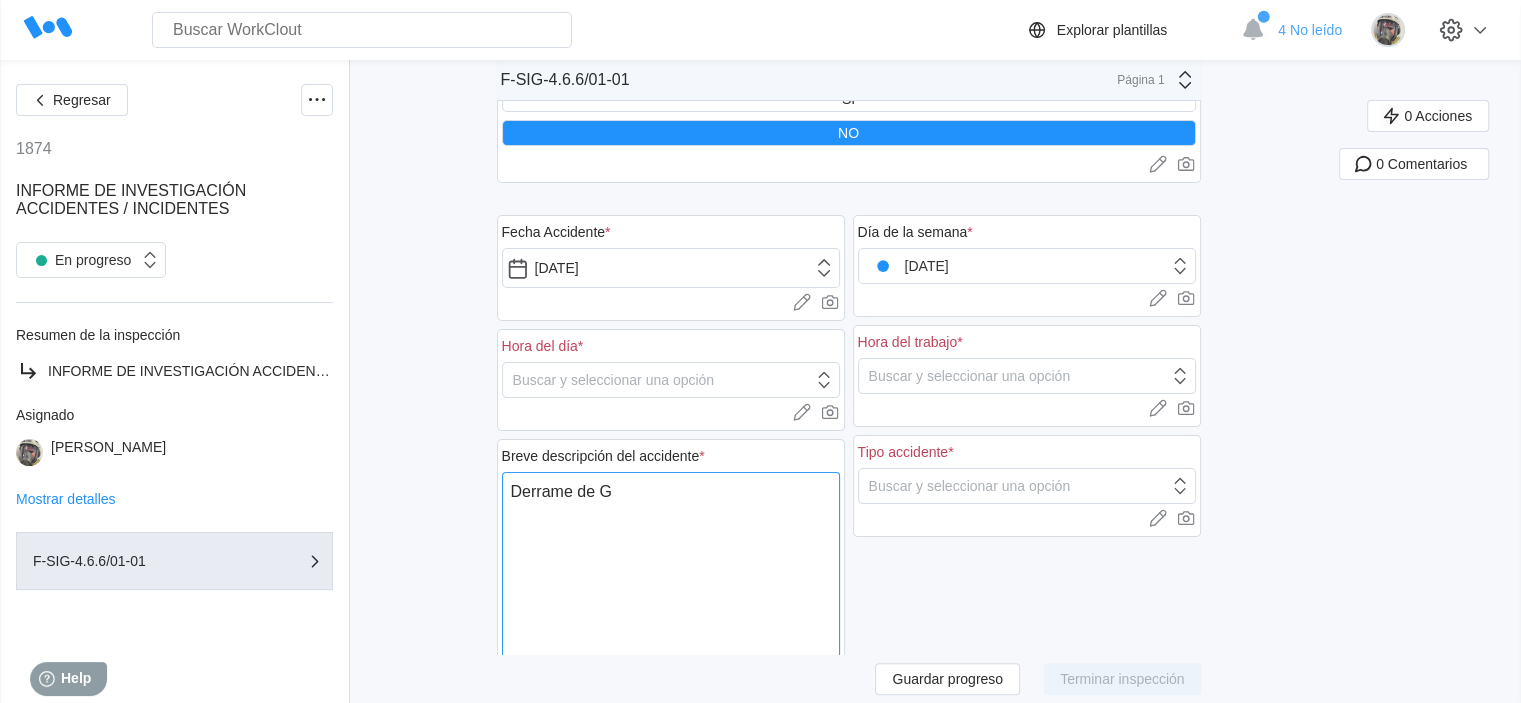 type on "Derrame de GO" 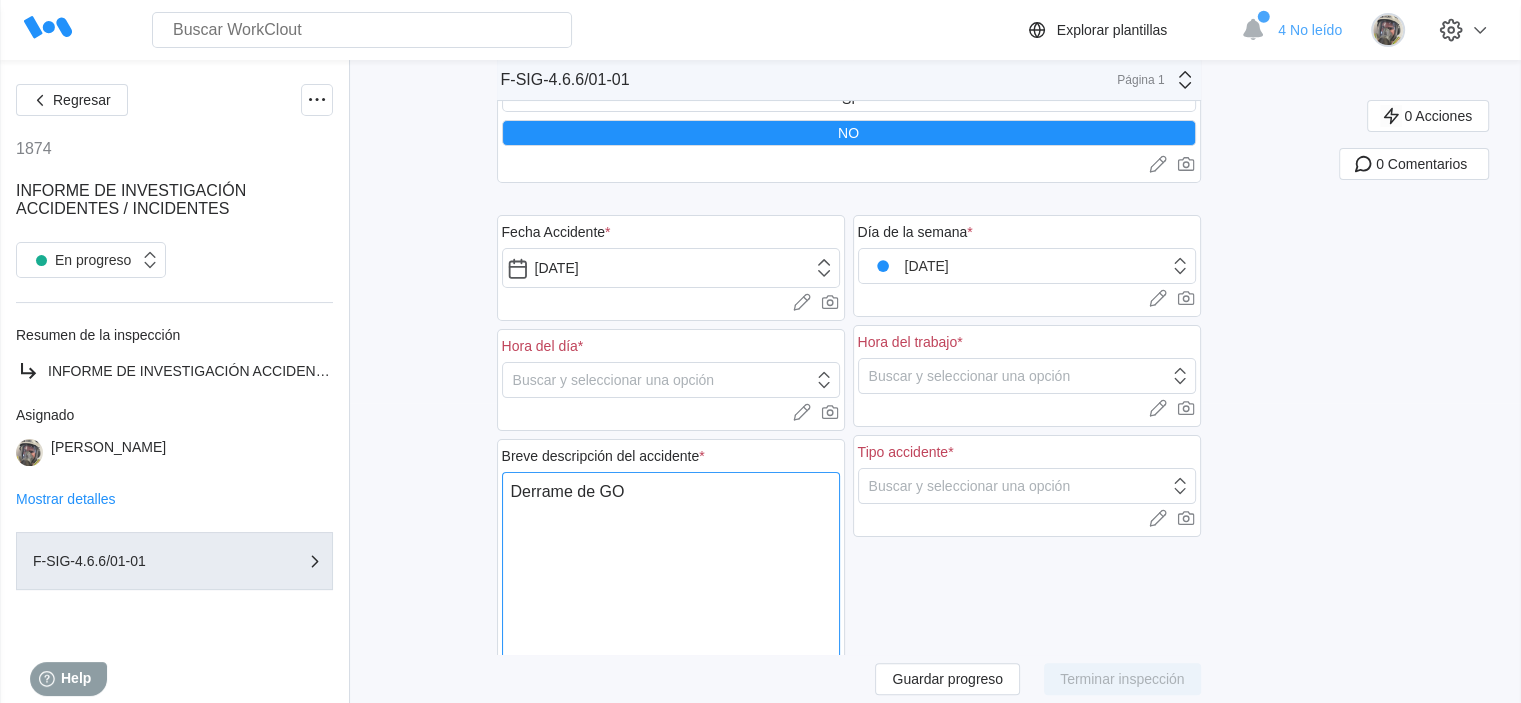 type on "Derrame de GO" 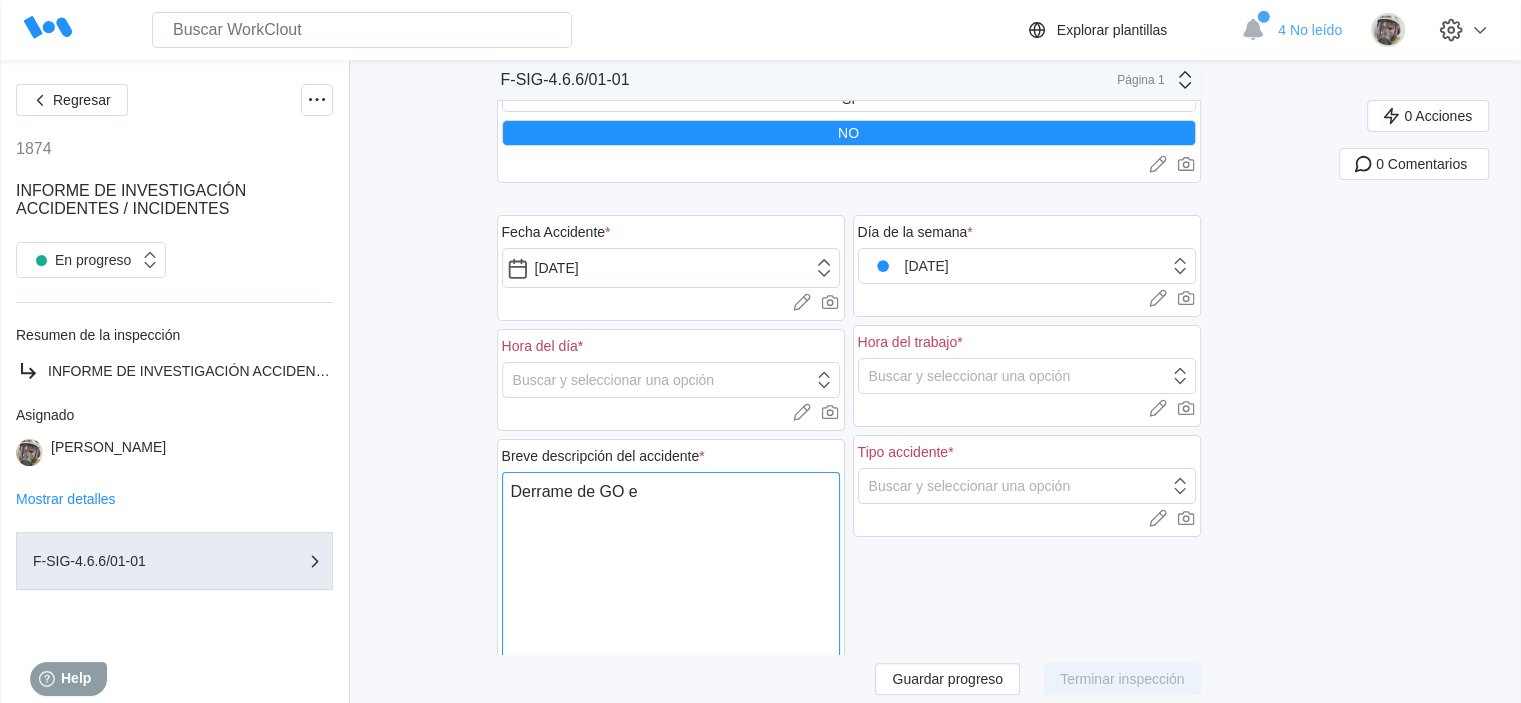 type on "Derrame de GO en" 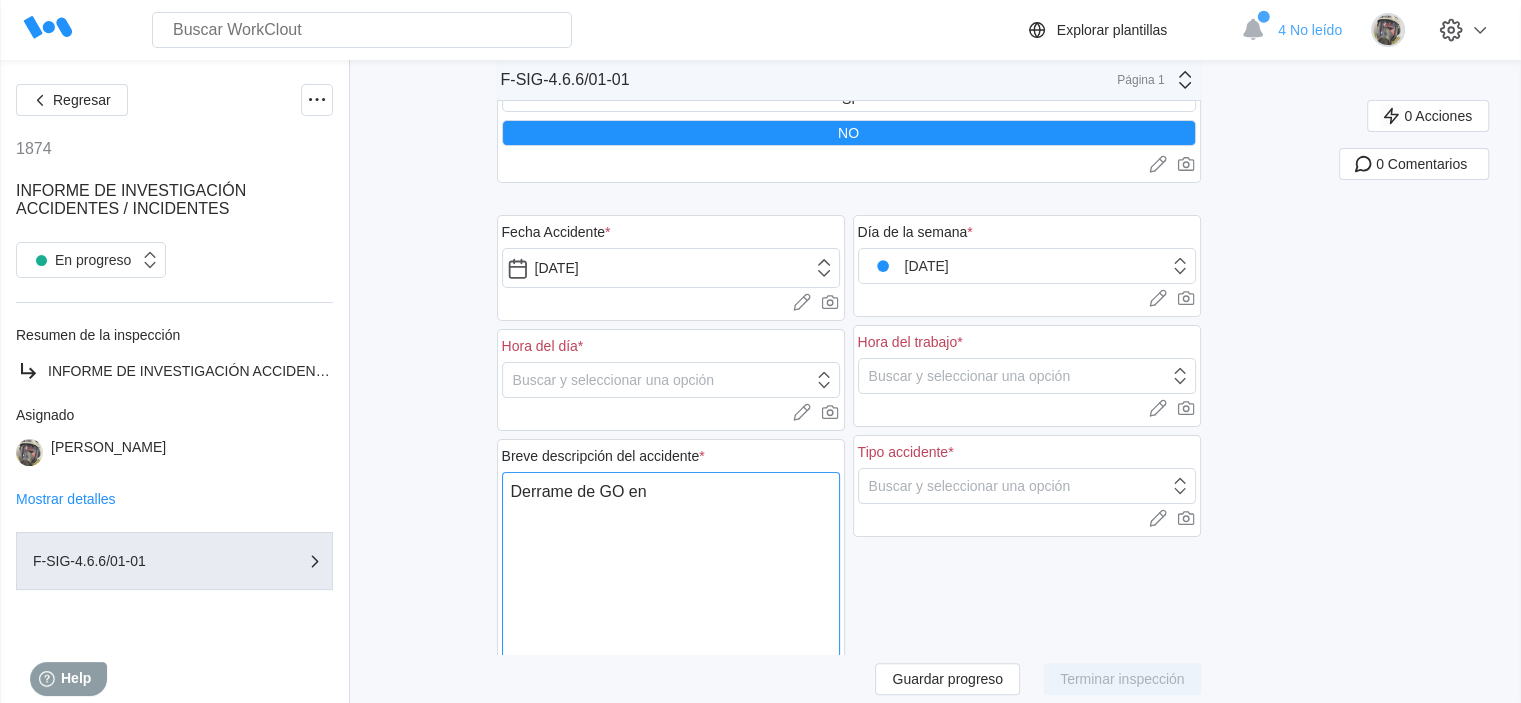 type on "Derrame de GO en" 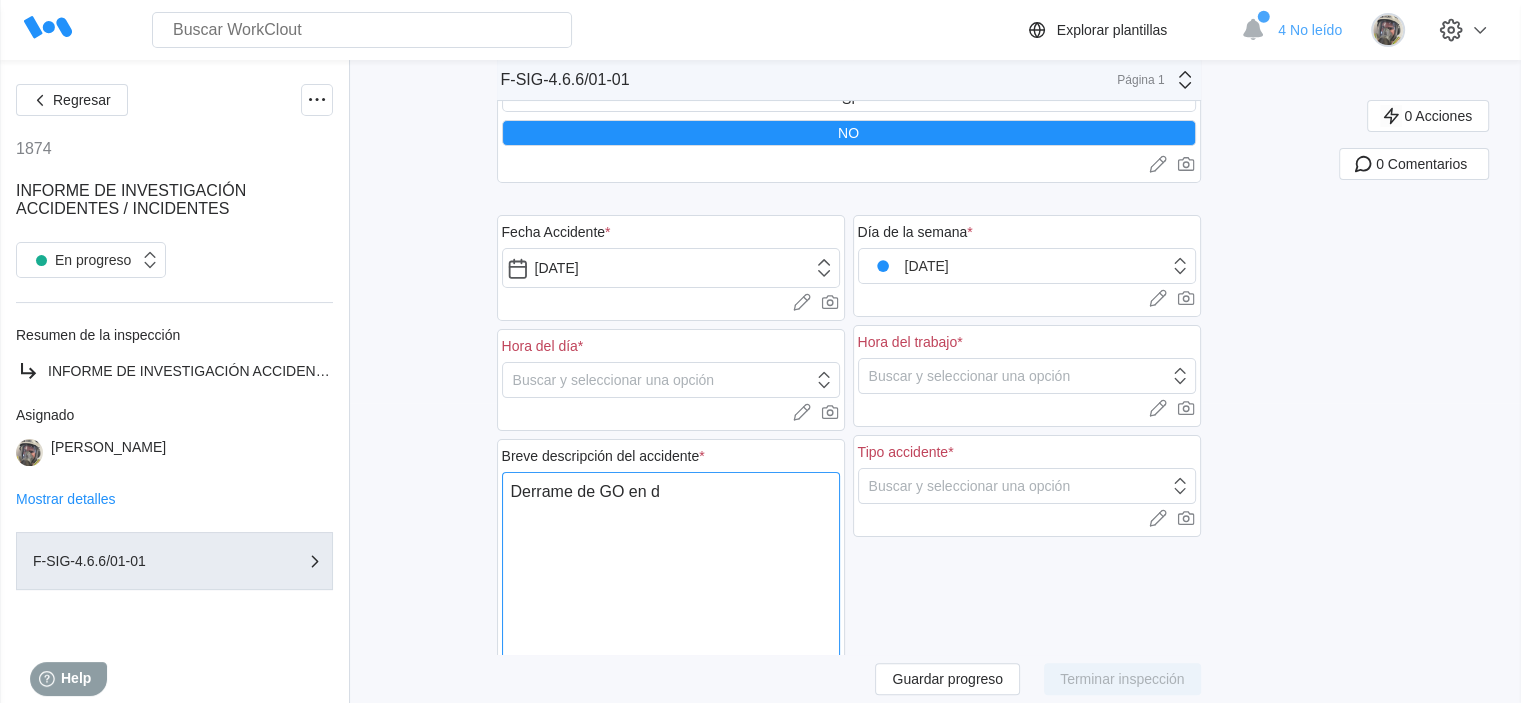 type on "Derrame de GO en de" 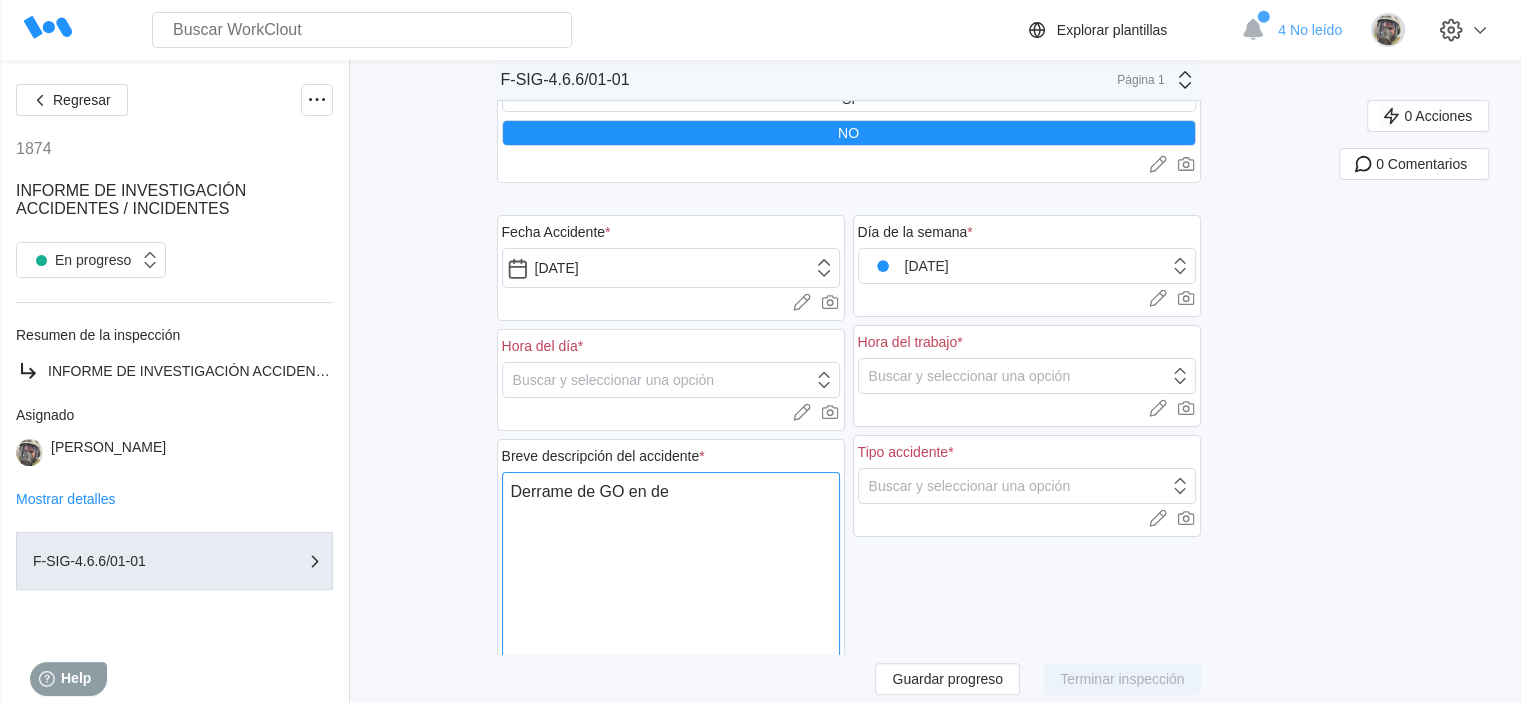 type on "Derrame de GO en dep" 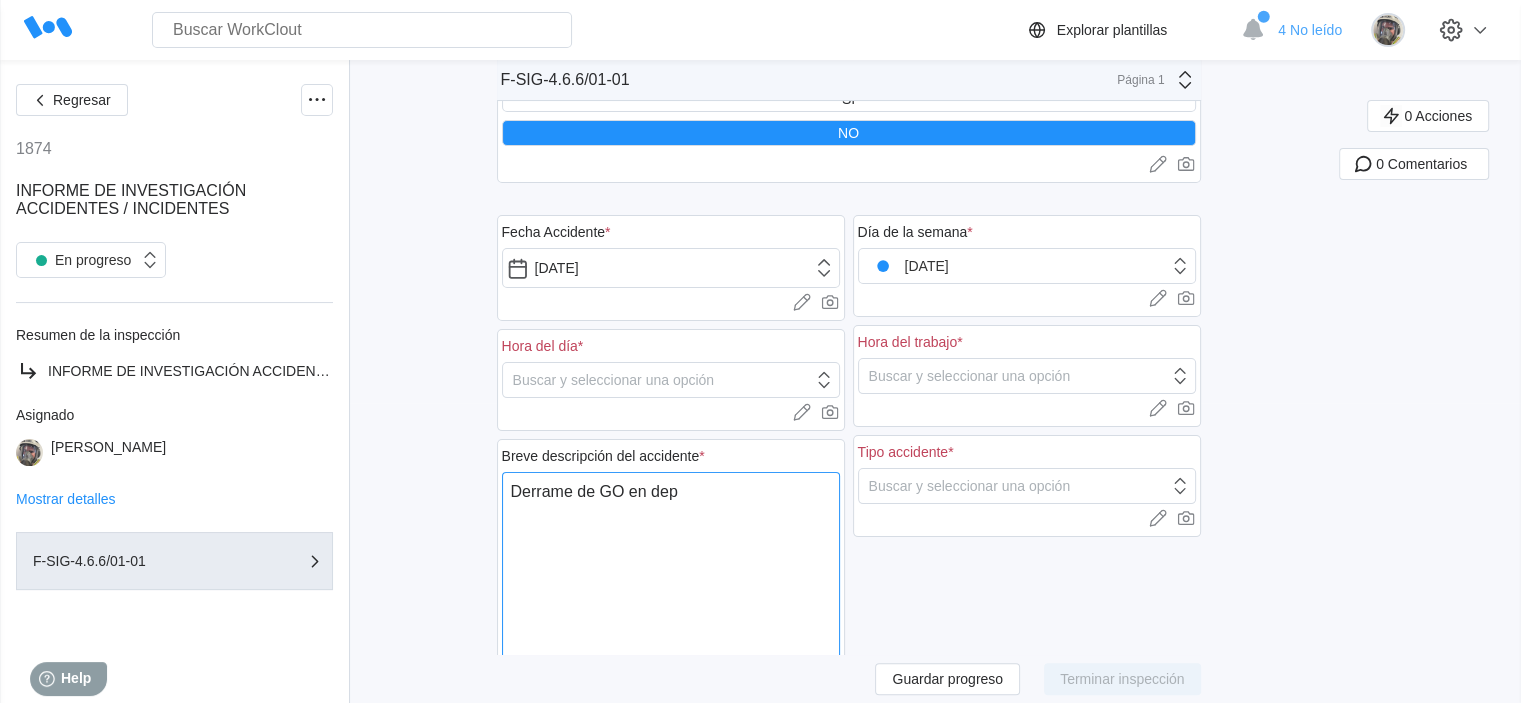 type on "Derrame de GO en depó" 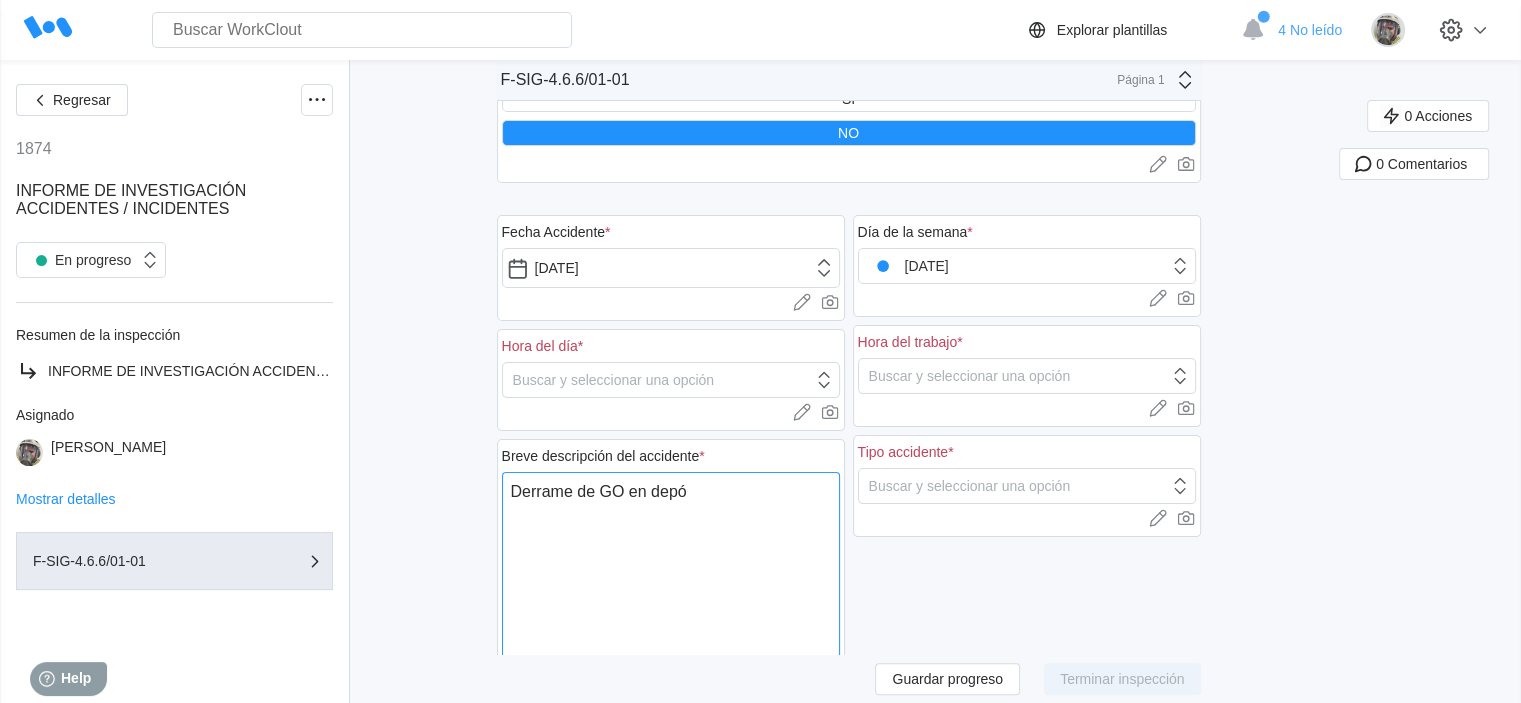 type on "Derrame de GO en depós" 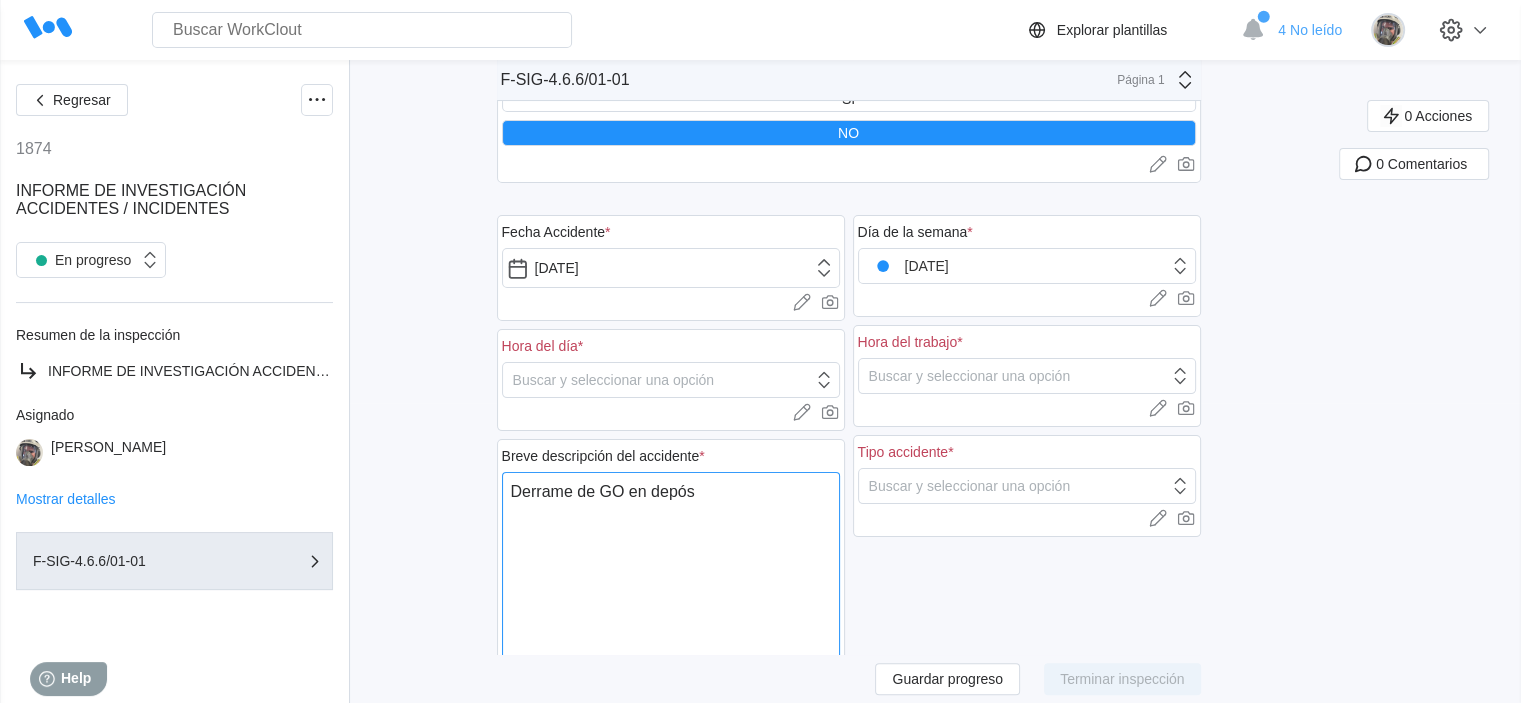type on "Derrame de GO en depósi" 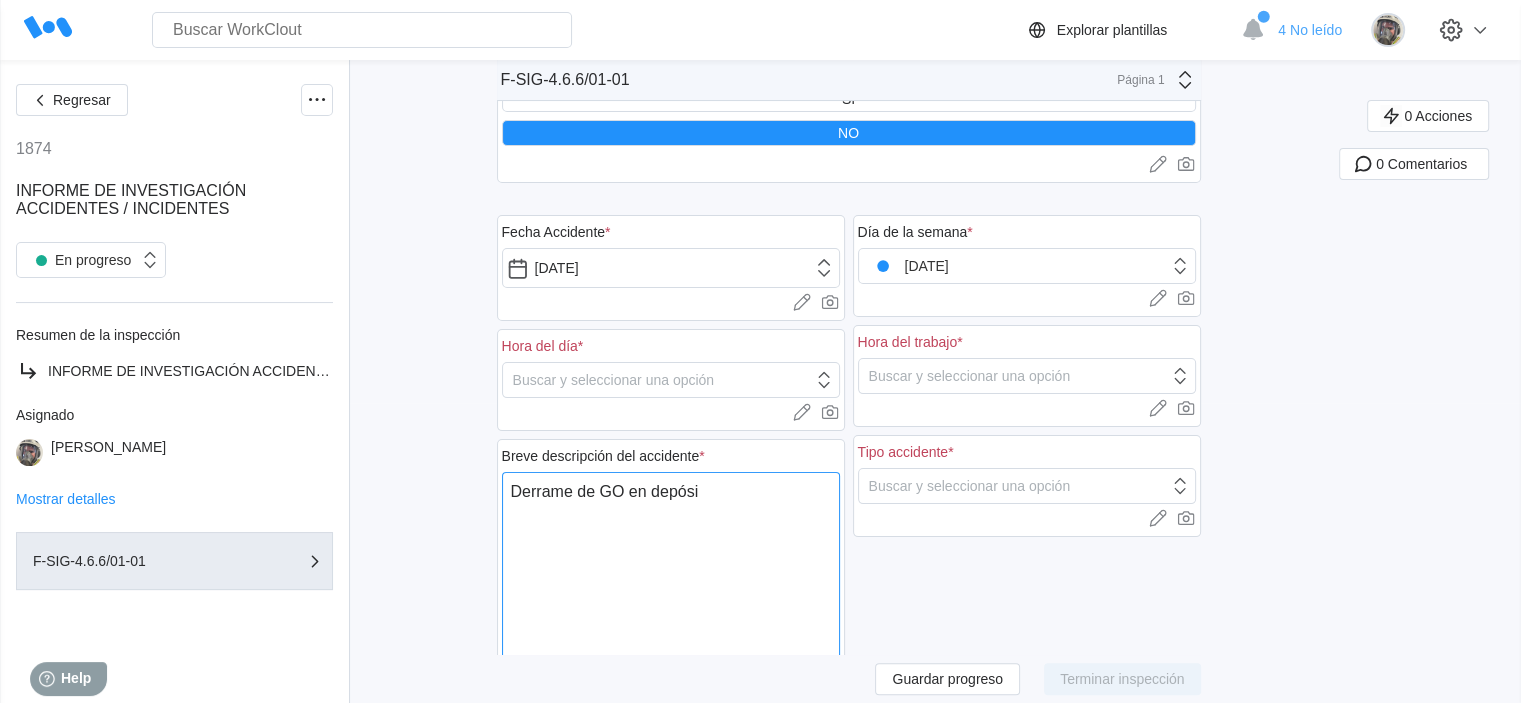 type on "Derrame de GO en depósit" 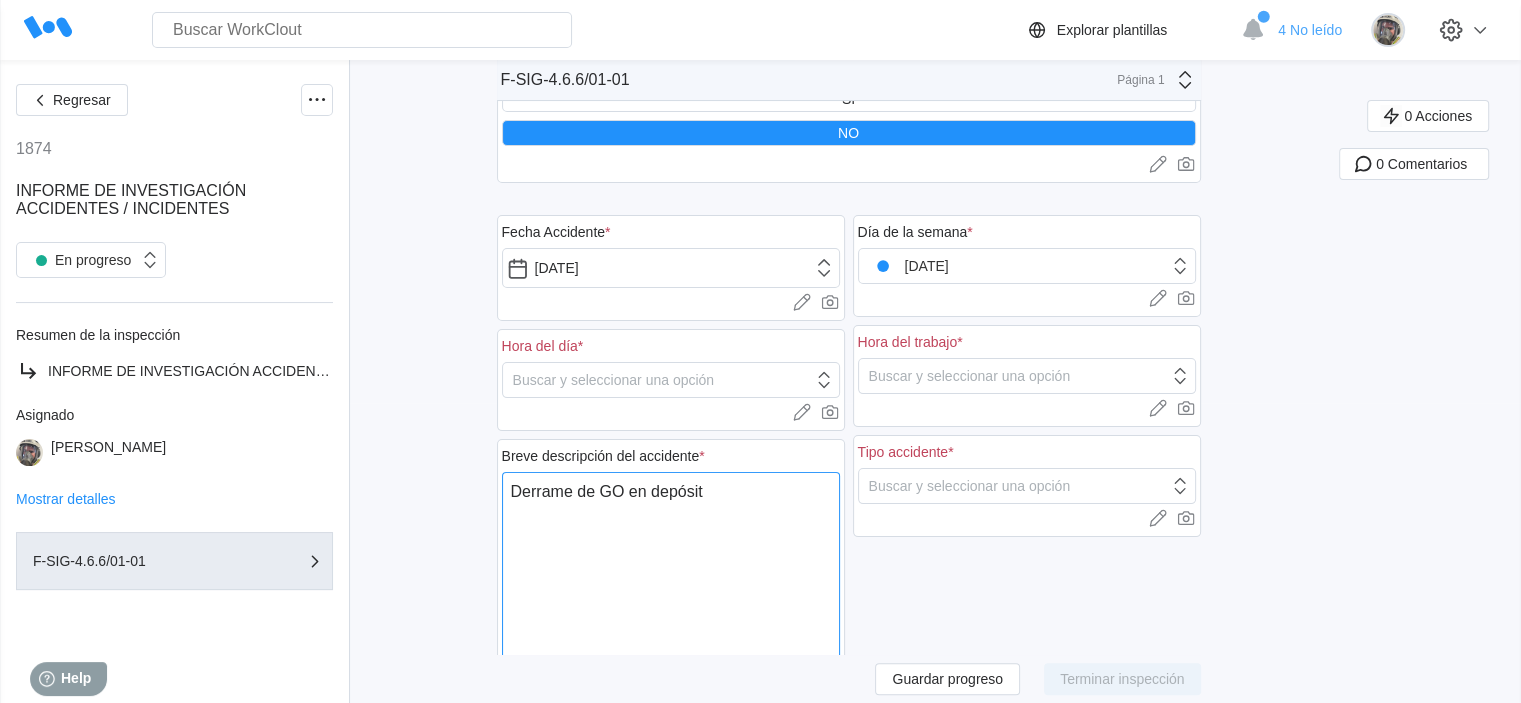 type on "Derrame de GO en depósito" 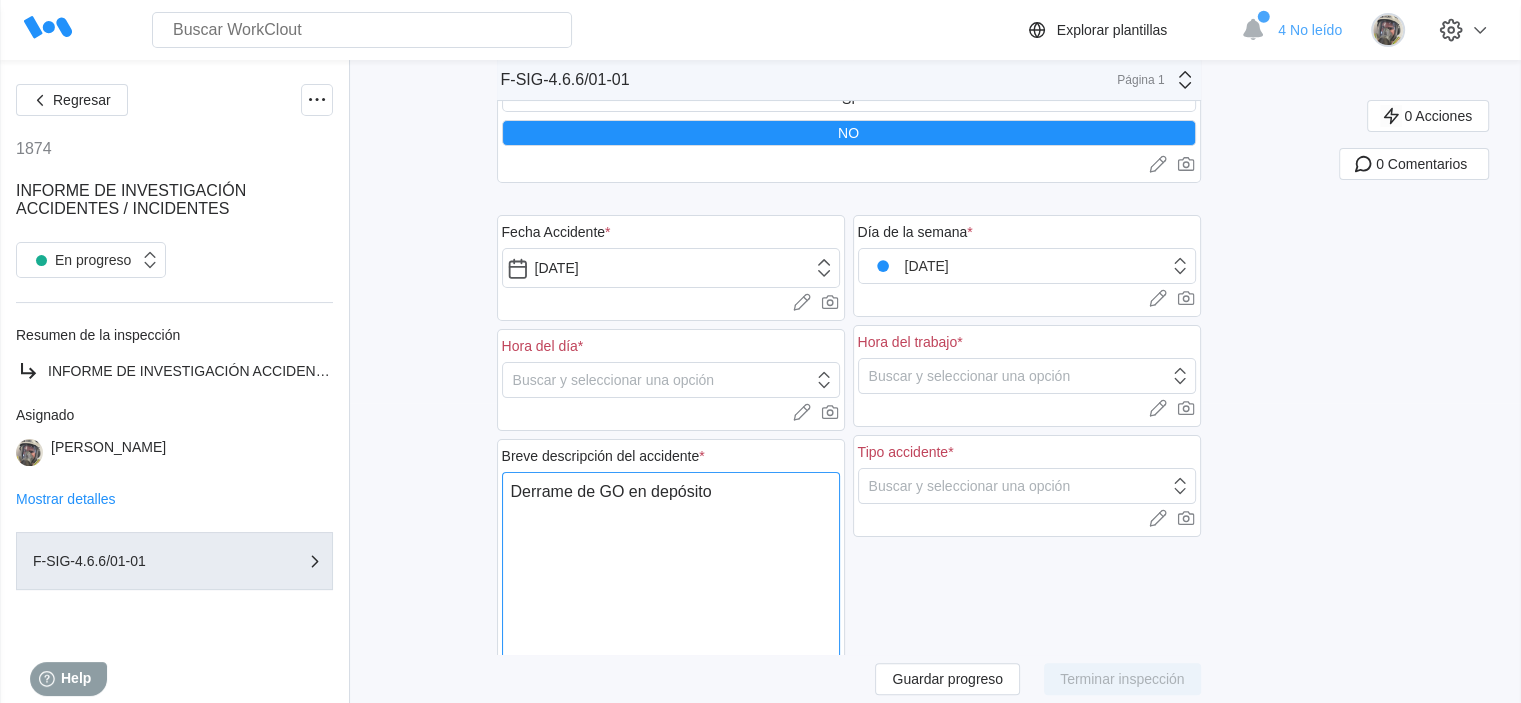 type on "Derrame de GO en depósito" 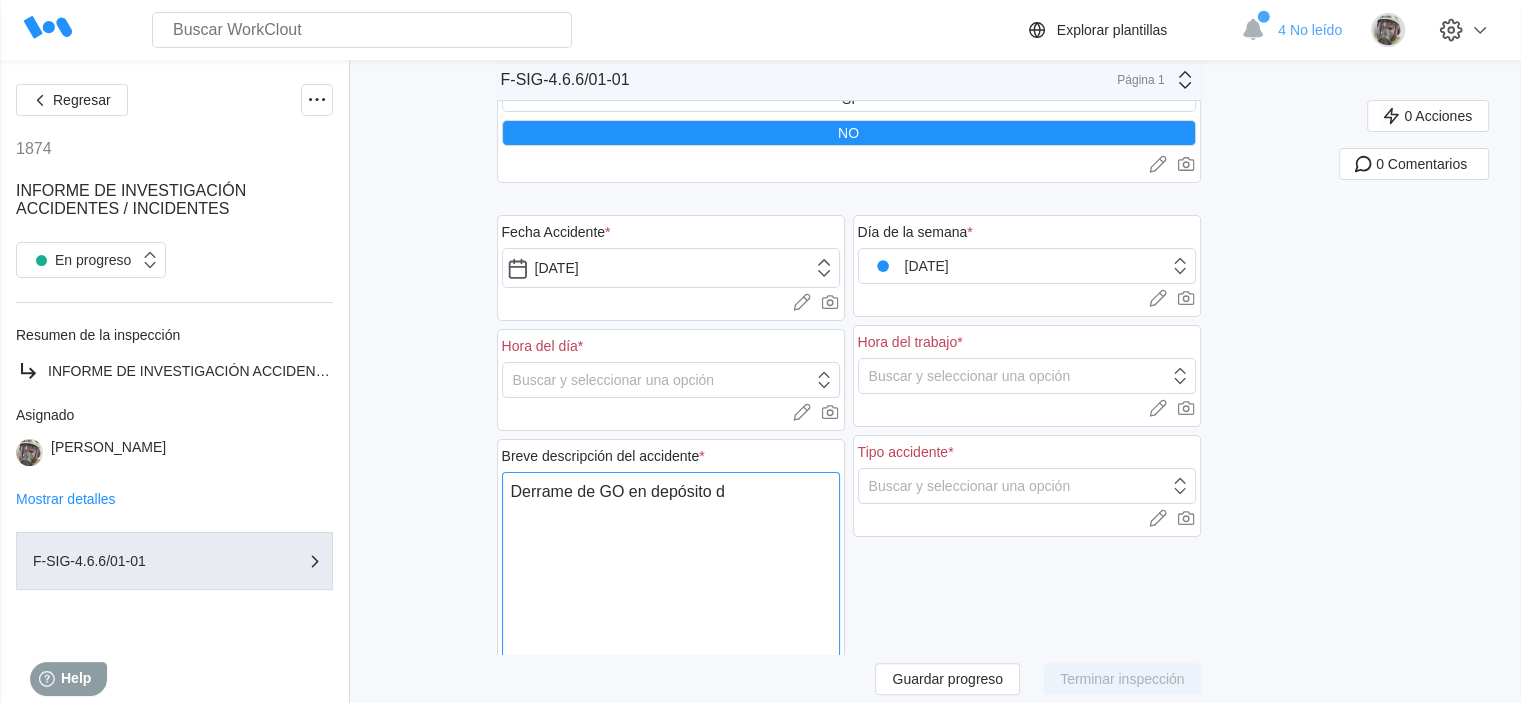 type on "Derrame de GO en depósito de" 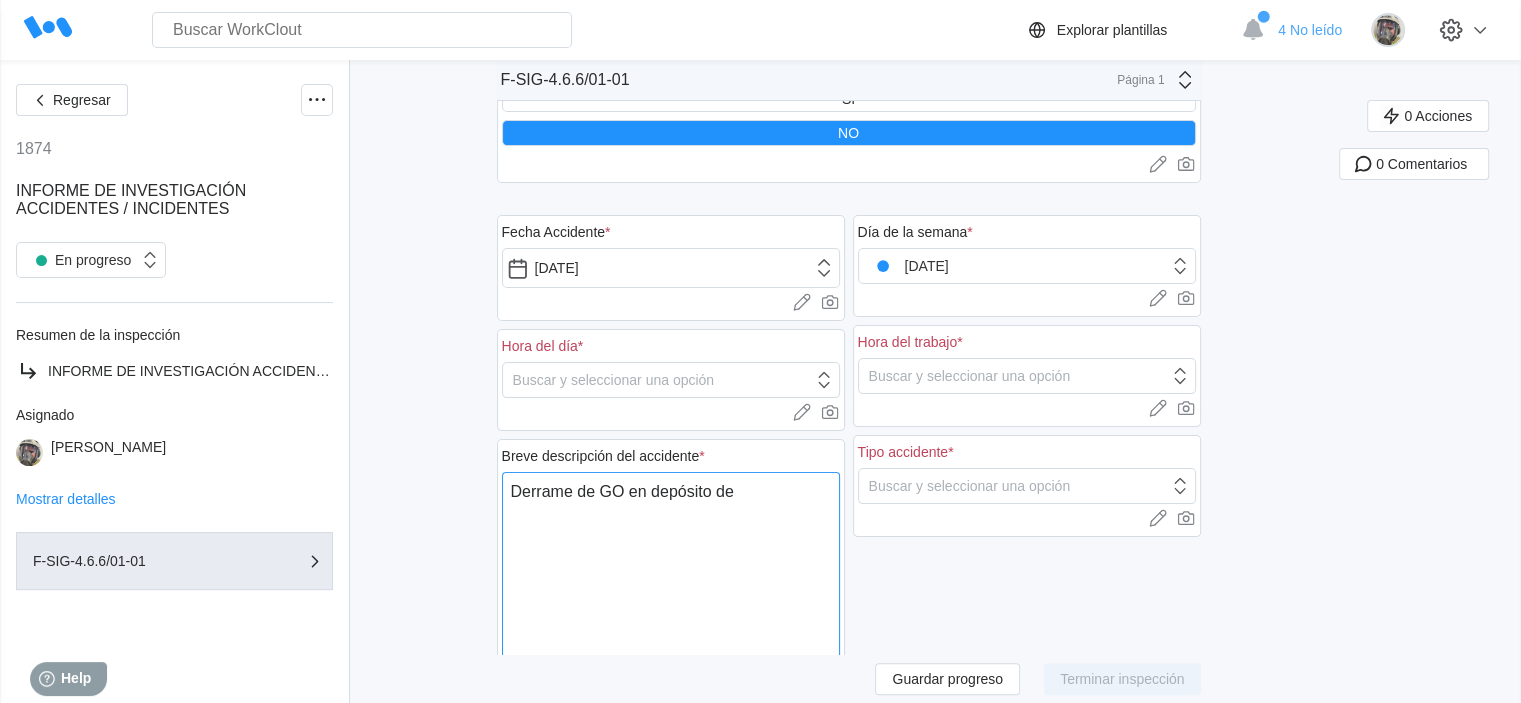 type on "x" 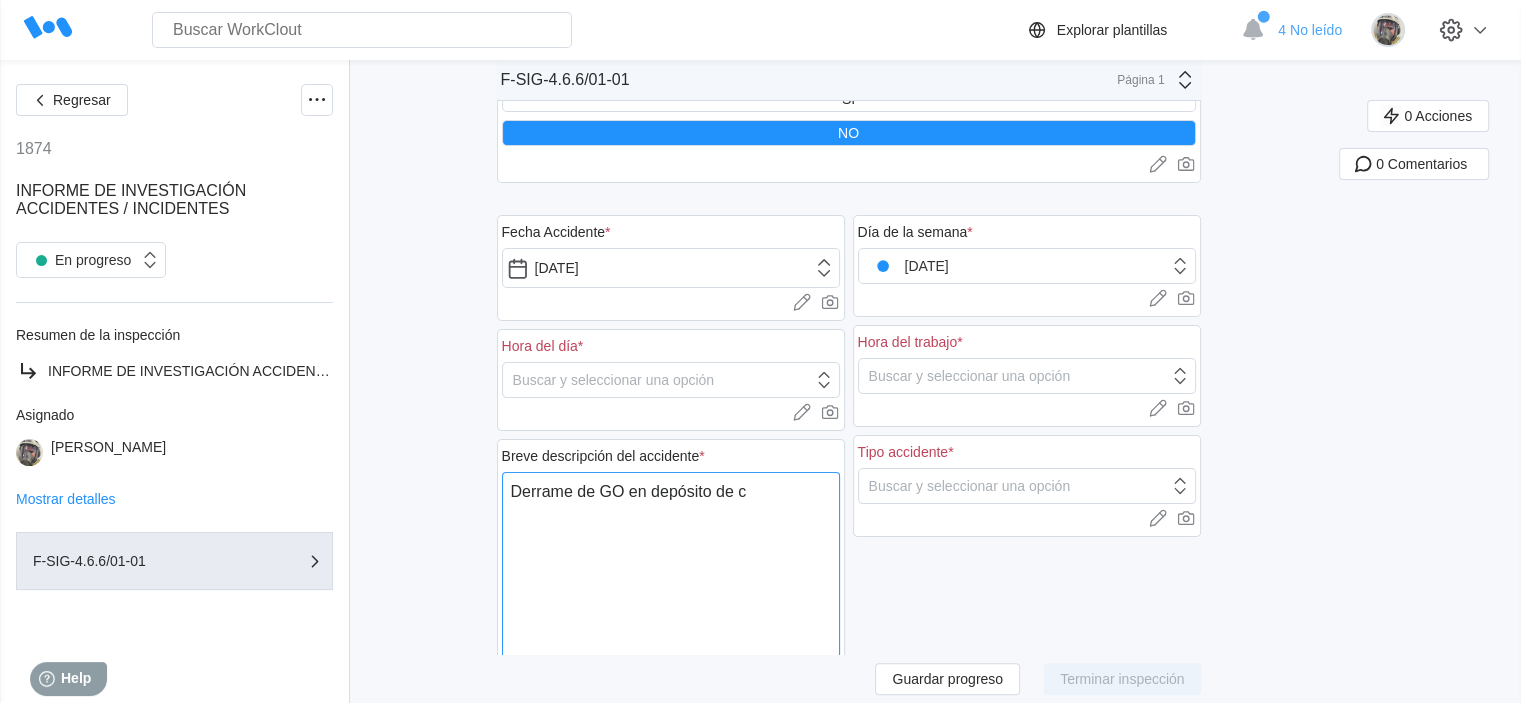 type on "Derrame de GO en depósito de ca" 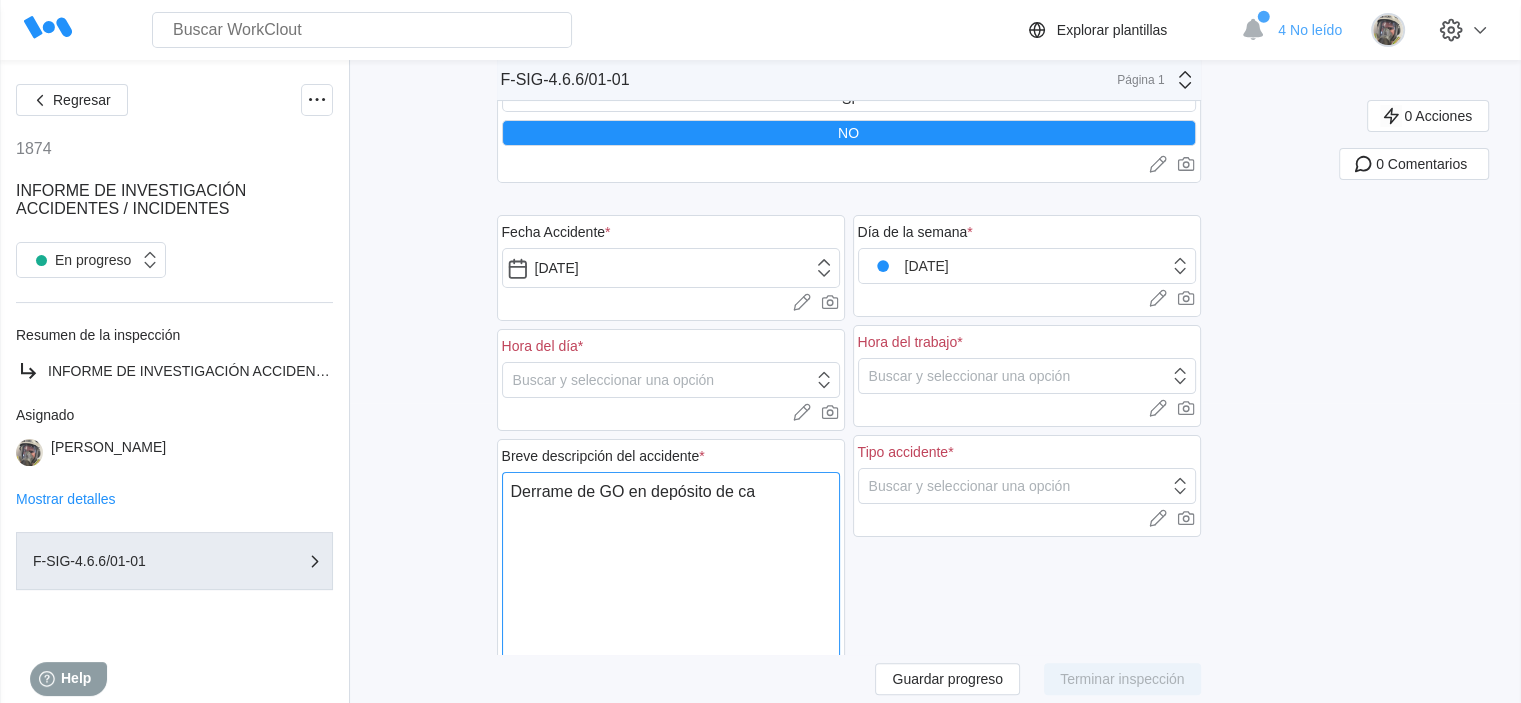 type on "x" 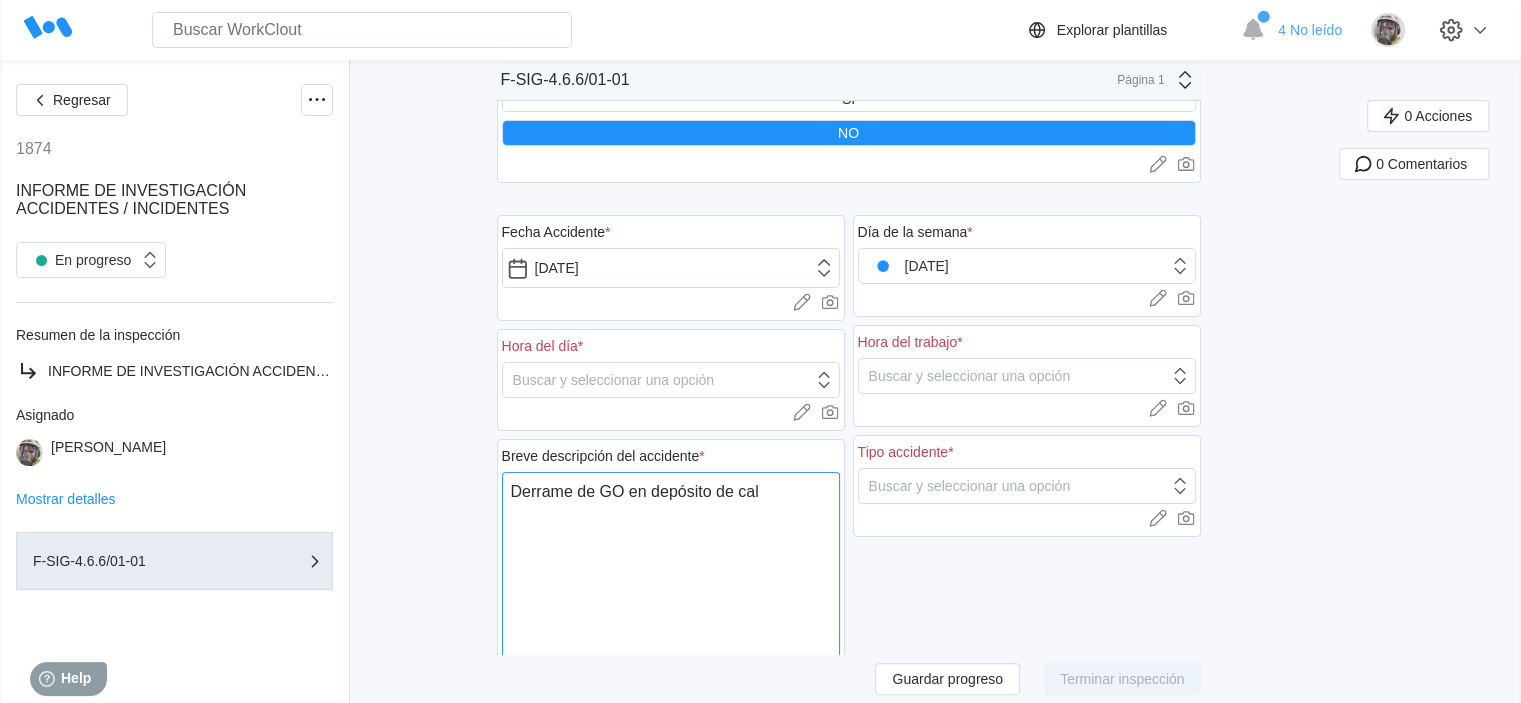 type on "Derrame de GO en depósito de cald" 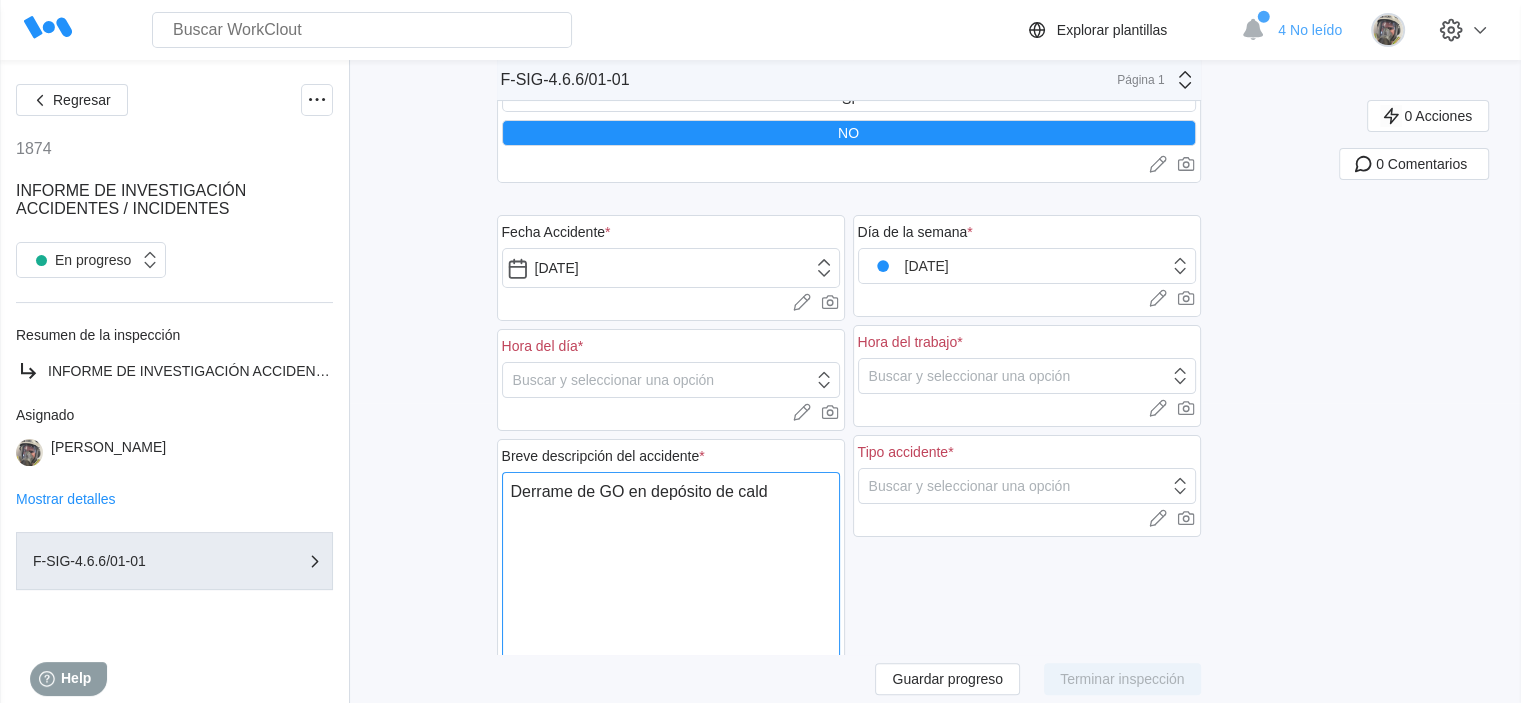 type on "Derrame de GO en depósito de calde" 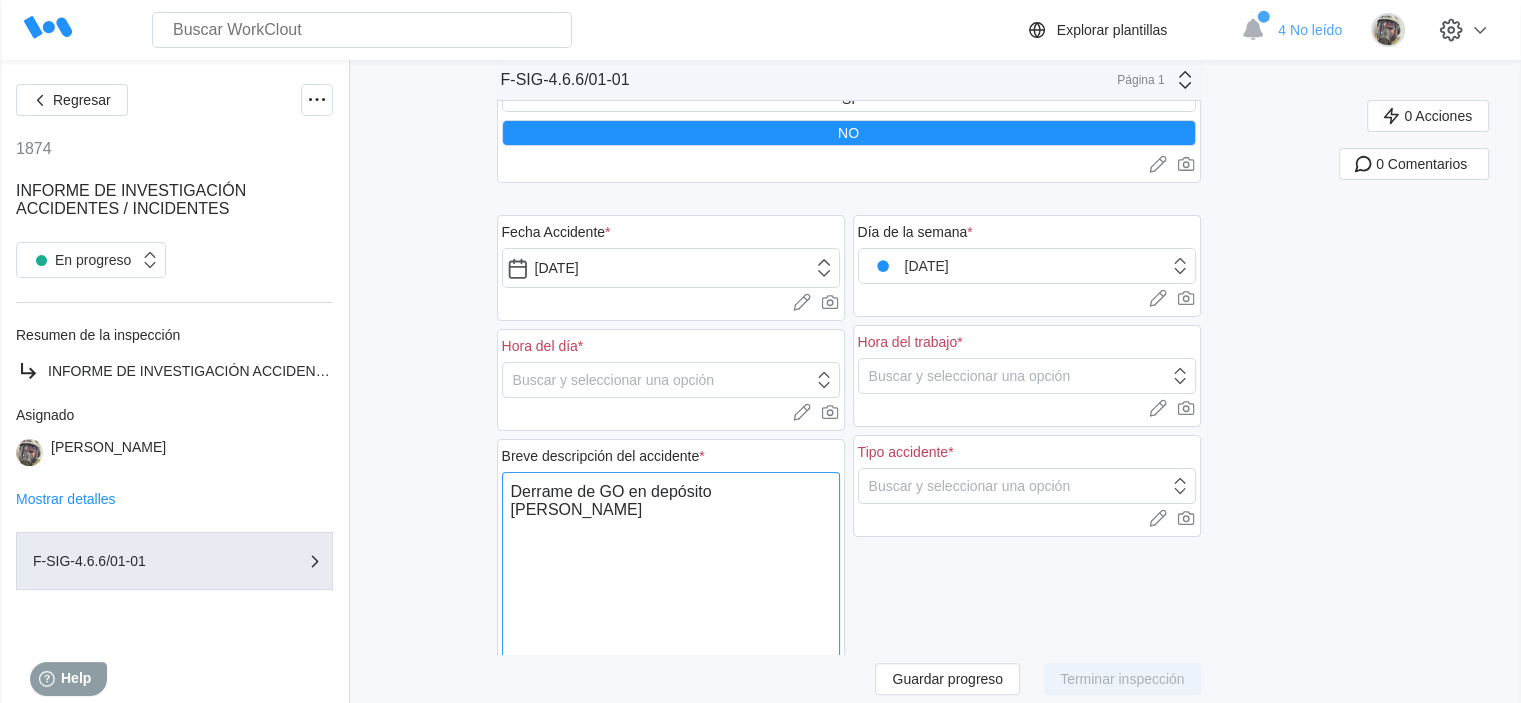 type on "x" 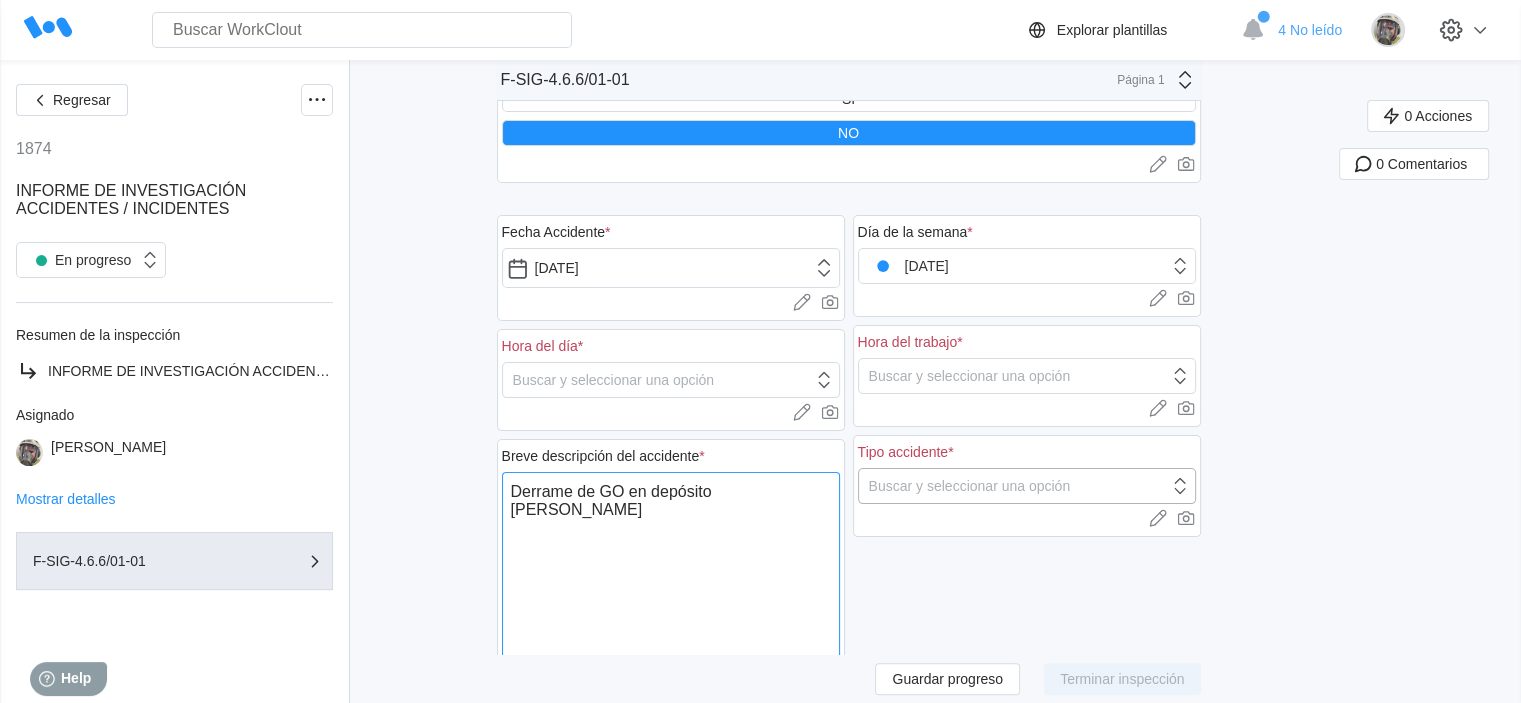 type on "Derrame de GO en depósito de calderas" 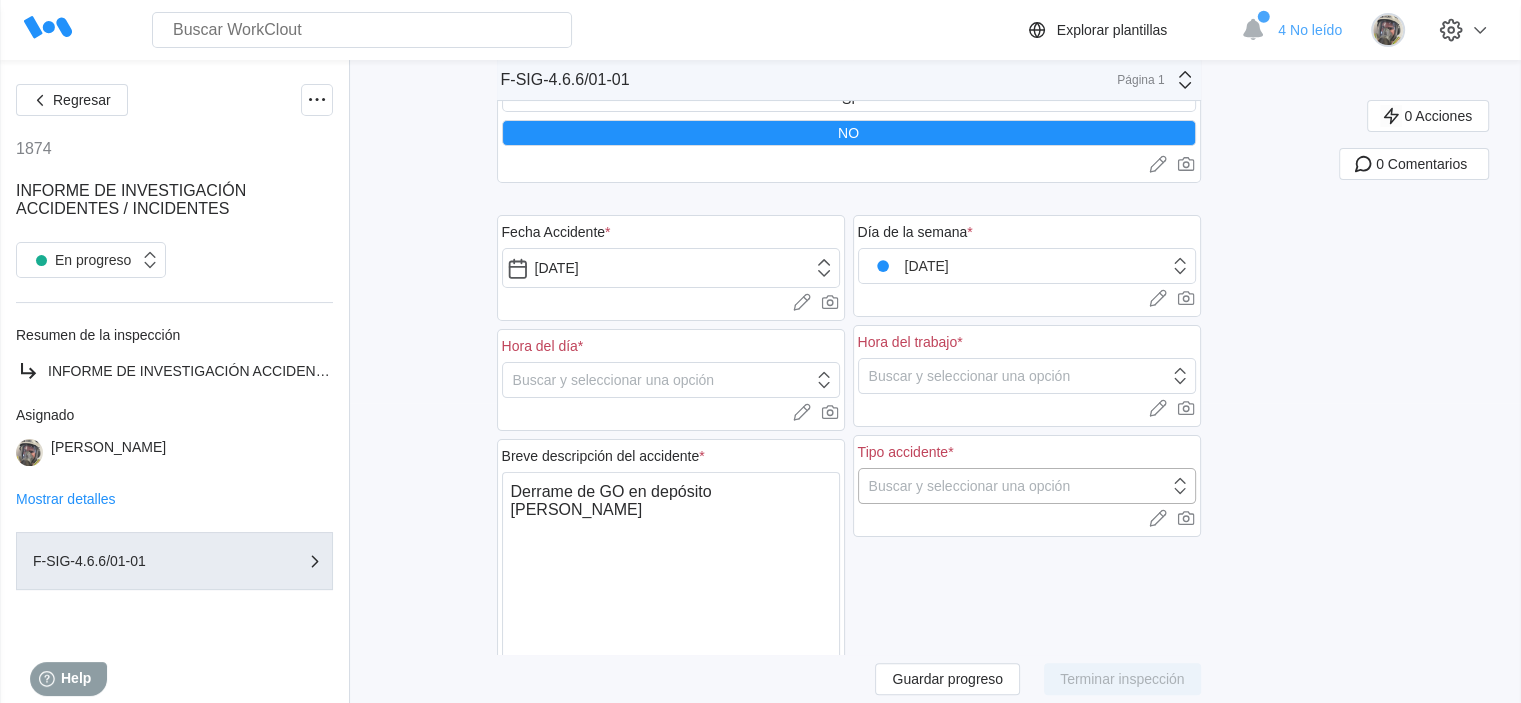 click on "Buscar y seleccionar una opción" at bounding box center [1014, 486] 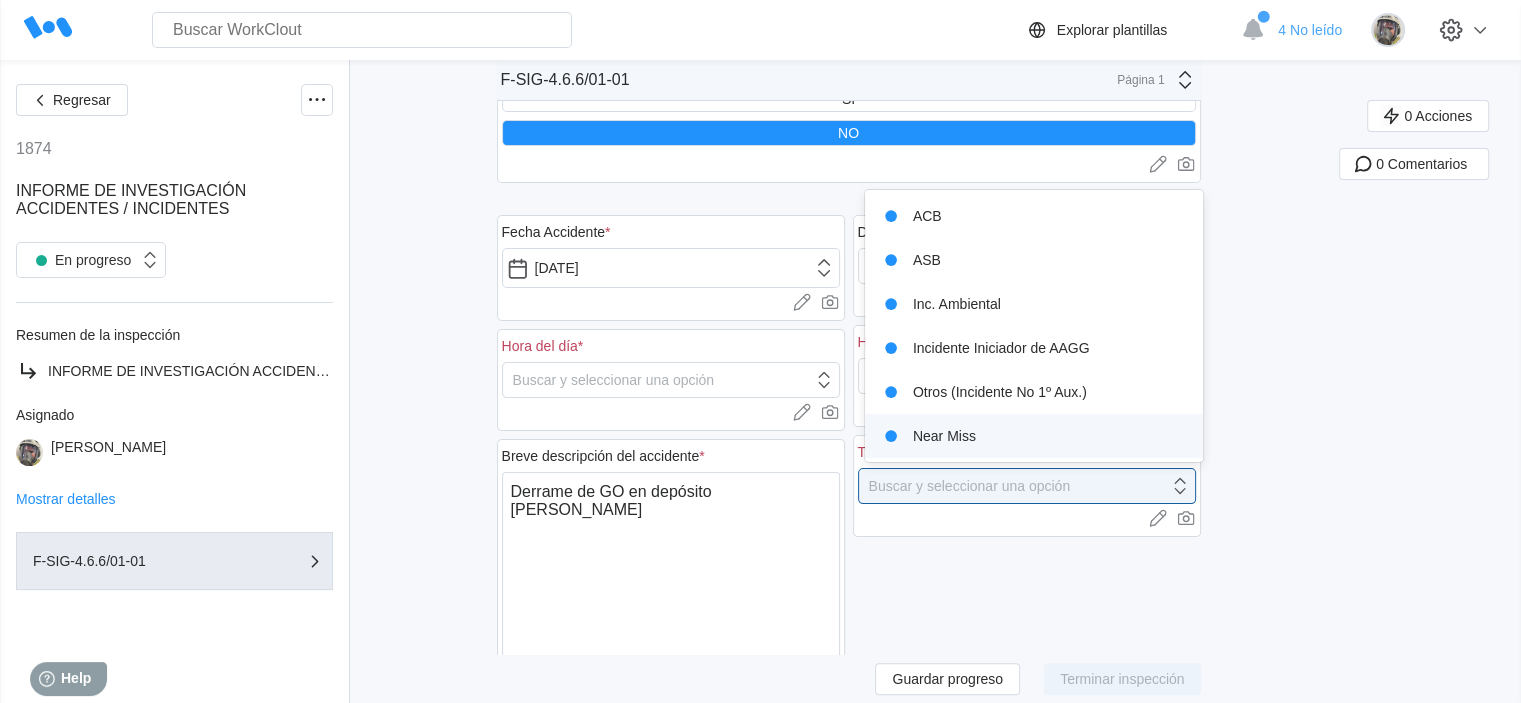 click on "Near Miss" at bounding box center (1034, 436) 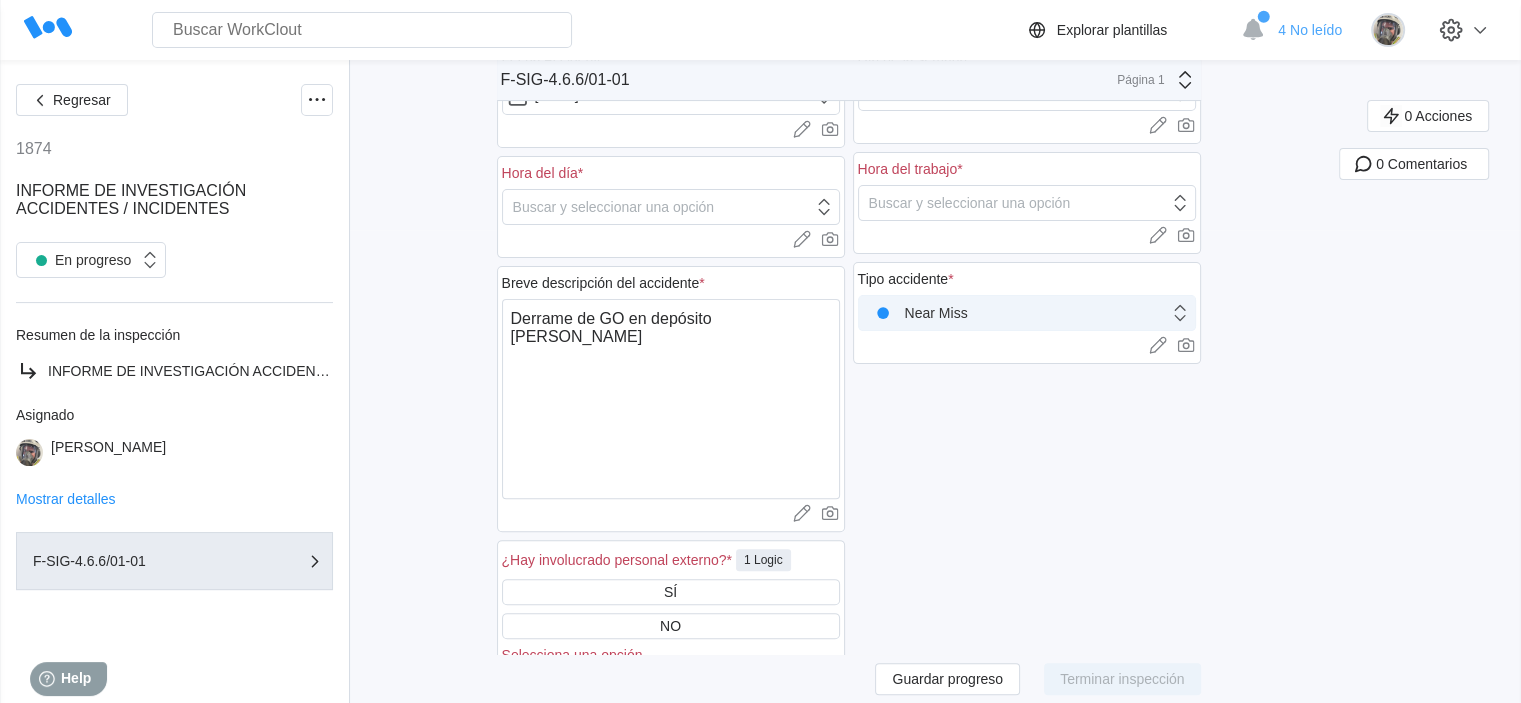 scroll, scrollTop: 500, scrollLeft: 0, axis: vertical 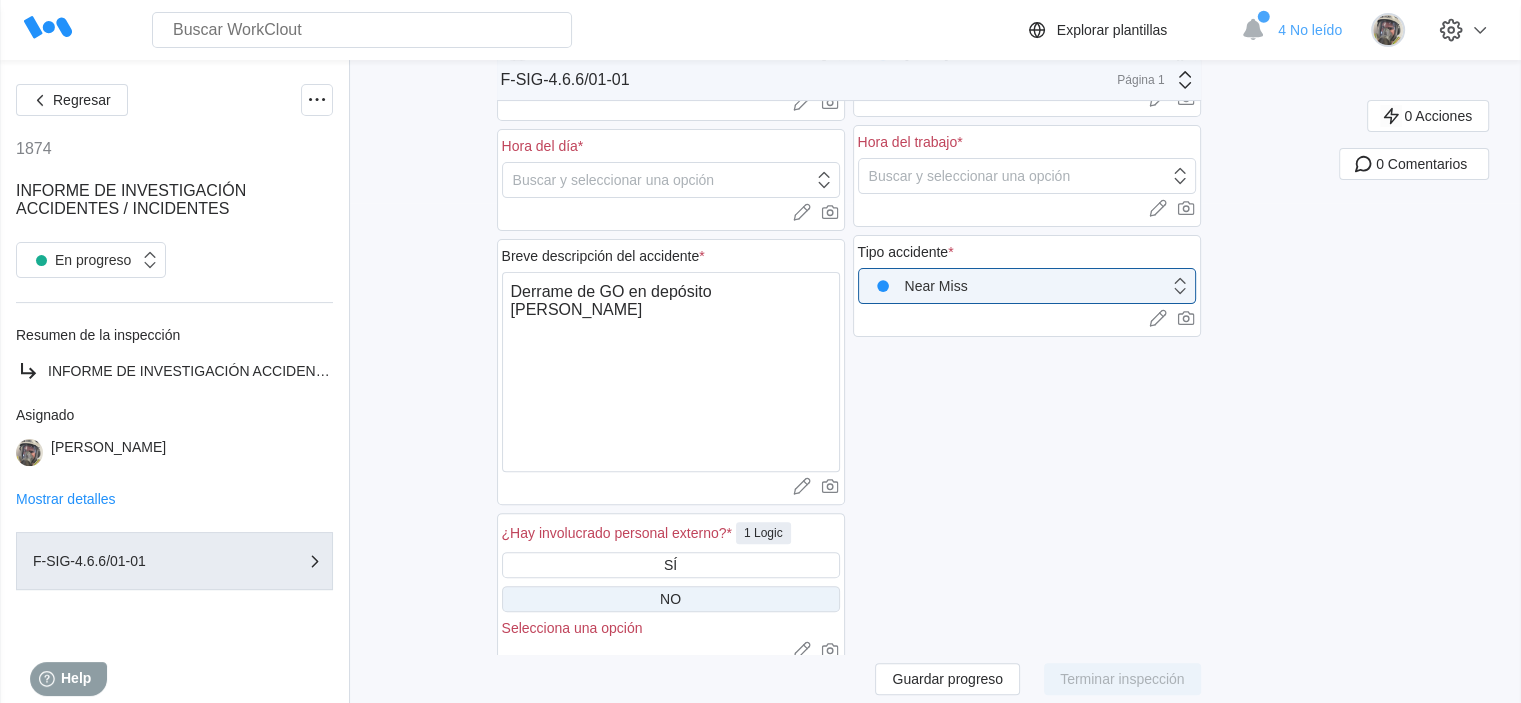 click on "NO" at bounding box center [671, 599] 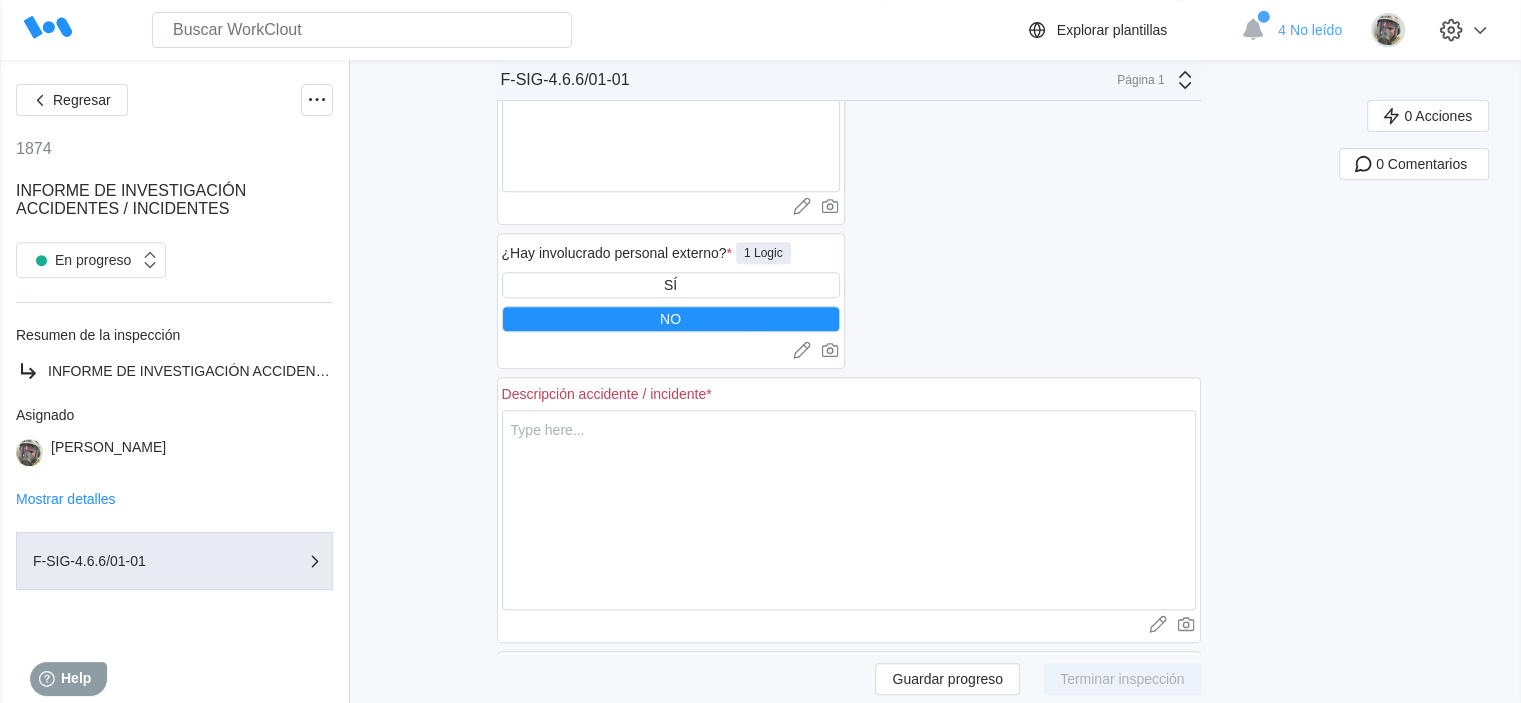 scroll, scrollTop: 800, scrollLeft: 0, axis: vertical 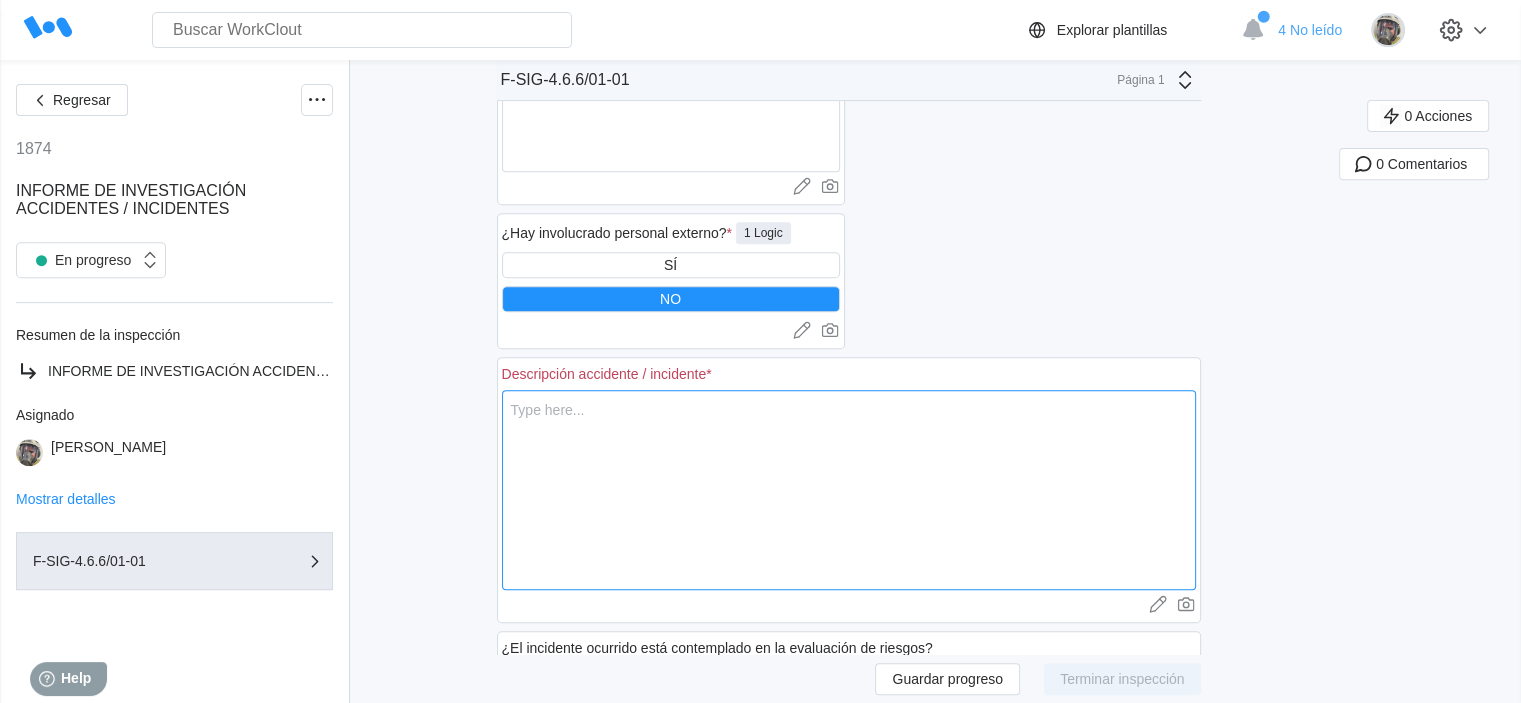 click at bounding box center [849, 490] 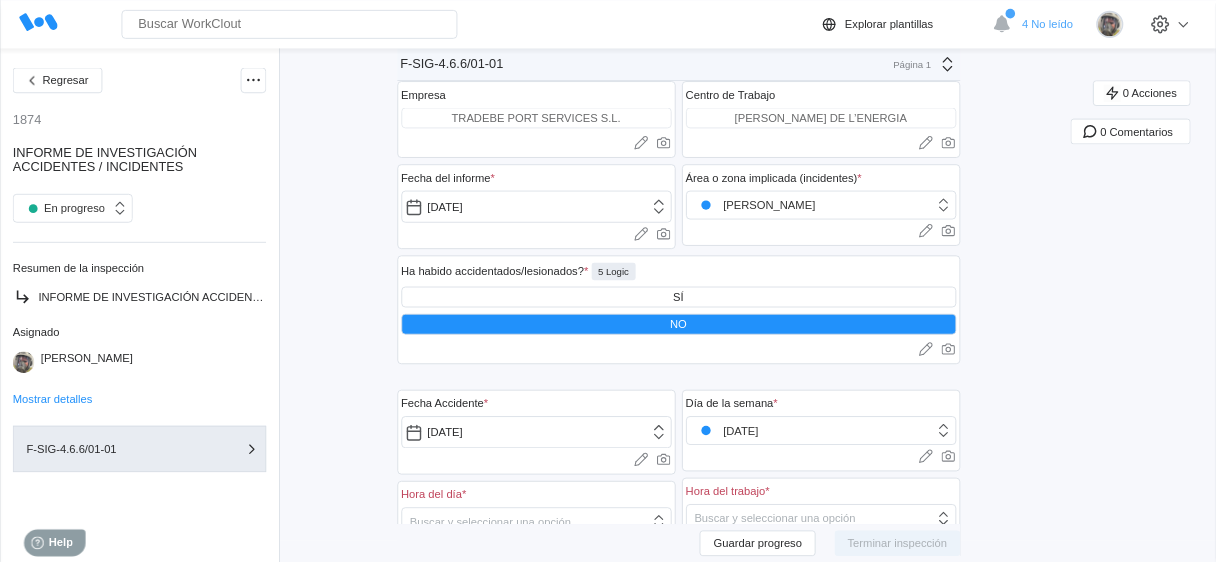scroll, scrollTop: 0, scrollLeft: 0, axis: both 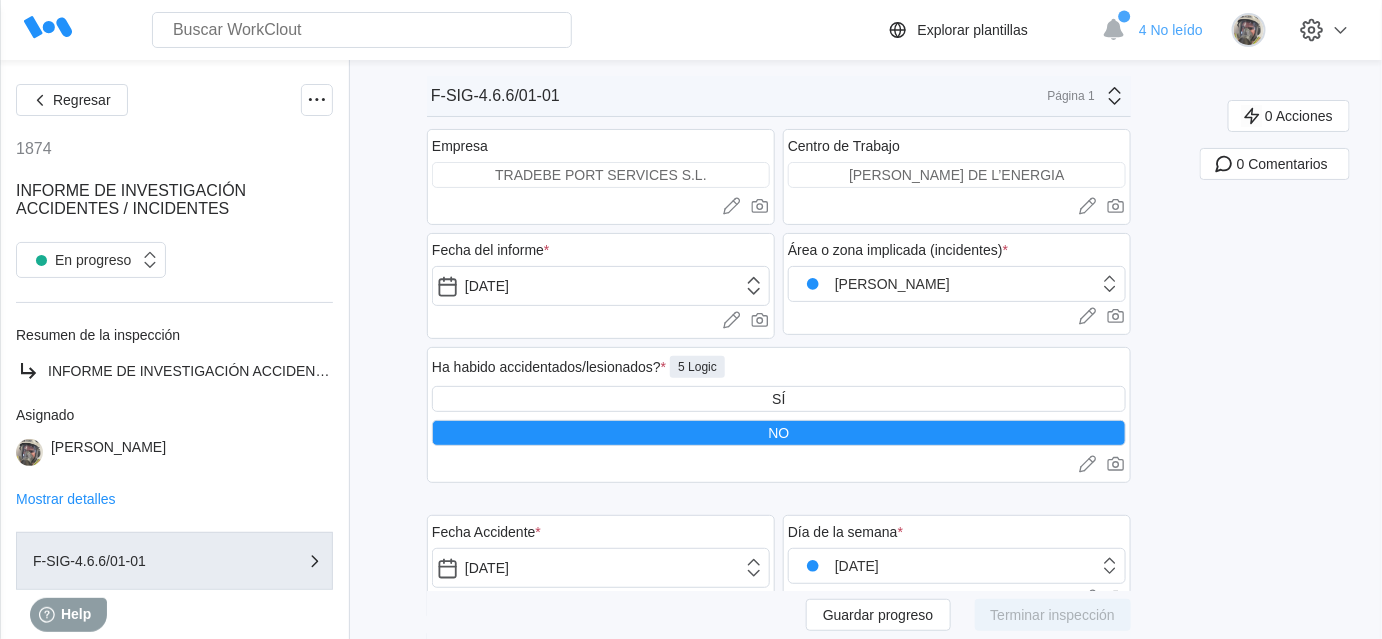 type on "x" 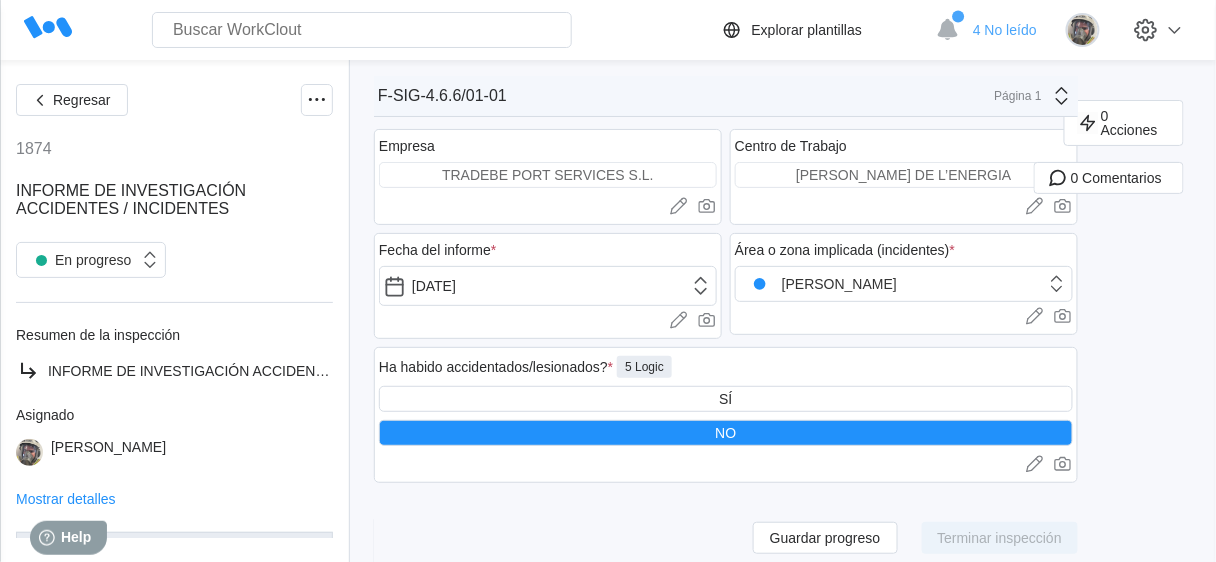 type on "x" 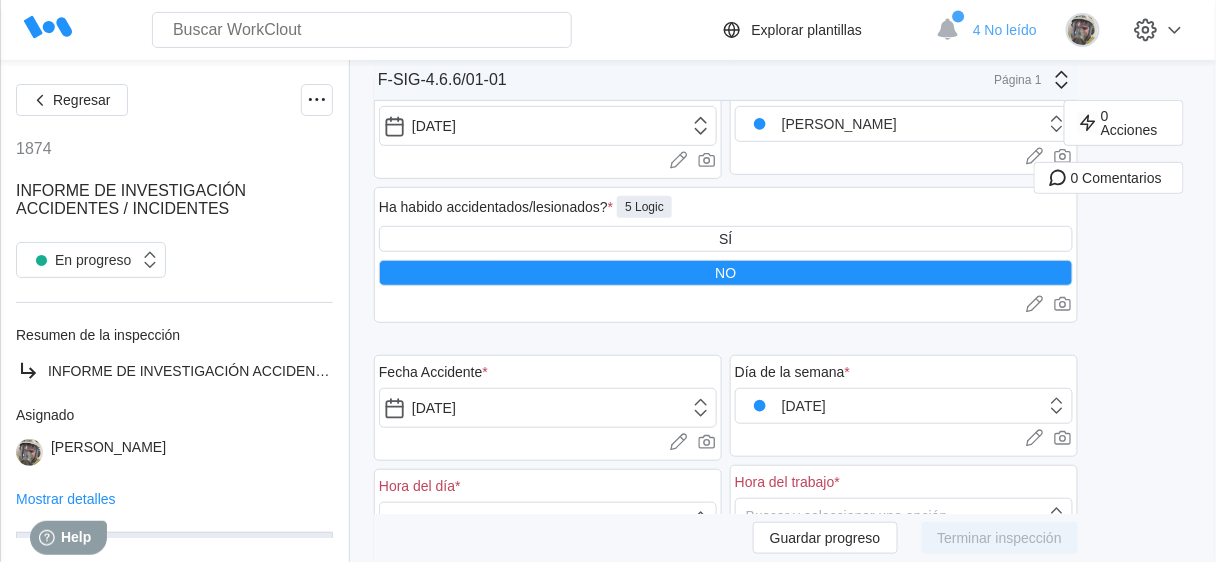 scroll, scrollTop: 240, scrollLeft: 0, axis: vertical 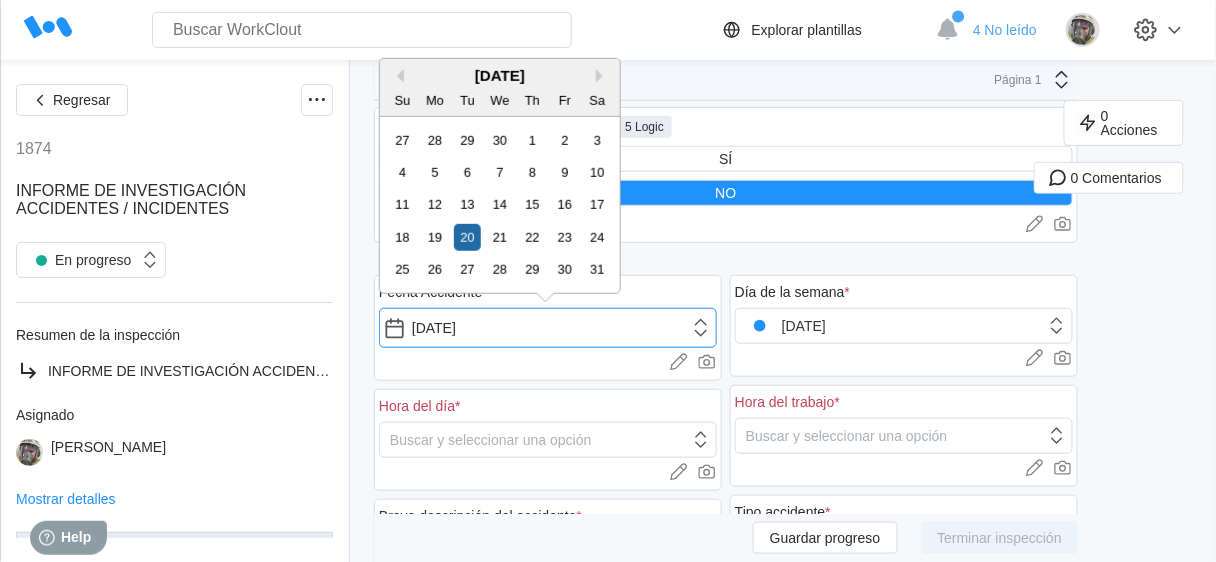 drag, startPoint x: 409, startPoint y: 327, endPoint x: 483, endPoint y: 326, distance: 74.00676 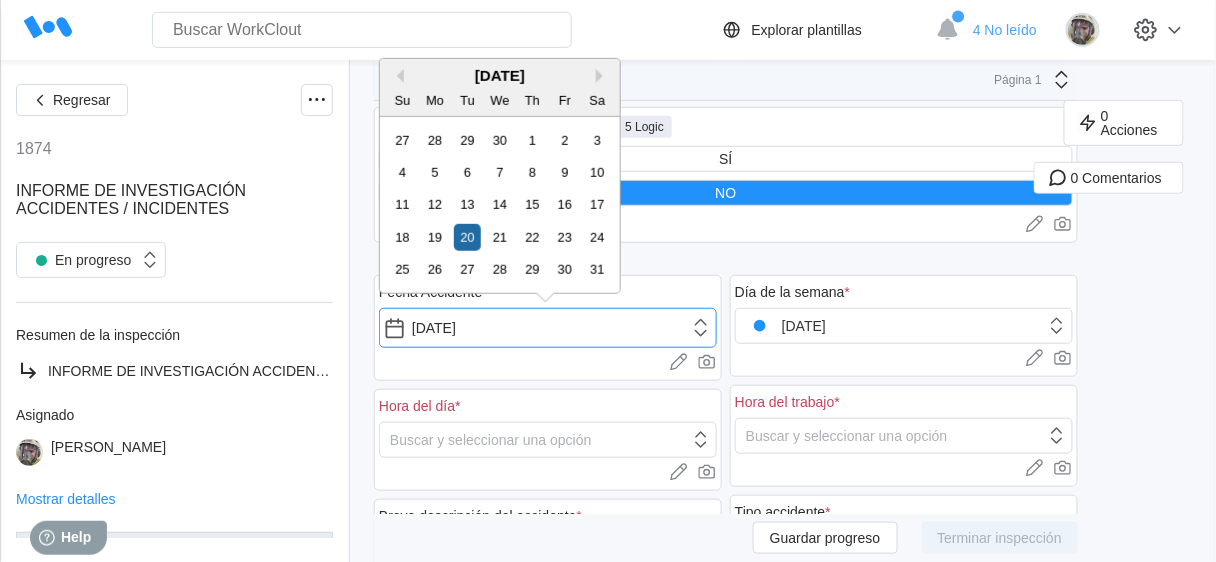 click on "05/20/2025" at bounding box center [548, 328] 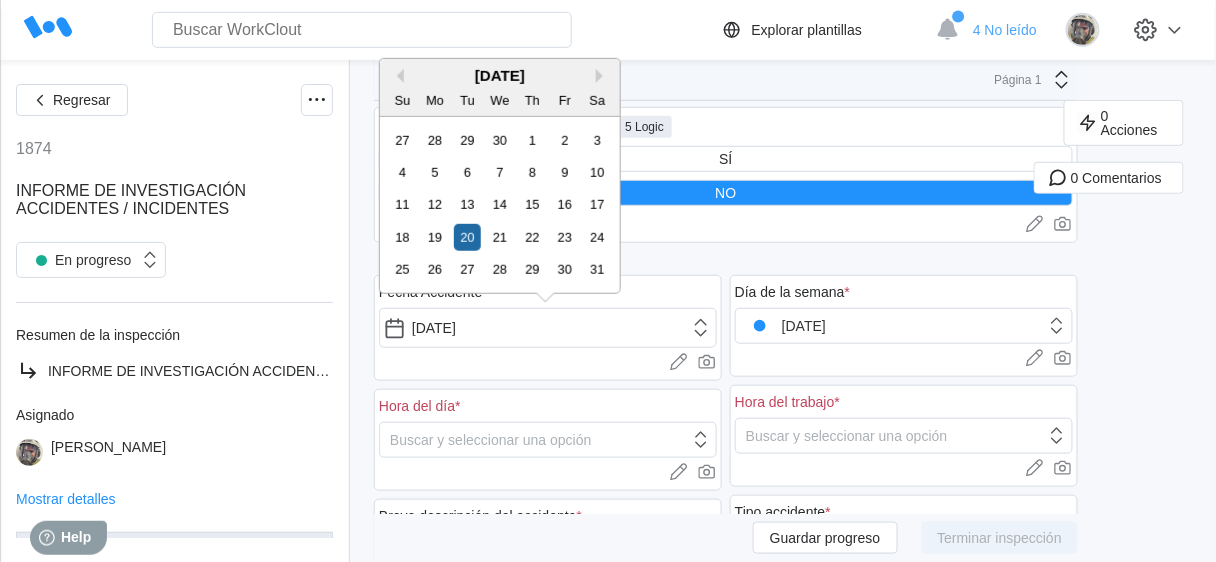 click on "Fecha Accidente * 05/20/2025 Cargar imágenes o videos a este campo Arrastrar y soltar o  Cargar  or  Pick  from library. Hora del día * Buscar y seleccionar una opción Cargar imágenes o videos a este campo Arrastrar y soltar o  Cargar  or  Pick  from library. Breve descripción del accidente * Derrame de GO en depósito de calderas x Cargar imágenes o videos a este campo Arrastrar y soltar o  Cargar  or  Pick  from library. ¿Hay involucrado personal externo? * 1 Logic SÍ NO Cargar imágenes o videos a este campo Arrastrar y soltar o  Cargar  or  Pick  from library." at bounding box center (548, 589) 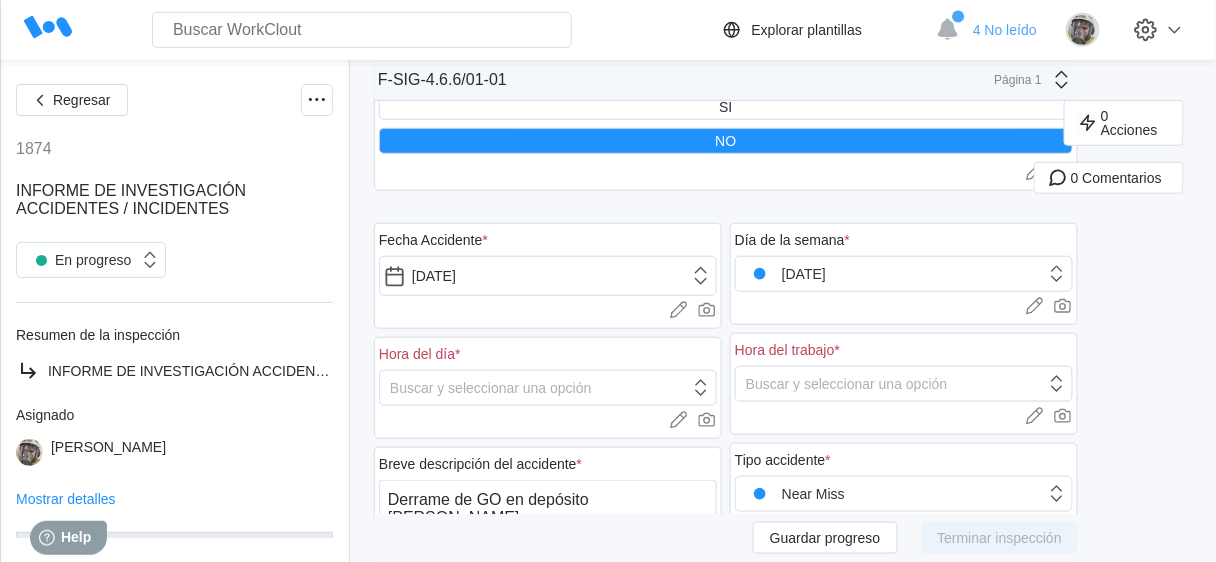scroll, scrollTop: 320, scrollLeft: 0, axis: vertical 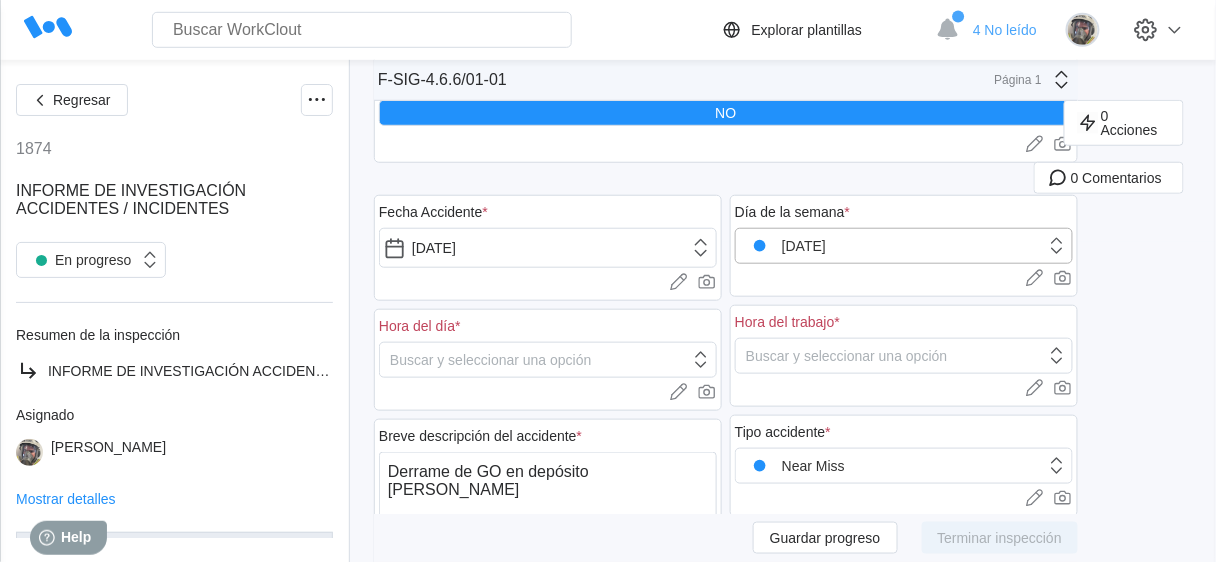 click on "MARTES" at bounding box center [891, 246] 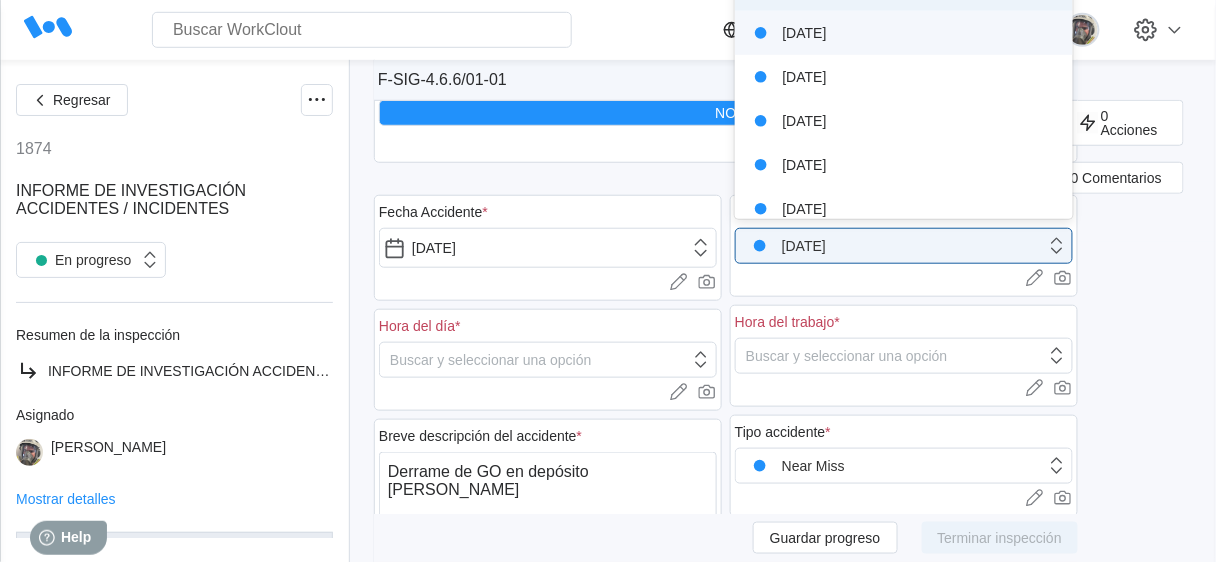 click on "MIÉRCOLES" at bounding box center (904, 33) 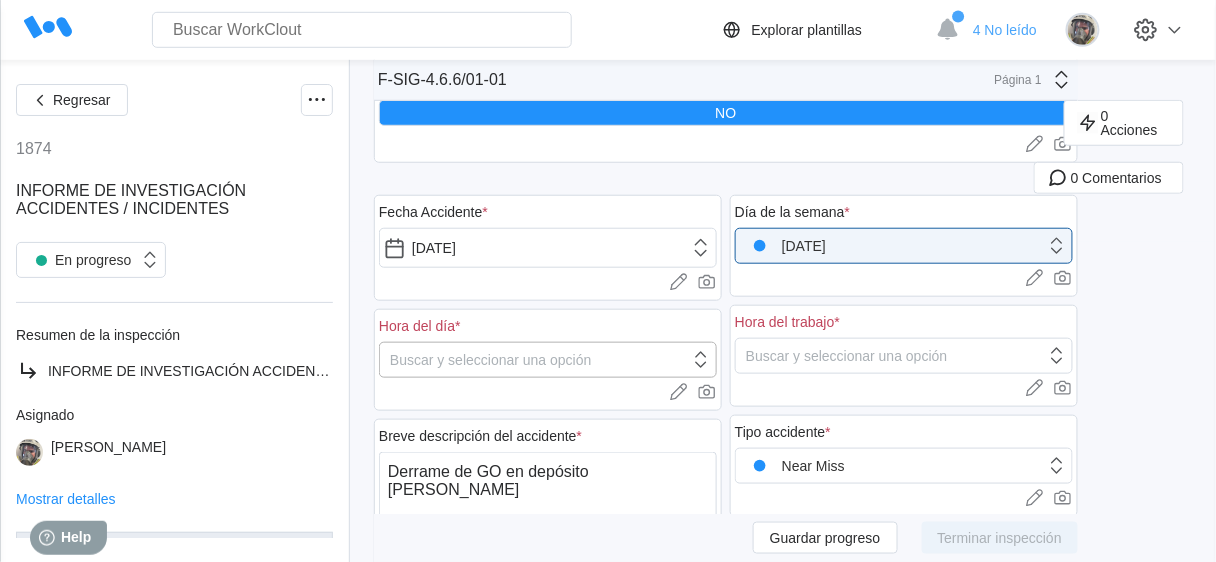 click on "Buscar y seleccionar una opción" at bounding box center (491, 360) 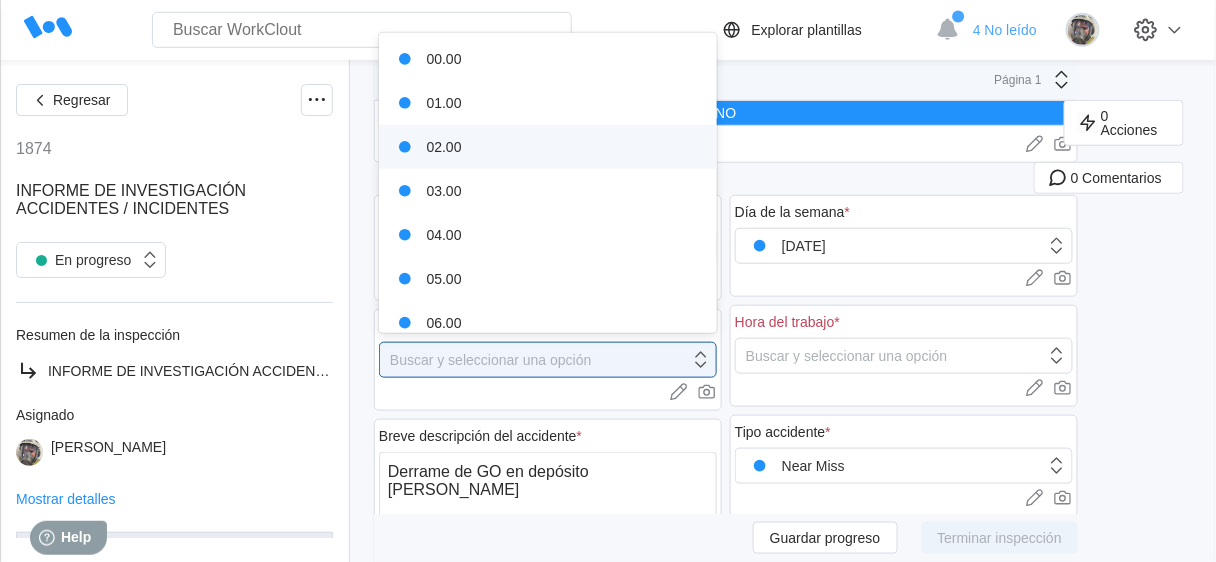click on "02.00" at bounding box center [548, 147] 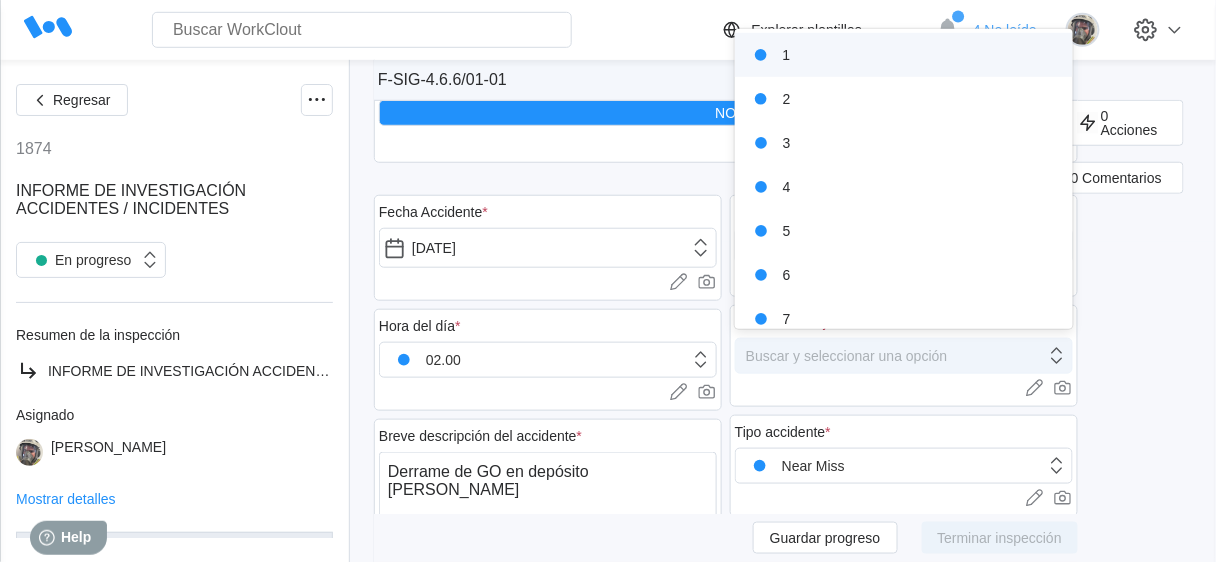 click on "Buscar y seleccionar una opción" at bounding box center (847, 356) 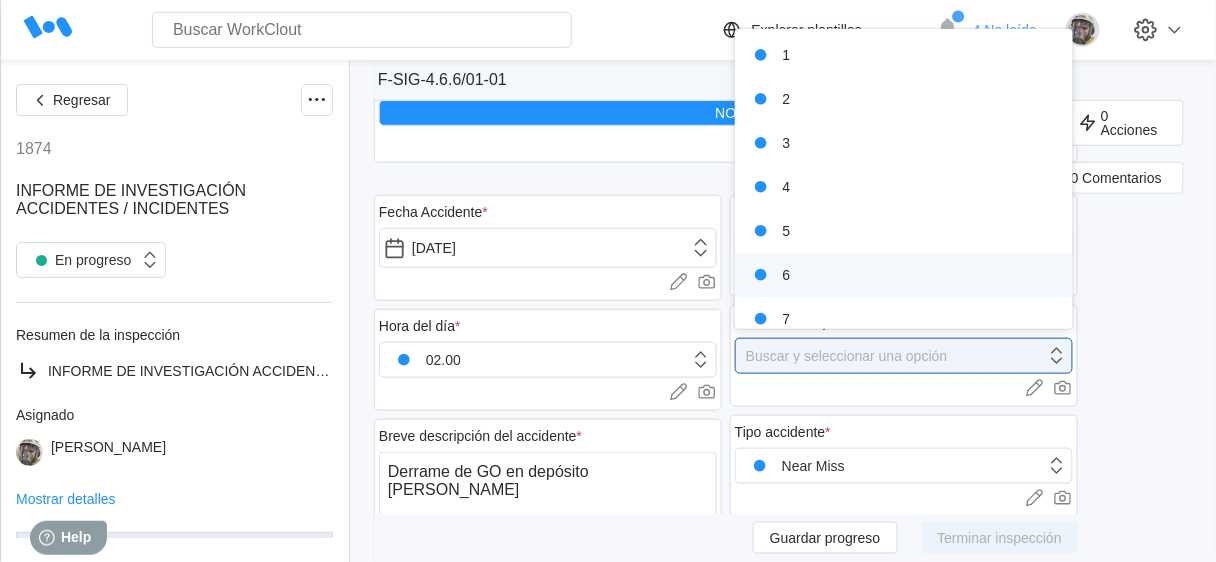 click on "6" at bounding box center [904, 275] 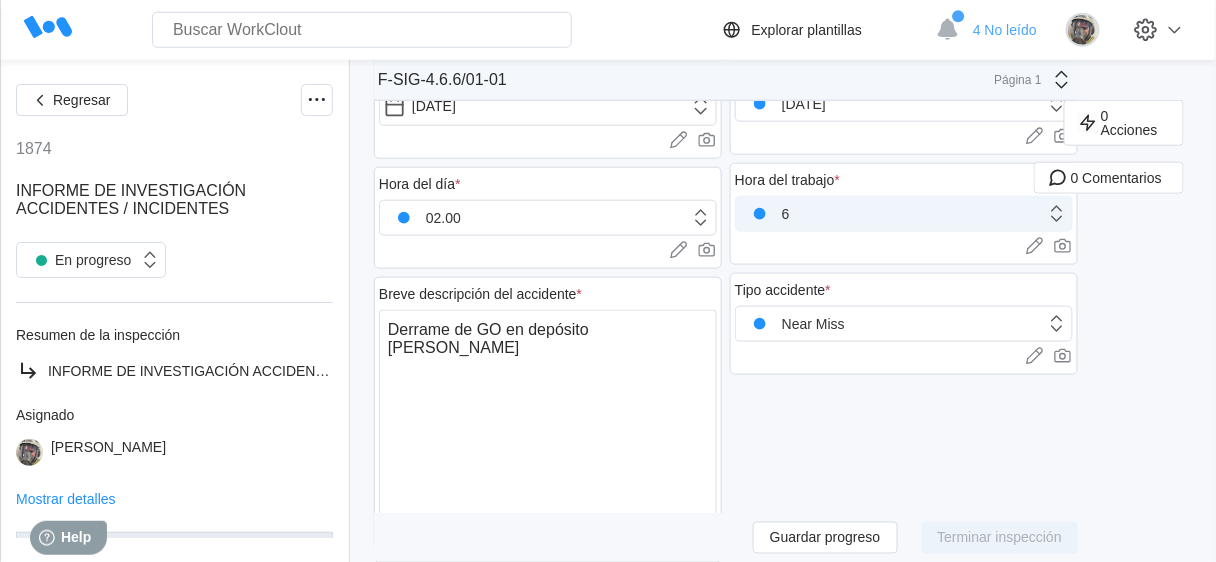 scroll, scrollTop: 480, scrollLeft: 0, axis: vertical 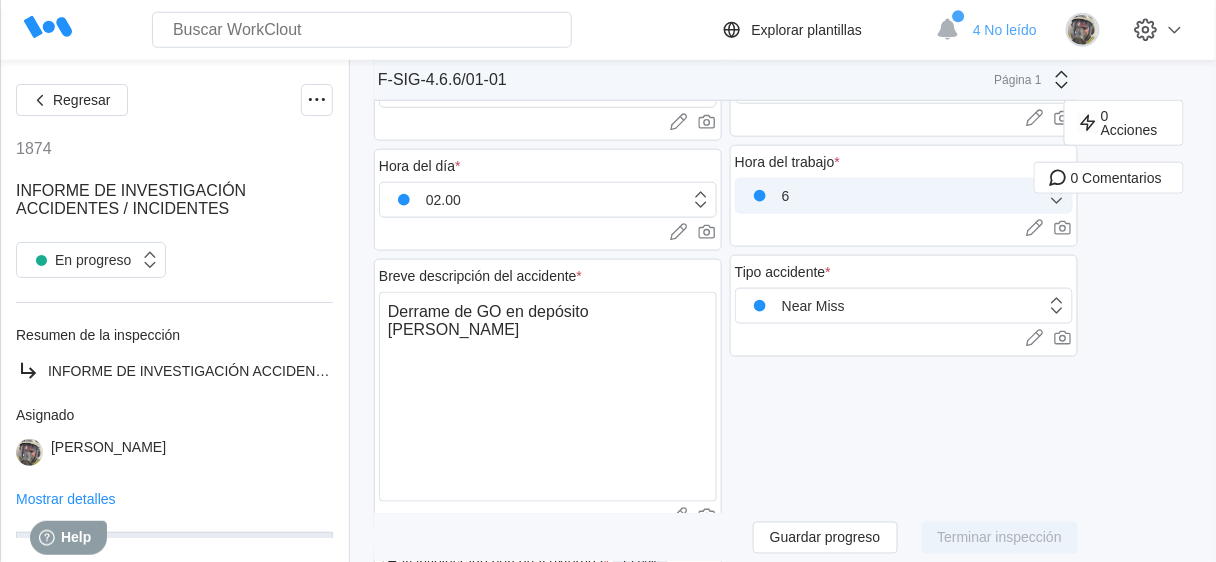 click on "6" at bounding box center [891, 196] 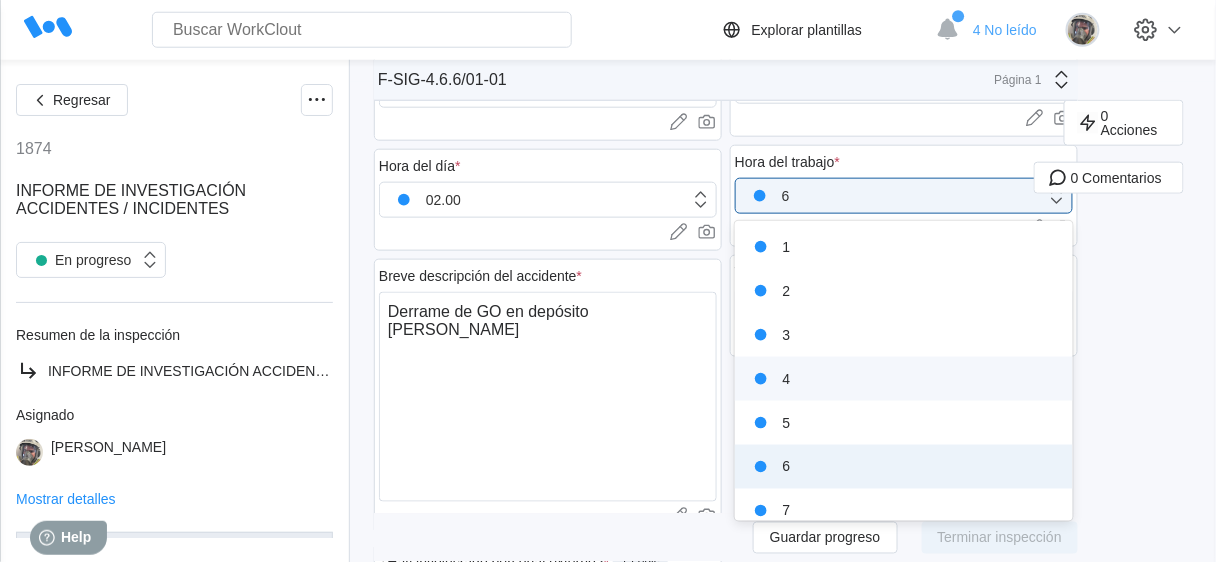 click on "4" at bounding box center (904, 379) 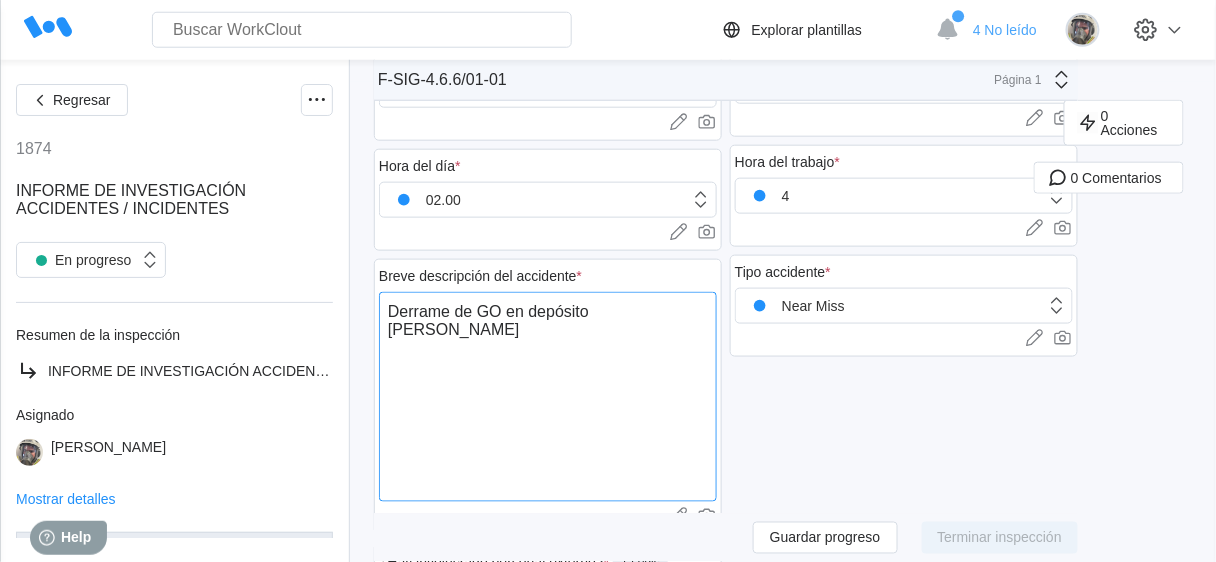 click on "Derrame de GO en depósito de calderas" at bounding box center [548, 397] 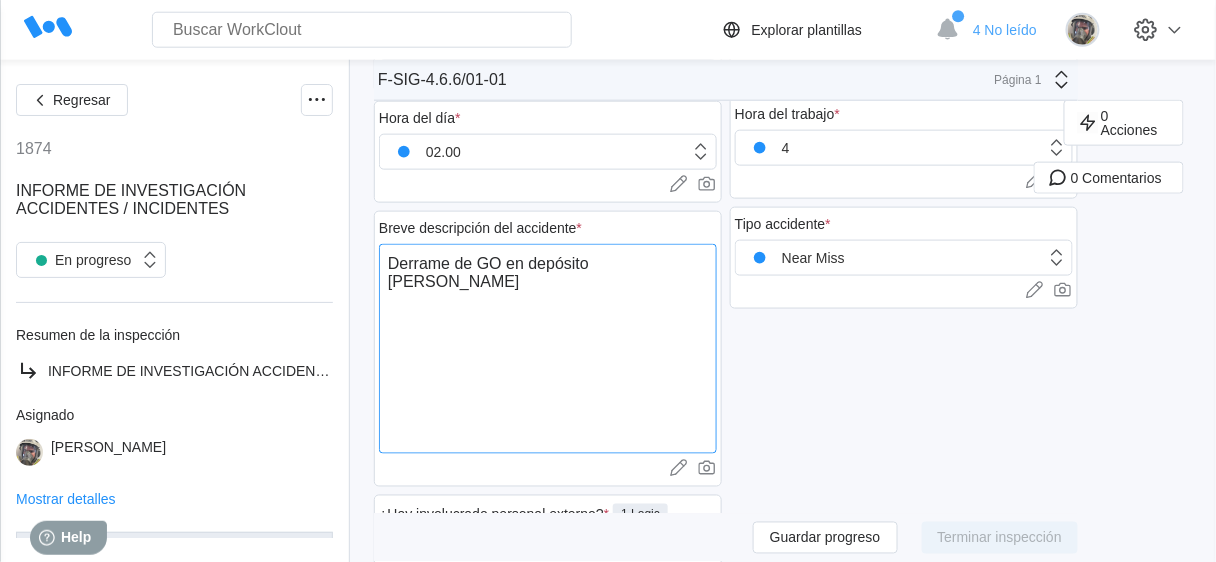 scroll, scrollTop: 480, scrollLeft: 0, axis: vertical 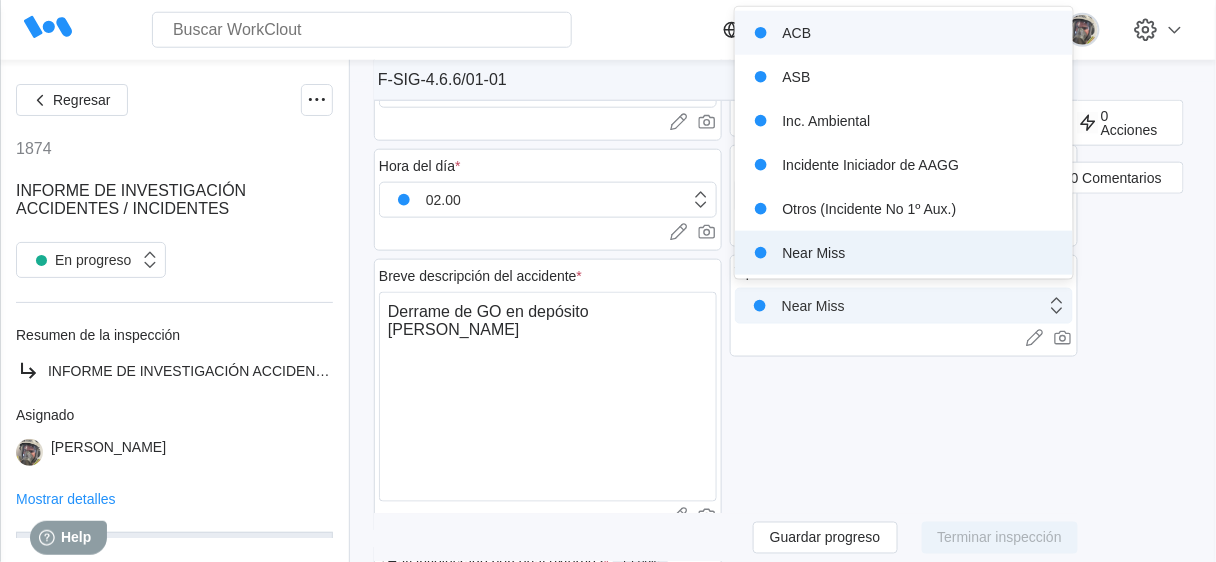 click on "Near Miss" at bounding box center (891, 306) 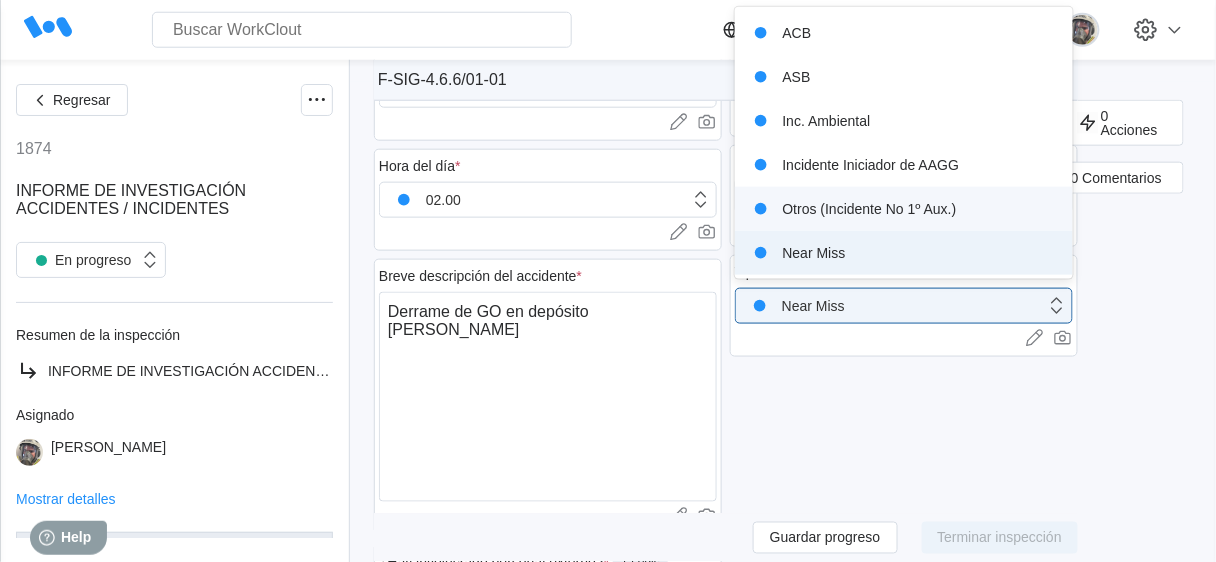 click on "Otros (Incidente No 1º Aux.)" at bounding box center (904, 209) 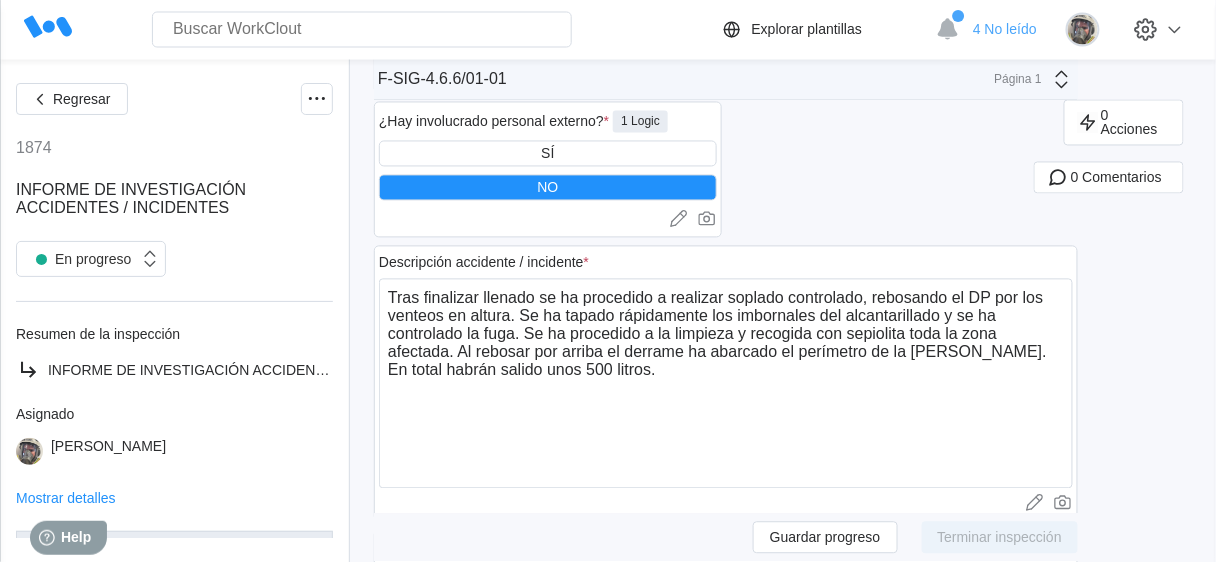 scroll, scrollTop: 960, scrollLeft: 0, axis: vertical 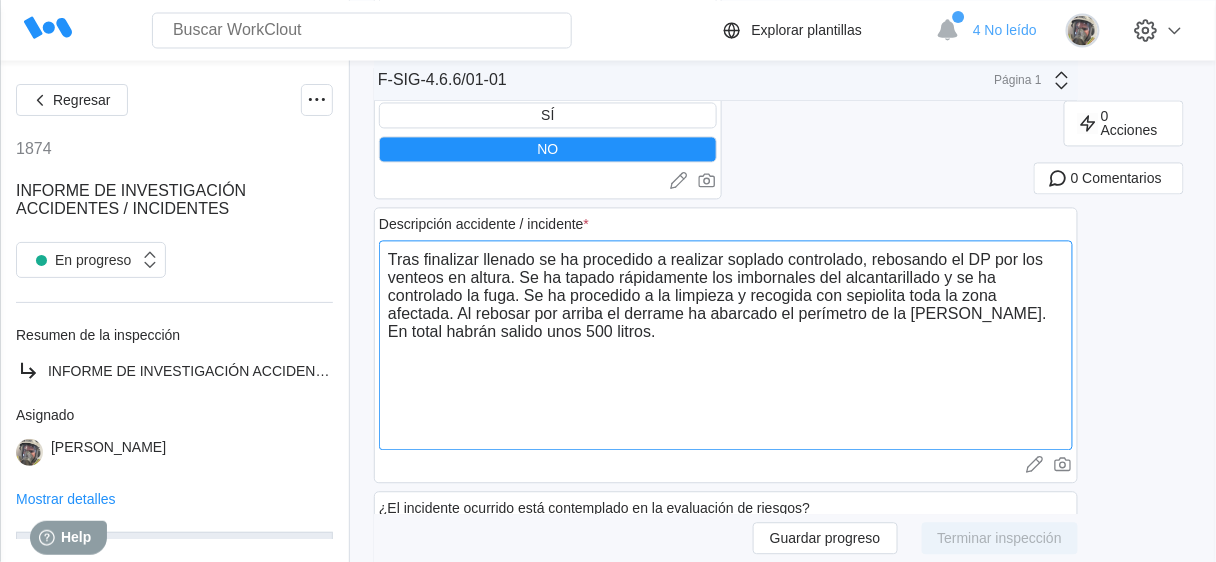 click on "Tras finalizar llenado se ha procedido a realizar soplado controlado, rebosando el DP por los venteos en altura. Se ha tapado rápidamente los imbornales del alcantarillado y se ha controlado la fuga. Se ha procedido a la limpieza y recogida con sepiolita toda la zona afectada. Al rebosar por arriba el derrame ha abarcado el perímetro de la sala de calderas. En total habrán salido unos 500 litros." at bounding box center (726, 345) 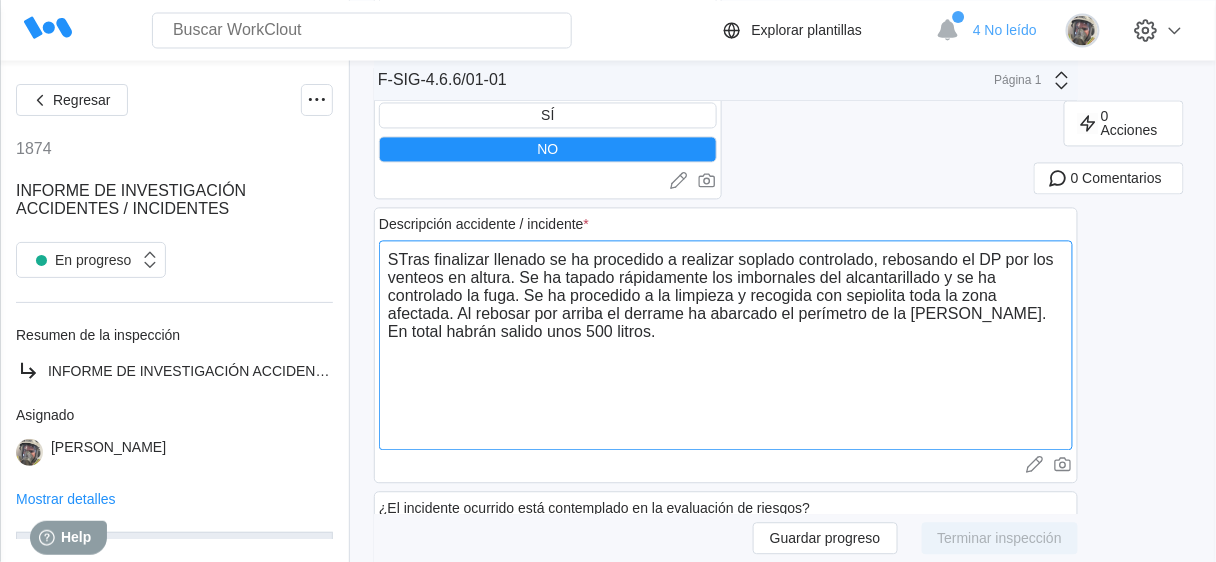 type on "SeTras finalizar llenado se ha procedido a realizar soplado controlado, rebosando el DP por los venteos en altura. Se ha tapado rápidamente los imbornales del alcantarillado y se ha controlado la fuga. Se ha procedido a la limpieza y recogida con sepiolita toda la zona afectada. Al rebosar por arriba el derrame ha abarcado el perímetro de la sala de calderas. En total habrán salido unos 500 litros." 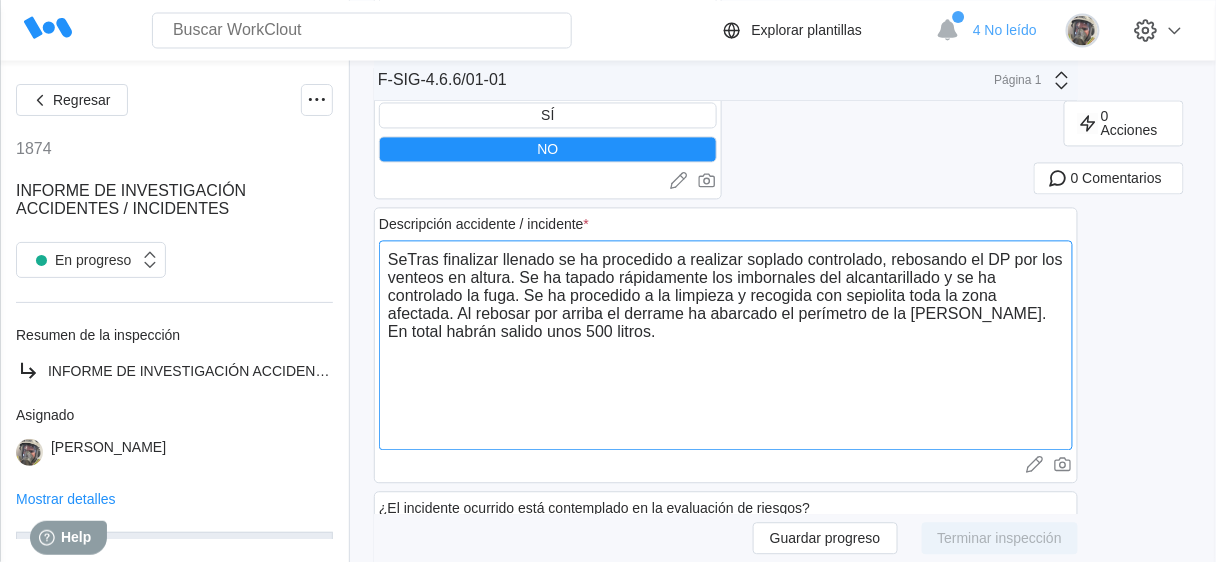 type on "Se Tras finalizar llenado se ha procedido a realizar soplado controlado, rebosando el DP por los venteos en altura. Se ha tapado rápidamente los imbornales del alcantarillado y se ha controlado la fuga. Se ha procedido a la limpieza y recogida con sepiolita toda la zona afectada. Al rebosar por arriba el derrame ha abarcado el perímetro de la sala de calderas. En total habrán salido unos 500 litros." 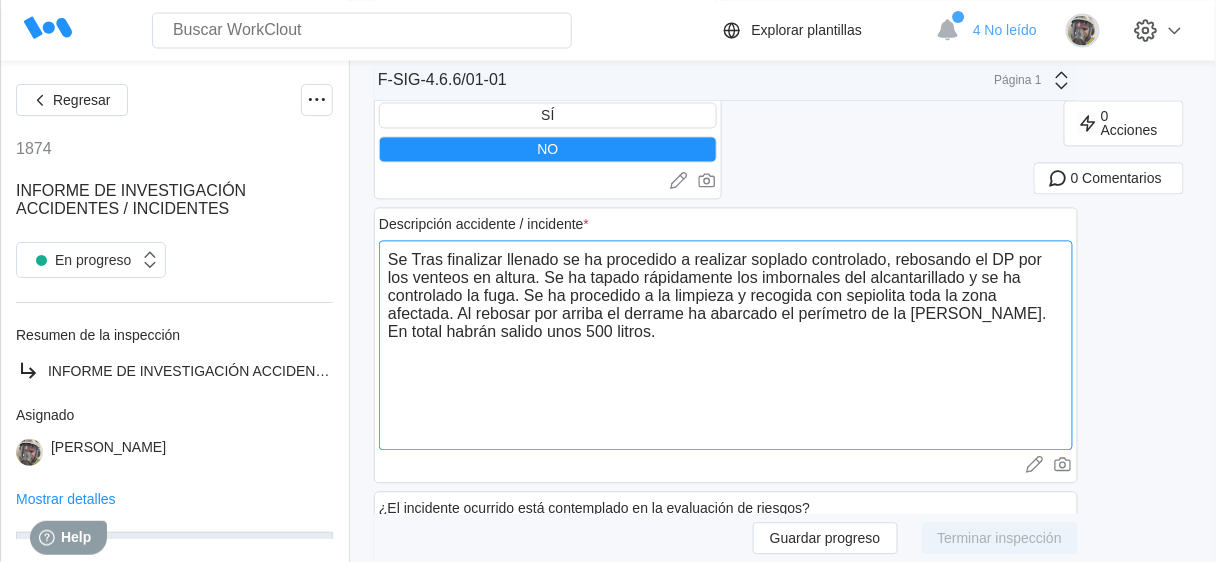 type on "Se eTras finalizar llenado se ha procedido a realizar soplado controlado, rebosando el DP por los venteos en altura. Se ha tapado rápidamente los imbornales del alcantarillado y se ha controlado la fuga. Se ha procedido a la limpieza y recogida con sepiolita toda la zona afectada. Al rebosar por arriba el derrame ha abarcado el perímetro de la sala de calderas. En total habrán salido unos 500 litros." 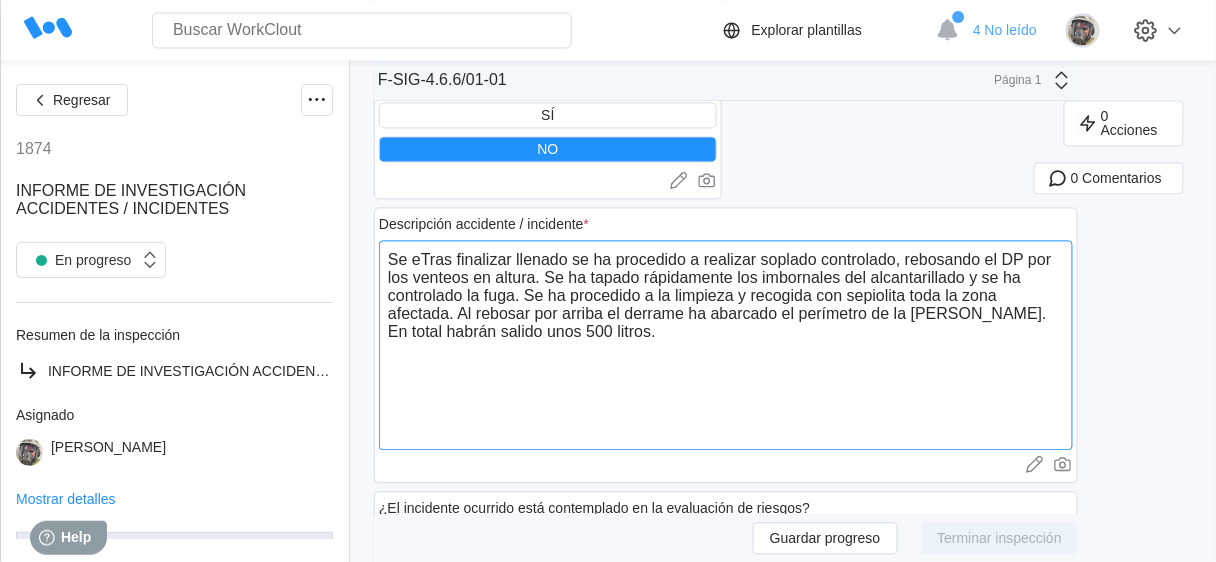 type on "Se esTras finalizar llenado se ha procedido a realizar soplado controlado, rebosando el DP por los venteos en altura. Se ha tapado rápidamente los imbornales del alcantarillado y se ha controlado la fuga. Se ha procedido a la limpieza y recogida con sepiolita toda la zona afectada. Al rebosar por arriba el derrame ha abarcado el perímetro de la sala de calderas. En total habrán salido unos 500 litros." 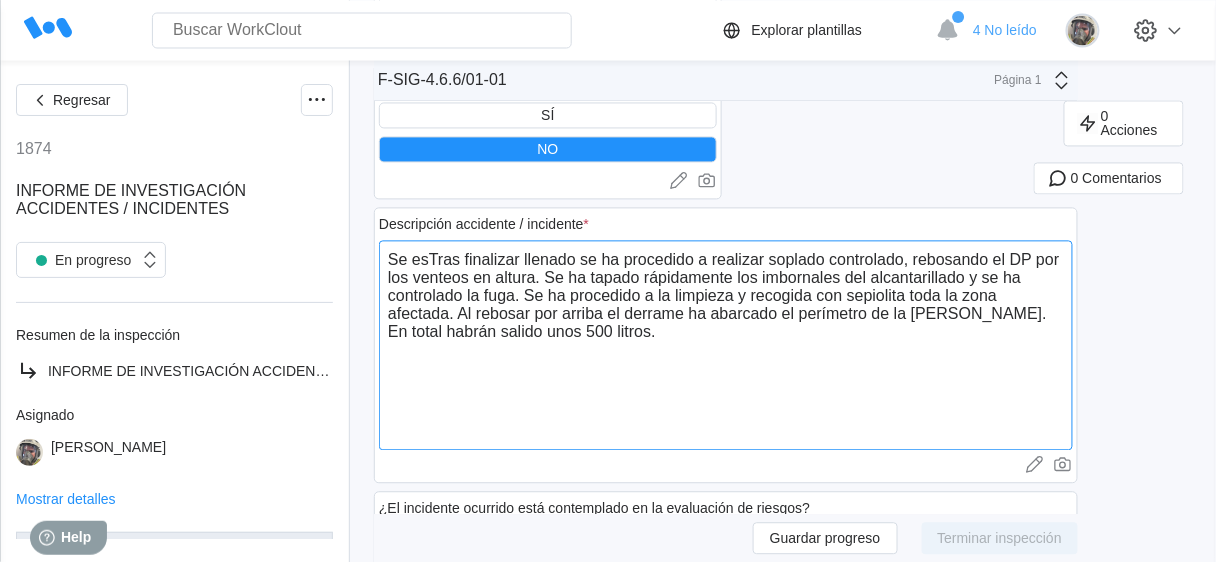 type on "Se estTras finalizar llenado se ha procedido a realizar soplado controlado, rebosando el DP por los venteos en altura. Se ha tapado rápidamente los imbornales del alcantarillado y se ha controlado la fuga. Se ha procedido a la limpieza y recogida con sepiolita toda la zona afectada. Al rebosar por arriba el derrame ha abarcado el perímetro de la sala de calderas. En total habrán salido unos 500 litros." 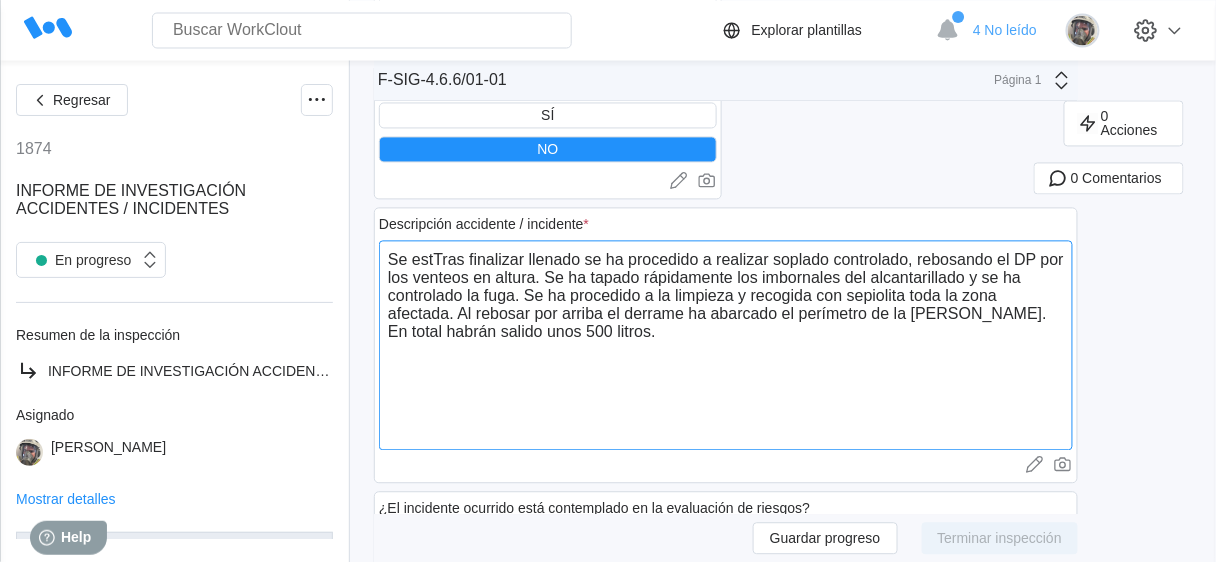 type on "Se estaTras finalizar llenado se ha procedido a realizar soplado controlado, rebosando el DP por los venteos en altura. Se ha tapado rápidamente los imbornales del alcantarillado y se ha controlado la fuga. Se ha procedido a la limpieza y recogida con sepiolita toda la zona afectada. Al rebosar por arriba el derrame ha abarcado el perímetro de la sala de calderas. En total habrán salido unos 500 litros." 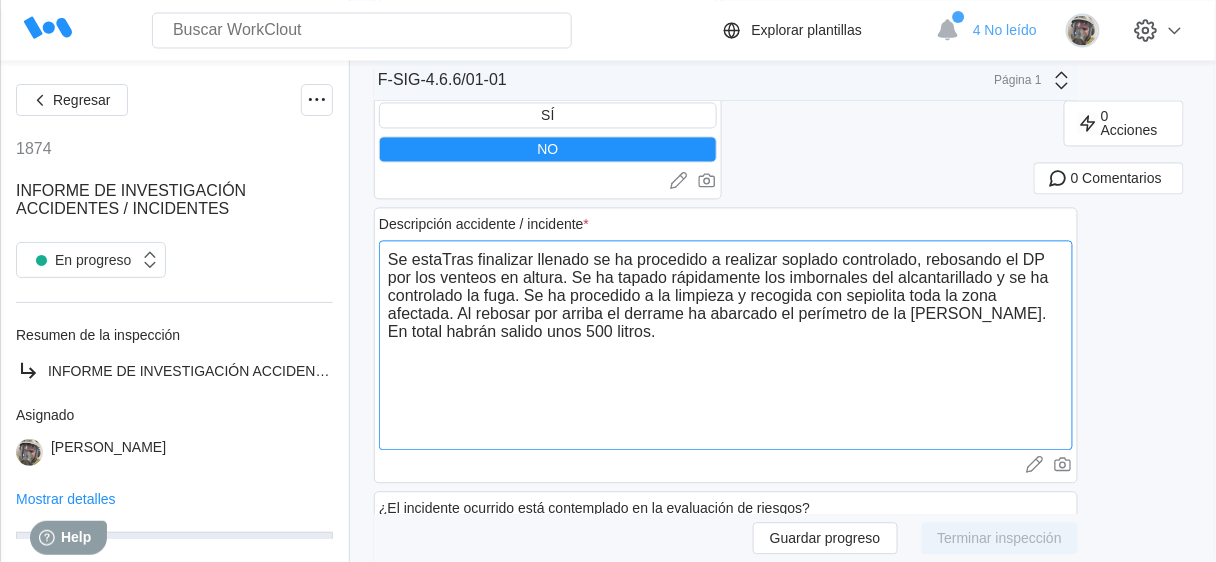 type on "Se estabTras finalizar llenado se ha procedido a realizar soplado controlado, rebosando el DP por los venteos en altura. Se ha tapado rápidamente los imbornales del alcantarillado y se ha controlado la fuga. Se ha procedido a la limpieza y recogida con sepiolita toda la zona afectada. Al rebosar por arriba el derrame ha abarcado el perímetro de la sala de calderas. En total habrán salido unos 500 litros." 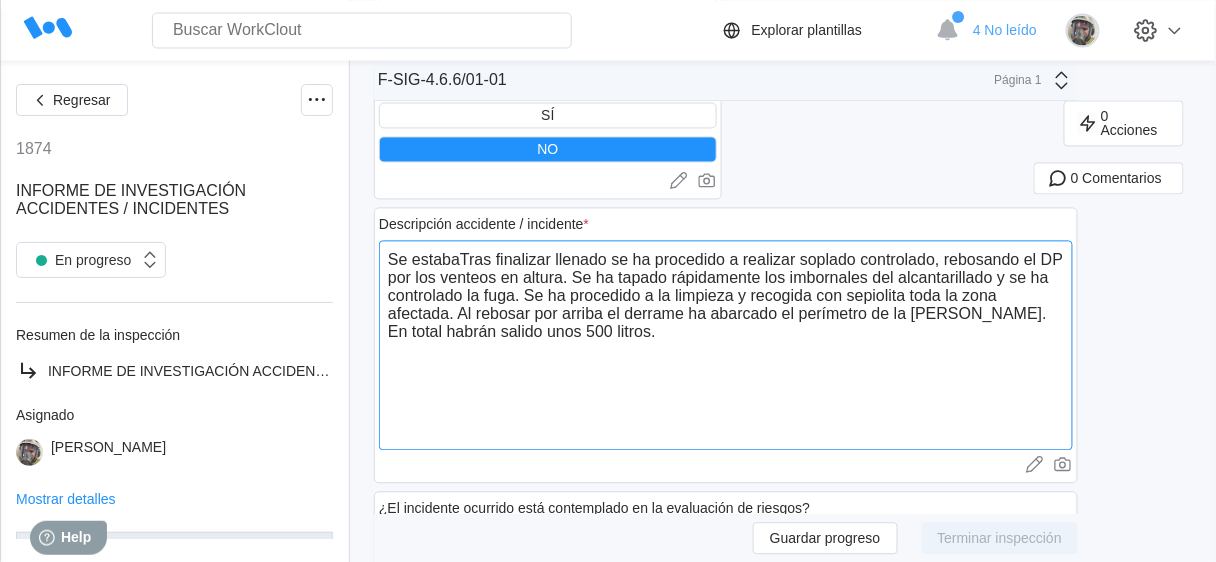 type on "Se estaba Tras finalizar llenado se ha procedido a realizar soplado controlado, rebosando el DP por los venteos en altura. Se ha tapado rápidamente los imbornales del alcantarillado y se ha controlado la fuga. Se ha procedido a la limpieza y recogida con sepiolita toda la zona afectada. Al rebosar por arriba el derrame ha abarcado el perímetro de la sala de calderas. En total habrán salido unos 500 litros." 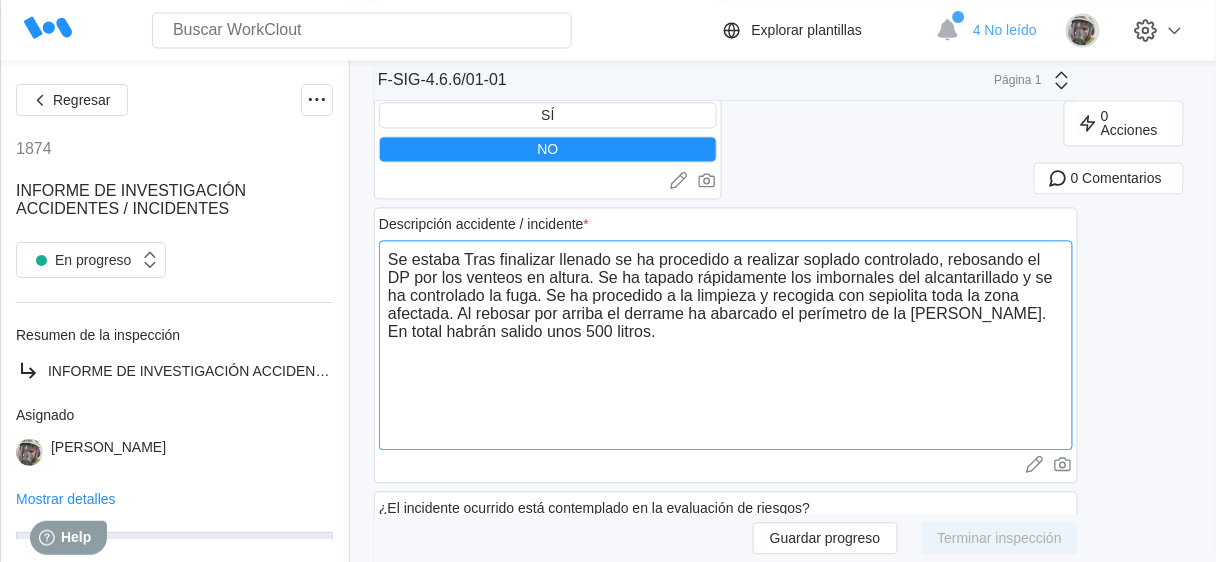 type on "Se estaba rTras finalizar llenado se ha procedido a realizar soplado controlado, rebosando el DP por los venteos en altura. Se ha tapado rápidamente los imbornales del alcantarillado y se ha controlado la fuga. Se ha procedido a la limpieza y recogida con sepiolita toda la zona afectada. Al rebosar por arriba el derrame ha abarcado el perímetro de la sala de calderas. En total habrán salido unos 500 litros." 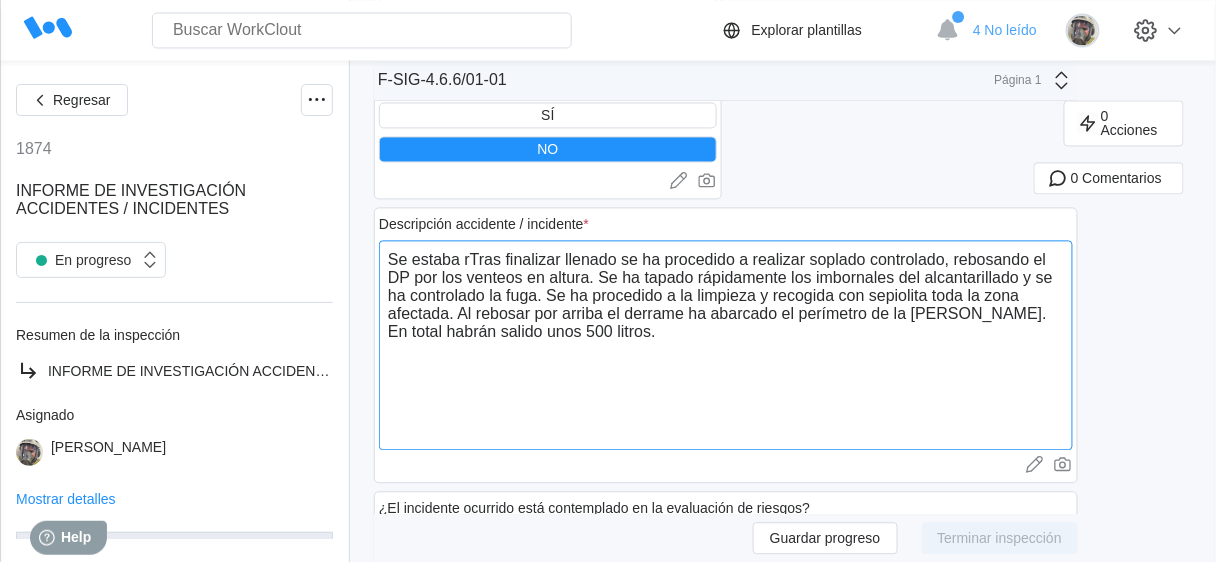type on "Se estaba reTras finalizar llenado se ha procedido a realizar soplado controlado, rebosando el DP por los venteos en altura. Se ha tapado rápidamente los imbornales del alcantarillado y se ha controlado la fuga. Se ha procedido a la limpieza y recogida con sepiolita toda la zona afectada. Al rebosar por arriba el derrame ha abarcado el perímetro de la sala de calderas. En total habrán salido unos 500 litros." 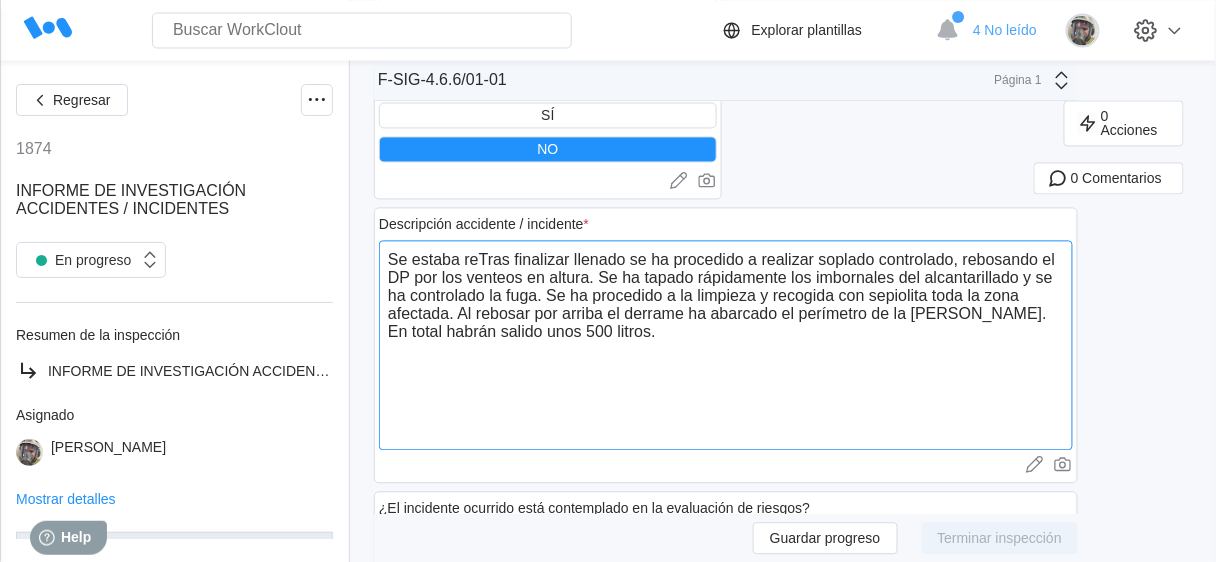 type on "Se estaba reeTras finalizar llenado se ha procedido a realizar soplado controlado, rebosando el DP por los venteos en altura. Se ha tapado rápidamente los imbornales del alcantarillado y se ha controlado la fuga. Se ha procedido a la limpieza y recogida con sepiolita toda la zona afectada. Al rebosar por arriba el derrame ha abarcado el perímetro de la sala de calderas. En total habrán salido unos 500 litros." 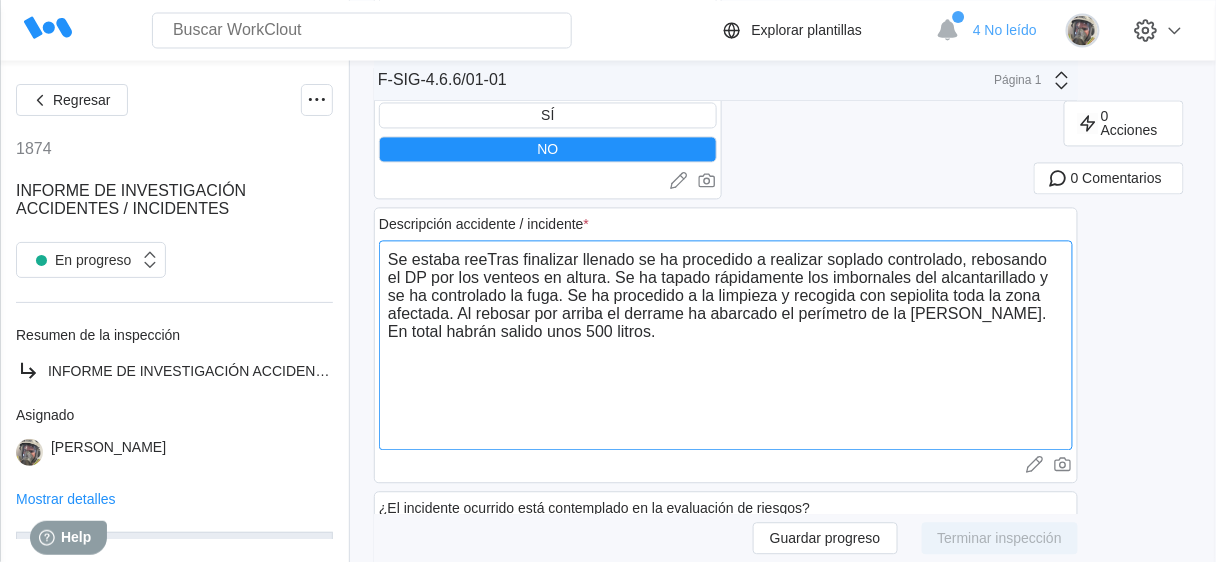 type on "Se estaba reeaTras finalizar llenado se ha procedido a realizar soplado controlado, rebosando el DP por los venteos en altura. Se ha tapado rápidamente los imbornales del alcantarillado y se ha controlado la fuga. Se ha procedido a la limpieza y recogida con sepiolita toda la zona afectada. Al rebosar por arriba el derrame ha abarcado el perímetro de la sala de calderas. En total habrán salido unos 500 litros." 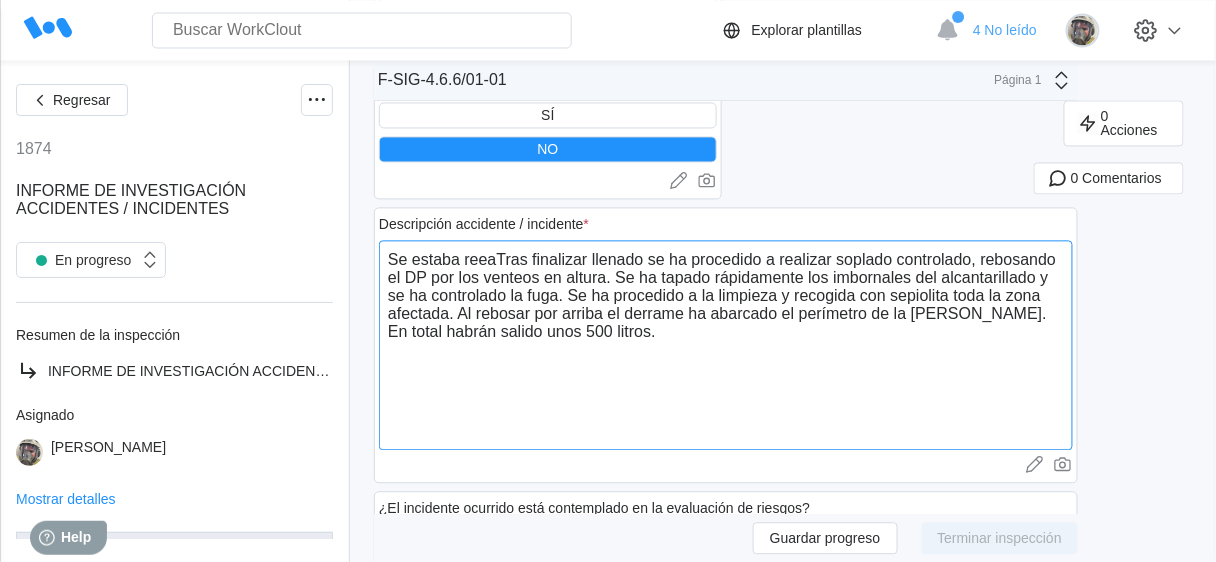 type on "Se estaba reealTras finalizar llenado se ha procedido a realizar soplado controlado, rebosando el DP por los venteos en altura. Se ha tapado rápidamente los imbornales del alcantarillado y se ha controlado la fuga. Se ha procedido a la limpieza y recogida con sepiolita toda la zona afectada. Al rebosar por arriba el derrame ha abarcado el perímetro de la sala de calderas. En total habrán salido unos 500 litros." 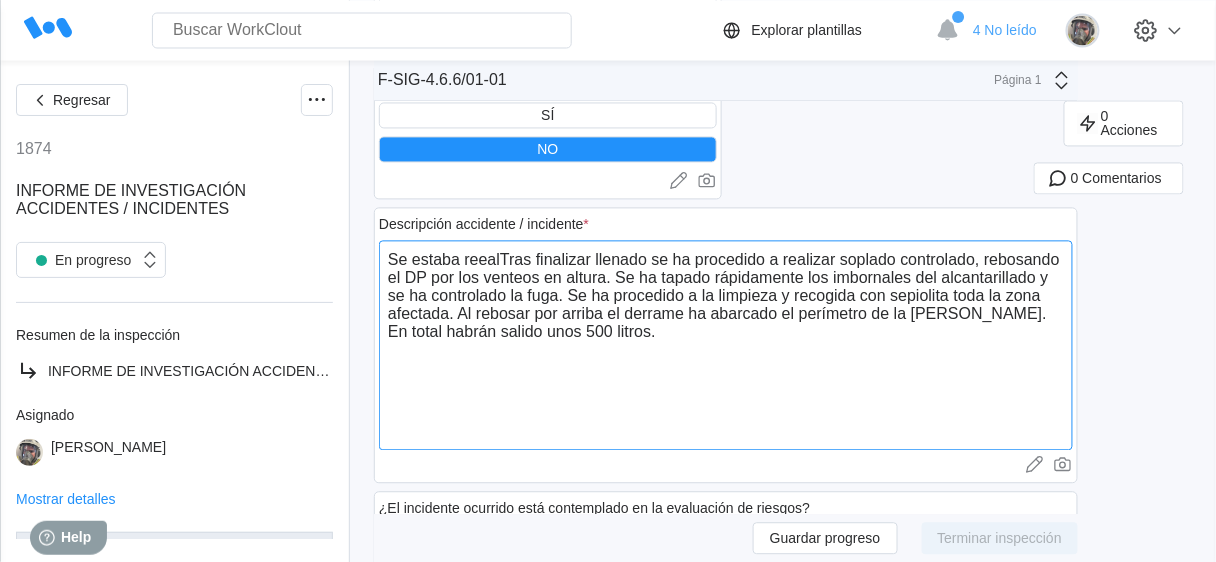 type on "Se estaba reealiTras finalizar llenado se ha procedido a realizar soplado controlado, rebosando el DP por los venteos en altura. Se ha tapado rápidamente los imbornales del alcantarillado y se ha controlado la fuga. Se ha procedido a la limpieza y recogida con sepiolita toda la zona afectada. Al rebosar por arriba el derrame ha abarcado el perímetro de la sala de calderas. En total habrán salido unos 500 litros." 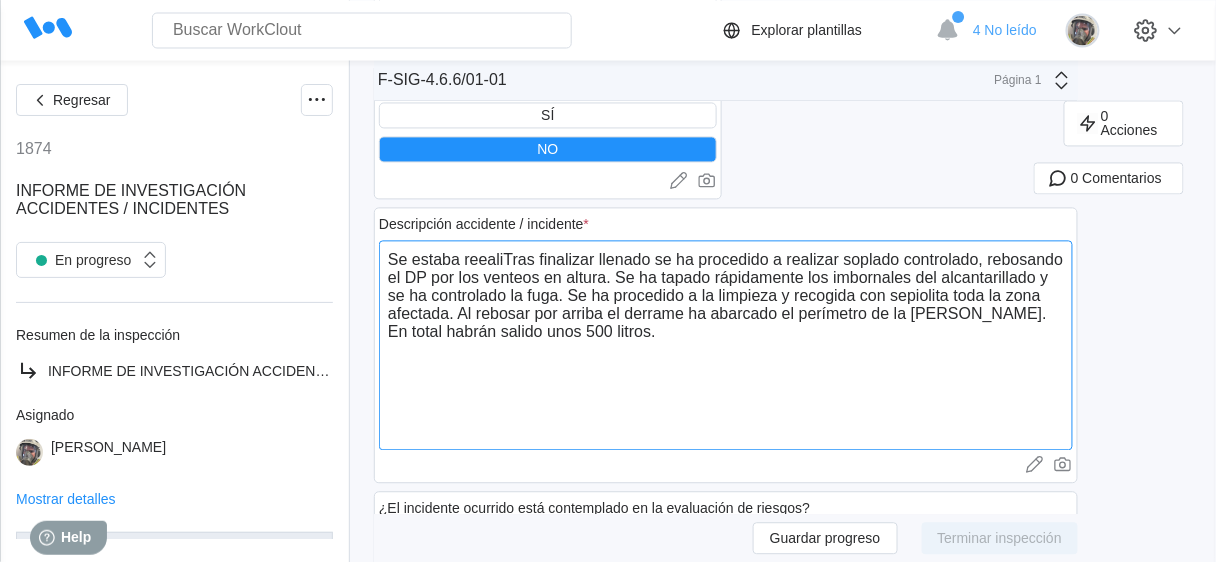 type on "Se estaba reealizTras finalizar llenado se ha procedido a realizar soplado controlado, rebosando el DP por los venteos en altura. Se ha tapado rápidamente los imbornales del alcantarillado y se ha controlado la fuga. Se ha procedido a la limpieza y recogida con sepiolita toda la zona afectada. Al rebosar por arriba el derrame ha abarcado el perímetro de la sala de calderas. En total habrán salido unos 500 litros." 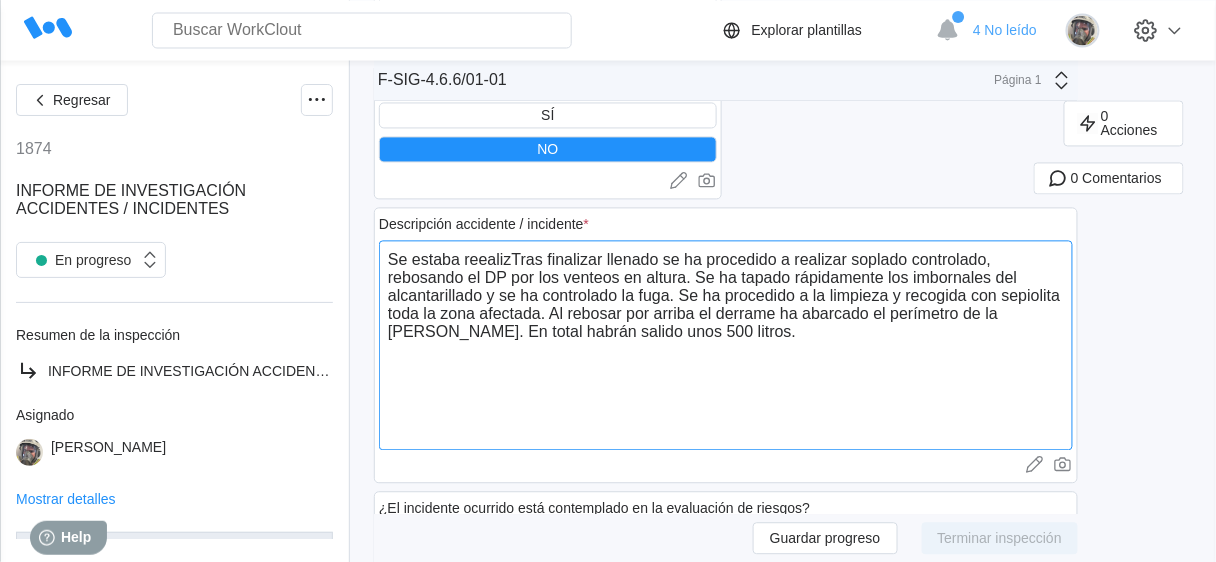 type on "Se estaba reealizaTras finalizar llenado se ha procedido a realizar soplado controlado, rebosando el DP por los venteos en altura. Se ha tapado rápidamente los imbornales del alcantarillado y se ha controlado la fuga. Se ha procedido a la limpieza y recogida con sepiolita toda la zona afectada. Al rebosar por arriba el derrame ha abarcado el perímetro de la sala de calderas. En total habrán salido unos 500 litros." 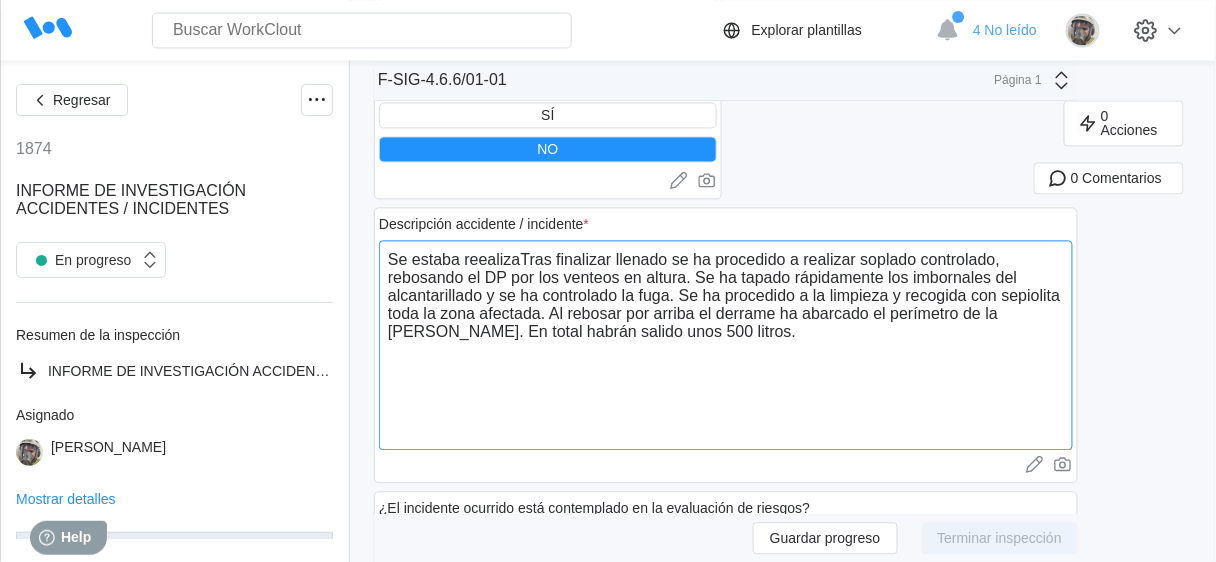type on "Se estaba reealizanTras finalizar llenado se ha procedido a realizar soplado controlado, rebosando el DP por los venteos en altura. Se ha tapado rápidamente los imbornales del alcantarillado y se ha controlado la fuga. Se ha procedido a la limpieza y recogida con sepiolita toda la zona afectada. Al rebosar por arriba el derrame ha abarcado el perímetro de la sala de calderas. En total habrán salido unos 500 litros." 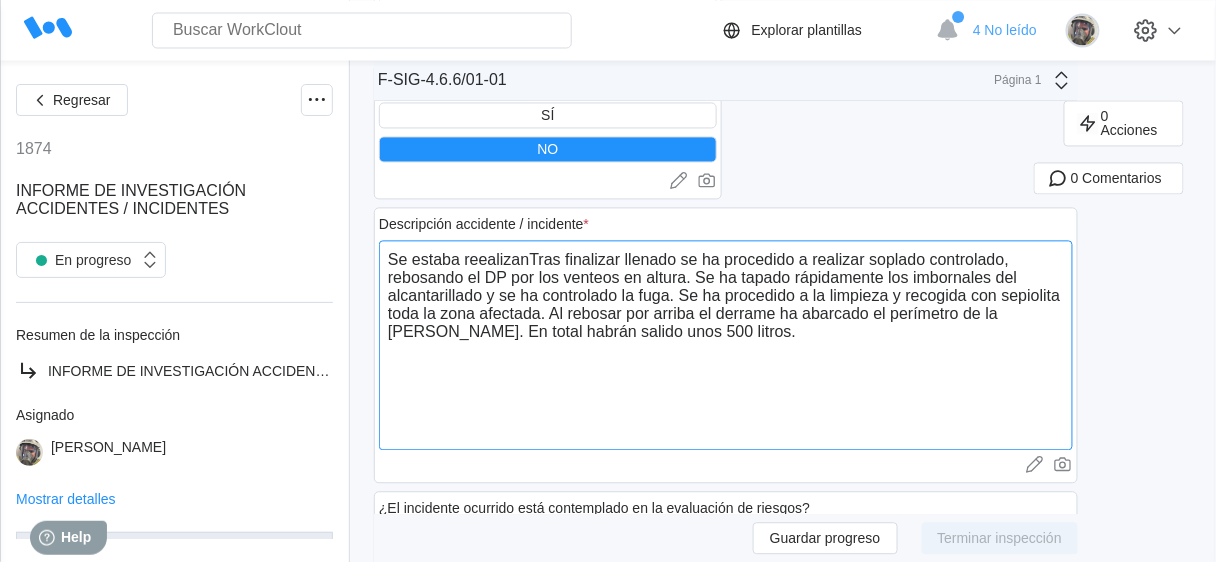 type on "Se estaba reealizandTras finalizar llenado se ha procedido a realizar soplado controlado, rebosando el DP por los venteos en altura. Se ha tapado rápidamente los imbornales del alcantarillado y se ha controlado la fuga. Se ha procedido a la limpieza y recogida con sepiolita toda la zona afectada. Al rebosar por arriba el derrame ha abarcado el perímetro de la sala de calderas. En total habrán salido unos 500 litros." 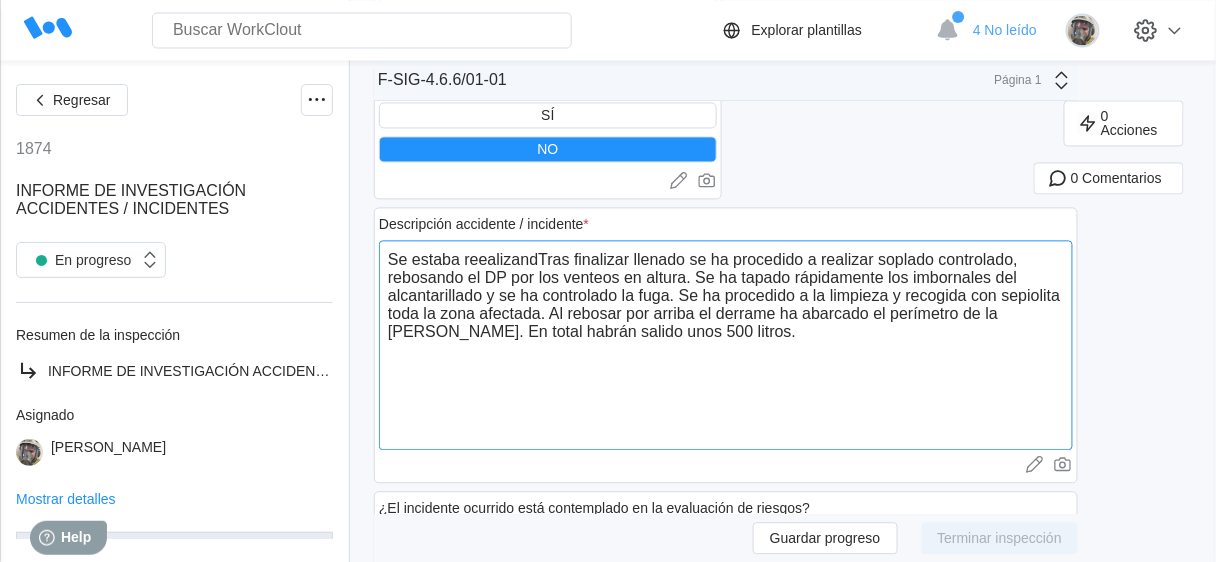 type on "Se estaba reealizandoTras finalizar llenado se ha procedido a realizar soplado controlado, rebosando el DP por los venteos en altura. Se ha tapado rápidamente los imbornales del alcantarillado y se ha controlado la fuga. Se ha procedido a la limpieza y recogida con sepiolita toda la zona afectada. Al rebosar por arriba el derrame ha abarcado el perímetro de la sala de calderas. En total habrán salido unos 500 litros." 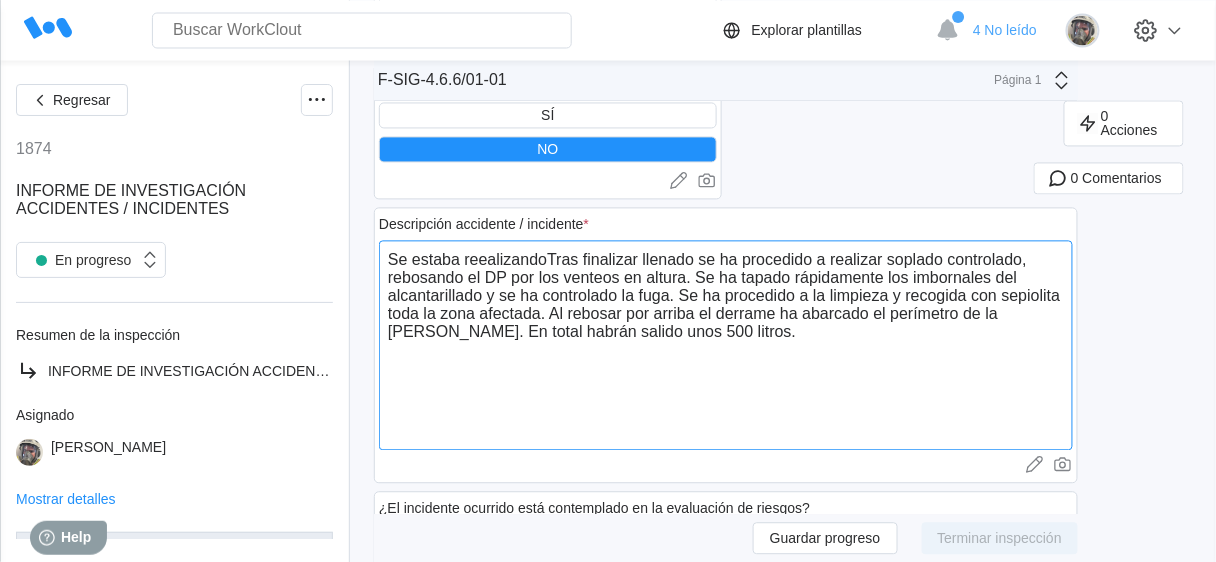 type on "Se estaba reealizando Tras finalizar llenado se ha procedido a realizar soplado controlado, rebosando el DP por los venteos en altura. Se ha tapado rápidamente los imbornales del alcantarillado y se ha controlado la fuga. Se ha procedido a la limpieza y recogida con sepiolita toda la zona afectada. Al rebosar por arriba el derrame ha abarcado el perímetro de la sala de calderas. En total habrán salido unos 500 litros." 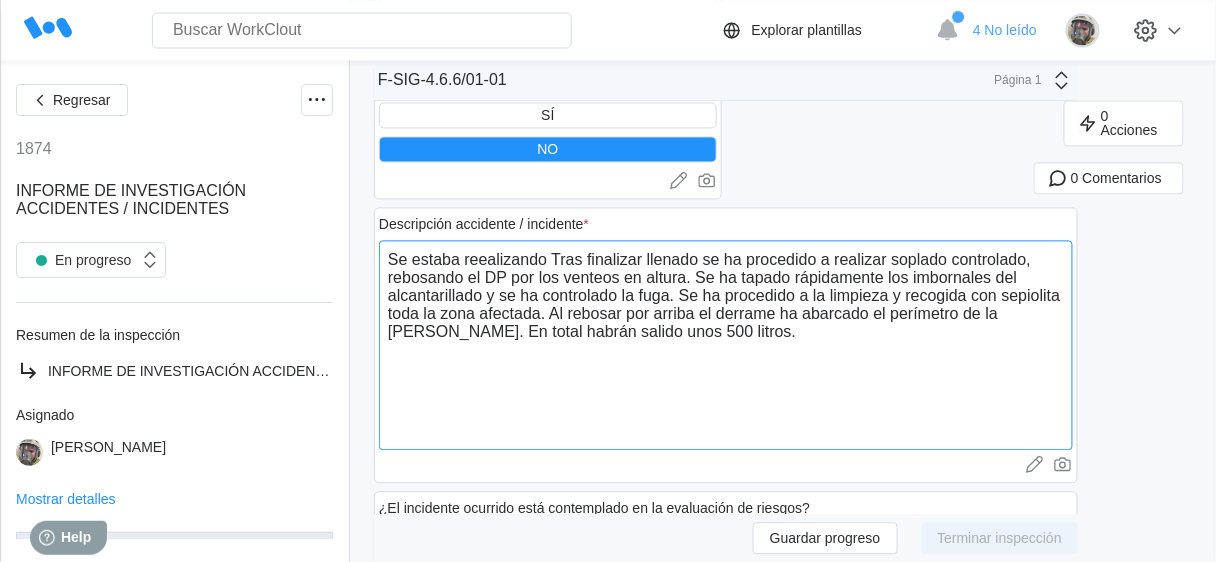 type on "Se estaba reealizando uTras finalizar llenado se ha procedido a realizar soplado controlado, rebosando el DP por los venteos en altura. Se ha tapado rápidamente los imbornales del alcantarillado y se ha controlado la fuga. Se ha procedido a la limpieza y recogida con sepiolita toda la zona afectada. Al rebosar por arriba el derrame ha abarcado el perímetro de la sala de calderas. En total habrán salido unos 500 litros." 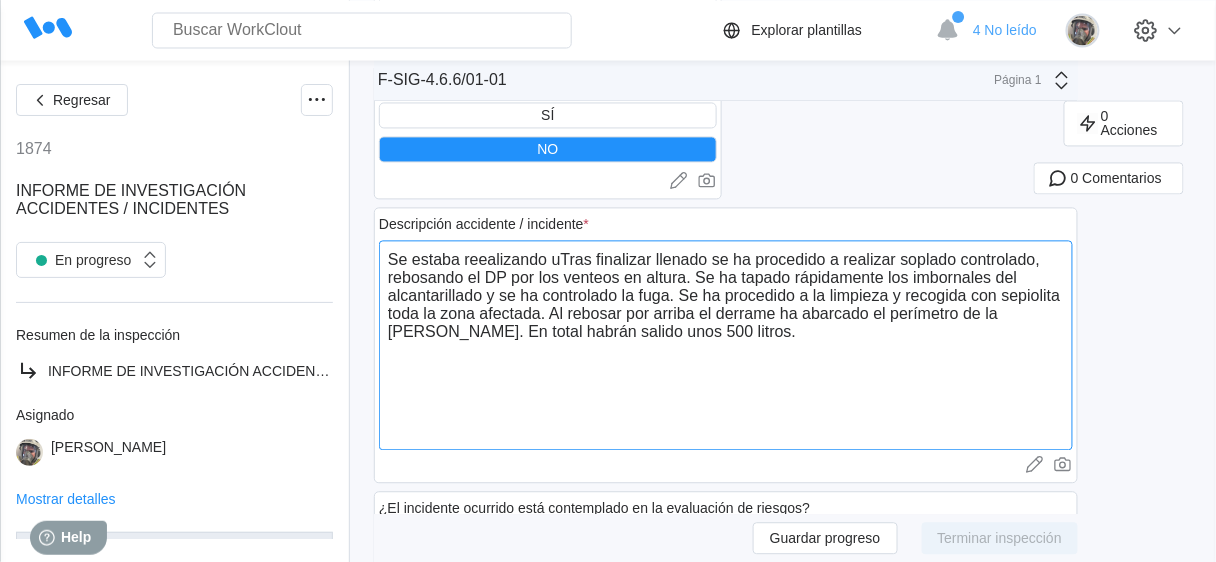 type on "Se estaba reealizando unTras finalizar llenado se ha procedido a realizar soplado controlado, rebosando el DP por los venteos en altura. Se ha tapado rápidamente los imbornales del alcantarillado y se ha controlado la fuga. Se ha procedido a la limpieza y recogida con sepiolita toda la zona afectada. Al rebosar por arriba el derrame ha abarcado el perímetro de la sala de calderas. En total habrán salido unos 500 litros." 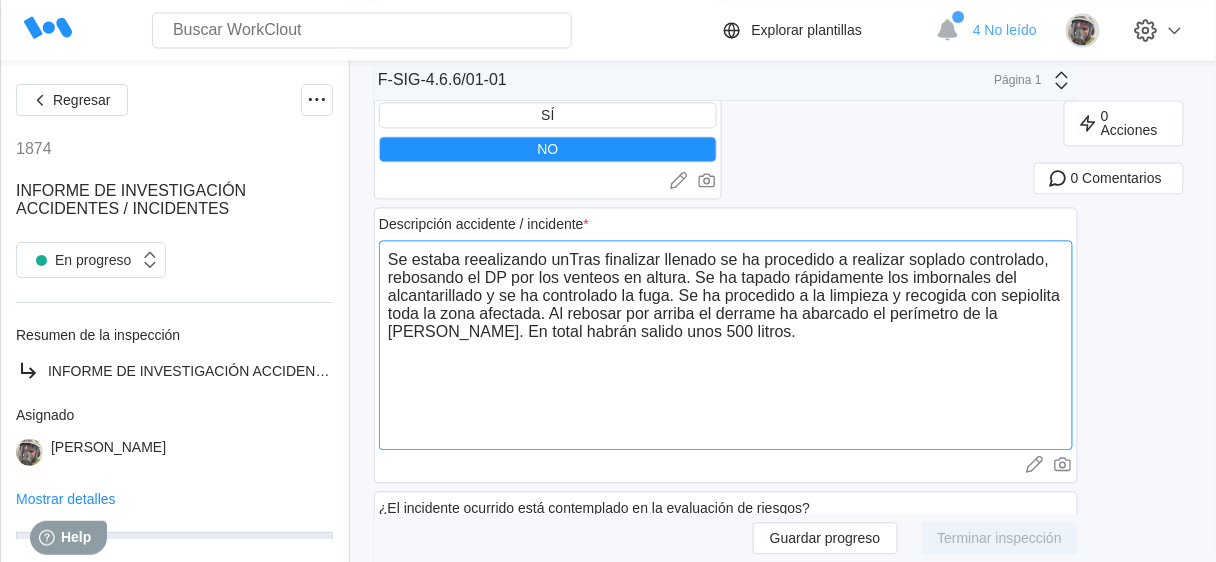 type on "Se estaba reealizando un Tras finalizar llenado se ha procedido a realizar soplado controlado, rebosando el DP por los venteos en altura. Se ha tapado rápidamente los imbornales del alcantarillado y se ha controlado la fuga. Se ha procedido a la limpieza y recogida con sepiolita toda la zona afectada. Al rebosar por arriba el derrame ha abarcado el perímetro de la sala de calderas. En total habrán salido unos 500 litros." 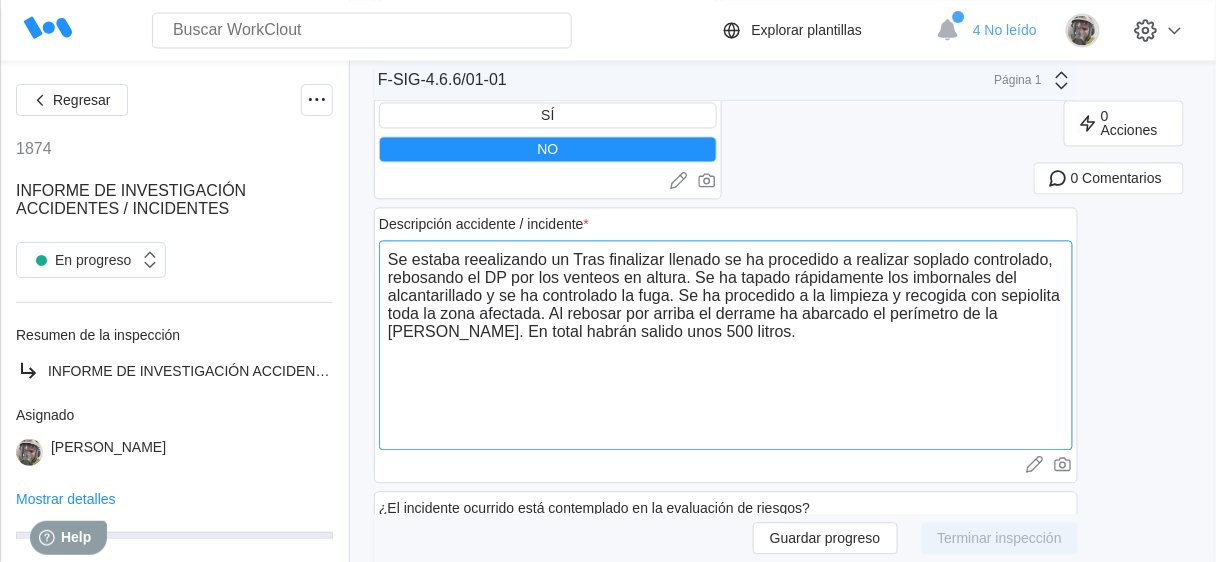 type on "Se estaba reealizando un tTras finalizar llenado se ha procedido a realizar soplado controlado, rebosando el DP por los venteos en altura. Se ha tapado rápidamente los imbornales del alcantarillado y se ha controlado la fuga. Se ha procedido a la limpieza y recogida con sepiolita toda la zona afectada. Al rebosar por arriba el derrame ha abarcado el perímetro de la sala de calderas. En total habrán salido unos 500 litros." 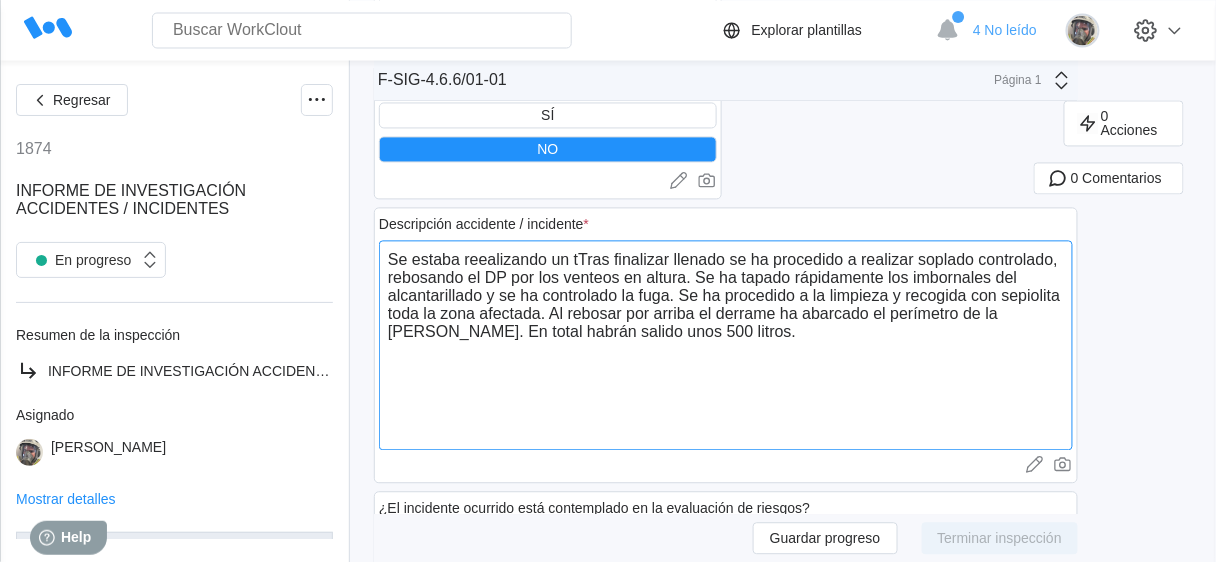 type on "Se estaba reealizando un trTras finalizar llenado se ha procedido a realizar soplado controlado, rebosando el DP por los venteos en altura. Se ha tapado rápidamente los imbornales del alcantarillado y se ha controlado la fuga. Se ha procedido a la limpieza y recogida con sepiolita toda la zona afectada. Al rebosar por arriba el derrame ha abarcado el perímetro de la sala de calderas. En total habrán salido unos 500 litros." 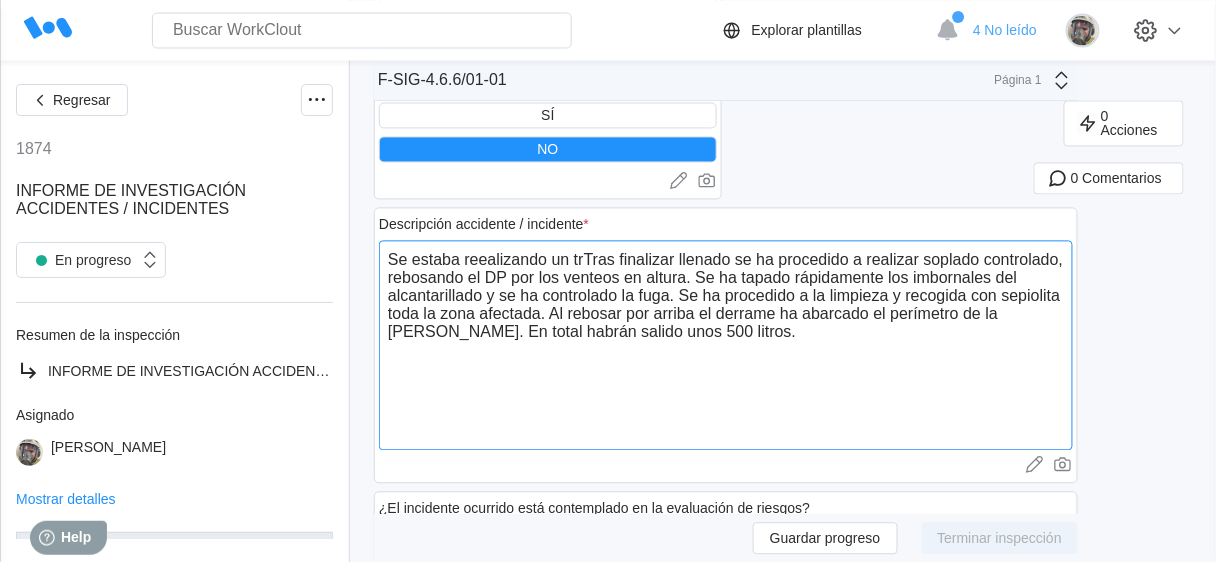 type on "Se estaba reealizando un traTras finalizar llenado se ha procedido a realizar soplado controlado, rebosando el DP por los venteos en altura. Se ha tapado rápidamente los imbornales del alcantarillado y se ha controlado la fuga. Se ha procedido a la limpieza y recogida con sepiolita toda la zona afectada. Al rebosar por arriba el derrame ha abarcado el perímetro de la sala de calderas. En total habrán salido unos 500 litros." 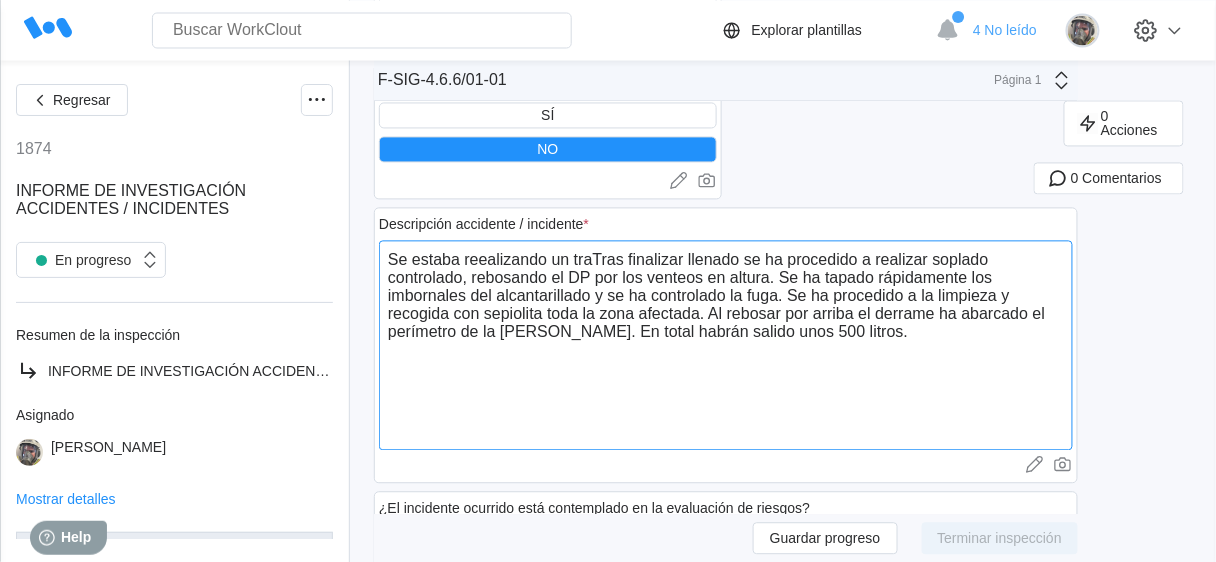 type on "x" 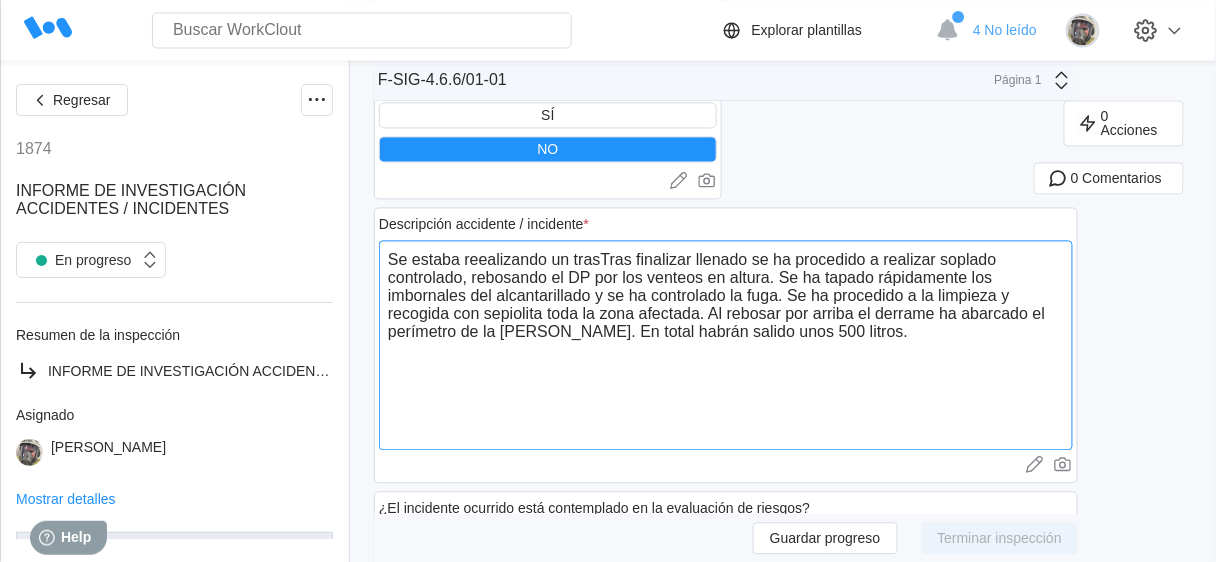 type on "Se estaba reealizando un trasiTras finalizar llenado se ha procedido a realizar soplado controlado, rebosando el DP por los venteos en altura. Se ha tapado rápidamente los imbornales del alcantarillado y se ha controlado la fuga. Se ha procedido a la limpieza y recogida con sepiolita toda la zona afectada. Al rebosar por arriba el derrame ha abarcado el perímetro de la sala de calderas. En total habrán salido unos 500 litros." 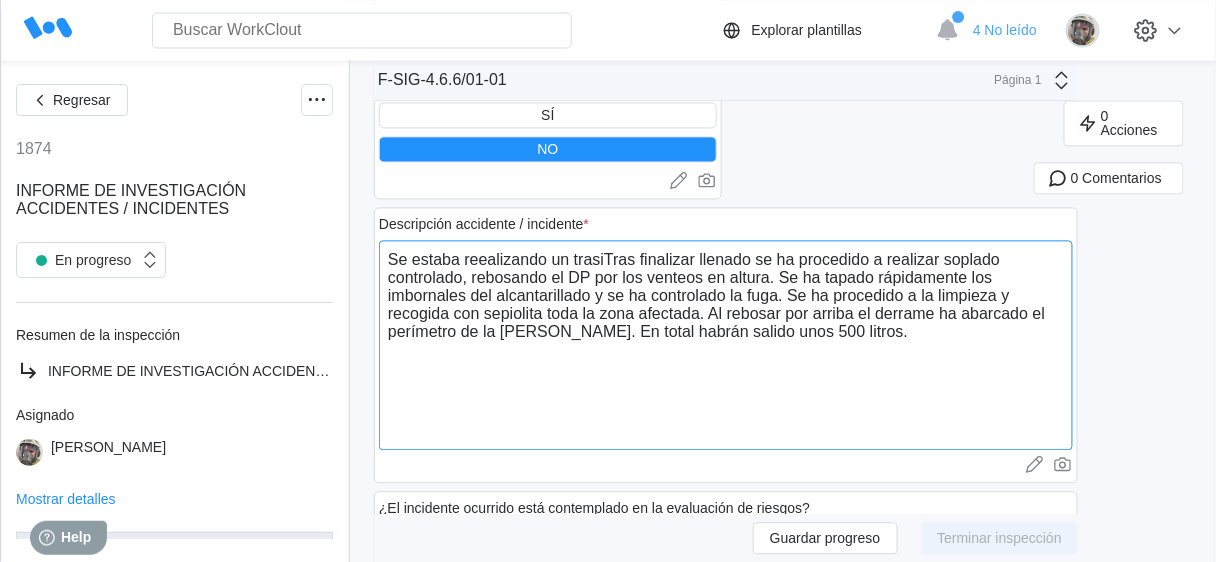 type on "Se estaba reealizando un trasieTras finalizar llenado se ha procedido a realizar soplado controlado, rebosando el DP por los venteos en altura. Se ha tapado rápidamente los imbornales del alcantarillado y se ha controlado la fuga. Se ha procedido a la limpieza y recogida con sepiolita toda la zona afectada. Al rebosar por arriba el derrame ha abarcado el perímetro de la sala de calderas. En total habrán salido unos 500 litros." 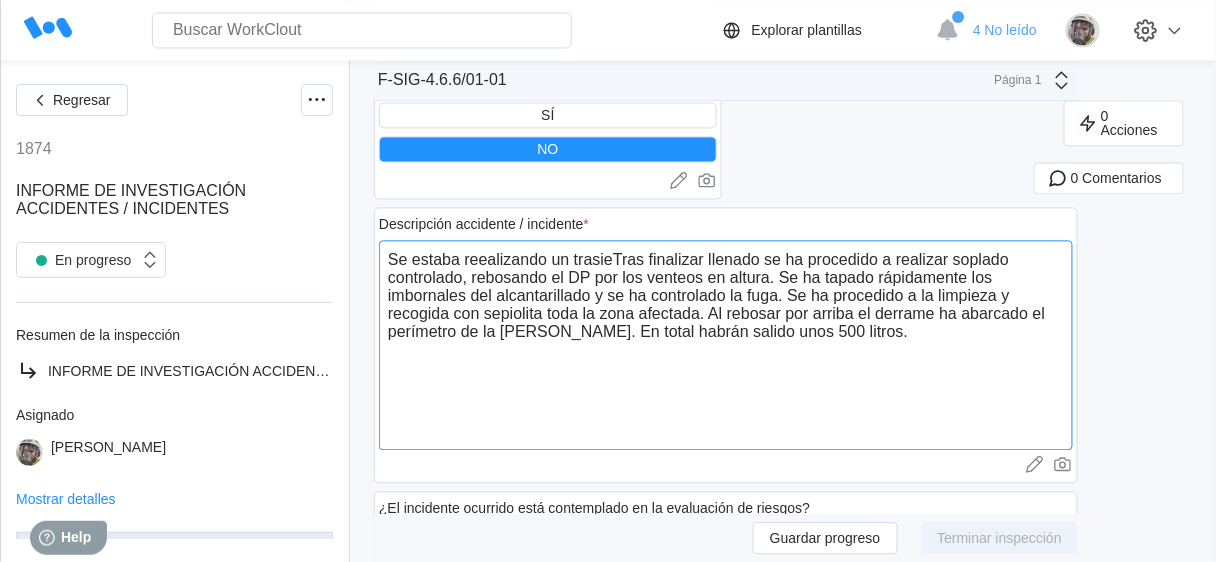 type on "Se estaba reealizando un trasiegTras finalizar llenado se ha procedido a realizar soplado controlado, rebosando el DP por los venteos en altura. Se ha tapado rápidamente los imbornales del alcantarillado y se ha controlado la fuga. Se ha procedido a la limpieza y recogida con sepiolita toda la zona afectada. Al rebosar por arriba el derrame ha abarcado el perímetro de la sala de calderas. En total habrán salido unos 500 litros." 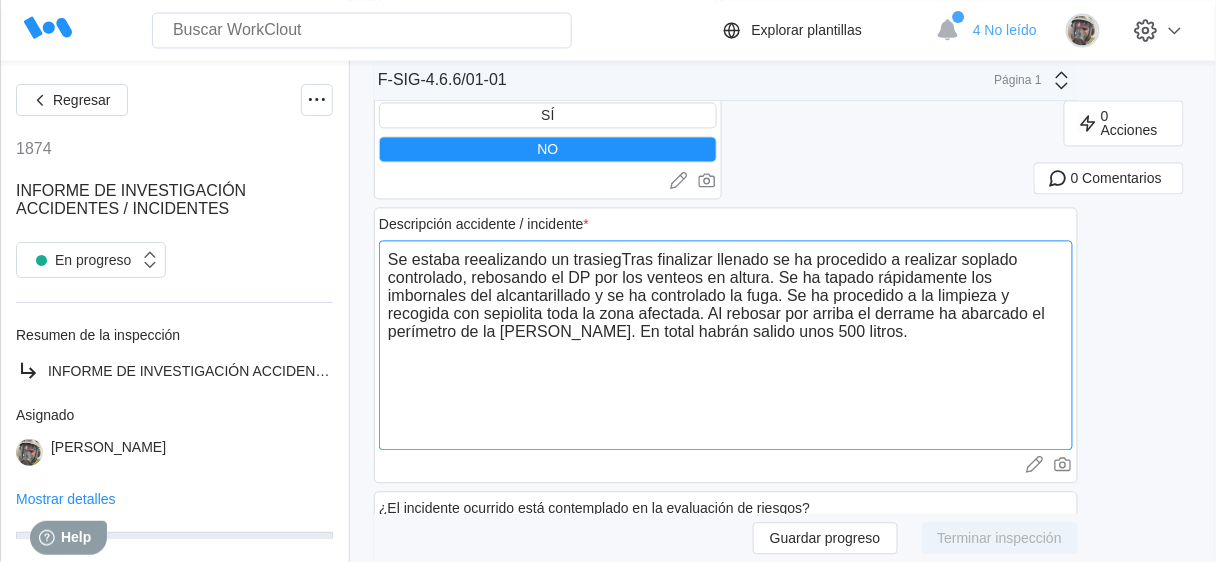 type on "Se estaba reealizando un trasiegoTras finalizar llenado se ha procedido a realizar soplado controlado, rebosando el DP por los venteos en altura. Se ha tapado rápidamente los imbornales del alcantarillado y se ha controlado la fuga. Se ha procedido a la limpieza y recogida con sepiolita toda la zona afectada. Al rebosar por arriba el derrame ha abarcado el perímetro de la sala de calderas. En total habrán salido unos 500 litros." 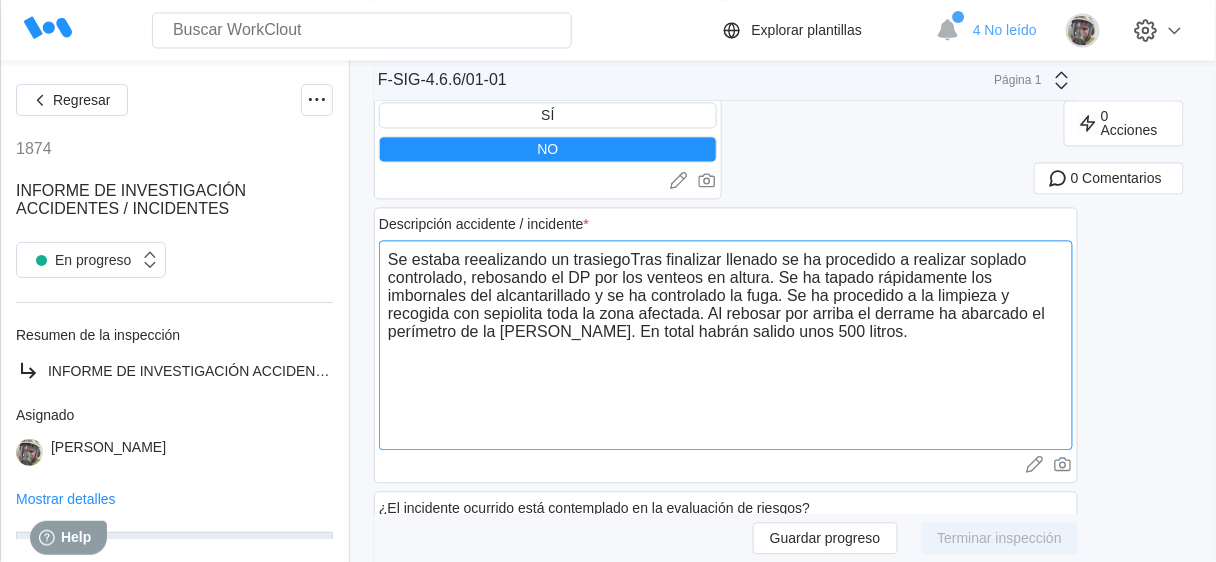 type on "Se estaba reealizando un trasiego Tras finalizar llenado se ha procedido a realizar soplado controlado, rebosando el DP por los venteos en altura. Se ha tapado rápidamente los imbornales del alcantarillado y se ha controlado la fuga. Se ha procedido a la limpieza y recogida con sepiolita toda la zona afectada. Al rebosar por arriba el derrame ha abarcado el perímetro de la sala de calderas. En total habrán salido unos 500 litros." 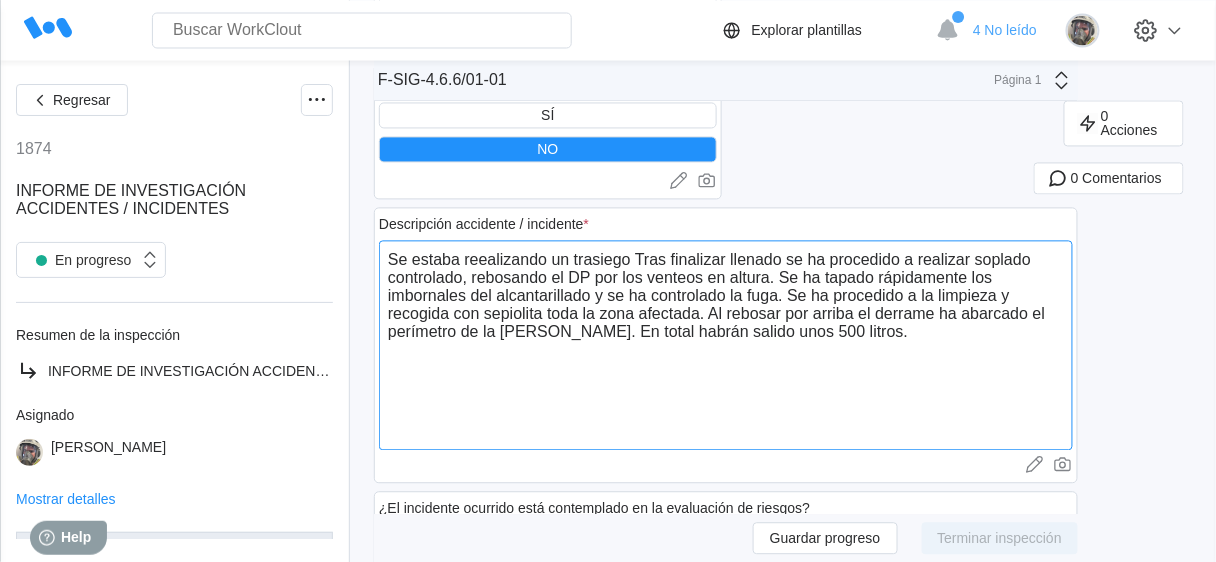 type on "Se estaba reealizando un trasiego dTras finalizar llenado se ha procedido a realizar soplado controlado, rebosando el DP por los venteos en altura. Se ha tapado rápidamente los imbornales del alcantarillado y se ha controlado la fuga. Se ha procedido a la limpieza y recogida con sepiolita toda la zona afectada. Al rebosar por arriba el derrame ha abarcado el perímetro de la sala de calderas. En total habrán salido unos 500 litros." 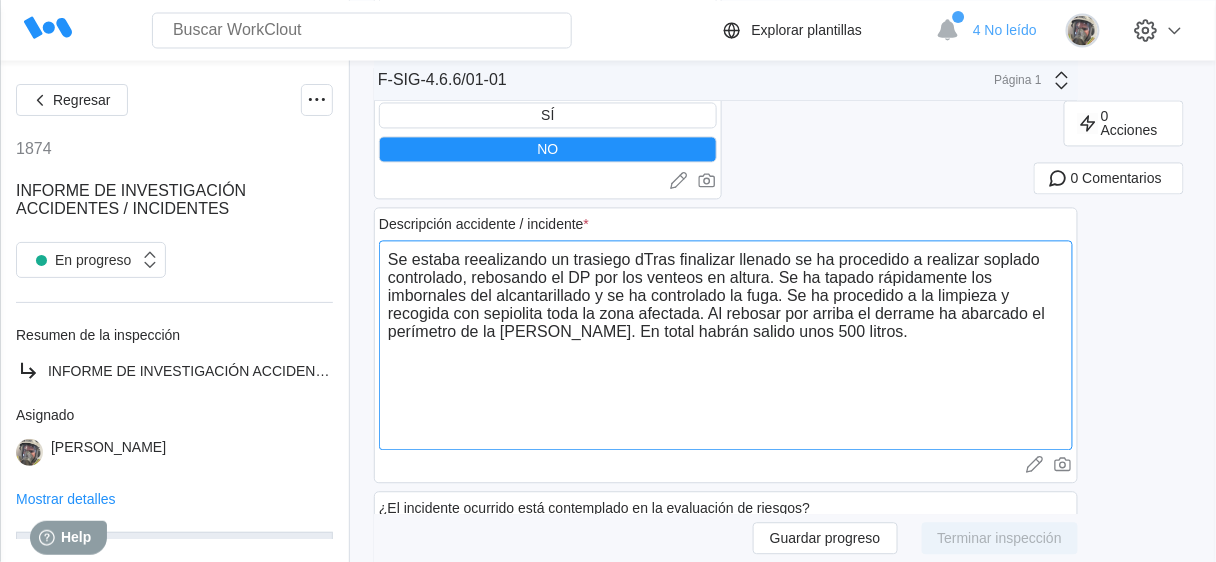 type on "Se estaba reealizando un trasiego deTras finalizar llenado se ha procedido a realizar soplado controlado, rebosando el DP por los venteos en altura. Se ha tapado rápidamente los imbornales del alcantarillado y se ha controlado la fuga. Se ha procedido a la limpieza y recogida con sepiolita toda la zona afectada. Al rebosar por arriba el derrame ha abarcado el perímetro de la sala de calderas. En total habrán salido unos 500 litros." 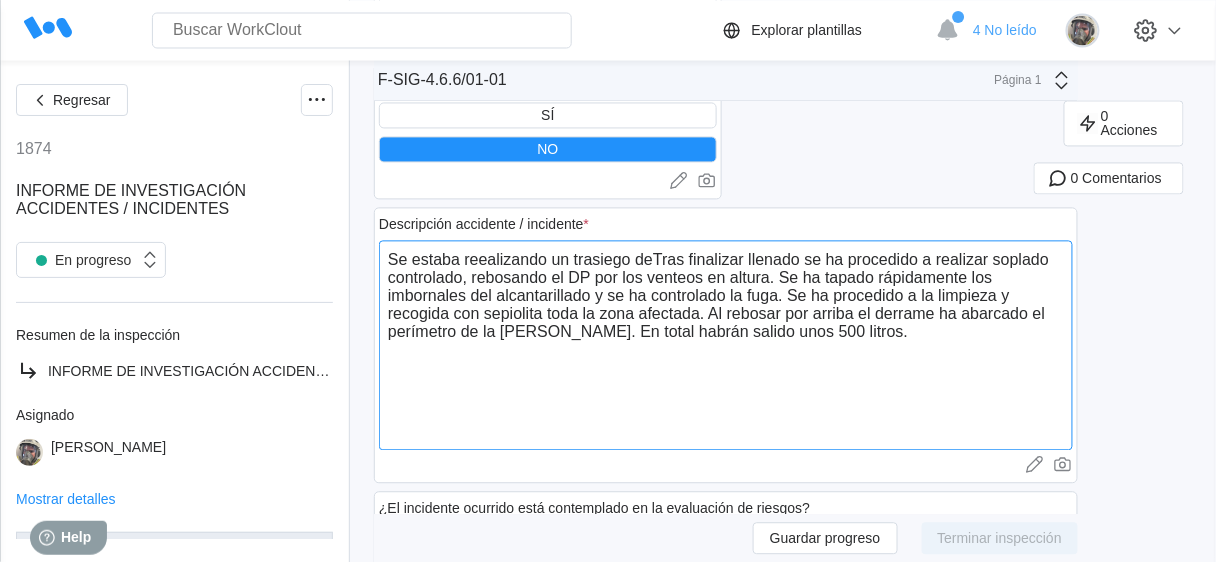 type on "Se estaba reealizando un trasiego de Tras finalizar llenado se ha procedido a realizar soplado controlado, rebosando el DP por los venteos en altura. Se ha tapado rápidamente los imbornales del alcantarillado y se ha controlado la fuga. Se ha procedido a la limpieza y recogida con sepiolita toda la zona afectada. Al rebosar por arriba el derrame ha abarcado el perímetro de la sala de calderas. En total habrán salido unos 500 litros." 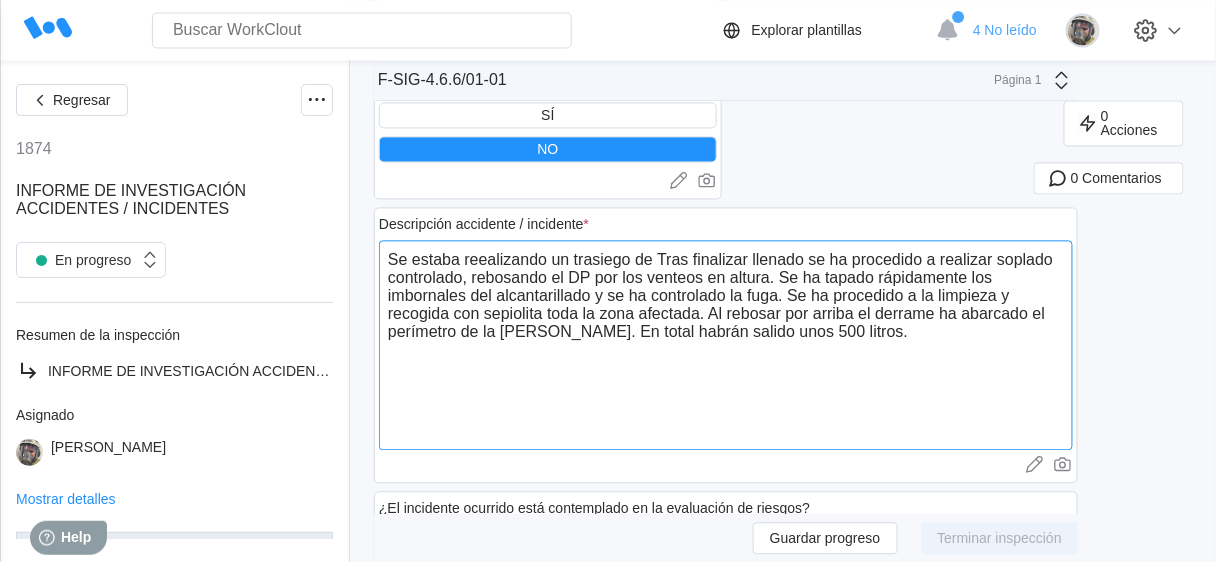 type on "Se estaba reealizando un trasiego de GTras finalizar llenado se ha procedido a realizar soplado controlado, rebosando el DP por los venteos en altura. Se ha tapado rápidamente los imbornales del alcantarillado y se ha controlado la fuga. Se ha procedido a la limpieza y recogida con sepiolita toda la zona afectada. Al rebosar por arriba el derrame ha abarcado el perímetro de la sala de calderas. En total habrán salido unos 500 litros." 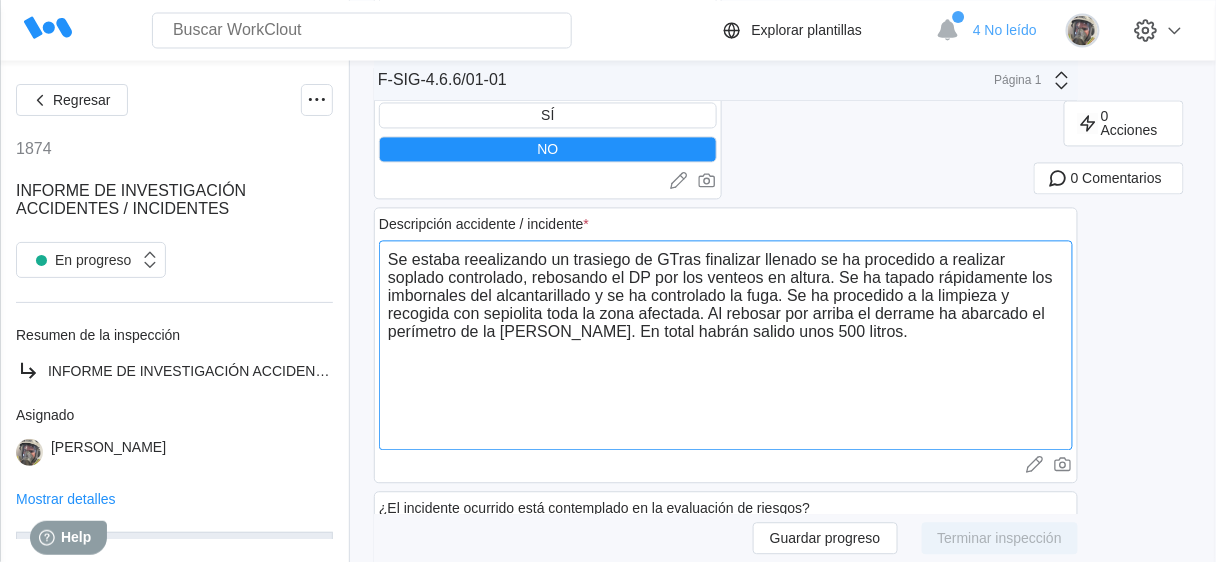 type on "Se estaba reealizando un trasiego de GOTras finalizar llenado se ha procedido a realizar soplado controlado, rebosando el DP por los venteos en altura. Se ha tapado rápidamente los imbornales del alcantarillado y se ha controlado la fuga. Se ha procedido a la limpieza y recogida con sepiolita toda la zona afectada. Al rebosar por arriba el derrame ha abarcado el perímetro de la sala de calderas. En total habrán salido unos 500 litros." 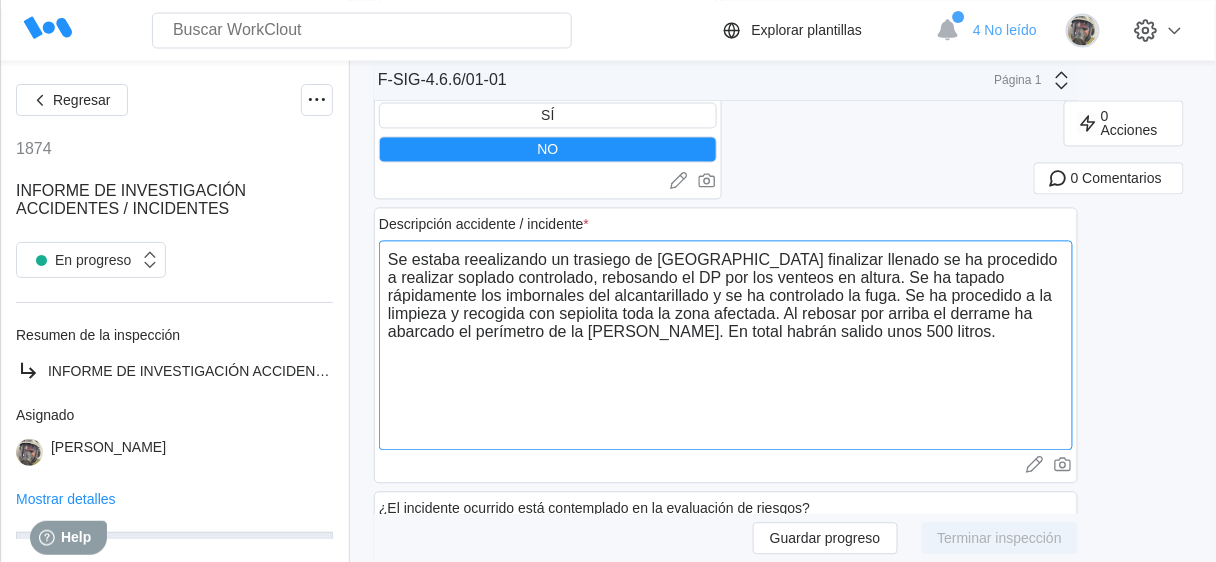 type on "Se estaba reealizando un trasiego de GO Tras finalizar llenado se ha procedido a realizar soplado controlado, rebosando el DP por los venteos en altura. Se ha tapado rápidamente los imbornales del alcantarillado y se ha controlado la fuga. Se ha procedido a la limpieza y recogida con sepiolita toda la zona afectada. Al rebosar por arriba el derrame ha abarcado el perímetro de la sala de calderas. En total habrán salido unos 500 litros." 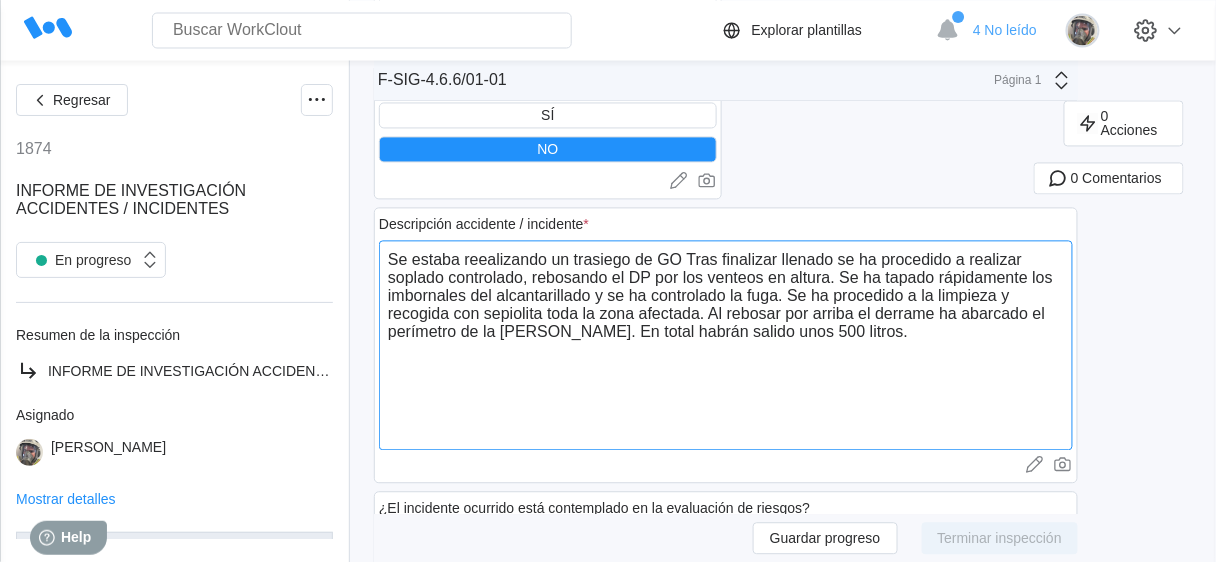 type on "Se estaba reealizando un trasiego de GO aTras finalizar llenado se ha procedido a realizar soplado controlado, rebosando el DP por los venteos en altura. Se ha tapado rápidamente los imbornales del alcantarillado y se ha controlado la fuga. Se ha procedido a la limpieza y recogida con sepiolita toda la zona afectada. Al rebosar por arriba el derrame ha abarcado el perímetro de la sala de calderas. En total habrán salido unos 500 litros." 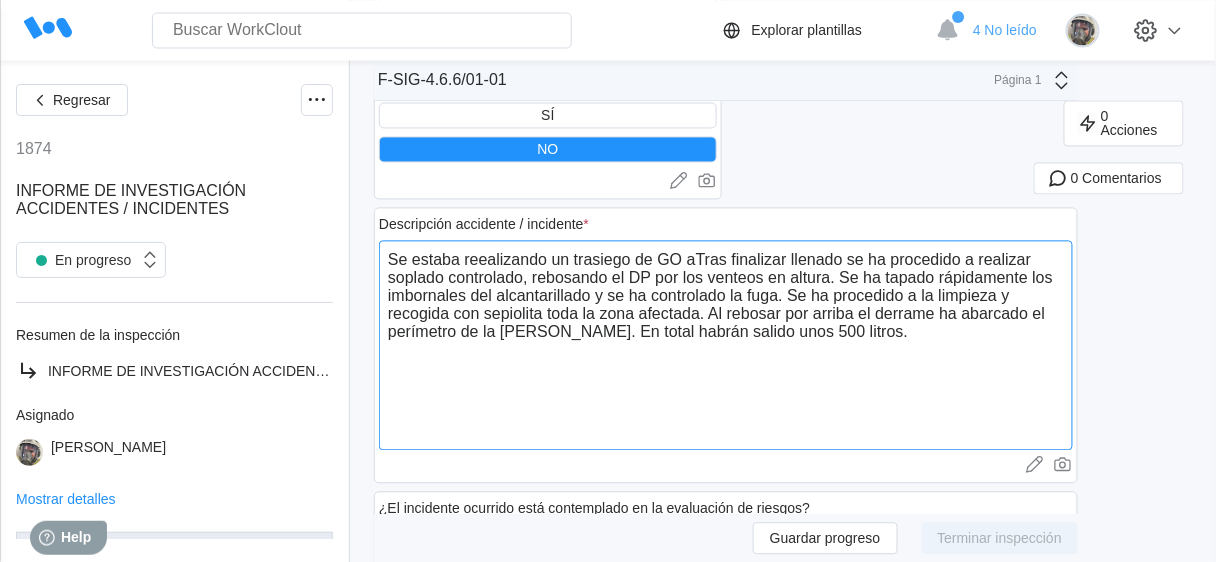 type on "Se estaba reealizando un trasiego de GO a Tras finalizar llenado se ha procedido a realizar soplado controlado, rebosando el DP por los venteos en altura. Se ha tapado rápidamente los imbornales del alcantarillado y se ha controlado la fuga. Se ha procedido a la limpieza y recogida con sepiolita toda la zona afectada. Al rebosar por arriba el derrame ha abarcado el perímetro de la sala de calderas. En total habrán salido unos 500 litros." 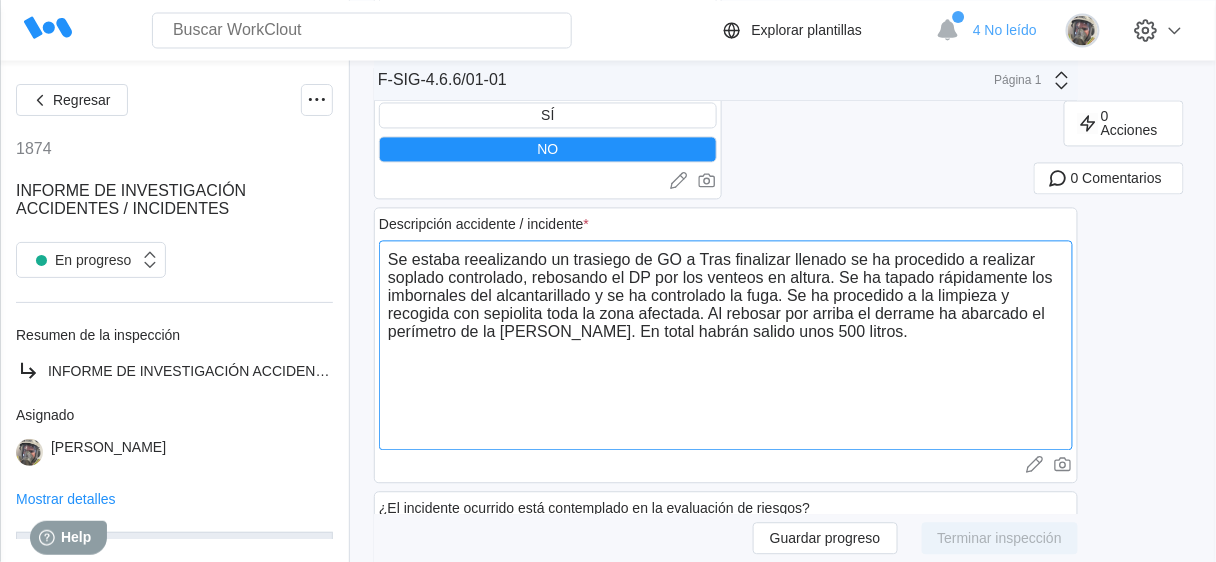 type on "Se estaba reealizando un trasiego de GO a tTras finalizar llenado se ha procedido a realizar soplado controlado, rebosando el DP por los venteos en altura. Se ha tapado rápidamente los imbornales del alcantarillado y se ha controlado la fuga. Se ha procedido a la limpieza y recogida con sepiolita toda la zona afectada. Al rebosar por arriba el derrame ha abarcado el perímetro de la sala de calderas. En total habrán salido unos 500 litros." 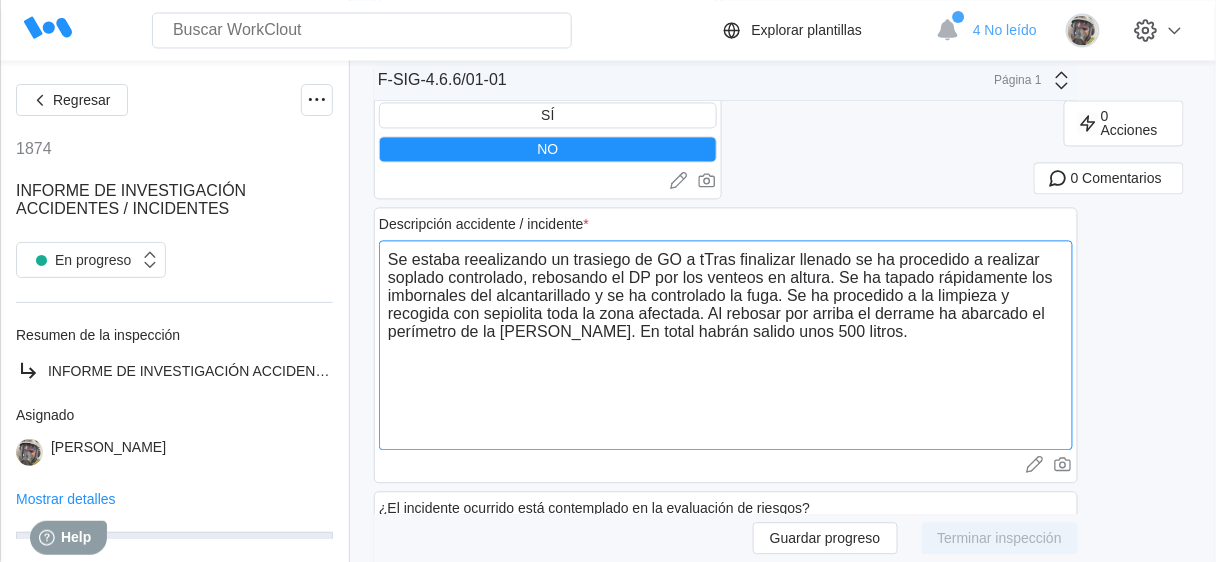 type on "Se estaba reealizando un trasiego de GO a trTras finalizar llenado se ha procedido a realizar soplado controlado, rebosando el DP por los venteos en altura. Se ha tapado rápidamente los imbornales del alcantarillado y se ha controlado la fuga. Se ha procedido a la limpieza y recogida con sepiolita toda la zona afectada. Al rebosar por arriba el derrame ha abarcado el perímetro de la sala de calderas. En total habrán salido unos 500 litros." 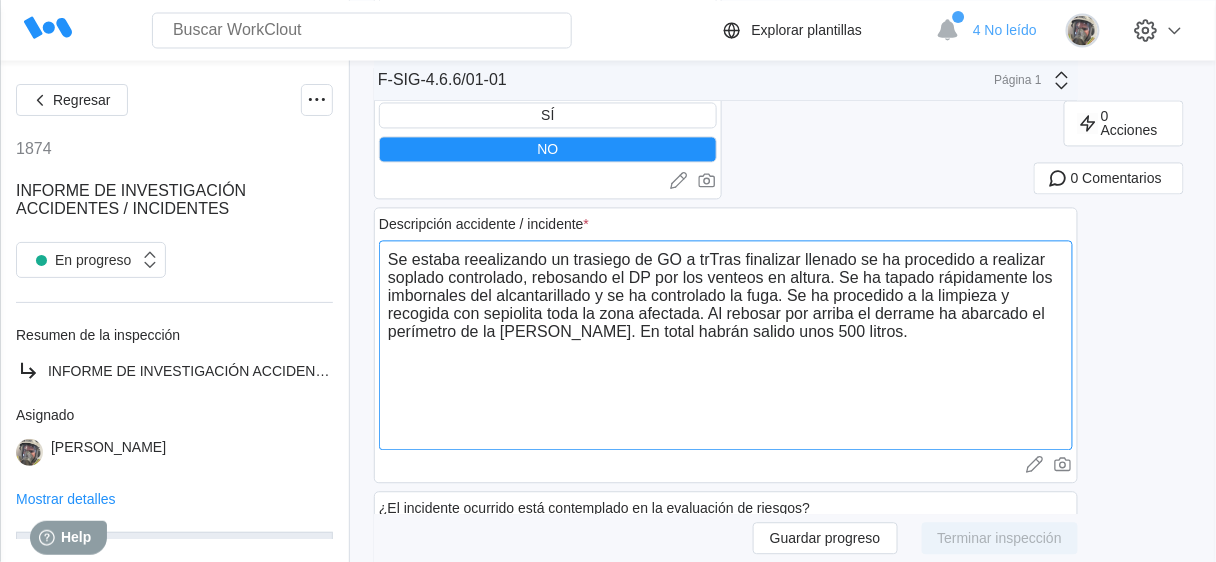 type on "Se estaba reealizando un trasiego de GO a traTras finalizar llenado se ha procedido a realizar soplado controlado, rebosando el DP por los venteos en altura. Se ha tapado rápidamente los imbornales del alcantarillado y se ha controlado la fuga. Se ha procedido a la limpieza y recogida con sepiolita toda la zona afectada. Al rebosar por arriba el derrame ha abarcado el perímetro de la sala de calderas. En total habrán salido unos 500 litros." 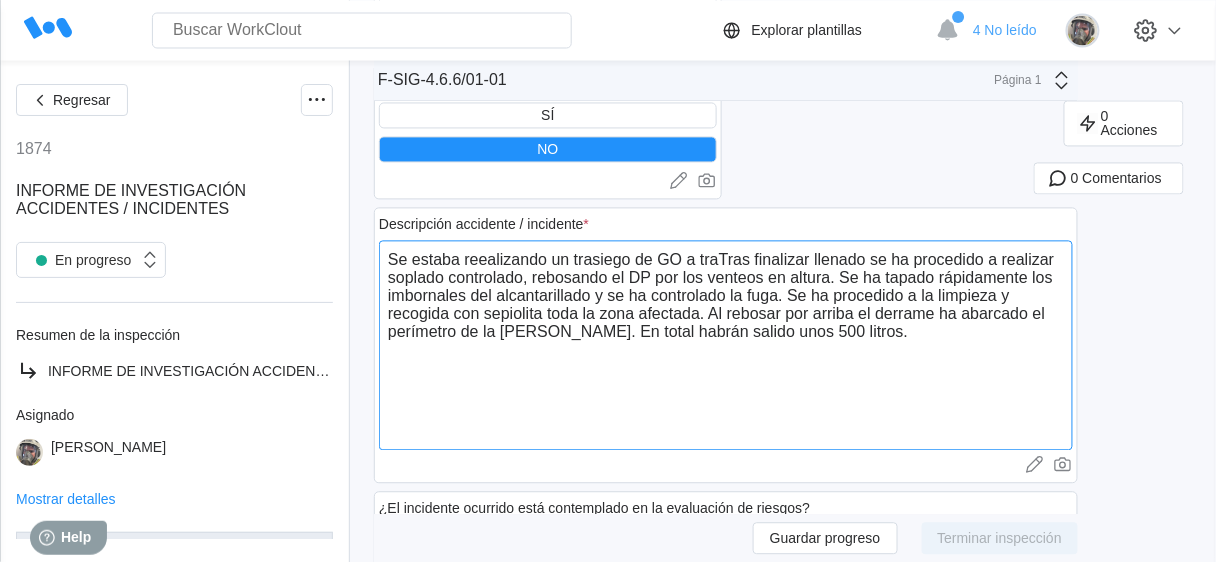 type on "x" 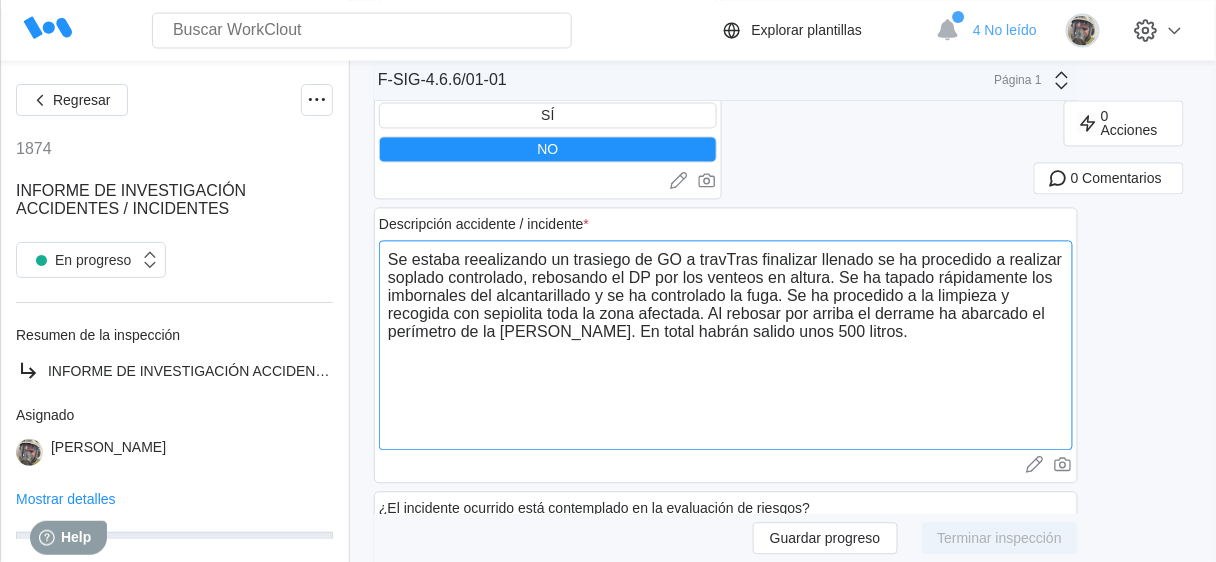 type on "Se estaba reealizando un trasiego de GO a traveTras finalizar llenado se ha procedido a realizar soplado controlado, rebosando el DP por los venteos en altura. Se ha tapado rápidamente los imbornales del alcantarillado y se ha controlado la fuga. Se ha procedido a la limpieza y recogida con sepiolita toda la zona afectada. Al rebosar por arriba el derrame ha abarcado el perímetro de la sala de calderas. En total habrán salido unos 500 litros." 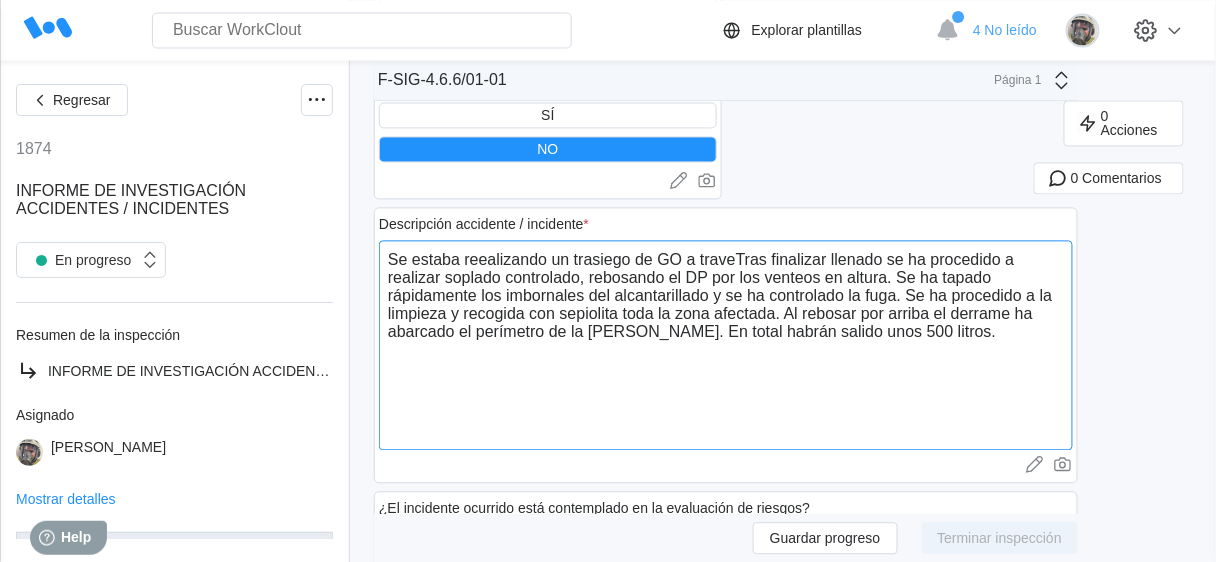 type on "Se estaba reealizando un trasiego de GO a travesTras finalizar llenado se ha procedido a realizar soplado controlado, rebosando el DP por los venteos en altura. Se ha tapado rápidamente los imbornales del alcantarillado y se ha controlado la fuga. Se ha procedido a la limpieza y recogida con sepiolita toda la zona afectada. Al rebosar por arriba el derrame ha abarcado el perímetro de la sala de calderas. En total habrán salido unos 500 litros." 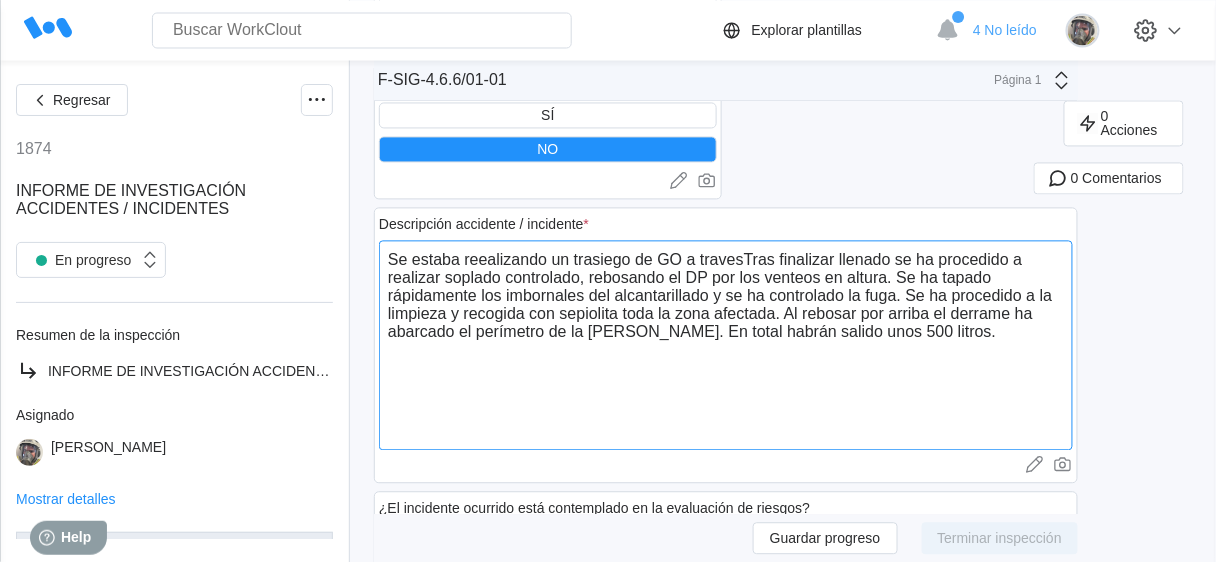 type on "Se estaba reealizando un trasiego de GO a traves Tras finalizar llenado se ha procedido a realizar soplado controlado, rebosando el DP por los venteos en altura. Se ha tapado rápidamente los imbornales del alcantarillado y se ha controlado la fuga. Se ha procedido a la limpieza y recogida con sepiolita toda la zona afectada. Al rebosar por arriba el derrame ha abarcado el perímetro de la sala de calderas. En total habrán salido unos 500 litros." 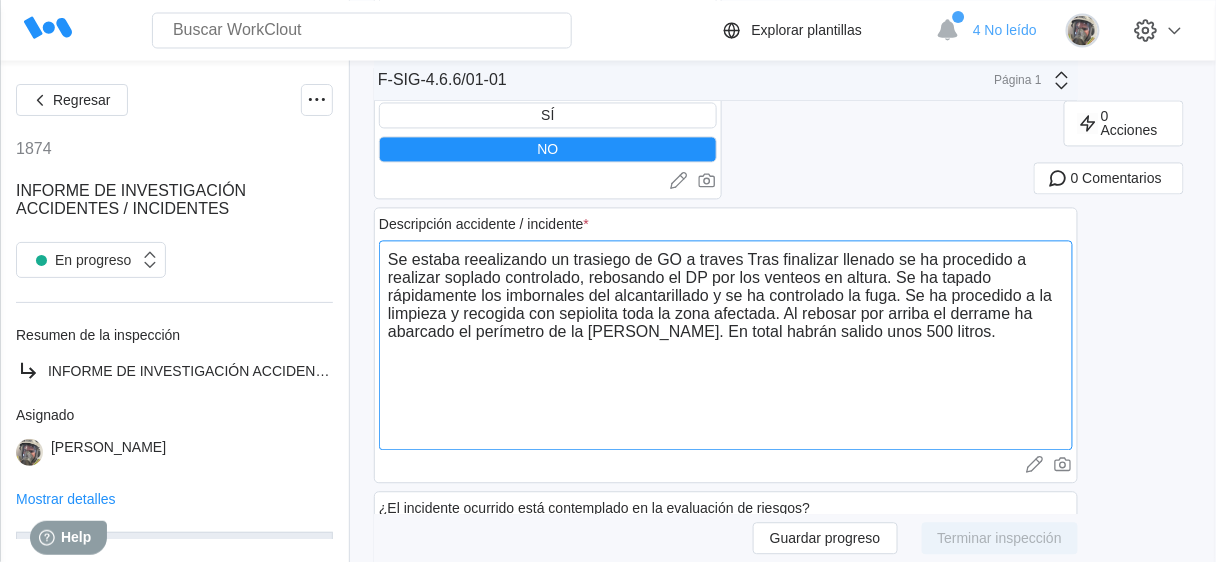 type on "Se estaba reealizando un trasiego de GO a traves dTras finalizar llenado se ha procedido a realizar soplado controlado, rebosando el DP por los venteos en altura. Se ha tapado rápidamente los imbornales del alcantarillado y se ha controlado la fuga. Se ha procedido a la limpieza y recogida con sepiolita toda la zona afectada. Al rebosar por arriba el derrame ha abarcado el perímetro de la sala de calderas. En total habrán salido unos 500 litros." 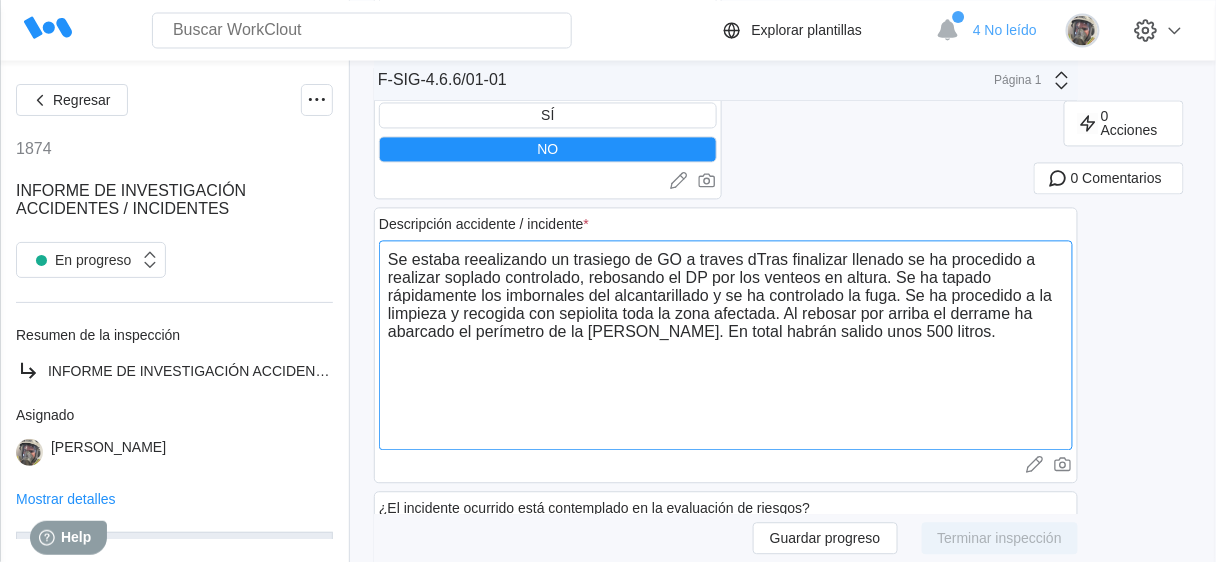 type on "Se estaba reealizando un trasiego de GO a traves deTras finalizar llenado se ha procedido a realizar soplado controlado, rebosando el DP por los venteos en altura. Se ha tapado rápidamente los imbornales del alcantarillado y se ha controlado la fuga. Se ha procedido a la limpieza y recogida con sepiolita toda la zona afectada. Al rebosar por arriba el derrame ha abarcado el perímetro de la sala de calderas. En total habrán salido unos 500 litros." 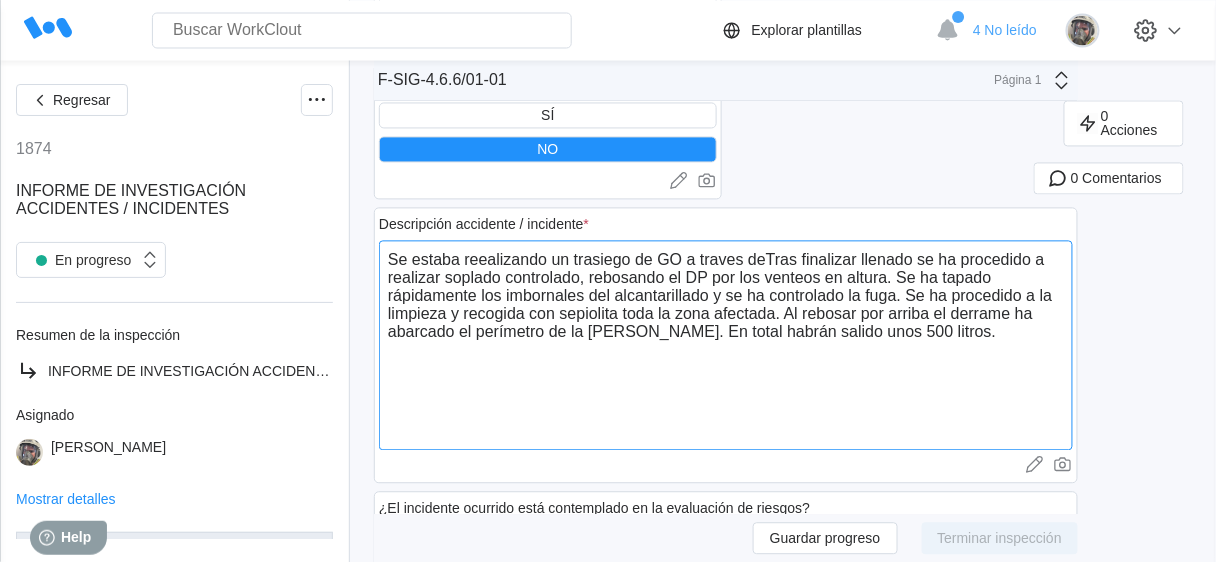 type on "x" 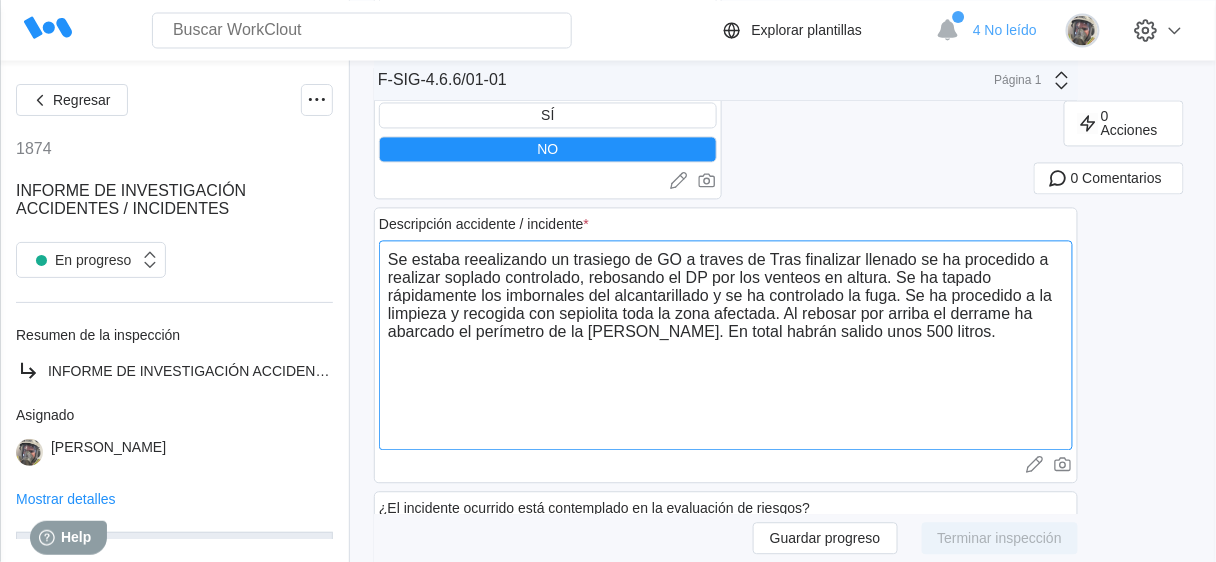 type on "x" 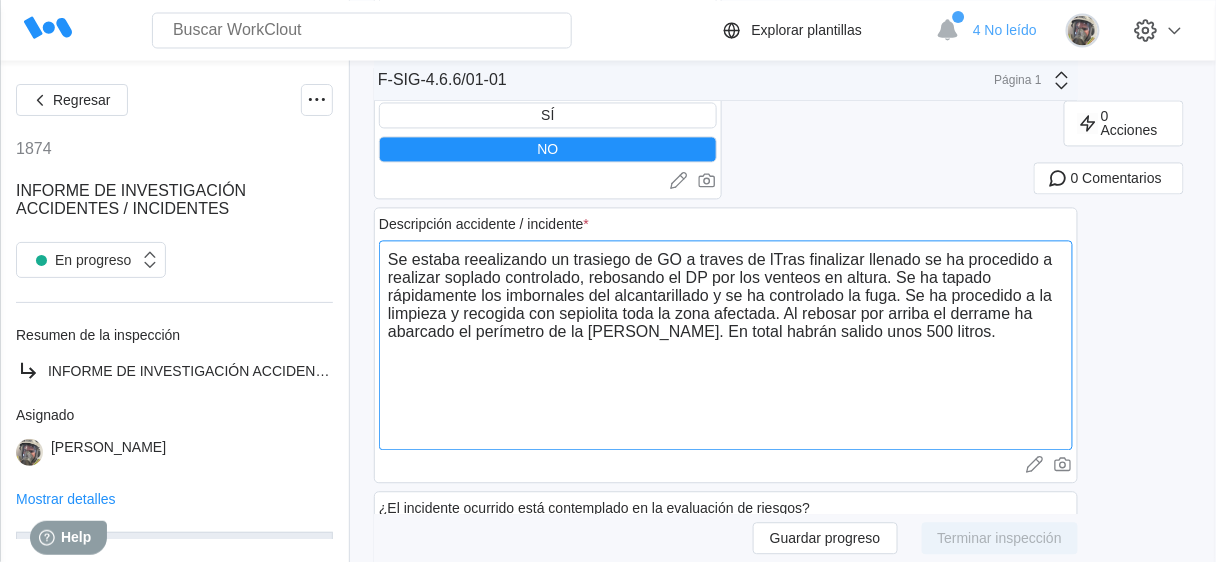 type on "Se estaba reealizando un trasiego de GO a traves de laTras finalizar llenado se ha procedido a realizar soplado controlado, rebosando el DP por los venteos en altura. Se ha tapado rápidamente los imbornales del alcantarillado y se ha controlado la fuga. Se ha procedido a la limpieza y recogida con sepiolita toda la zona afectada. Al rebosar por arriba el derrame ha abarcado el perímetro de la sala de calderas. En total habrán salido unos 500 litros." 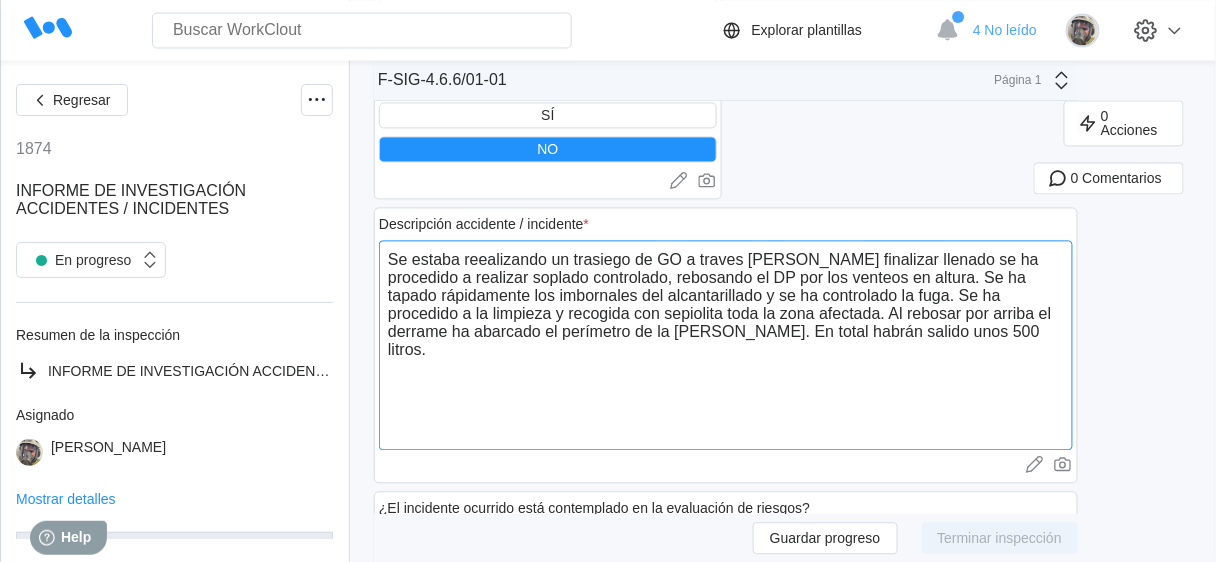 type on "Se estaba reealizando un trasiego de GO a traves de la Tras finalizar llenado se ha procedido a realizar soplado controlado, rebosando el DP por los venteos en altura. Se ha tapado rápidamente los imbornales del alcantarillado y se ha controlado la fuga. Se ha procedido a la limpieza y recogida con sepiolita toda la zona afectada. Al rebosar por arriba el derrame ha abarcado el perímetro de la sala de calderas. En total habrán salido unos 500 litros." 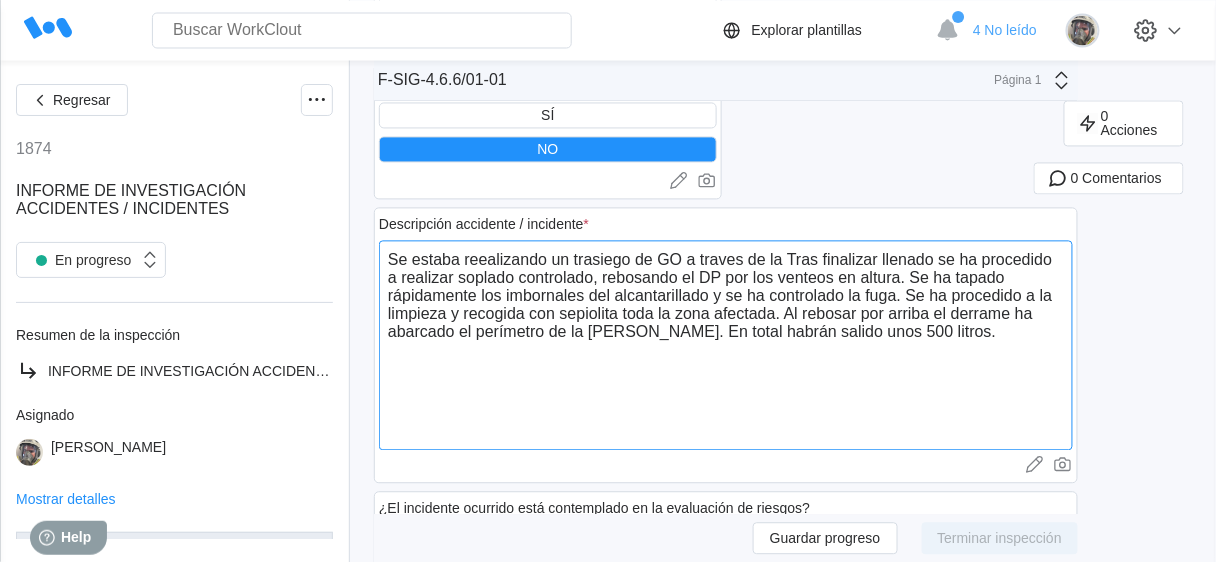 type on "Se estaba reealizando un trasiego de GO a traves de la lTras finalizar llenado se ha procedido a realizar soplado controlado, rebosando el DP por los venteos en altura. Se ha tapado rápidamente los imbornales del alcantarillado y se ha controlado la fuga. Se ha procedido a la limpieza y recogida con sepiolita toda la zona afectada. Al rebosar por arriba el derrame ha abarcado el perímetro de la sala de calderas. En total habrán salido unos 500 litros." 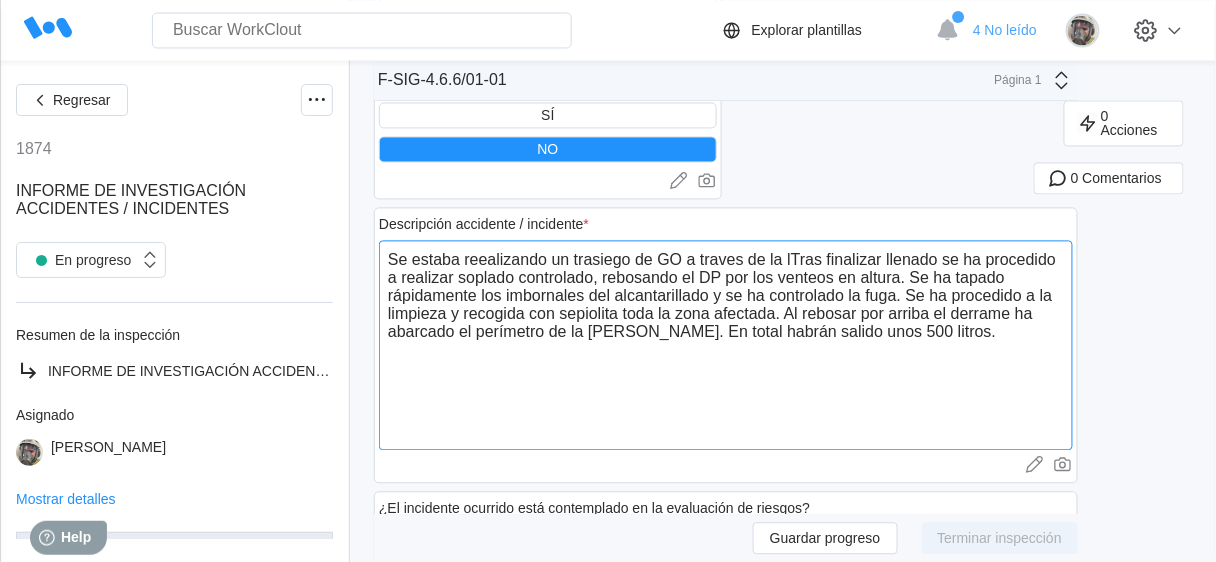 type on "Se estaba reealizando un trasiego de GO a traves de la líTras finalizar llenado se ha procedido a realizar soplado controlado, rebosando el DP por los venteos en altura. Se ha tapado rápidamente los imbornales del alcantarillado y se ha controlado la fuga. Se ha procedido a la limpieza y recogida con sepiolita toda la zona afectada. Al rebosar por arriba el derrame ha abarcado el perímetro de la sala de calderas. En total habrán salido unos 500 litros." 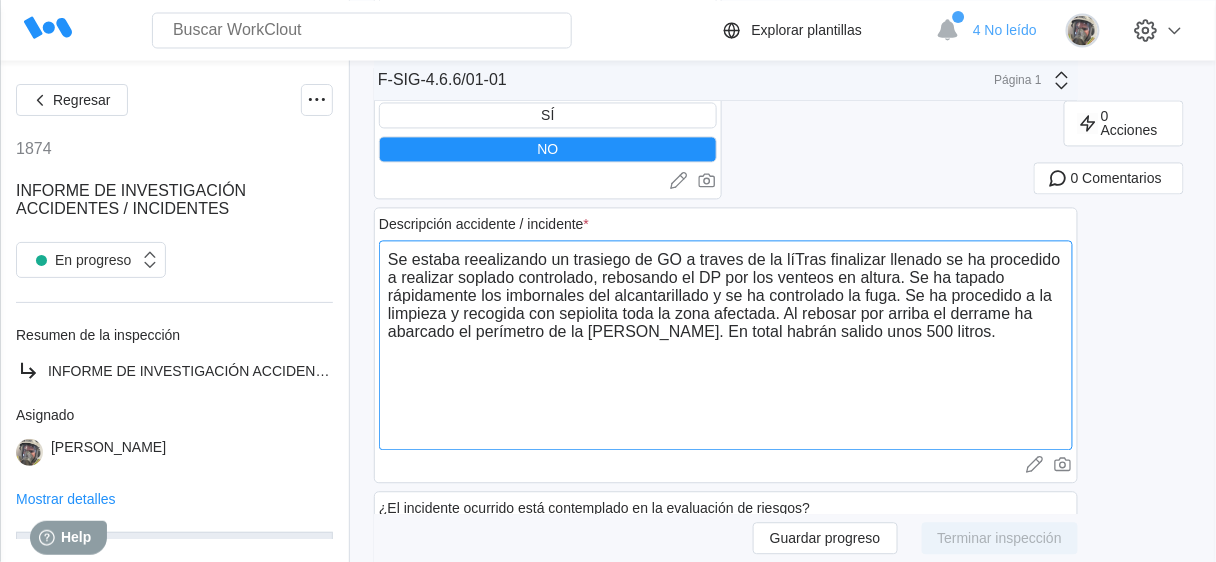 type on "Se estaba reealizando un trasiego de GO a traves de la línTras finalizar llenado se ha procedido a realizar soplado controlado, rebosando el DP por los venteos en altura. Se ha tapado rápidamente los imbornales del alcantarillado y se ha controlado la fuga. Se ha procedido a la limpieza y recogida con sepiolita toda la zona afectada. Al rebosar por arriba el derrame ha abarcado el perímetro de la sala de calderas. En total habrán salido unos 500 litros." 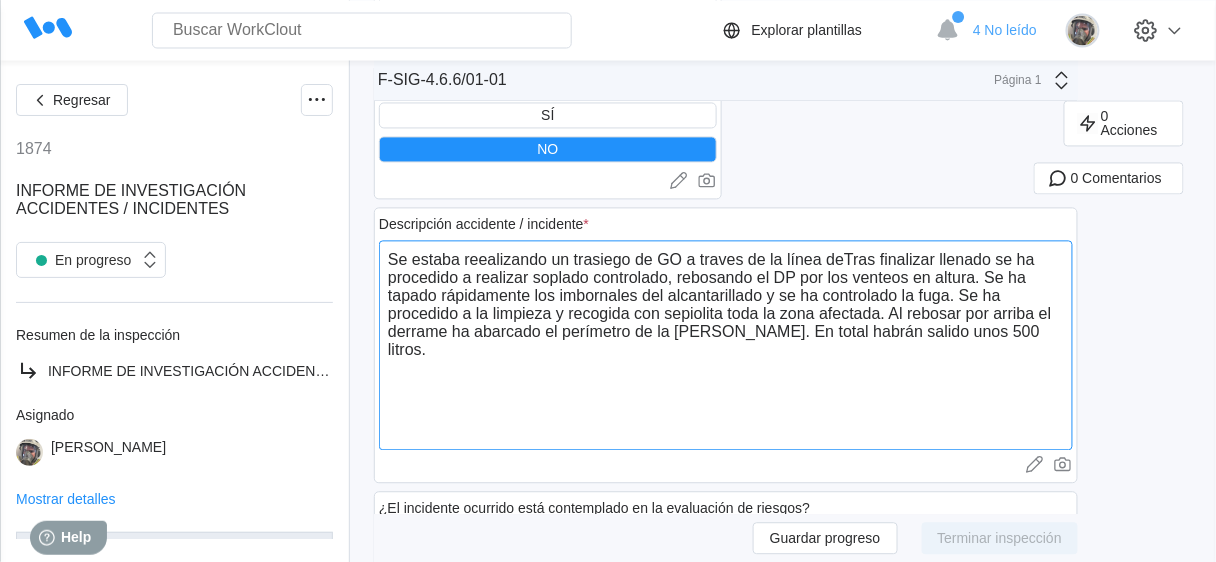 click on "Se estaba reealizando un trasiego de GO a traves de la línea deTras finalizar llenado se ha procedido a realizar soplado controlado, rebosando el DP por los venteos en altura. Se ha tapado rápidamente los imbornales del alcantarillado y se ha controlado la fuga. Se ha procedido a la limpieza y recogida con sepiolita toda la zona afectada. Al rebosar por arriba el derrame ha abarcado el perímetro de la sala de calderas. En total habrán salido unos 500 litros." at bounding box center (726, 345) 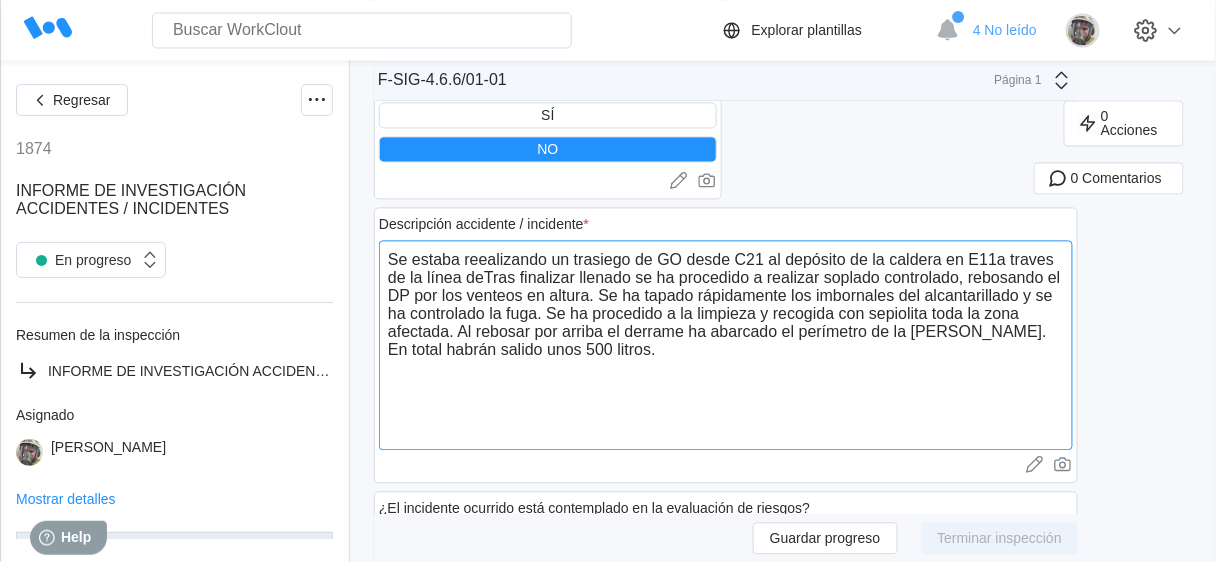 click on "Se estaba reealizando un trasiego de GO desde C21 al depósito de la caldera en E11a traves de la línea deTras finalizar llenado se ha procedido a realizar soplado controlado, rebosando el DP por los venteos en altura. Se ha tapado rápidamente los imbornales del alcantarillado y se ha controlado la fuga. Se ha procedido a la limpieza y recogida con sepiolita toda la zona afectada. Al rebosar por arriba el derrame ha abarcado el perímetro de la sala de calderas. En total habrán salido unos 500 litros." at bounding box center [726, 345] 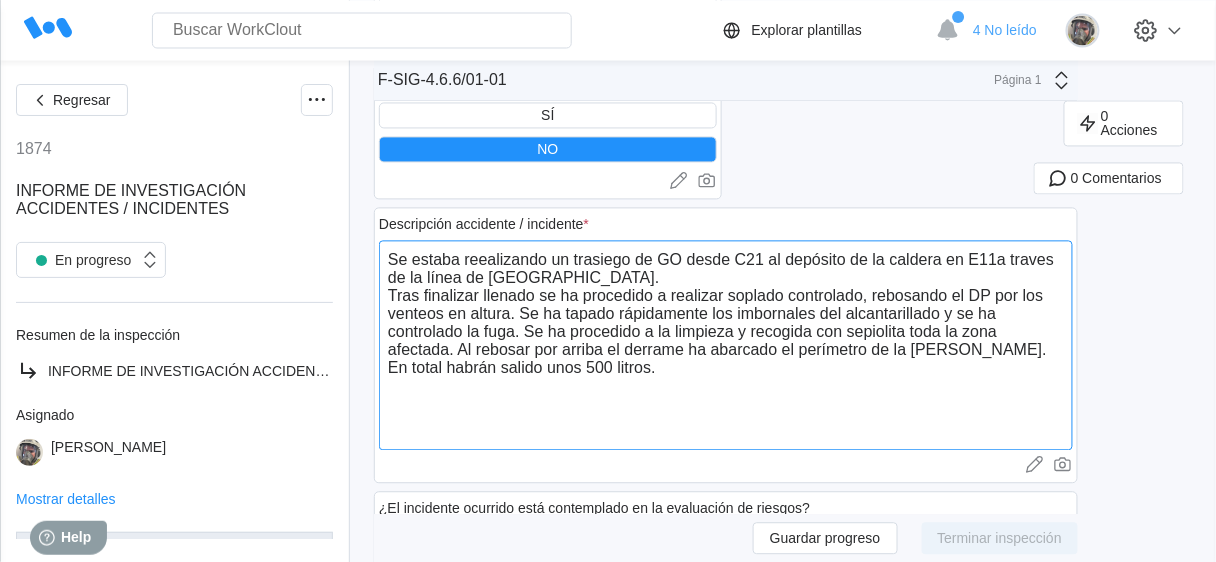 drag, startPoint x: 785, startPoint y: 291, endPoint x: 861, endPoint y: 288, distance: 76.05919 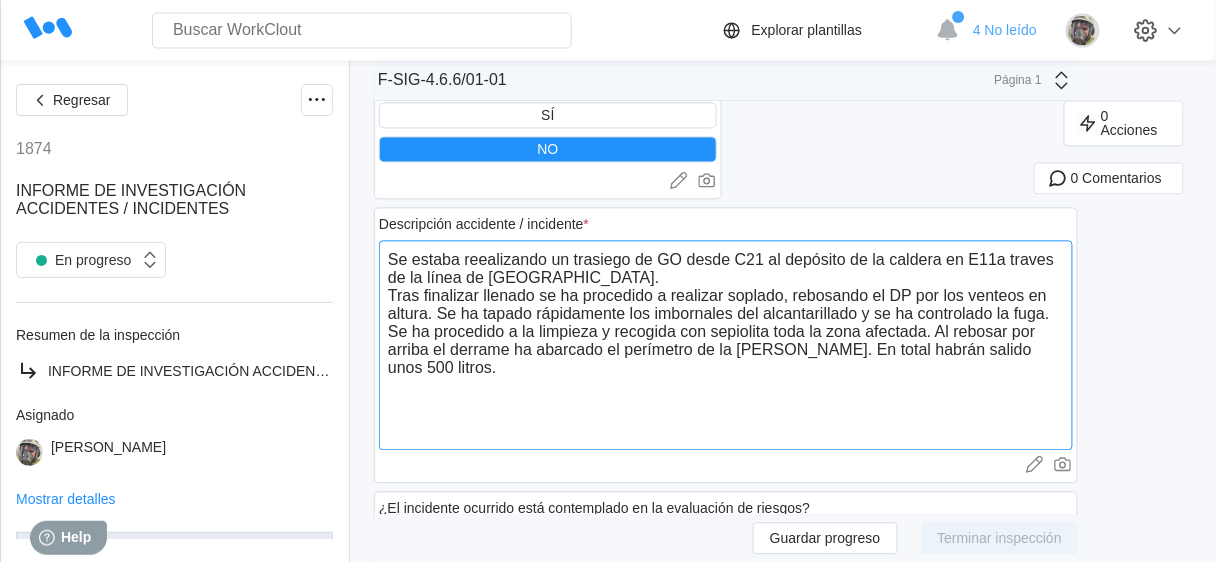 click on "Se estaba reealizando un trasiego de GO desde C21 al depósito de la caldera en E11a traves de la línea de AAHH.
Tras finalizar llenado se ha procedido a realizar soplado, rebosando el DP por los venteos en altura. Se ha tapado rápidamente los imbornales del alcantarillado y se ha controlado la fuga. Se ha procedido a la limpieza y recogida con sepiolita toda la zona afectada. Al rebosar por arriba el derrame ha abarcado el perímetro de la sala de calderas. En total habrán salido unos 500 litros." at bounding box center (726, 345) 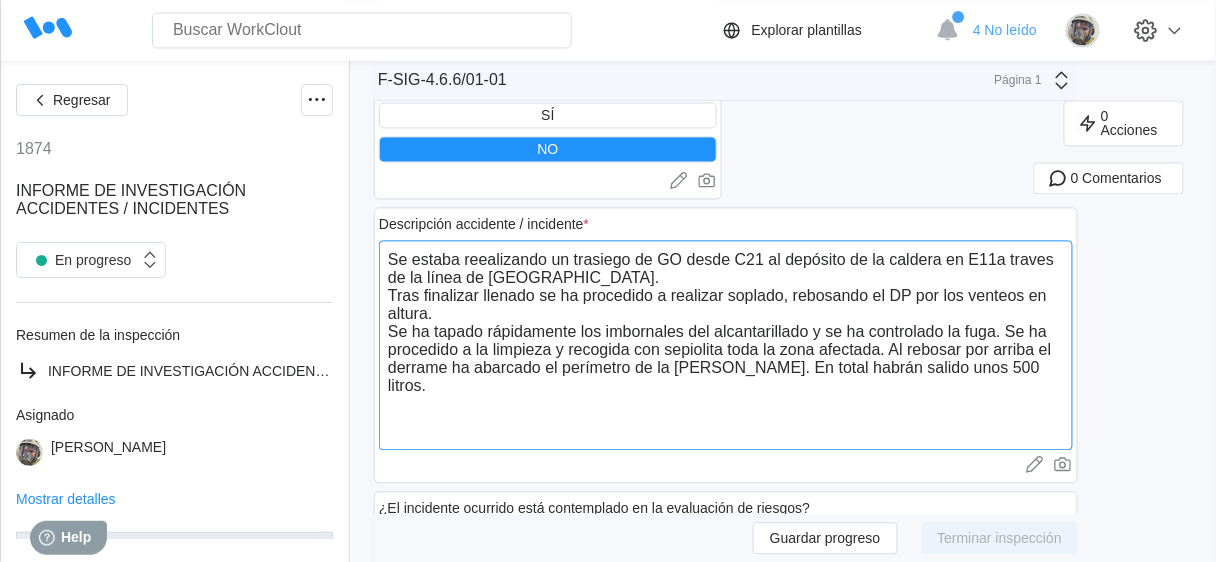 click on "Se estaba reealizando un trasiego de GO desde C21 al depósito de la caldera en E11a traves de la línea de AAHH.
Tras finalizar llenado se ha procedido a realizar soplado, rebosando el DP por los venteos en altura.
Se ha tapado rápidamente los imbornales del alcantarillado y se ha controlado la fuga. Se ha procedido a la limpieza y recogida con sepiolita toda la zona afectada. Al rebosar por arriba el derrame ha abarcado el perímetro de la sala de calderas. En total habrán salido unos 500 litros." at bounding box center [726, 345] 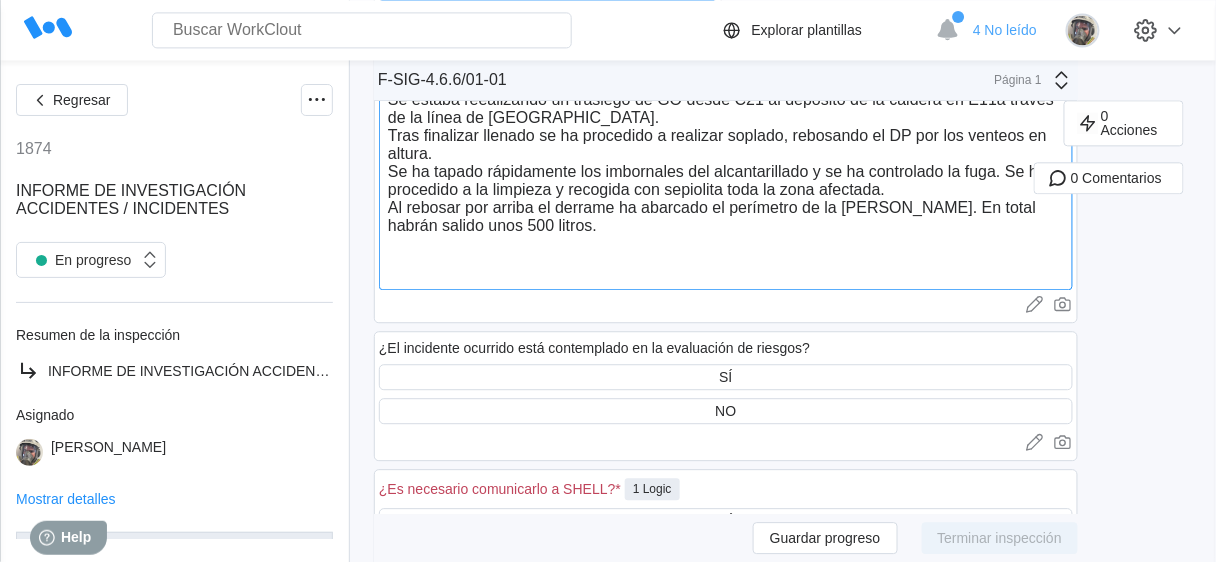 scroll, scrollTop: 1200, scrollLeft: 0, axis: vertical 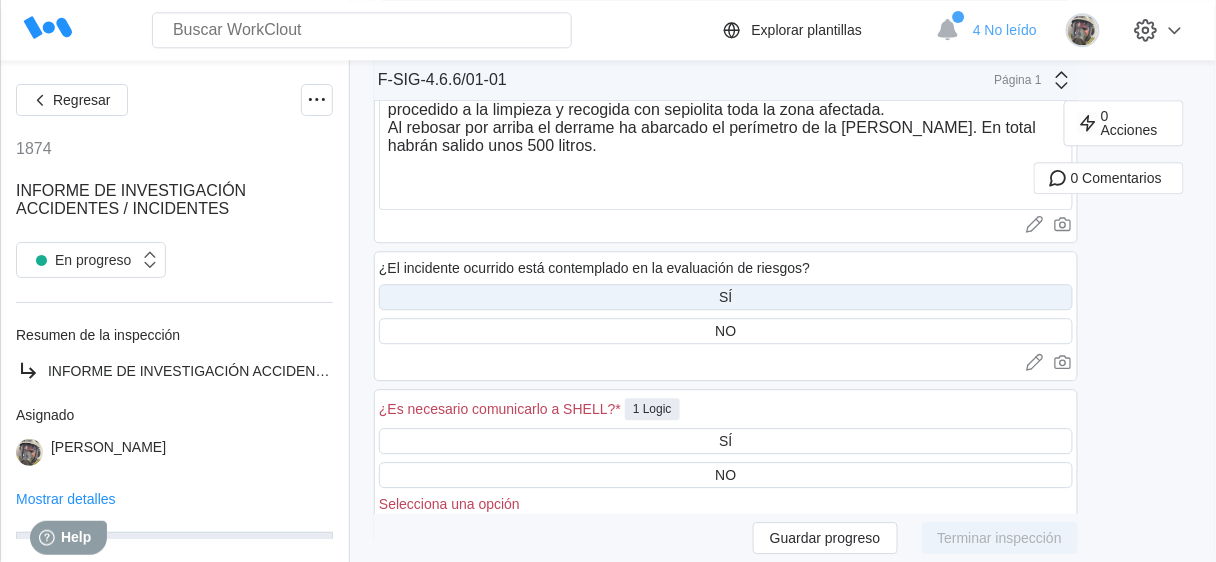 click on "SÍ" at bounding box center (726, 297) 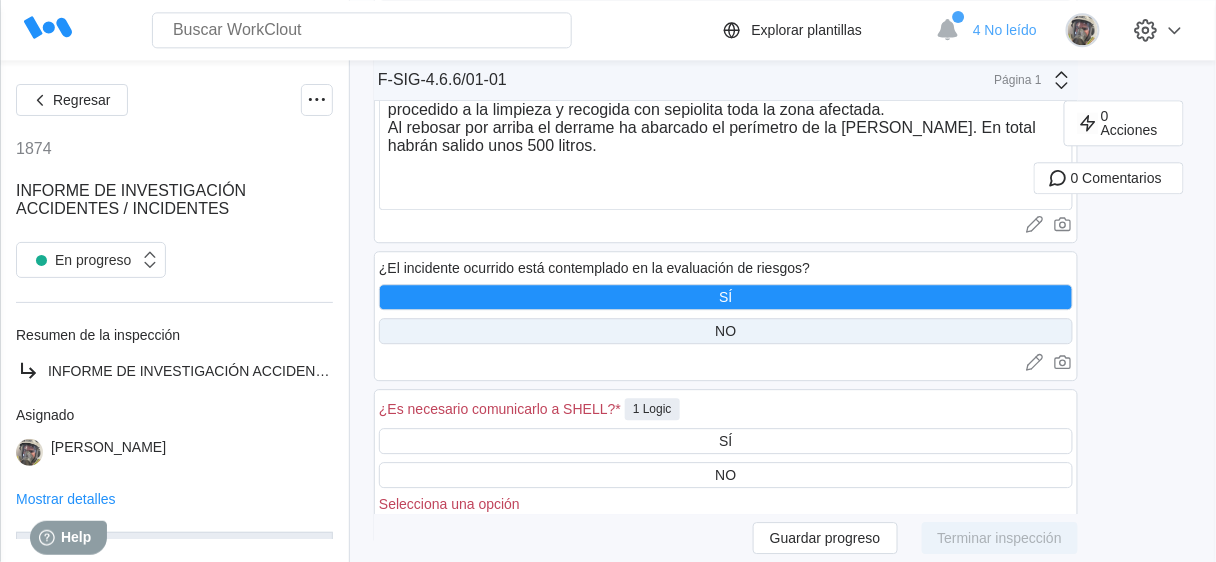 click on "NO" at bounding box center (726, 331) 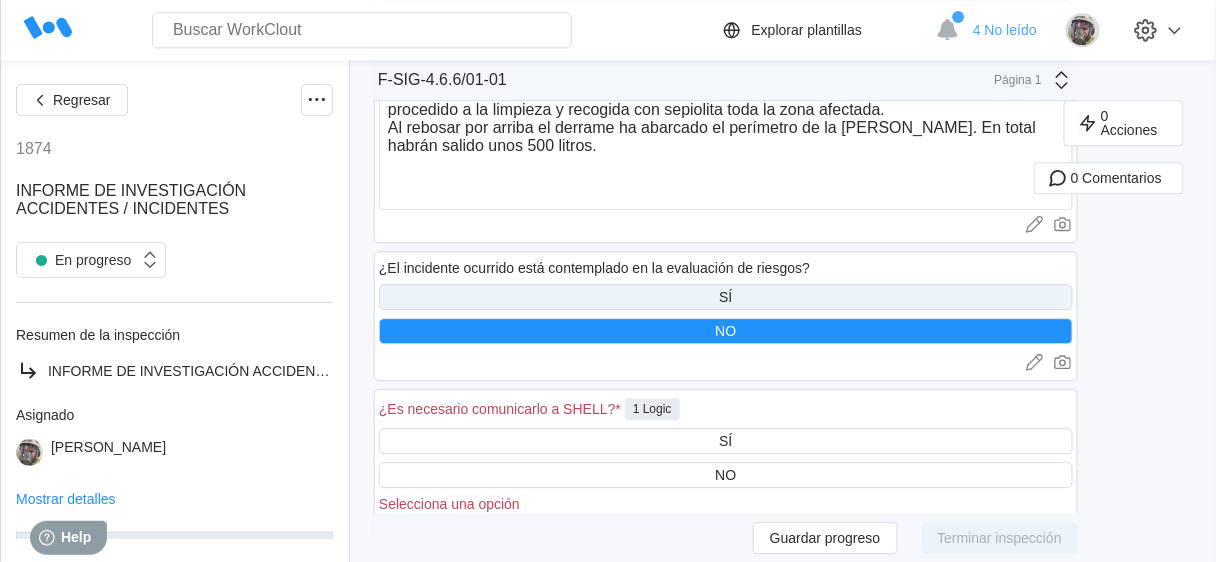 click on "SÍ" at bounding box center (726, 297) 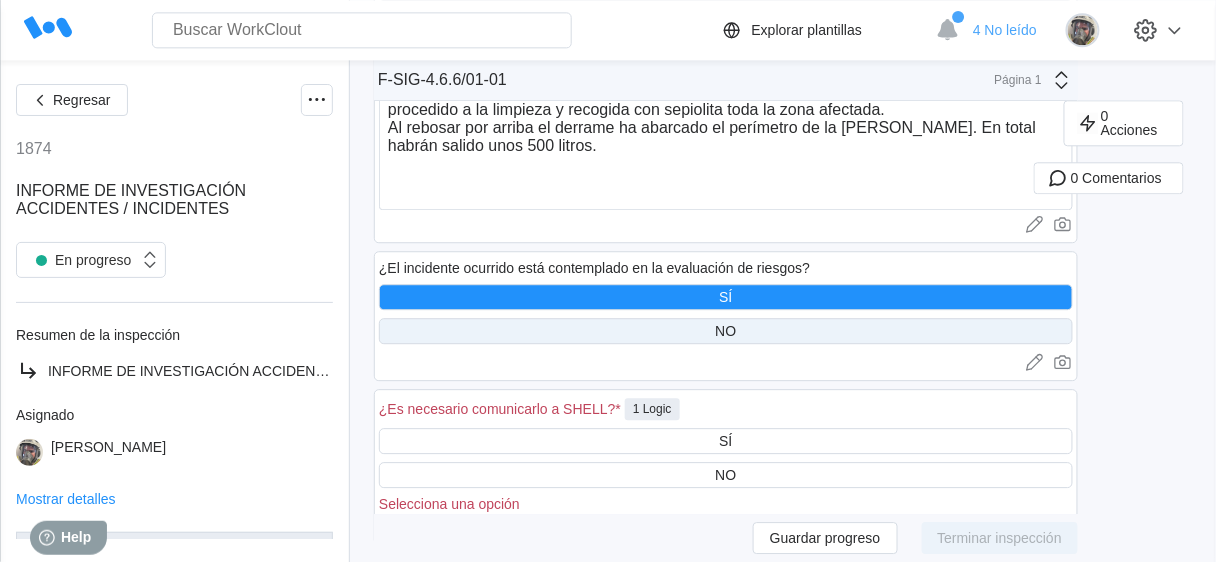 click on "NO" at bounding box center [726, 331] 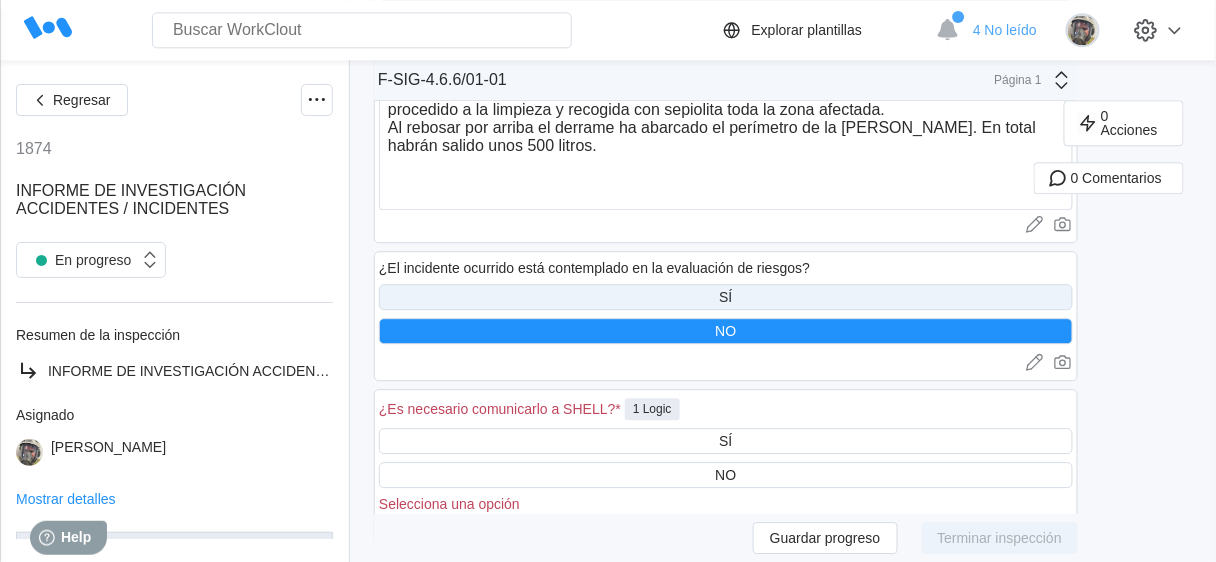 click on "SÍ" at bounding box center [726, 297] 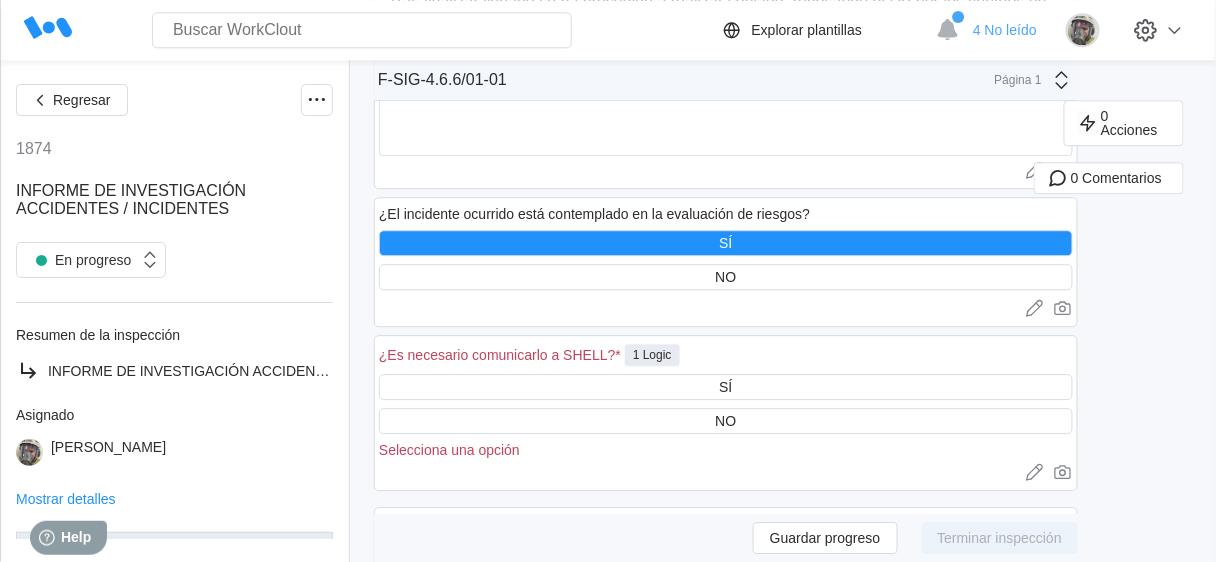 scroll, scrollTop: 1280, scrollLeft: 0, axis: vertical 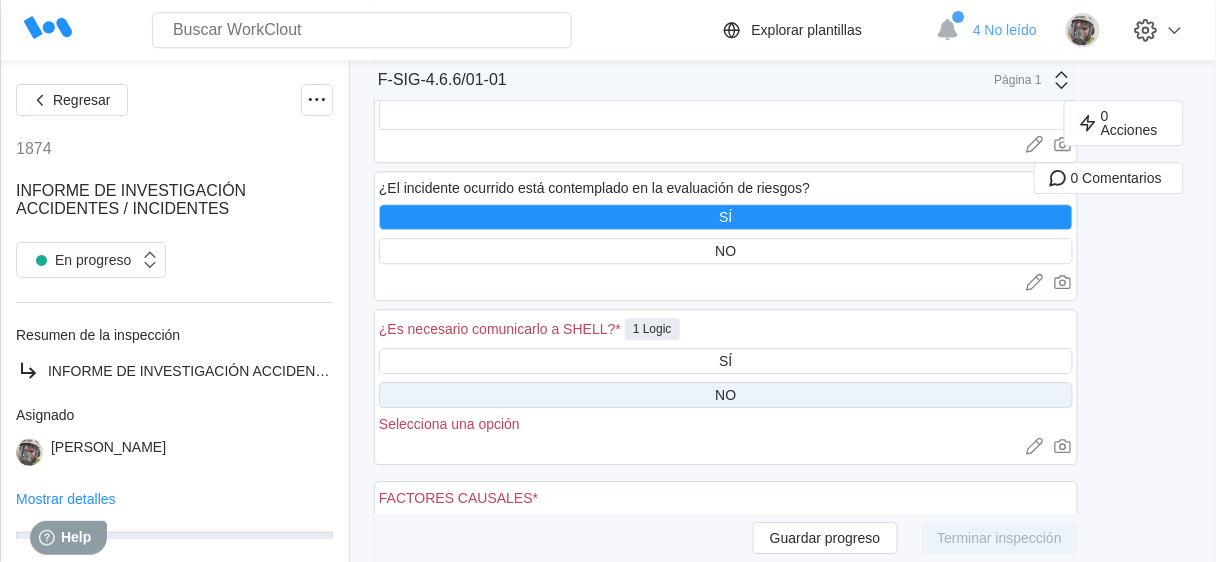 click on "NO" at bounding box center (726, 395) 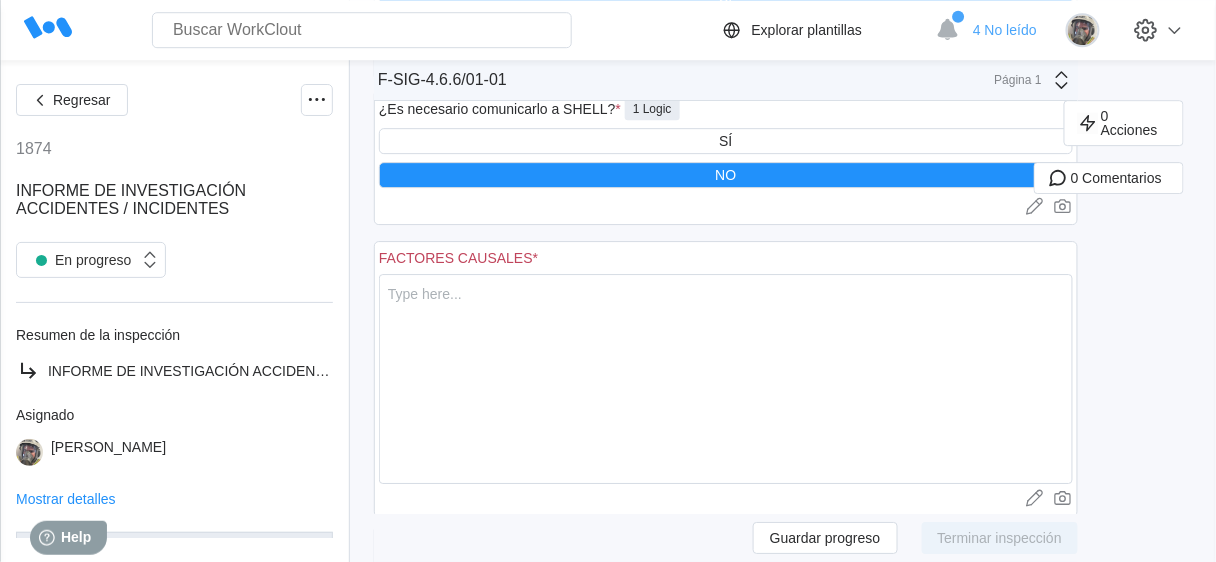 scroll, scrollTop: 1528, scrollLeft: 0, axis: vertical 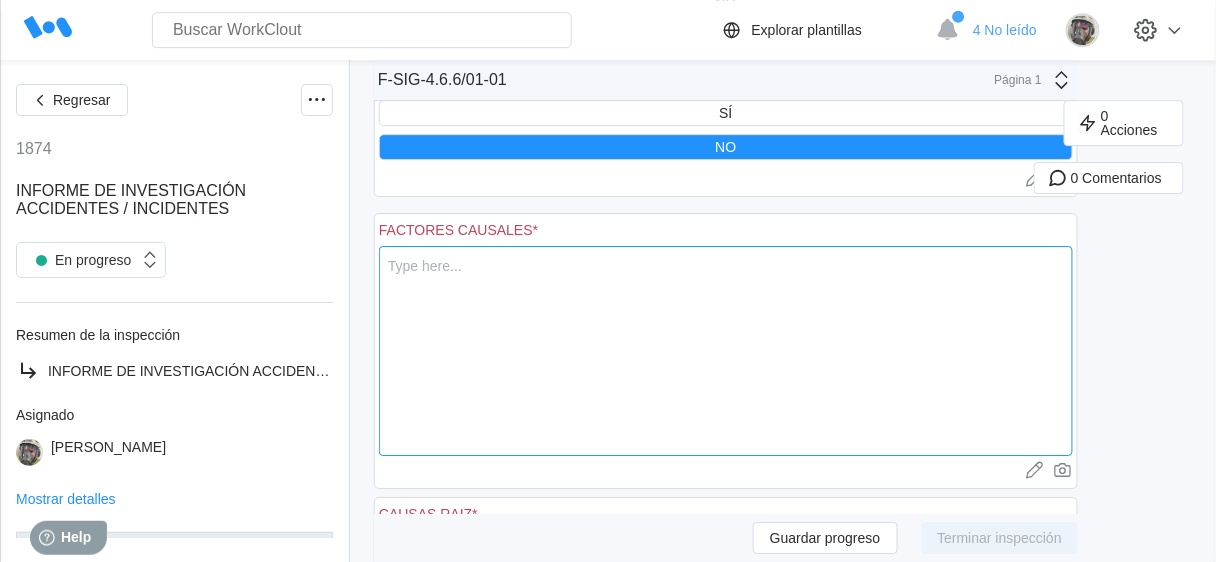 click at bounding box center (726, 351) 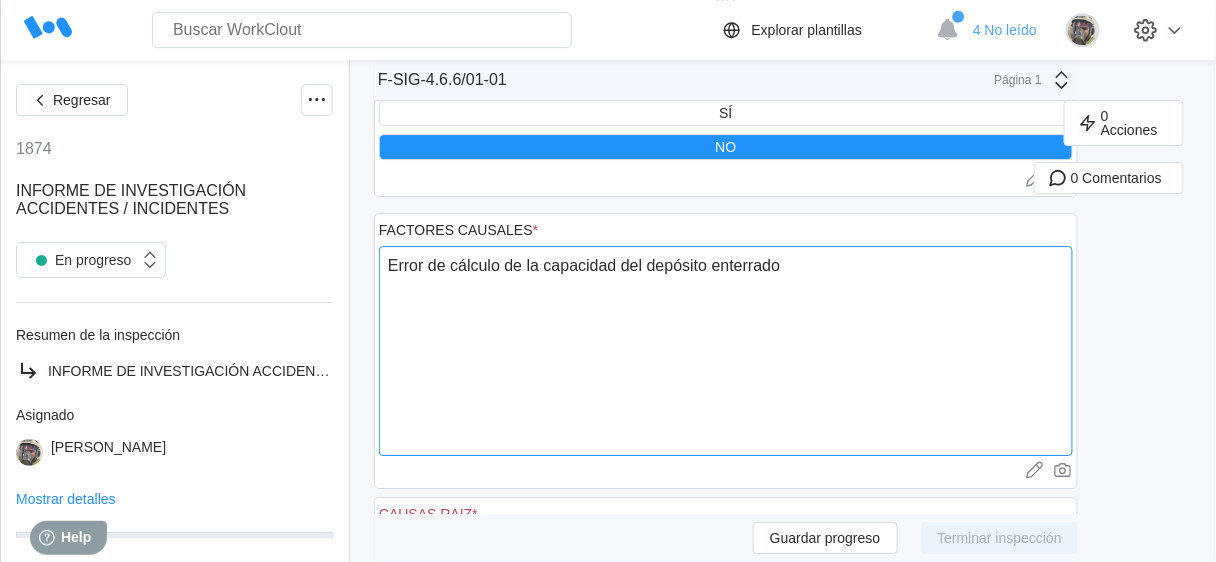 click on "Error de cálculo de la capacidad del depósito enterrado" at bounding box center (726, 351) 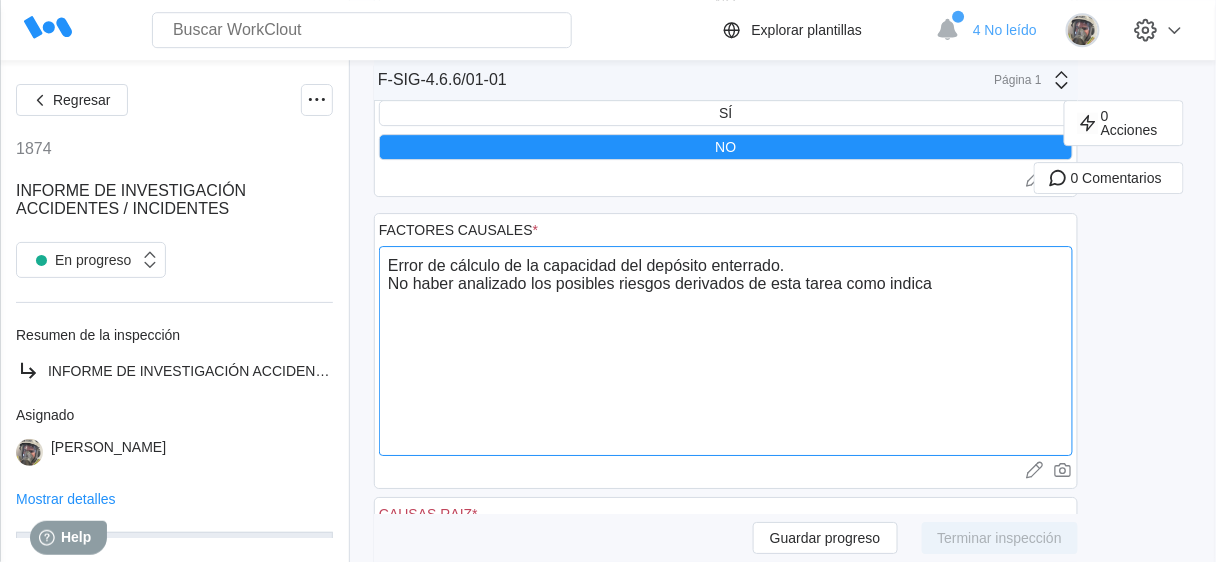 paste on "IT-SIG-4.5.6/05
Condiciones operativas de seguridad" 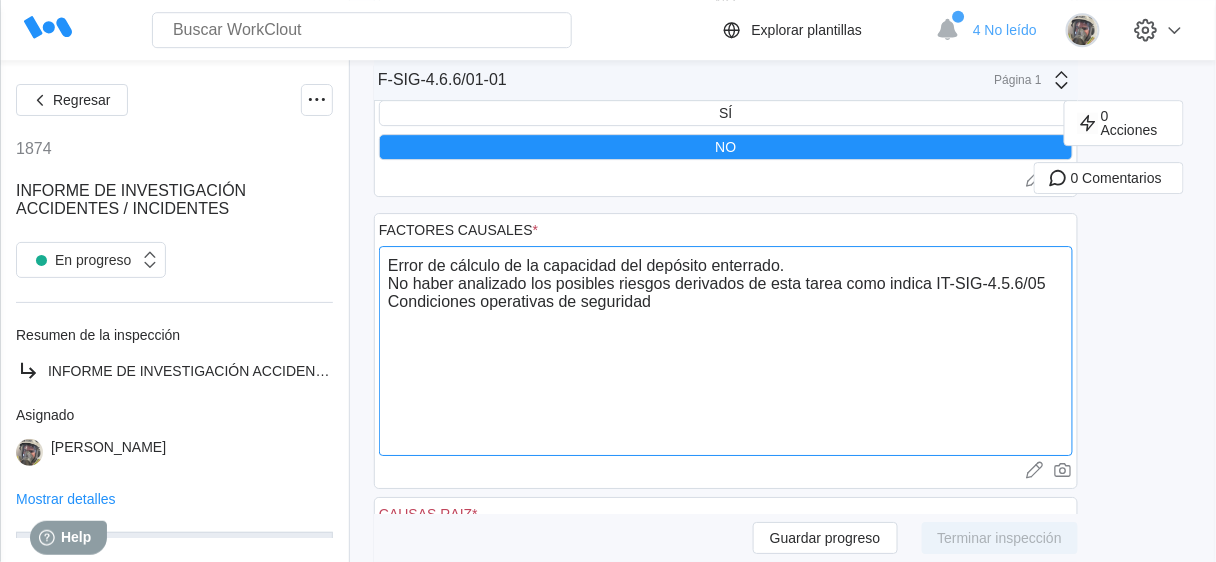 drag, startPoint x: 811, startPoint y: 260, endPoint x: 385, endPoint y: 263, distance: 426.01056 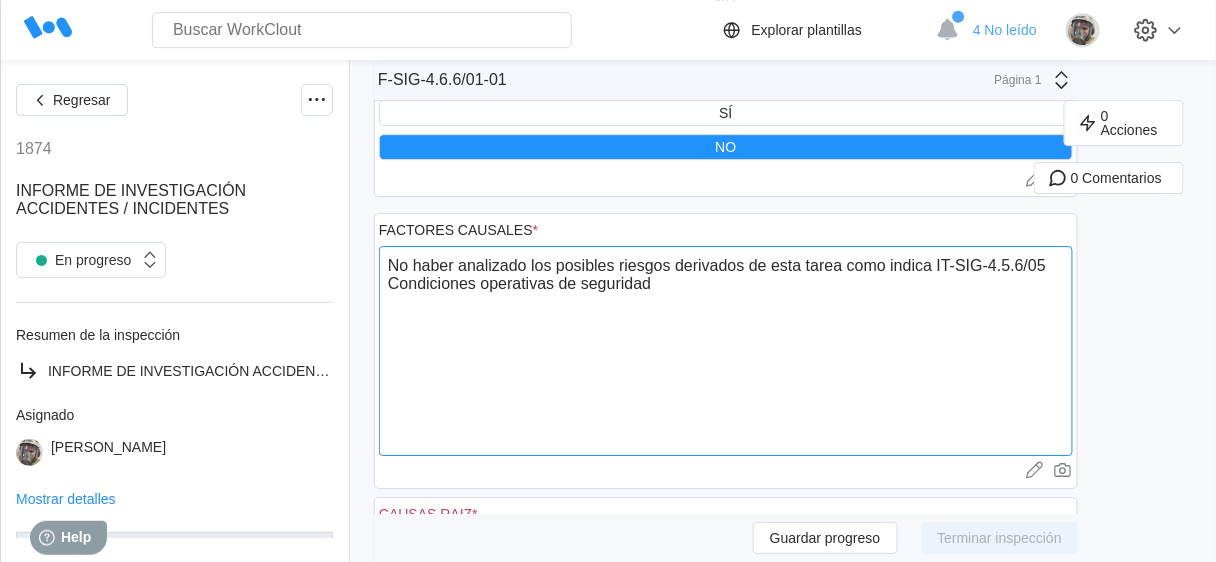 drag, startPoint x: 386, startPoint y: 283, endPoint x: 424, endPoint y: 302, distance: 42.48529 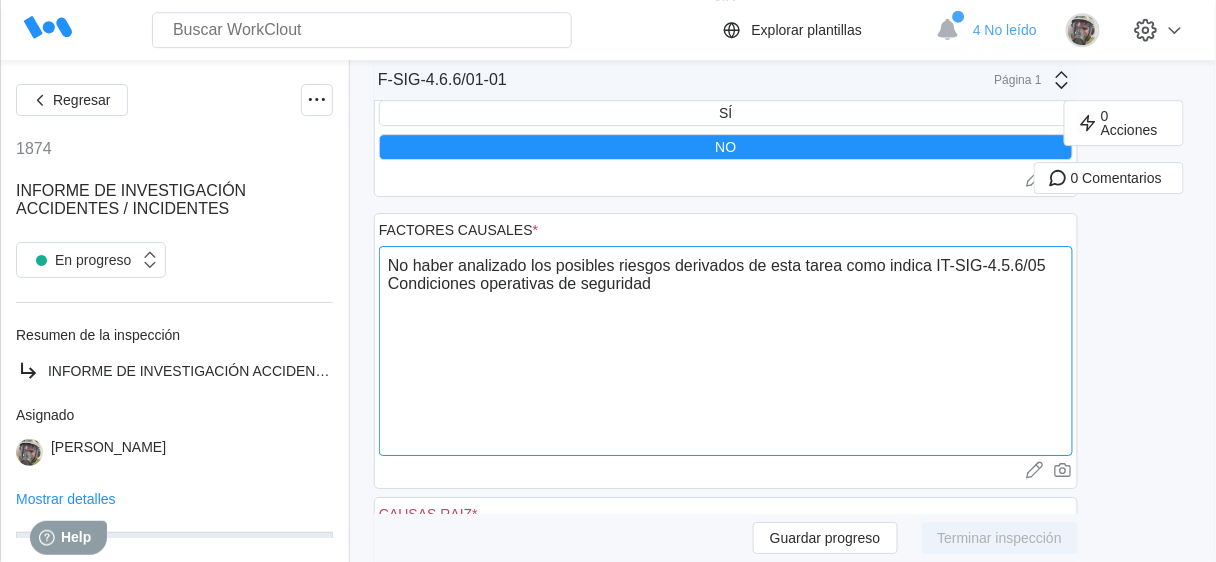 paste on "Error de cálculo de la capacidad del depósito enterrado." 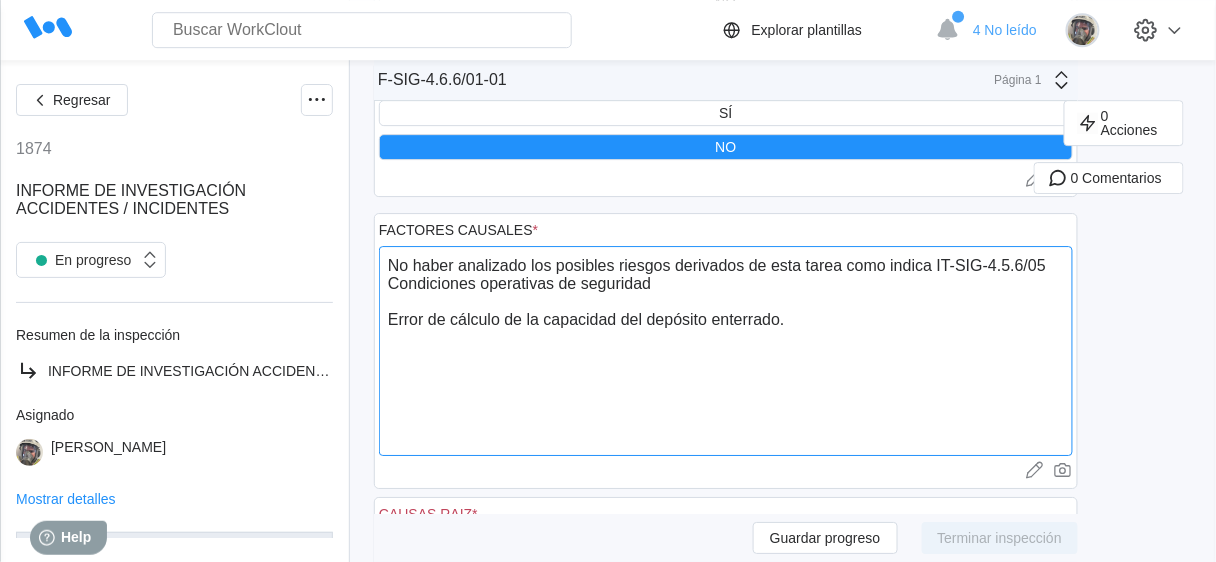click on "No haber analizado los posibles riesgos derivados de esta tarea como indica IT-SIG-4.5.6/05
Condiciones operativas de seguridad
Error de cálculo de la capacidad del depósito enterrado." at bounding box center (726, 351) 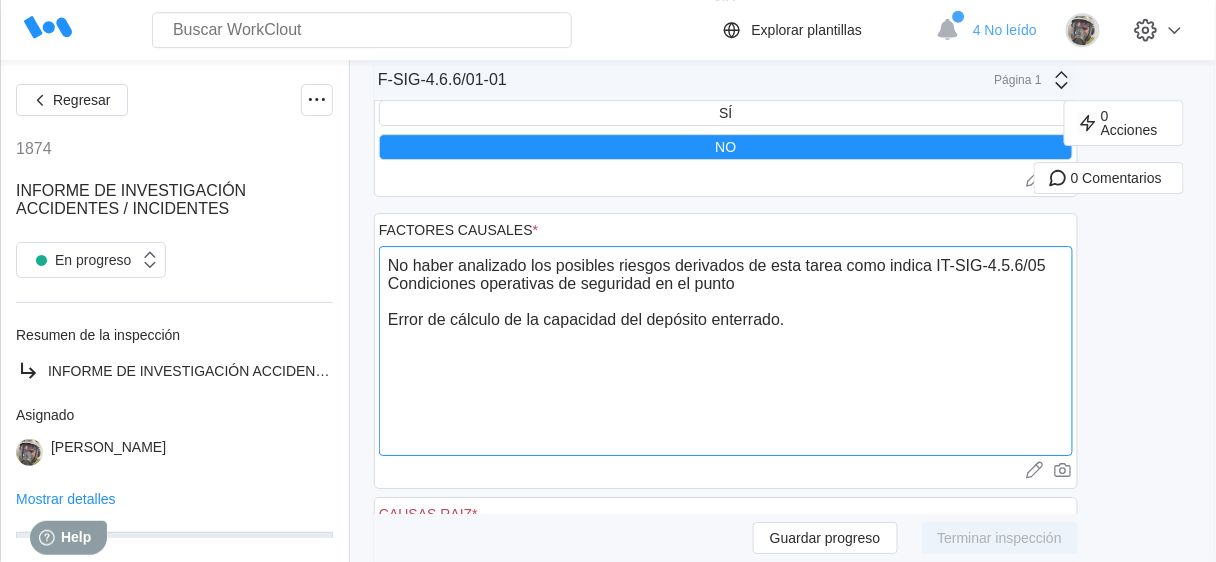 paste on "3.1.
Sistemática en operativas no habituales." 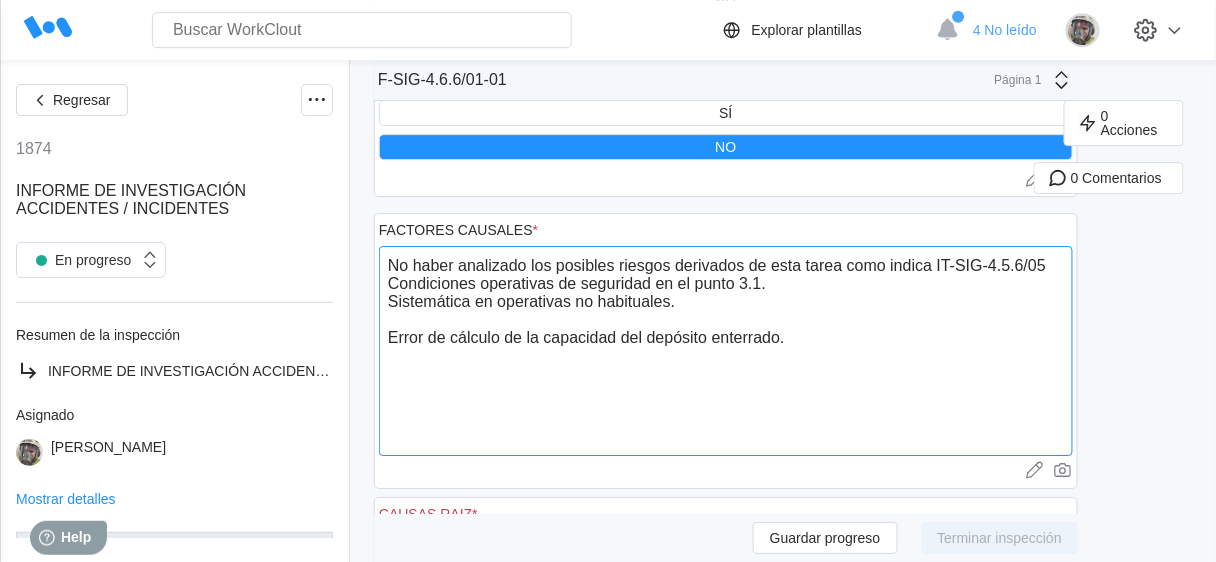click on "No haber analizado los posibles riesgos derivados de esta tarea como indica IT-SIG-4.5.6/05
Condiciones operativas de seguridad en el punto 3.1.
Sistemática en operativas no habituales.
Error de cálculo de la capacidad del depósito enterrado." at bounding box center [726, 351] 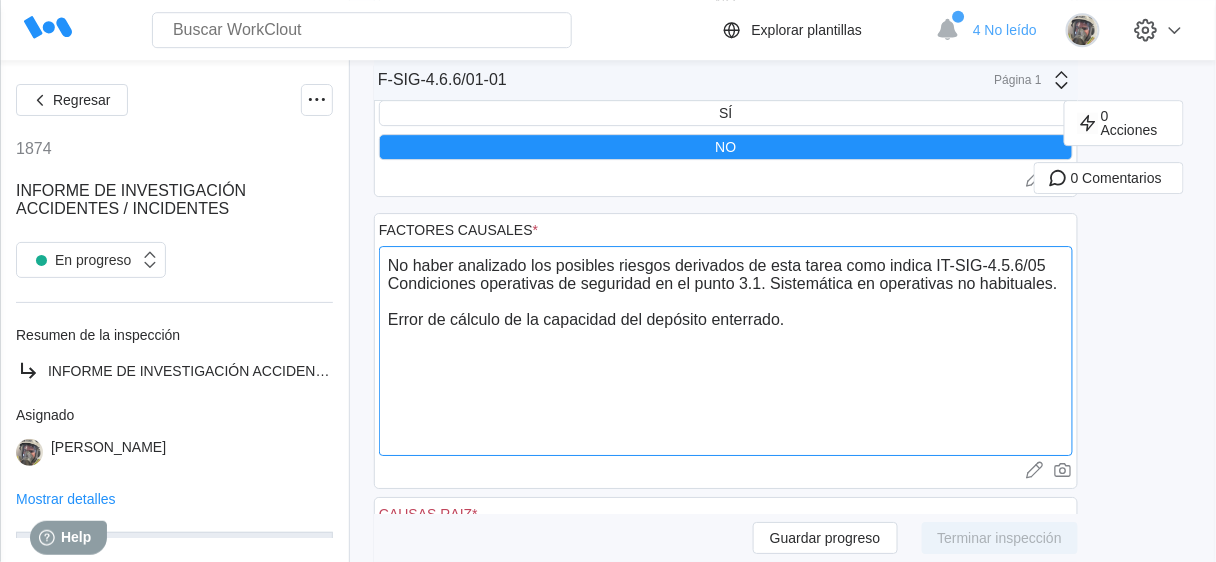 click on "No haber analizado los posibles riesgos derivados de esta tarea como indica IT-SIG-4.5.6/05
Condiciones operativas de seguridad en el punto 3.1. Sistemática en operativas no habituales.
Error de cálculo de la capacidad del depósito enterrado." at bounding box center (726, 351) 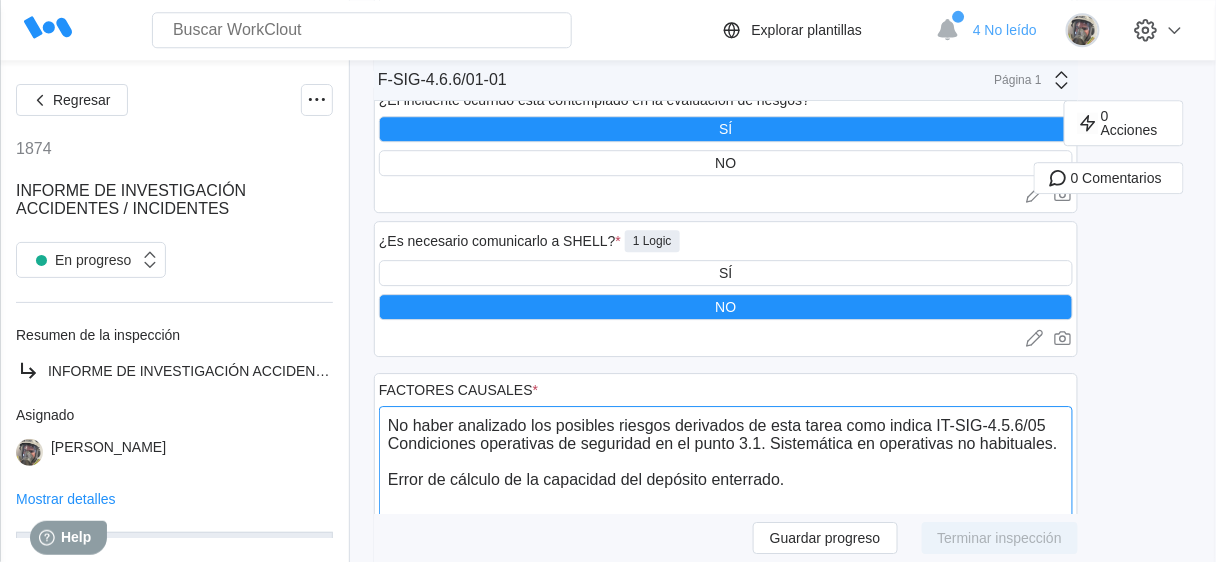 scroll, scrollTop: 1448, scrollLeft: 0, axis: vertical 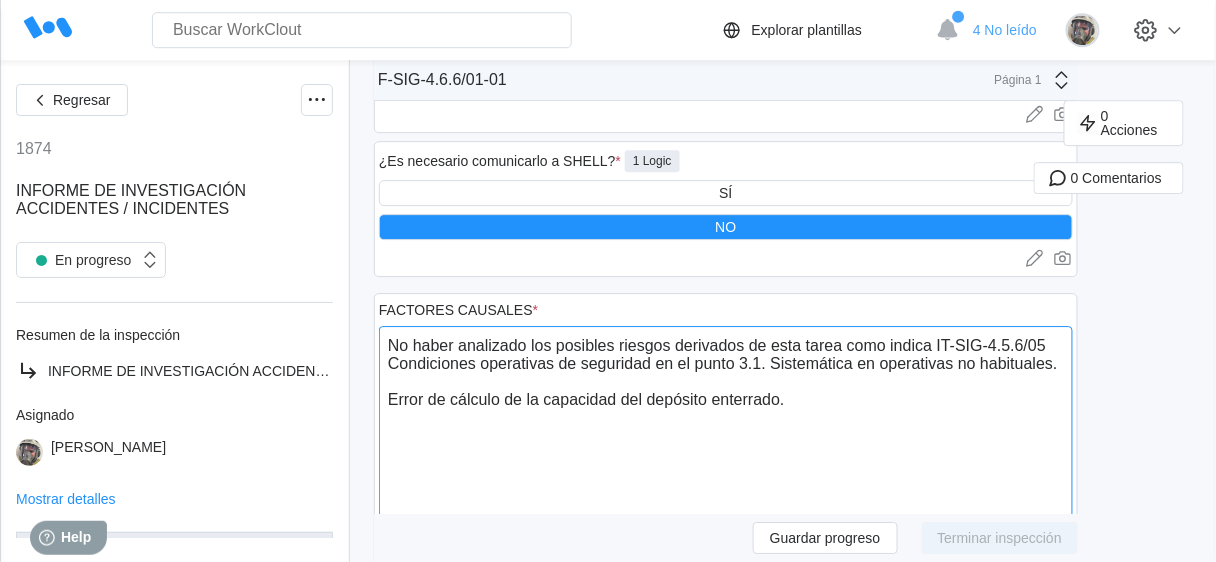 drag, startPoint x: 387, startPoint y: 341, endPoint x: 1067, endPoint y: 381, distance: 681.1755 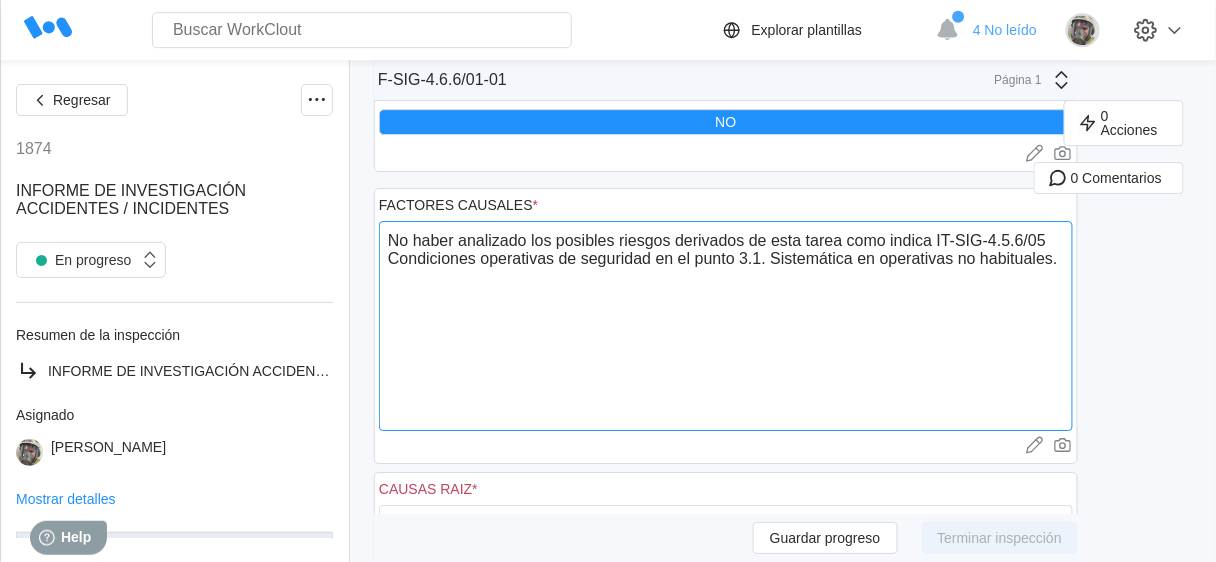 scroll, scrollTop: 1528, scrollLeft: 0, axis: vertical 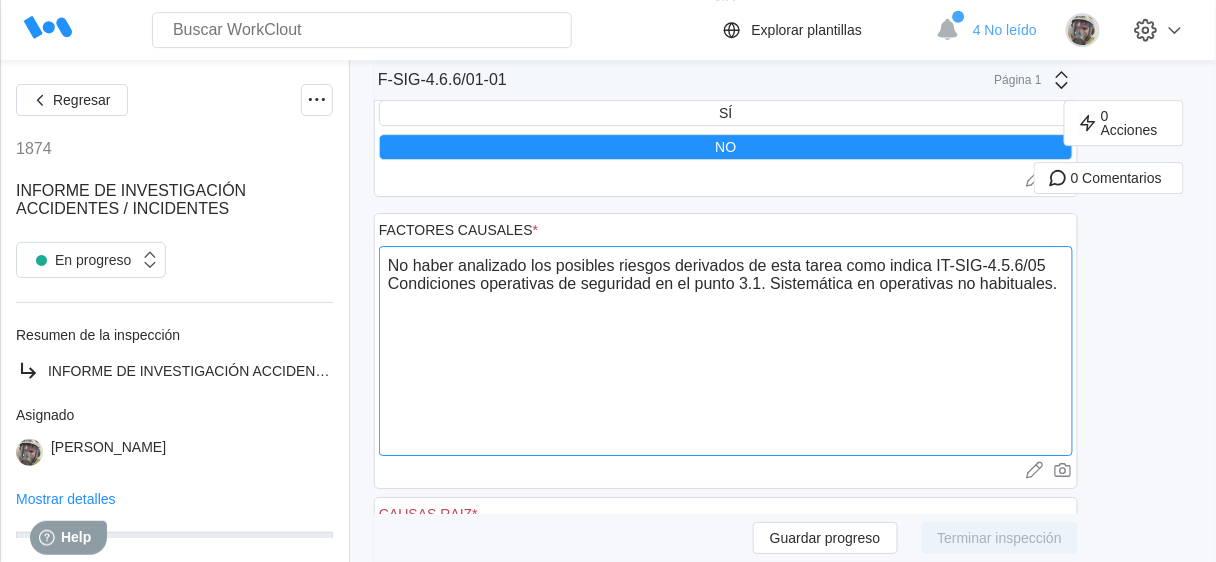paste on "Error de cálculo de la capacidad del depósito enterrado." 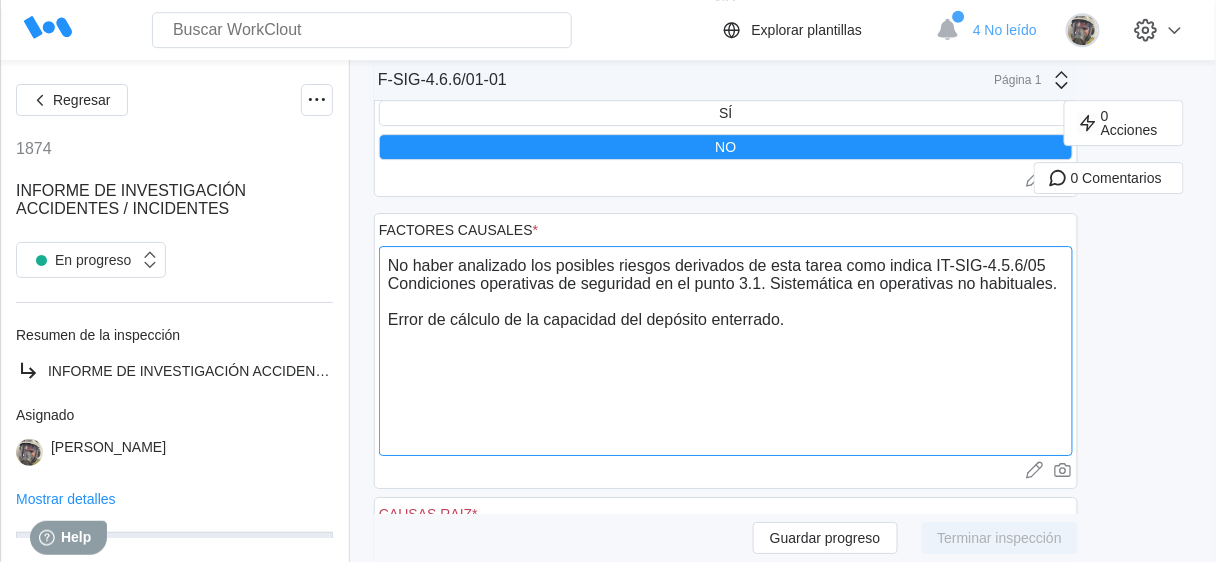 drag, startPoint x: 1057, startPoint y: 278, endPoint x: 368, endPoint y: 237, distance: 690.2188 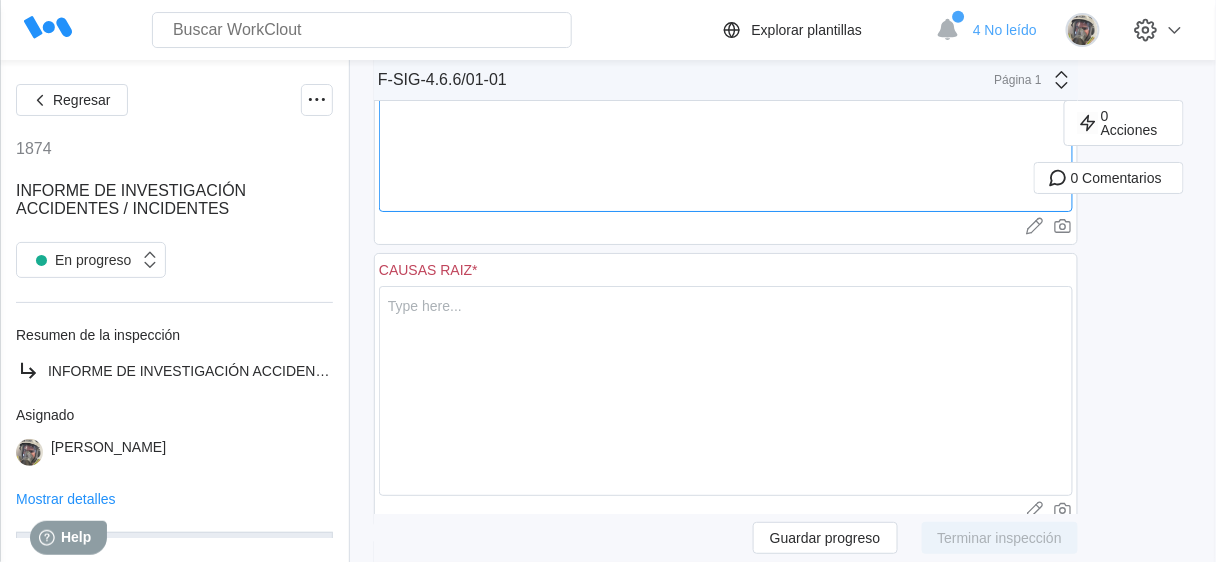 scroll, scrollTop: 1848, scrollLeft: 0, axis: vertical 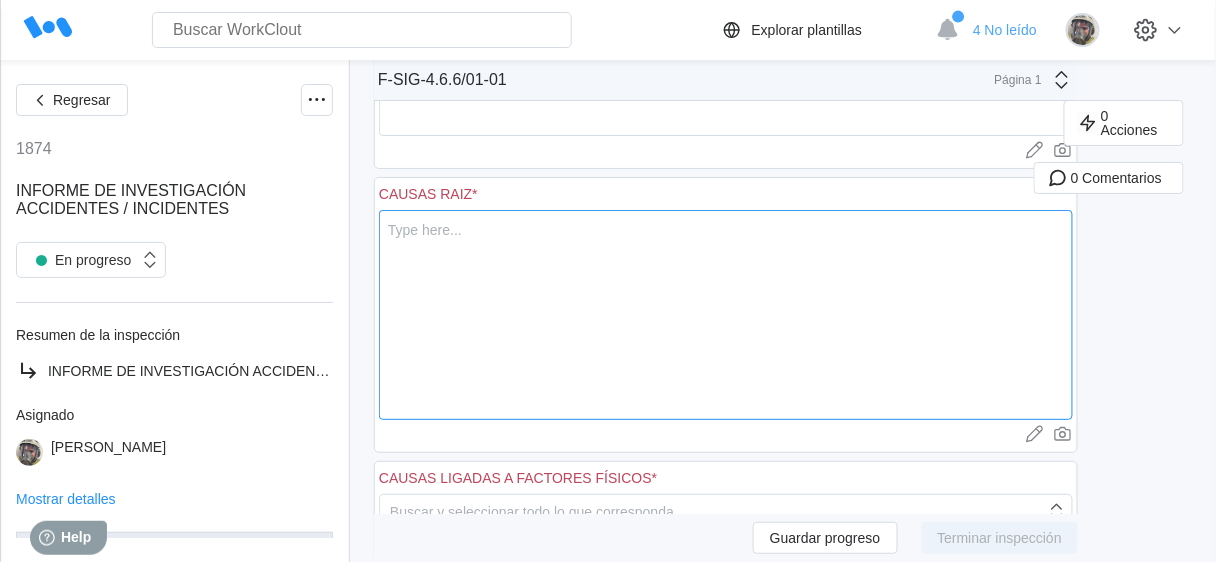 click at bounding box center (726, 315) 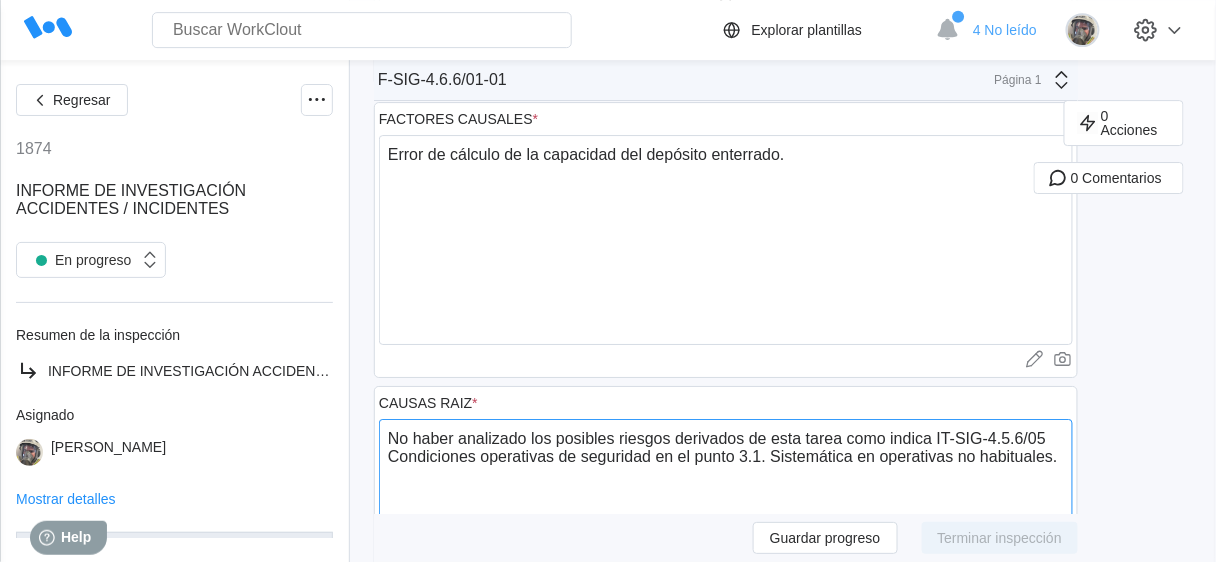 scroll, scrollTop: 1608, scrollLeft: 0, axis: vertical 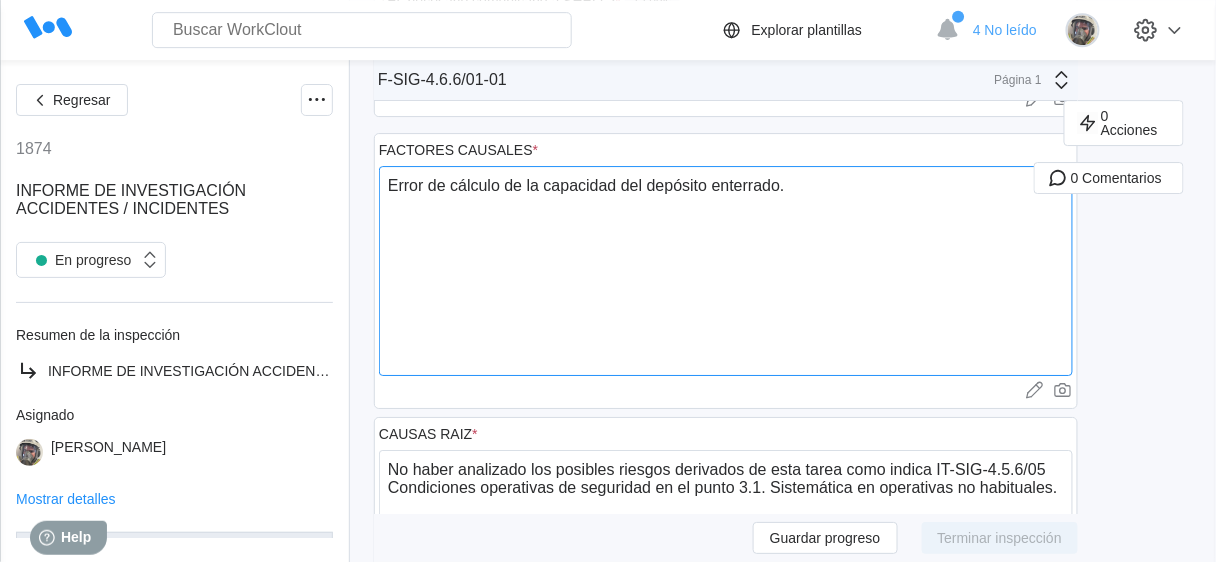click on "Error de cálculo de la capacidad del depósito enterrado." at bounding box center (726, 271) 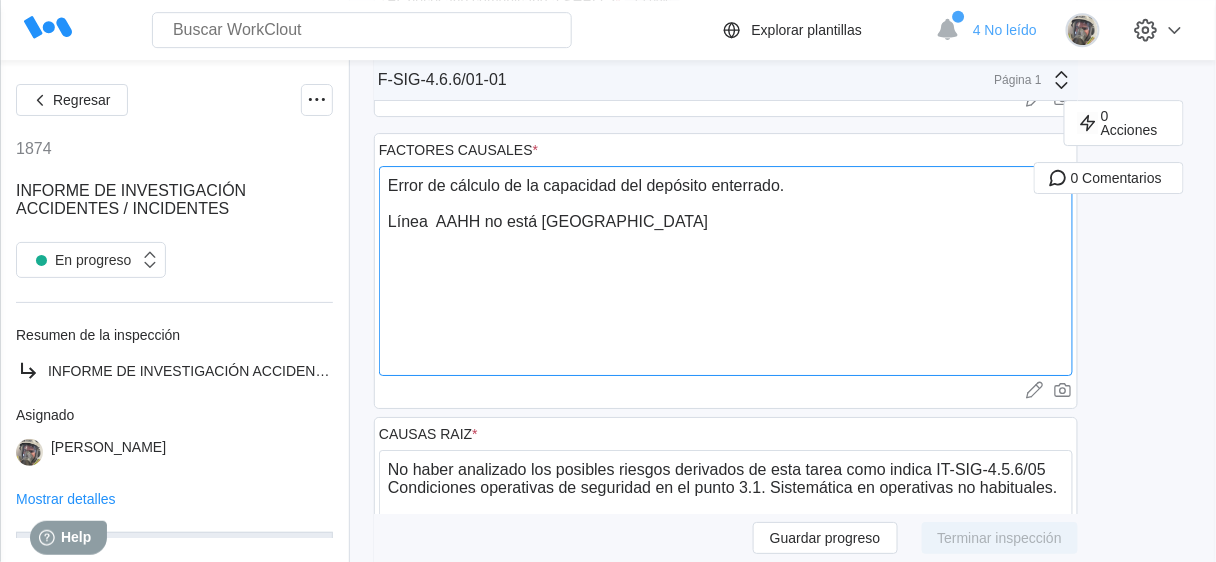 click on "Error de cálculo de la capacidad del depósito enterrado.
Línea  AAHH no está calibrada" at bounding box center (726, 271) 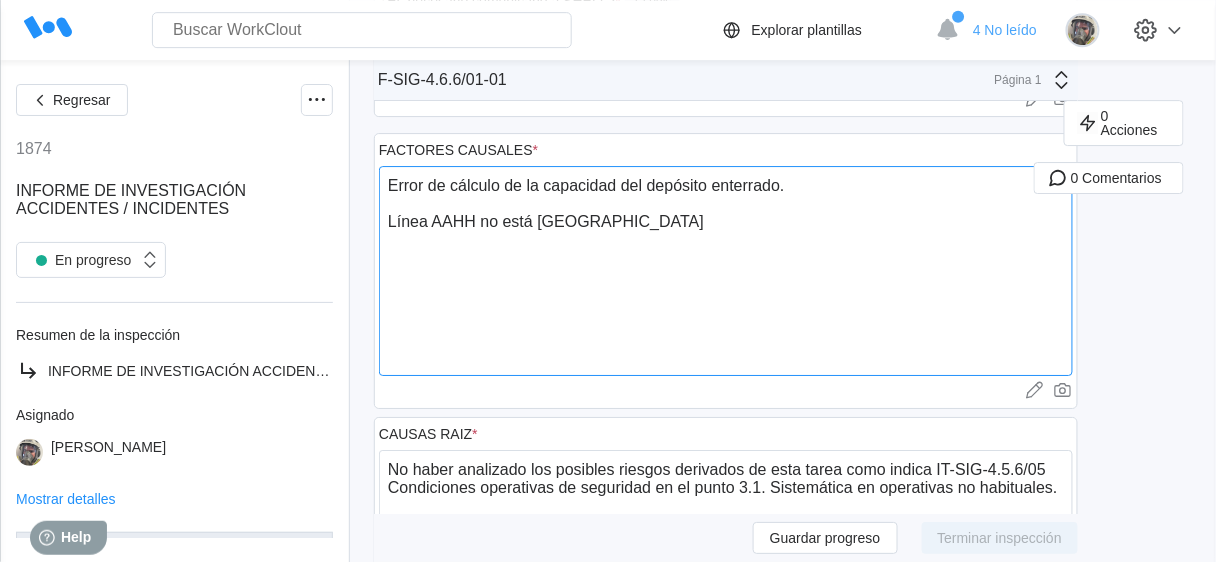 click on "Error de cálculo de la capacidad del depósito enterrado.
Línea AAHH no está calibrada" at bounding box center (726, 271) 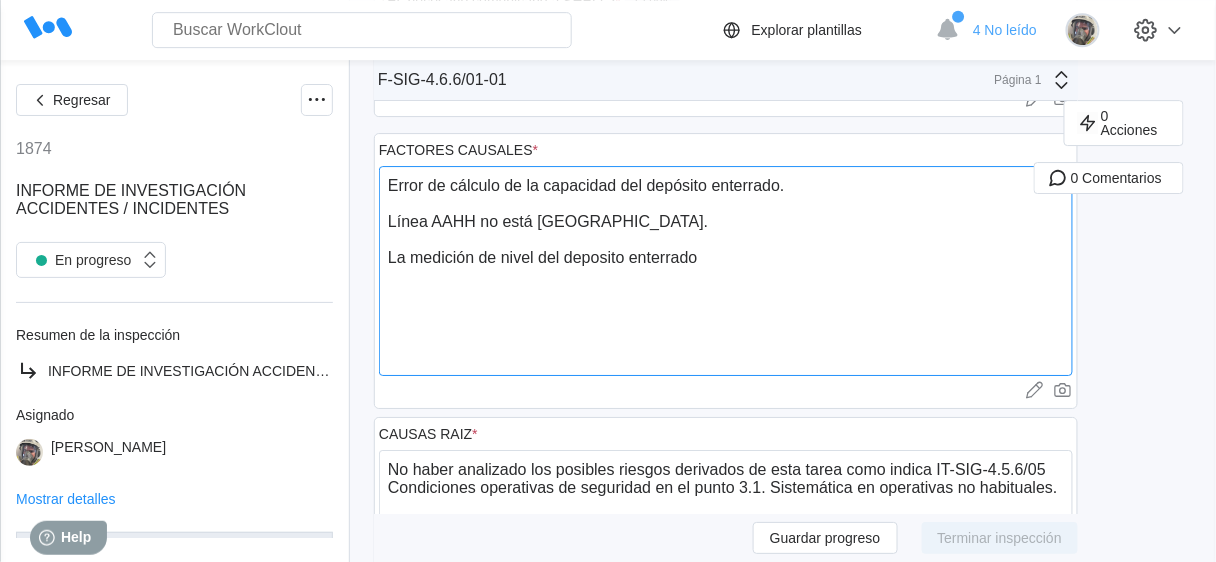 drag, startPoint x: 391, startPoint y: 255, endPoint x: 531, endPoint y: 252, distance: 140.03214 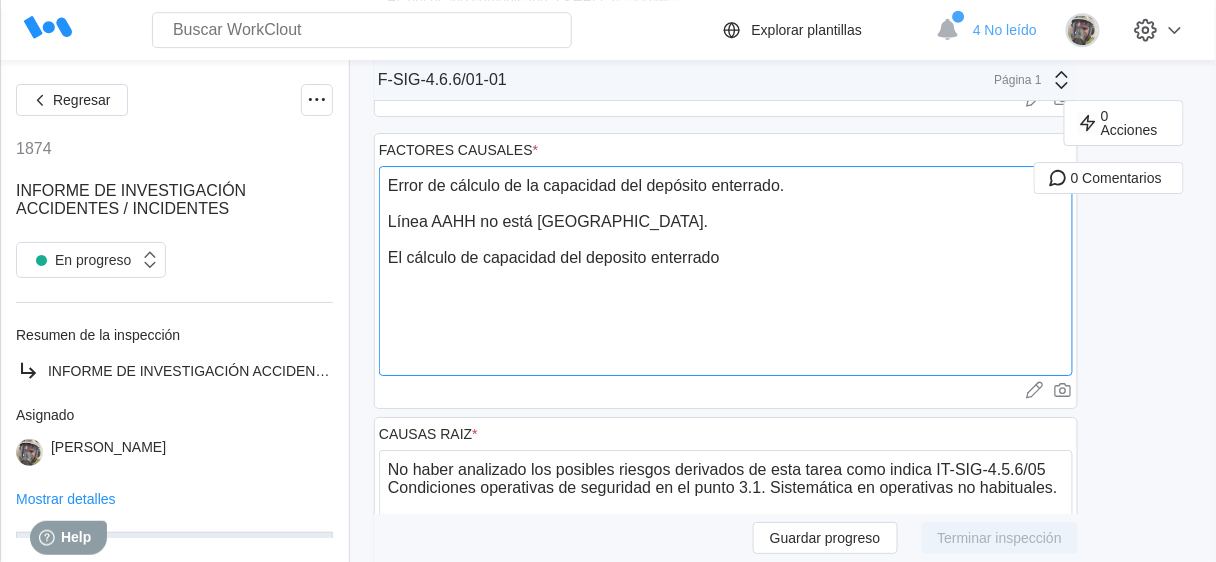 click on "Error de cálculo de la capacidad del depósito enterrado.
Línea AAHH no está calibrada.
El cálculo de capacidad del deposito enterrado" at bounding box center [726, 271] 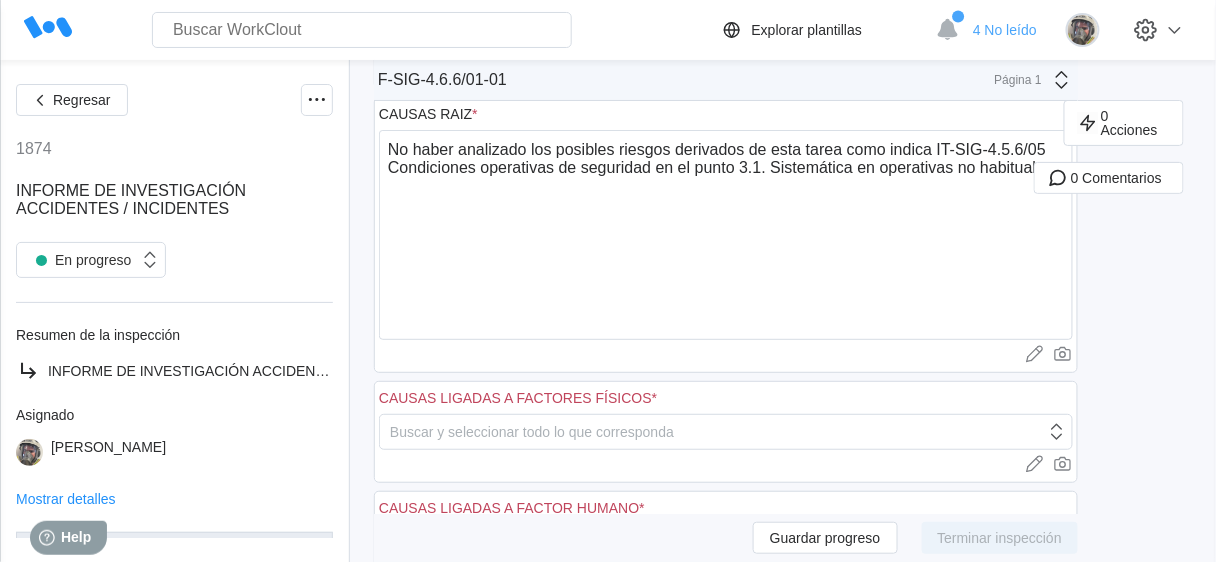 scroll, scrollTop: 2008, scrollLeft: 0, axis: vertical 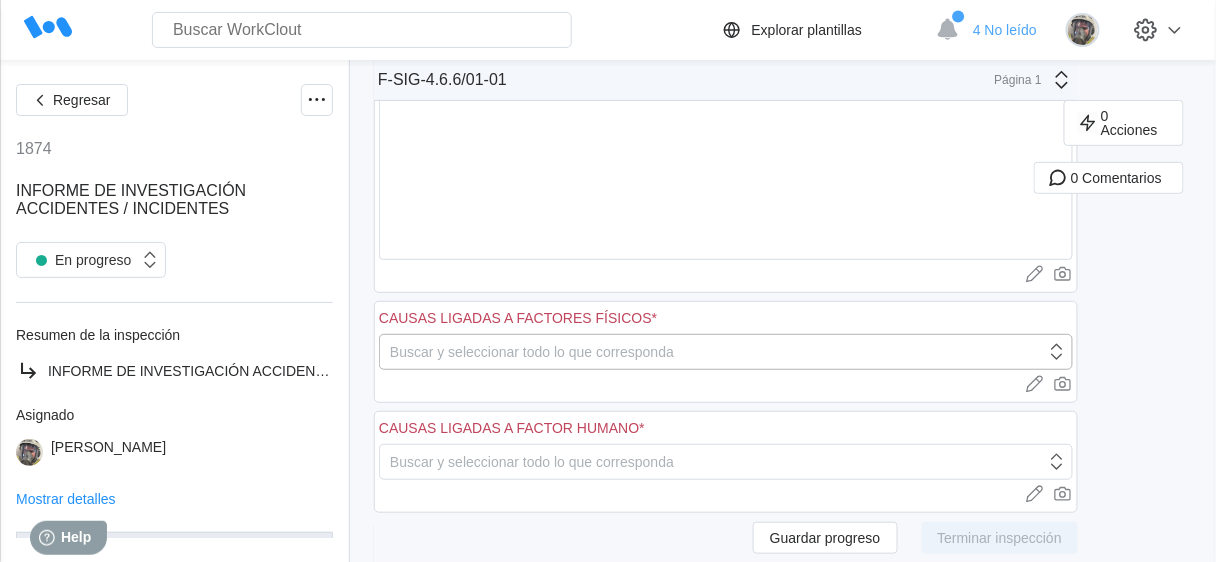 click on "Buscar y seleccionar todo lo que corresponda" at bounding box center (532, 352) 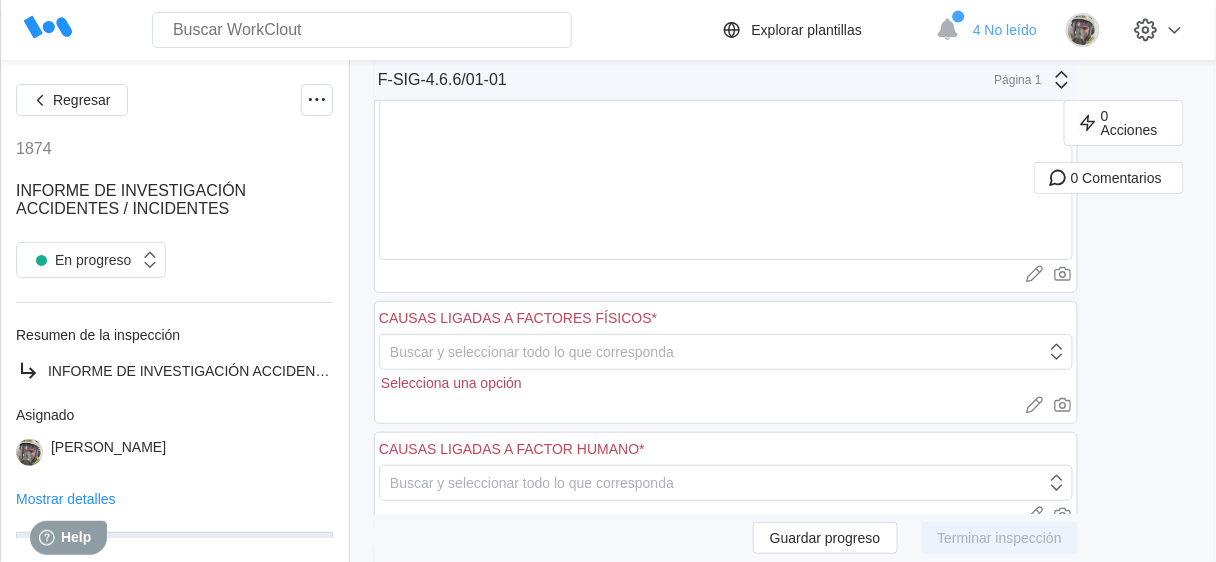 click on "Regresar 1874 INFORME DE INVESTIGACIÓN ACCIDENTES / INCIDENTES   En progreso Resumen de la inspección INFORME DE INVESTIGACIÓN ACCIDENTES / INCIDENTES Asignado DAVID BLANCO Mostrar detalles F-SIG-4.6.6/01-01 F-SIG-4.6.6/01-01 Página 1 Empresa TRADEBE PORT SERVICES S.L. Cargar imágenes o videos a este campo Arrastrar y soltar o  Cargar  or  Pick  from library. Fecha del informe * 05/21/2025 Cargar imágenes o videos a este campo Arrastrar y soltar o  Cargar  or  Pick  from library. Centro de Trabajo MOLL DE L’ENERGIA Cargar imágenes o videos a este campo Arrastrar y soltar o  Cargar  or  Pick  from library. Área o zona implicada (incidentes) *   Sala de calderas Cargar imágenes o videos a este campo Arrastrar y soltar o  Cargar  or  Pick  from library. Ha habido accidentados/lesionados? * 5 Logic SÍ NO Cargar imágenes o videos a este campo Arrastrar y soltar o  Cargar  or  Pick  from library. Fecha Accidente * 05/20/2025 Cargar imágenes o videos a este campo Arrastrar y soltar o  Cargar  or  Pick" at bounding box center (608, -400) 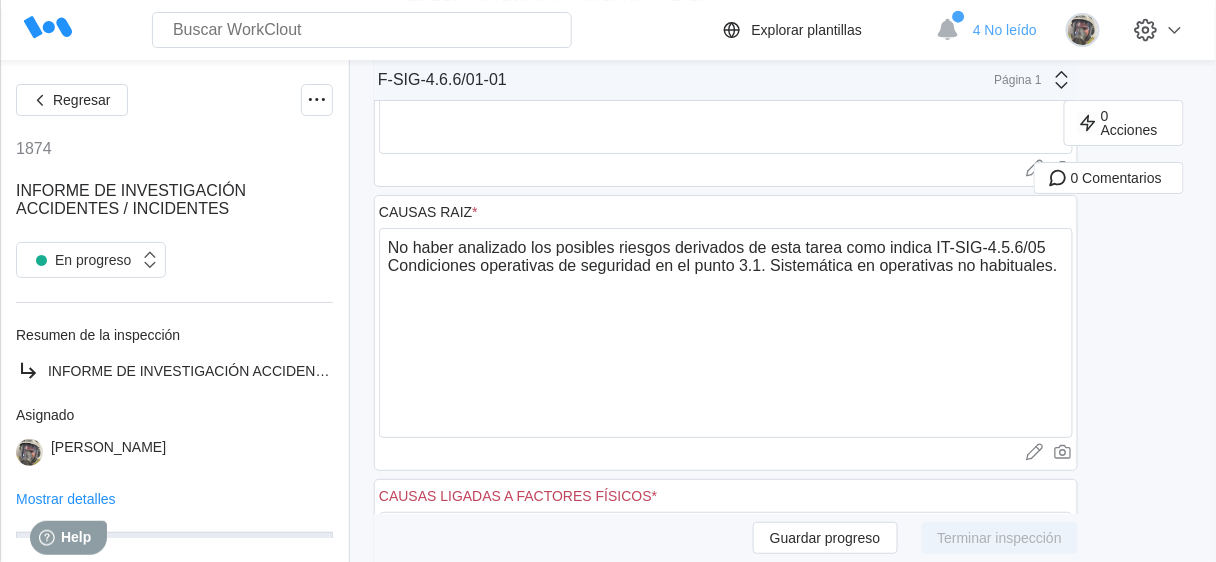 scroll, scrollTop: 1928, scrollLeft: 0, axis: vertical 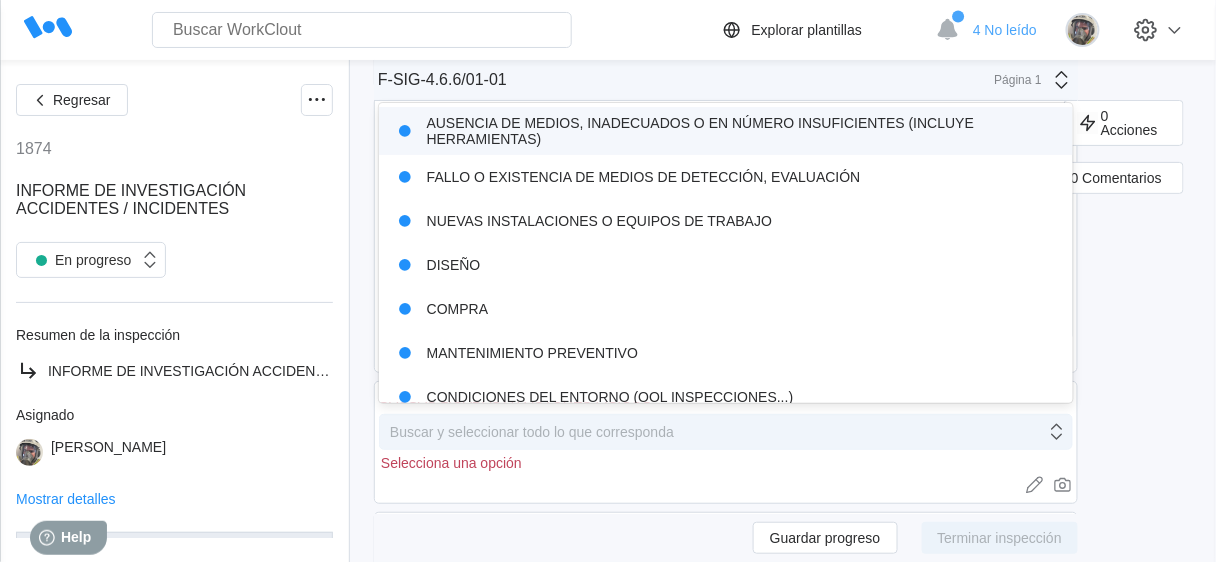click on "Buscar y seleccionar todo lo que corresponda" at bounding box center (532, 432) 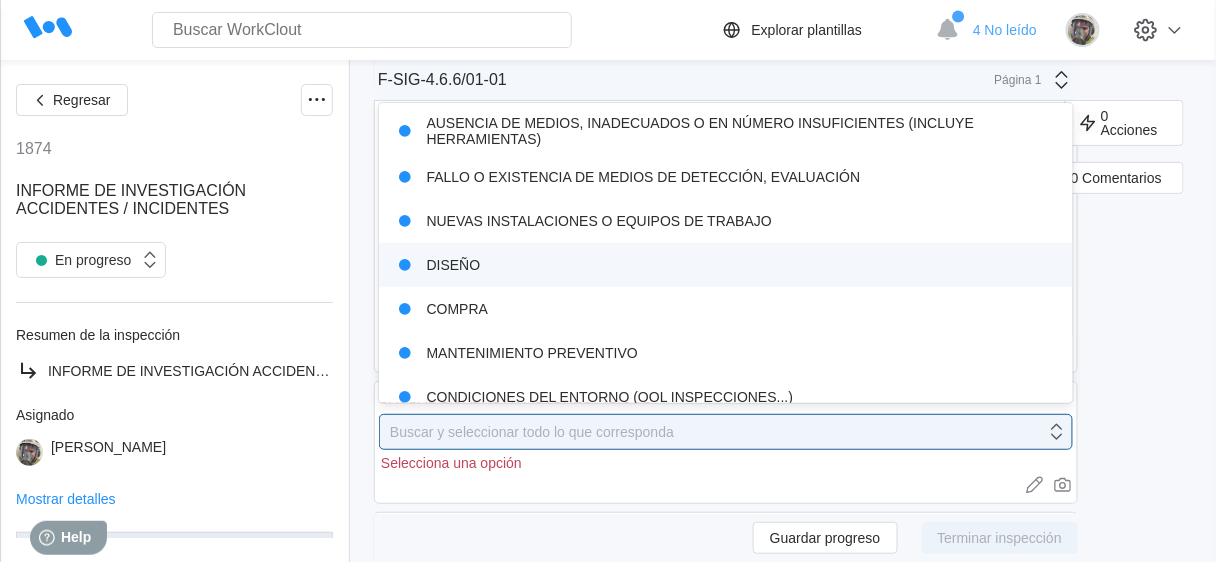 click on "DISEÑO" at bounding box center [726, 265] 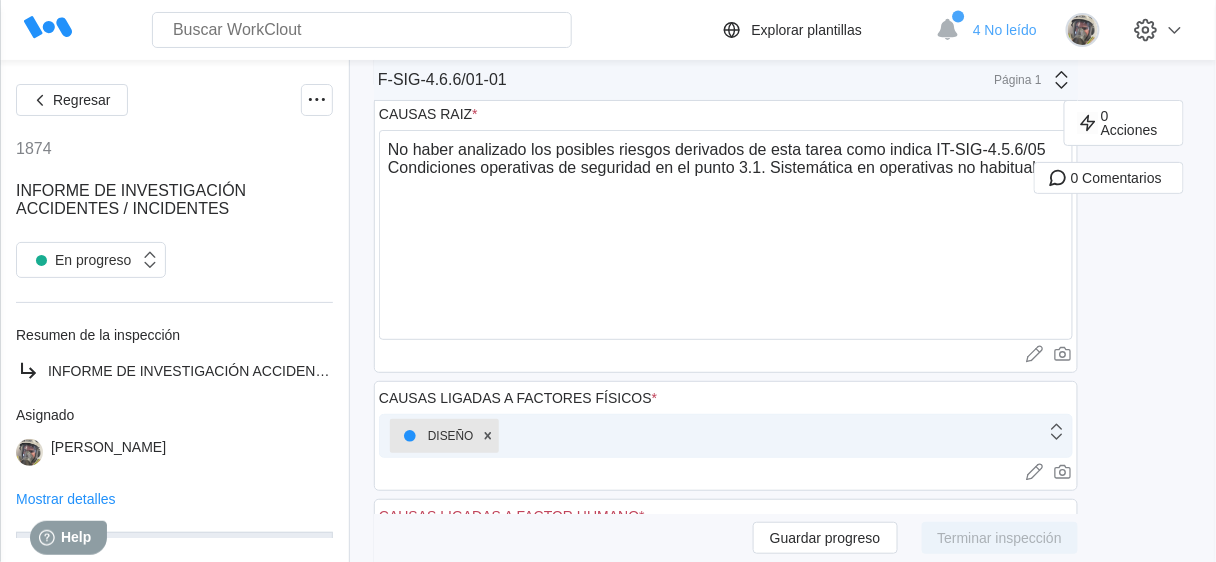 click on "DISEÑO" at bounding box center (713, 436) 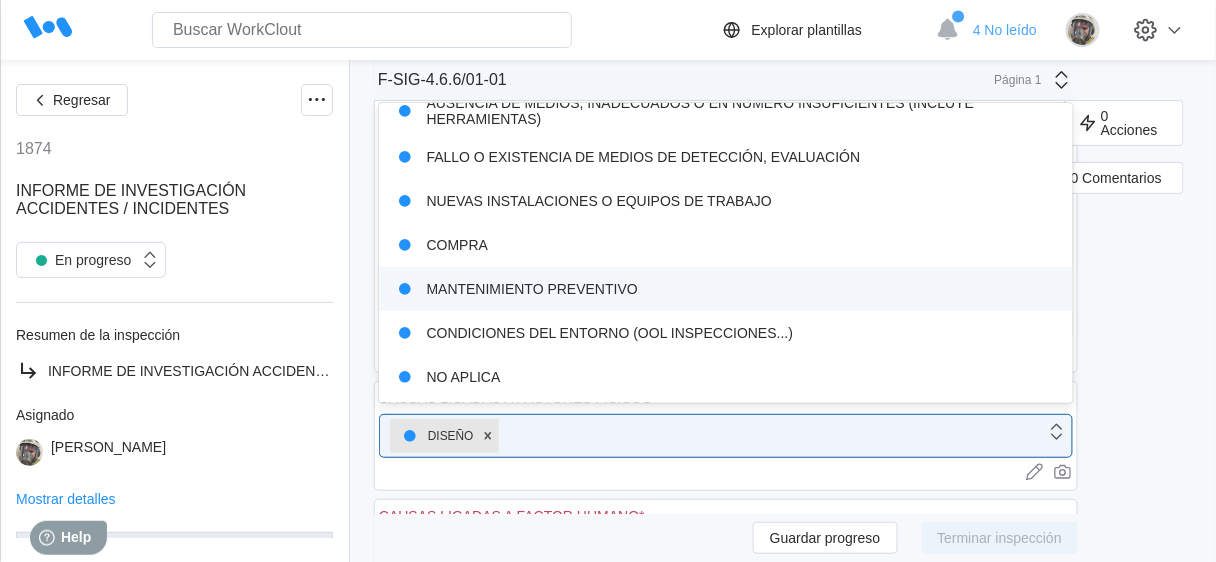 scroll, scrollTop: 0, scrollLeft: 0, axis: both 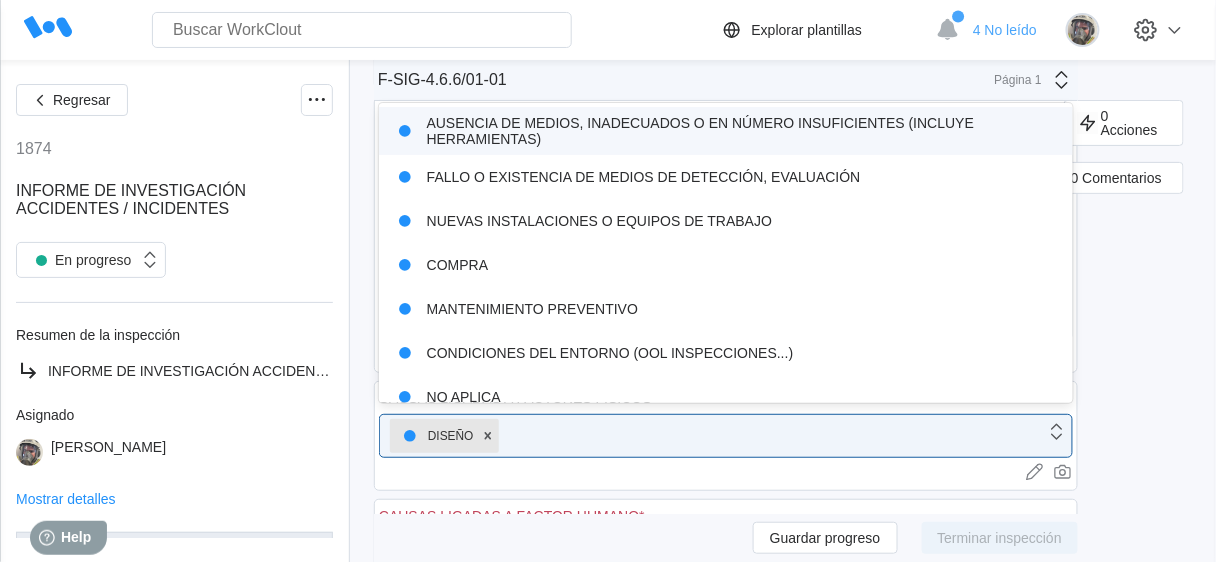 click on "AUSENCIA DE MEDIOS, INADECUADOS O EN NÚMERO INSUFICIENTES (INCLUYE HERRAMIENTAS)" at bounding box center [726, 131] 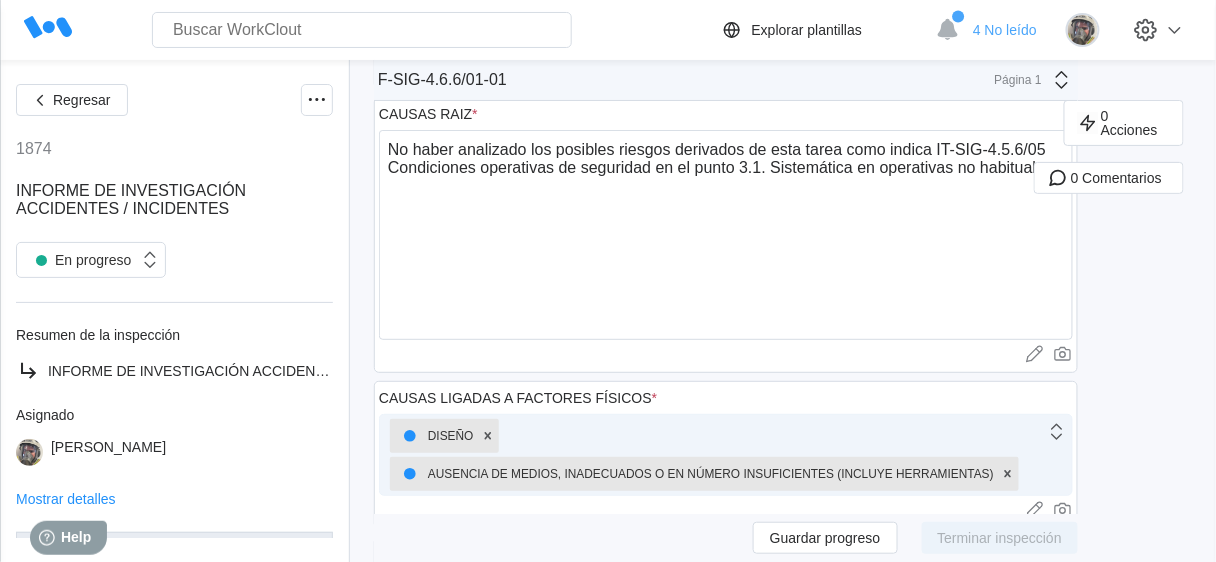 click on "DISEÑO   AUSENCIA DE MEDIOS, INADECUADOS O EN NÚMERO INSUFICIENTES (INCLUYE HERRAMIENTAS)" at bounding box center [713, 455] 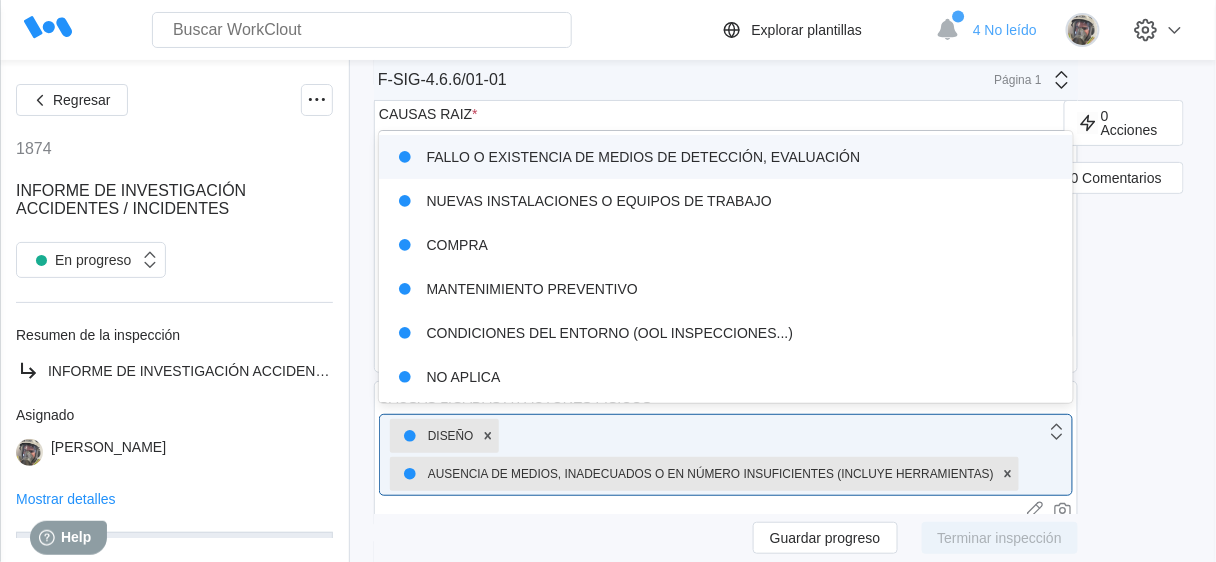 click on "Regresar 1874 INFORME DE INVESTIGACIÓN ACCIDENTES / INCIDENTES   En progreso Resumen de la inspección INFORME DE INVESTIGACIÓN ACCIDENTES / INCIDENTES Asignado DAVID BLANCO Mostrar detalles F-SIG-4.6.6/01-01 F-SIG-4.6.6/01-01 Página 1 Empresa TRADEBE PORT SERVICES S.L. Cargar imágenes o videos a este campo Arrastrar y soltar o  Cargar  or  Pick  from library. Fecha del informe * 05/21/2025 Cargar imágenes o videos a este campo Arrastrar y soltar o  Cargar  or  Pick  from library. Centro de Trabajo MOLL DE L’ENERGIA Cargar imágenes o videos a este campo Arrastrar y soltar o  Cargar  or  Pick  from library. Área o zona implicada (incidentes) *   Sala de calderas Cargar imágenes o videos a este campo Arrastrar y soltar o  Cargar  or  Pick  from library. Ha habido accidentados/lesionados? * 5 Logic SÍ NO Cargar imágenes o videos a este campo Arrastrar y soltar o  Cargar  or  Pick  from library. Fecha Accidente * 05/20/2025 Cargar imágenes o videos a este campo Arrastrar y soltar o  Cargar  or  Pick" at bounding box center [608, -308] 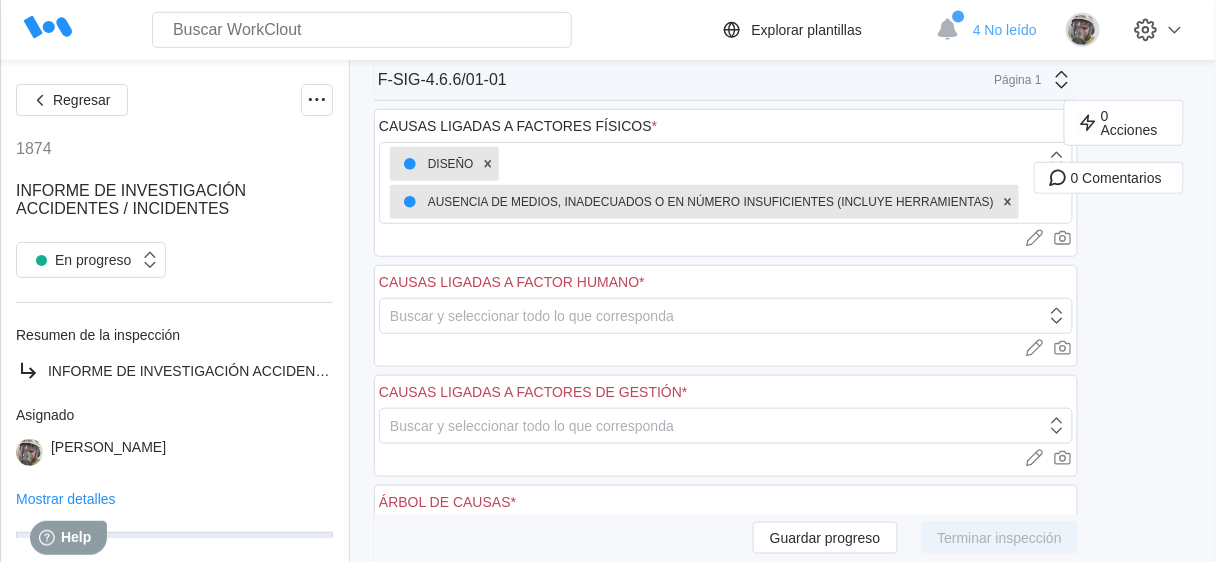 scroll, scrollTop: 2248, scrollLeft: 0, axis: vertical 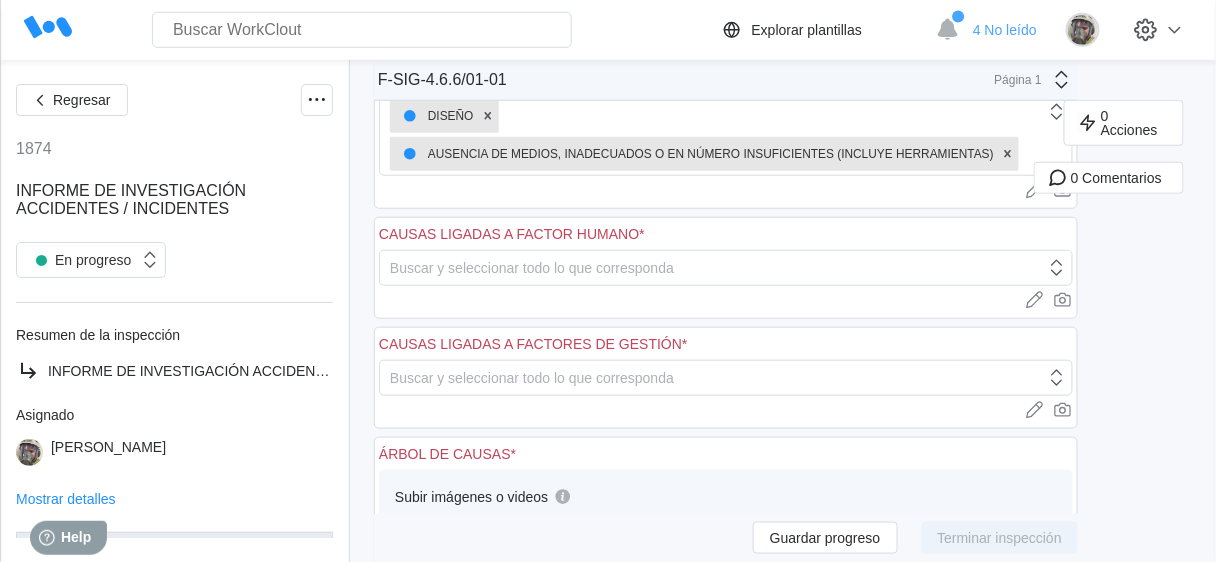 click on "Buscar y seleccionar todo lo que corresponda" at bounding box center (726, 268) 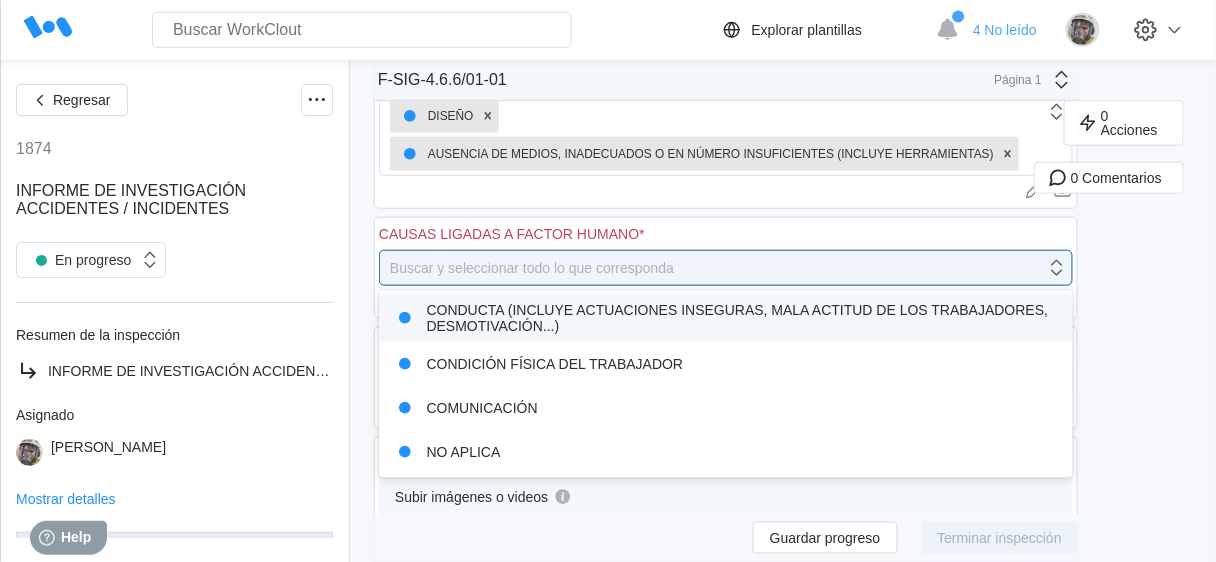 click on "CONDUCTA (INCLUYE ACTUACIONES INSEGURAS, MALA ACTITUD DE LOS TRABAJADORES, DESMOTIVACIÓN...)" at bounding box center (726, 318) 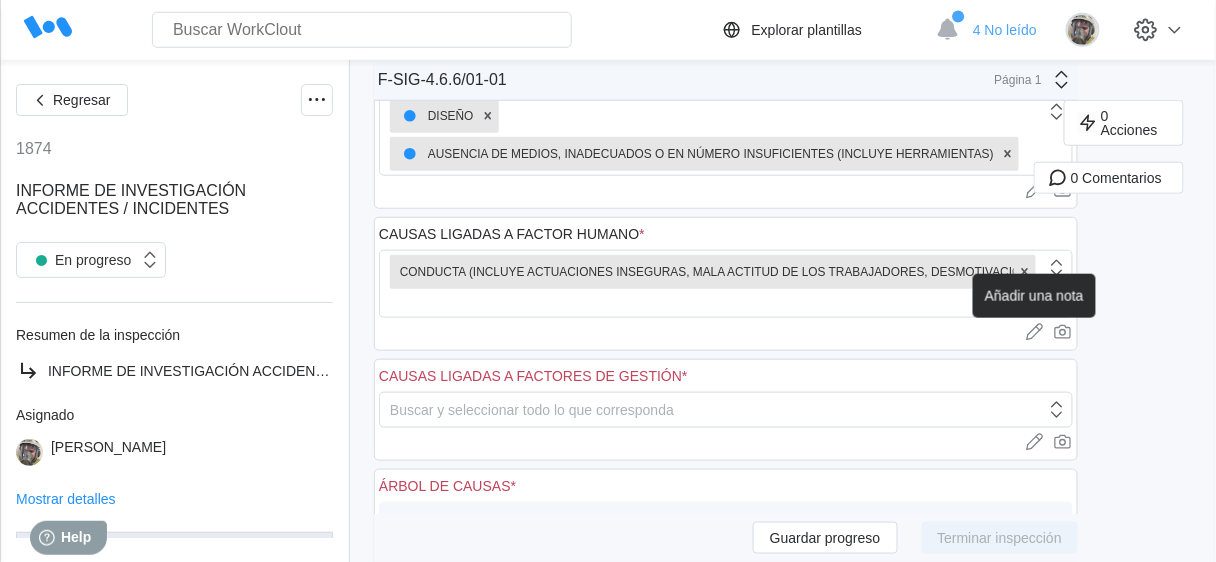 click 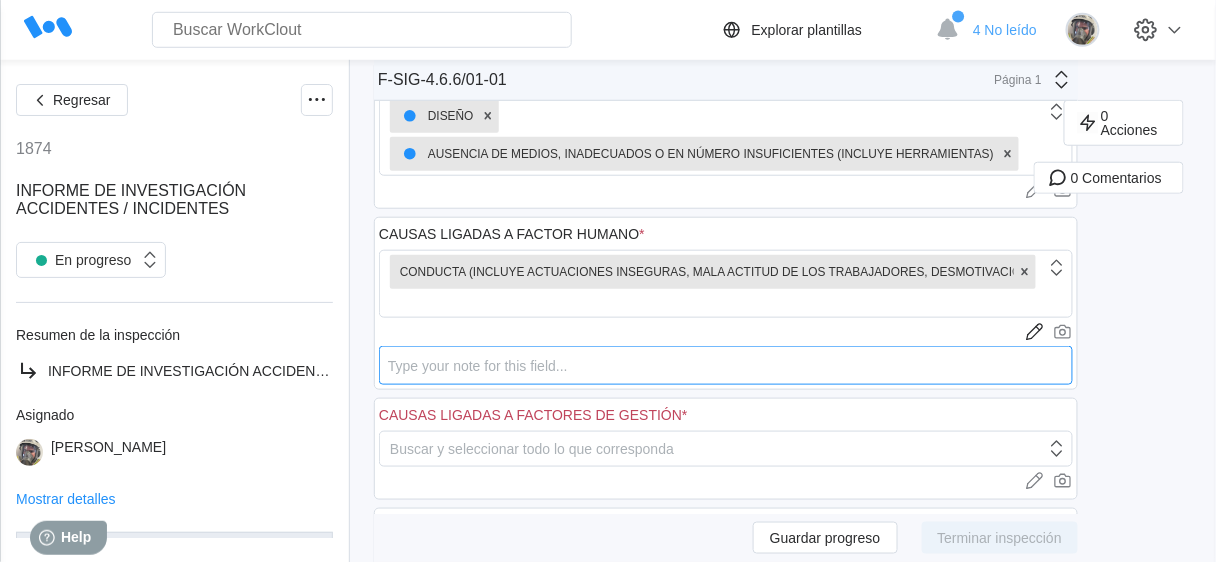 click at bounding box center (726, 365) 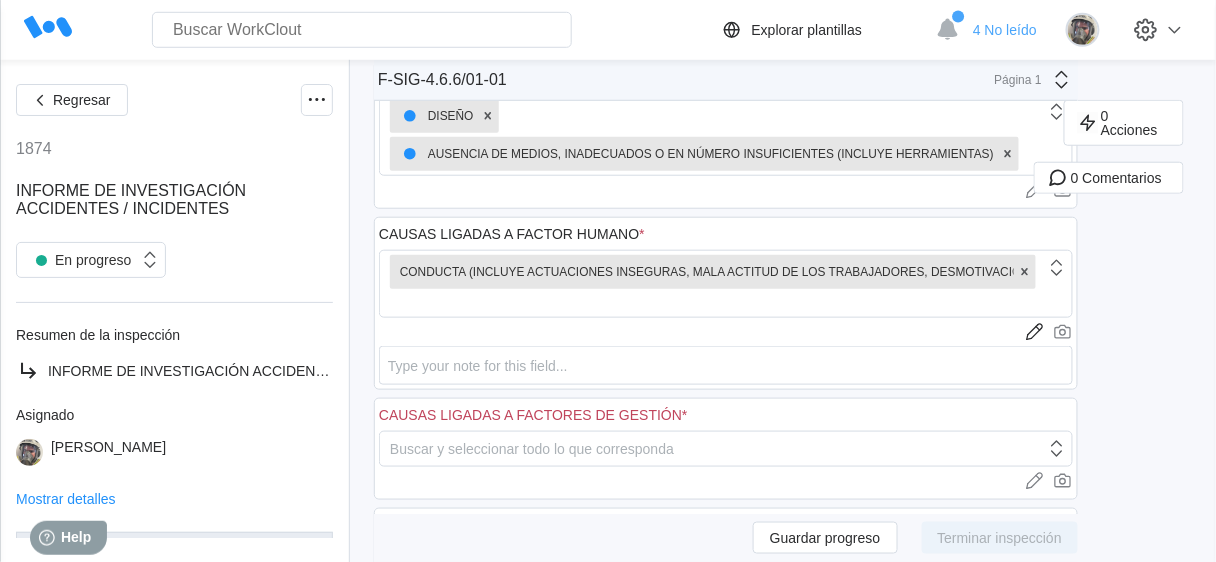 click at bounding box center (726, 332) 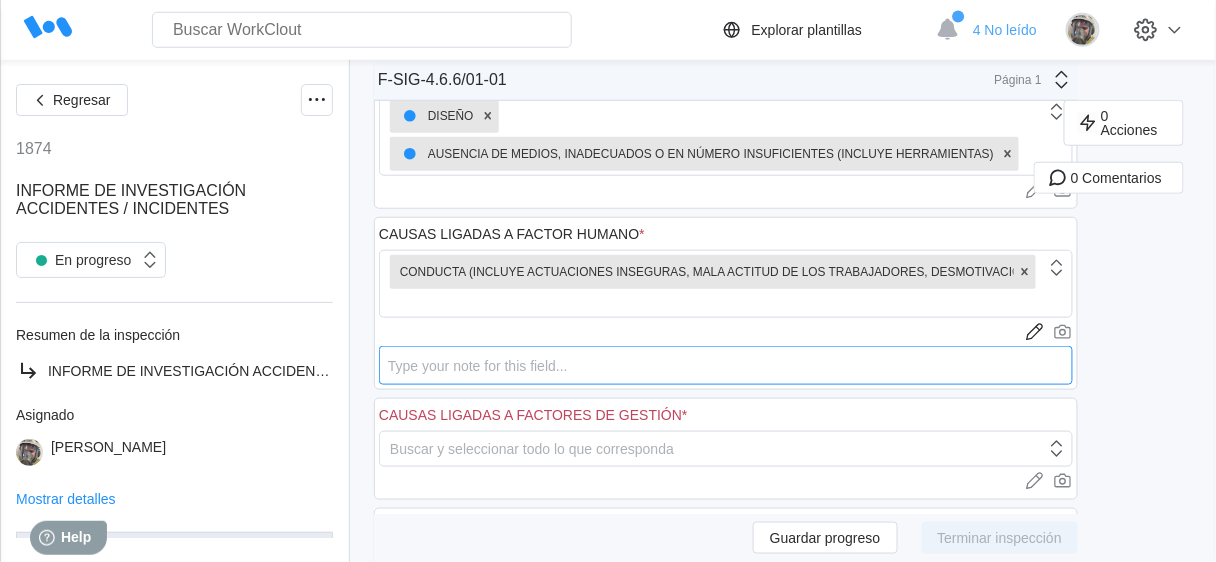 click at bounding box center [726, 365] 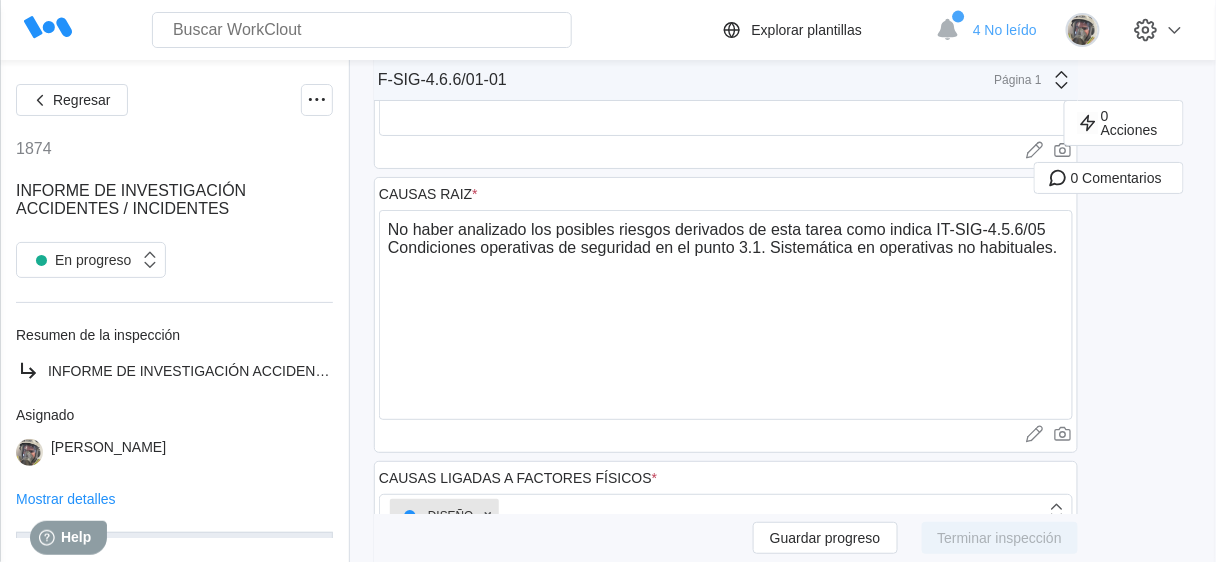 scroll, scrollTop: 1848, scrollLeft: 0, axis: vertical 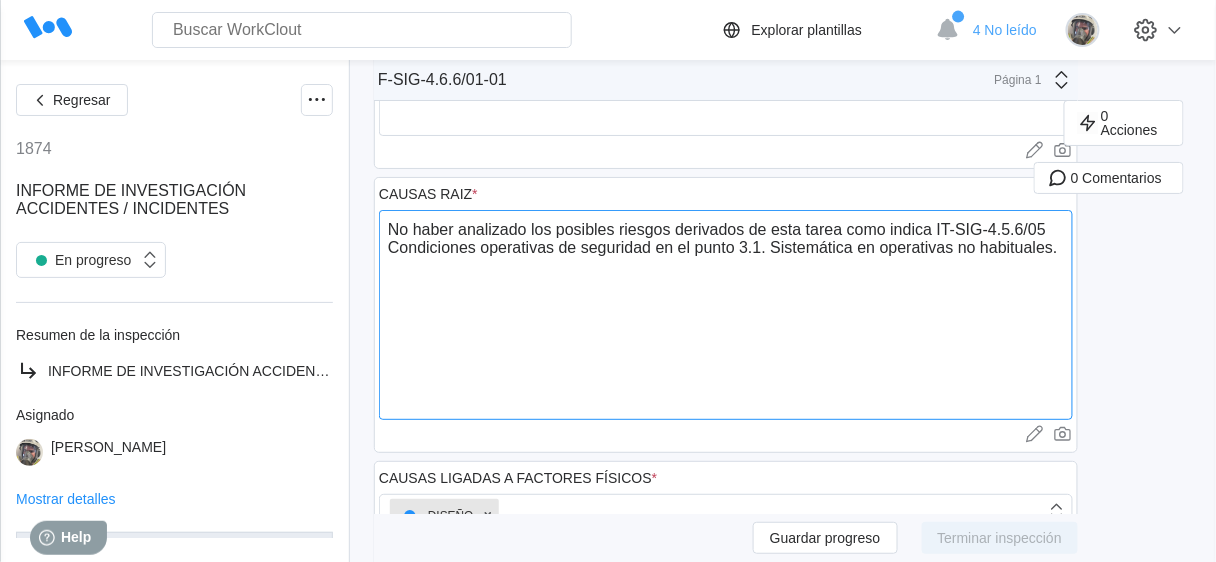 drag, startPoint x: 933, startPoint y: 221, endPoint x: 648, endPoint y: 271, distance: 289.35272 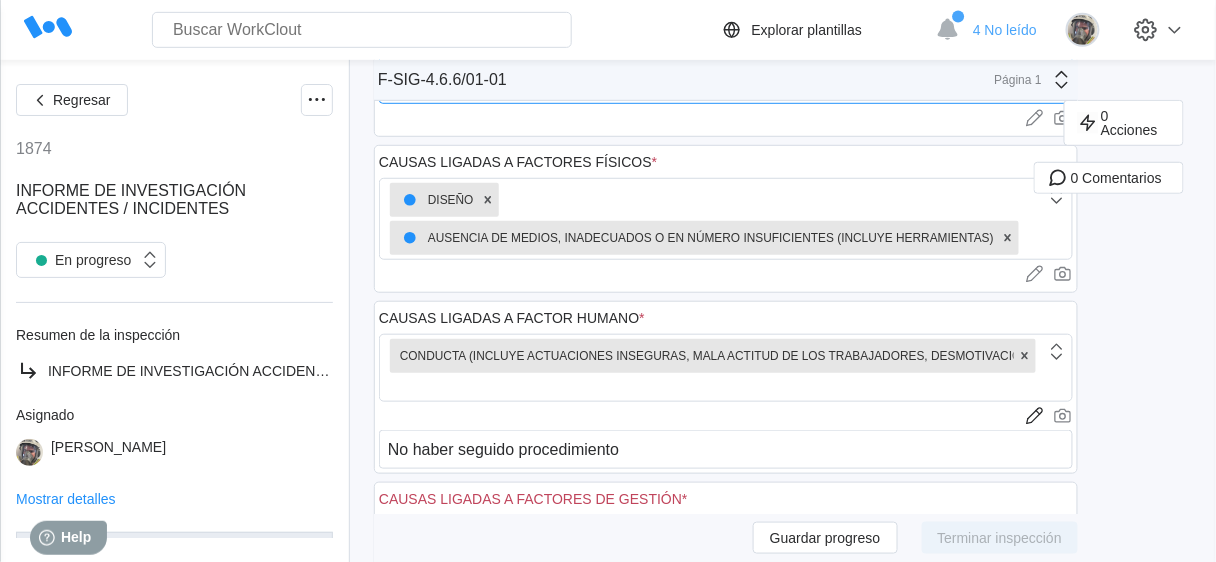 scroll, scrollTop: 2204, scrollLeft: 0, axis: vertical 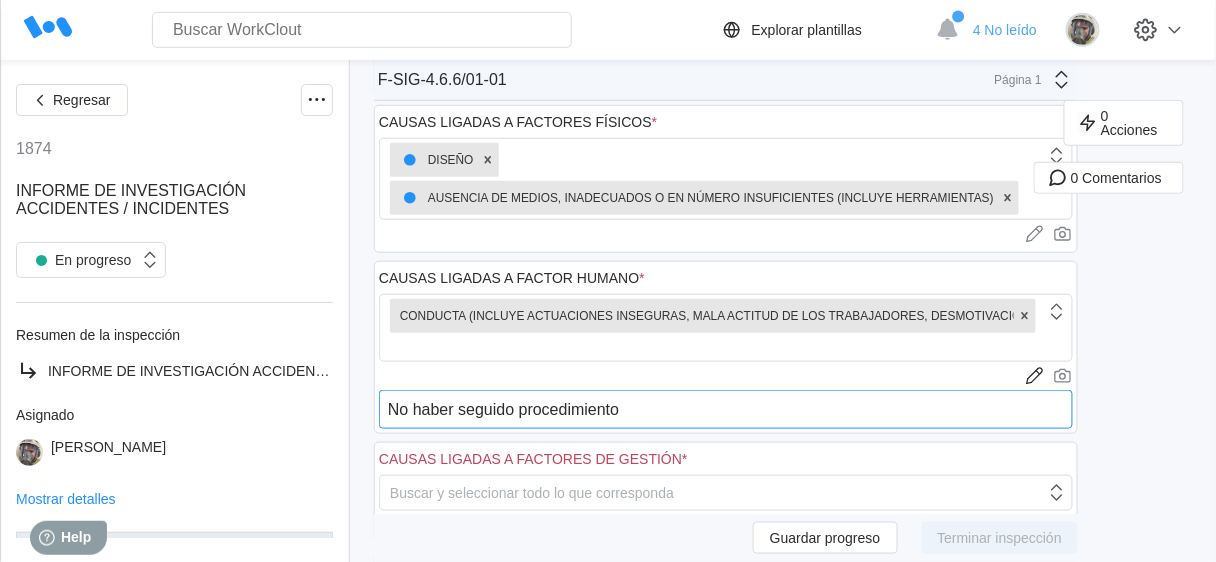click on "No haber seguido procedimiento" at bounding box center (726, 409) 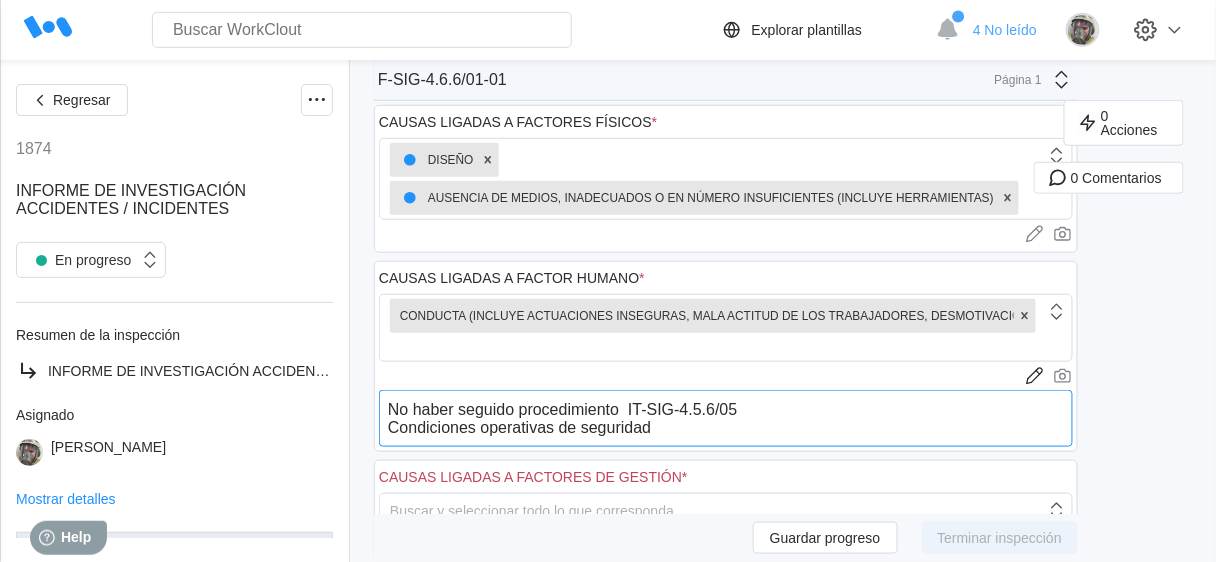 click on "No haber seguido procedimiento  IT-SIG-4.5.6/05
Condiciones operativas de seguridad" at bounding box center (726, 418) 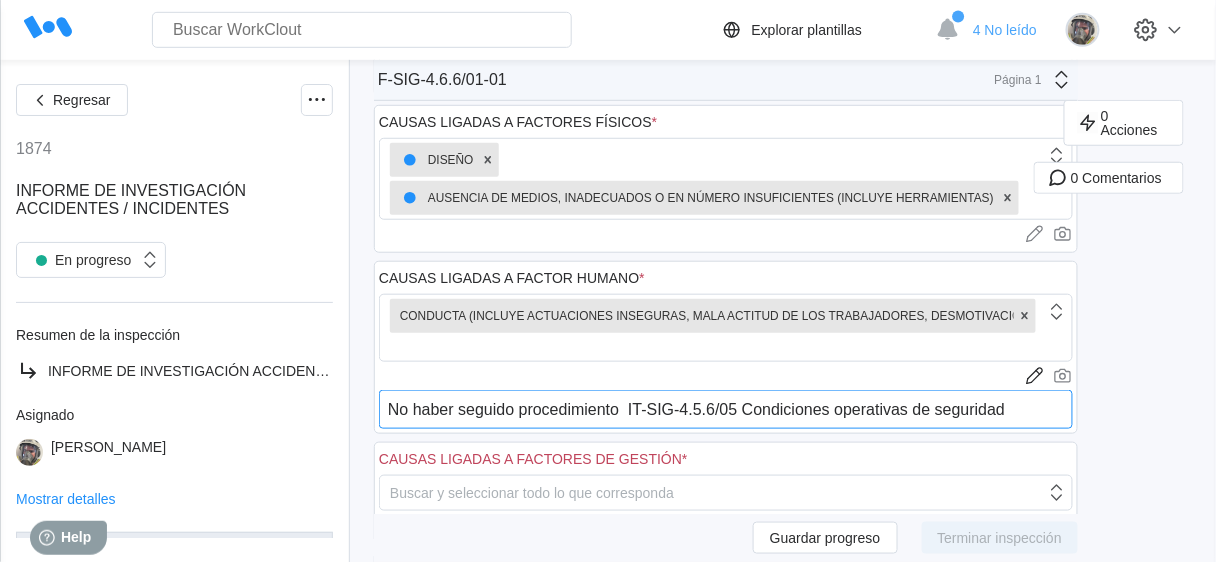 click on "No haber seguido procedimiento  IT-SIG-4.5.6/05 Condiciones operativas de seguridad" at bounding box center (726, 409) 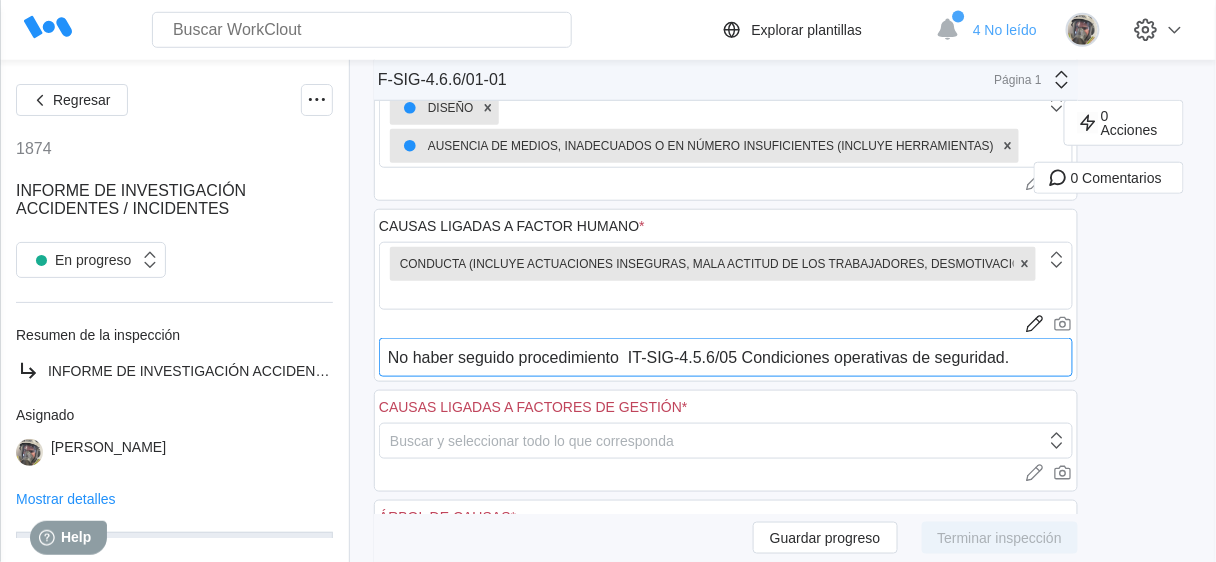 scroll, scrollTop: 2284, scrollLeft: 0, axis: vertical 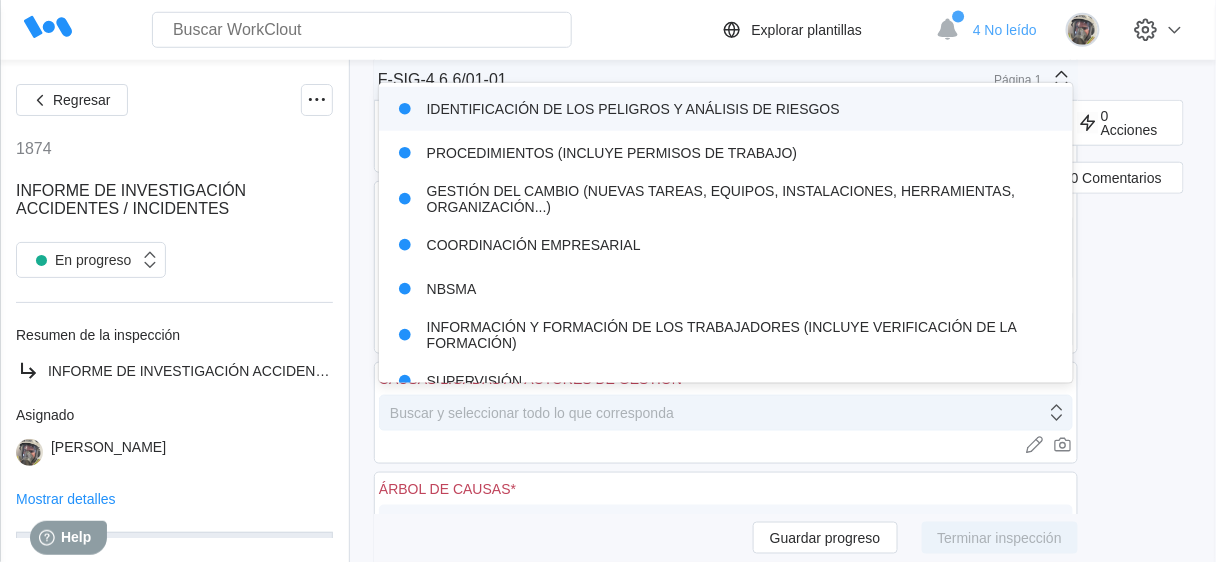 click on "Buscar y seleccionar todo lo que corresponda" at bounding box center (532, 413) 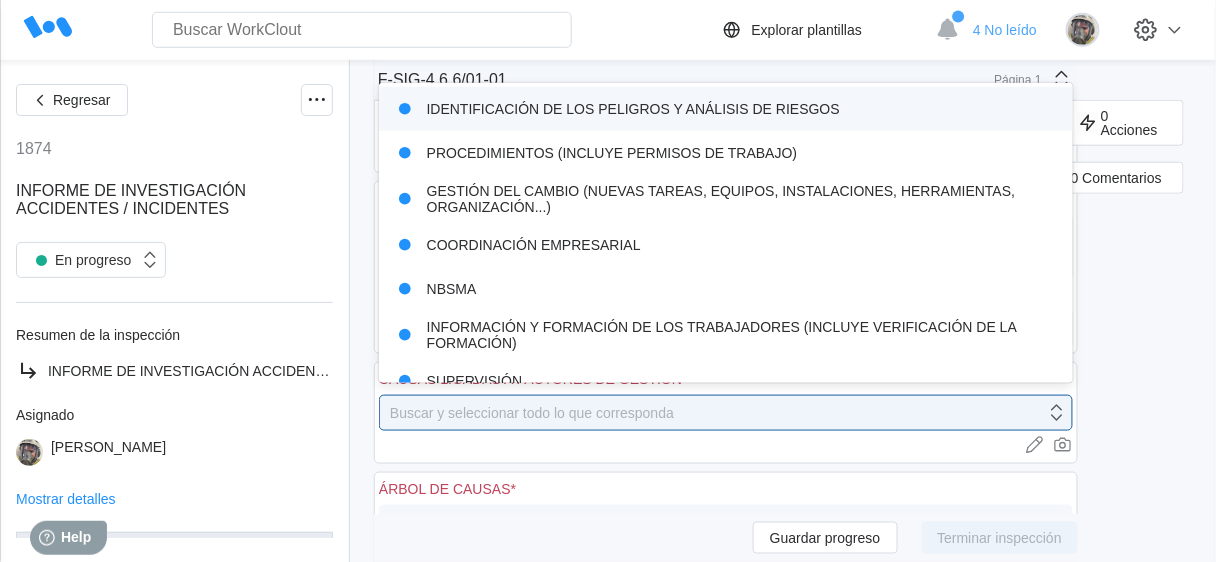click on "IDENTIFICACIÓN DE LOS PELIGROS Y ANÁLISIS DE RIESGOS" at bounding box center (726, 109) 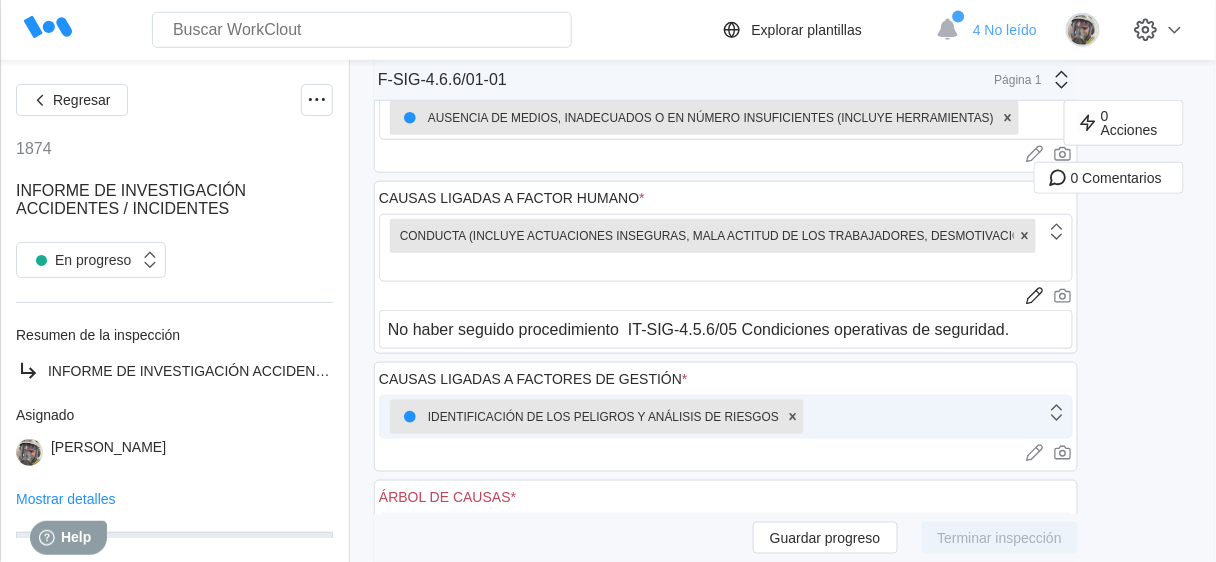 click on "IDENTIFICACIÓN DE LOS PELIGROS Y ANÁLISIS DE RIESGOS" at bounding box center [713, 417] 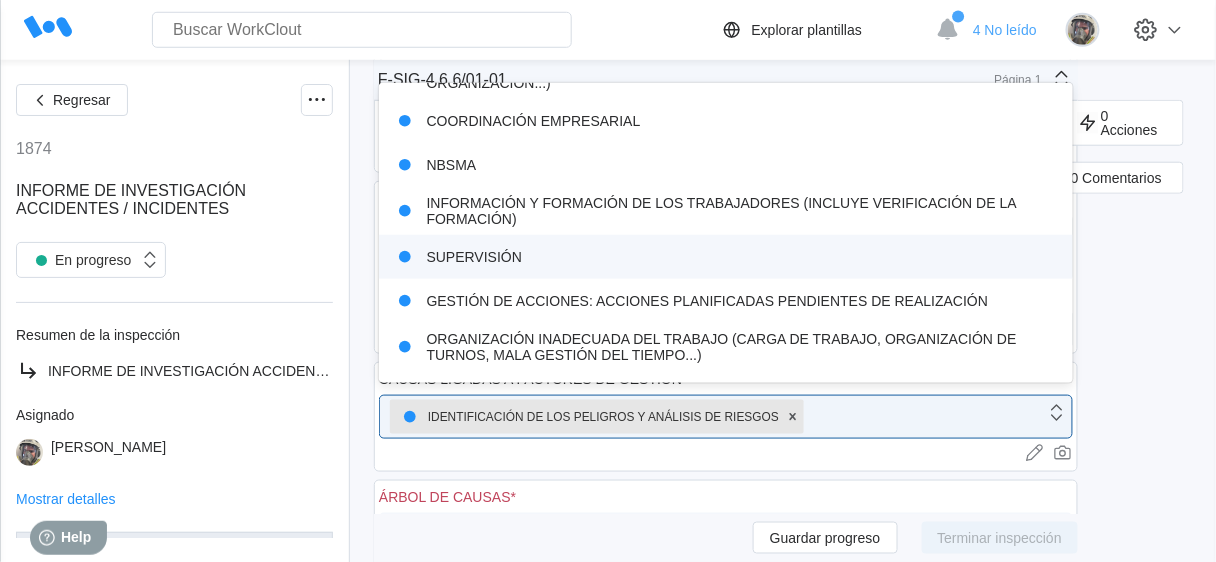 scroll, scrollTop: 119, scrollLeft: 0, axis: vertical 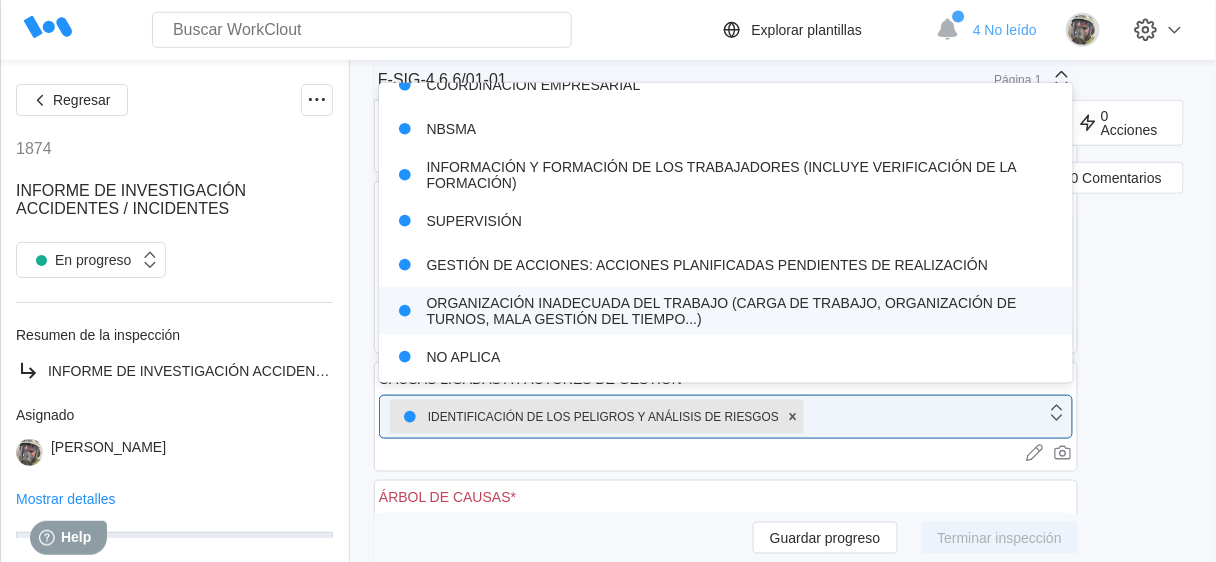 click on "ORGANIZACIÓN INADECUADA DEL TRABAJO (CARGA DE TRABAJO, ORGANIZACIÓN DE TURNOS, MALA GESTIÓN DEL TIEMPO...)" at bounding box center (726, 311) 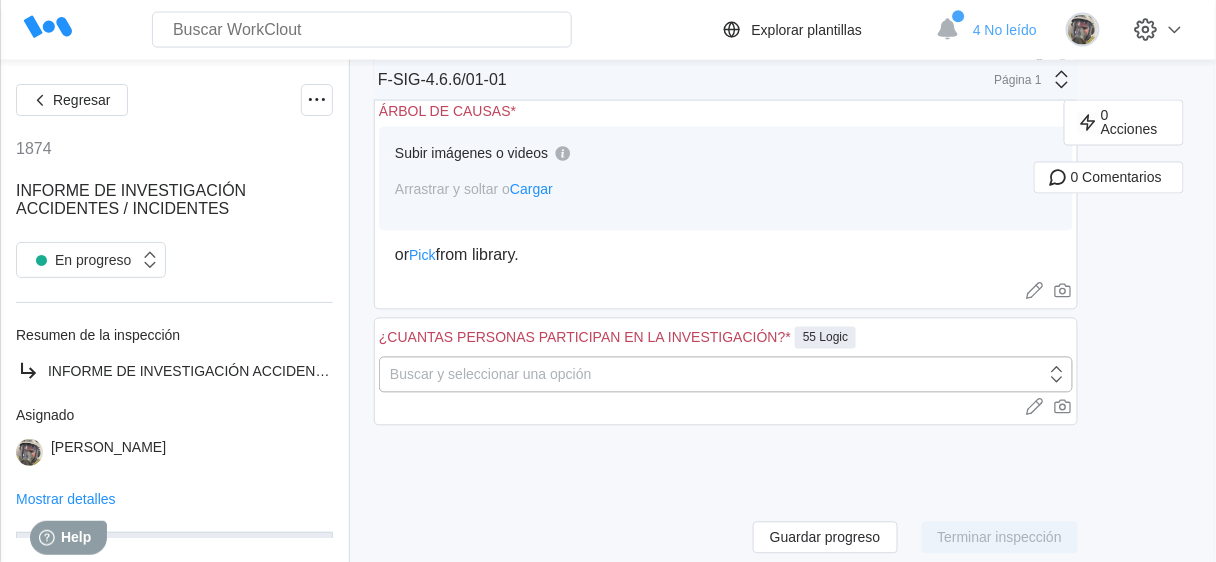 scroll, scrollTop: 2754, scrollLeft: 0, axis: vertical 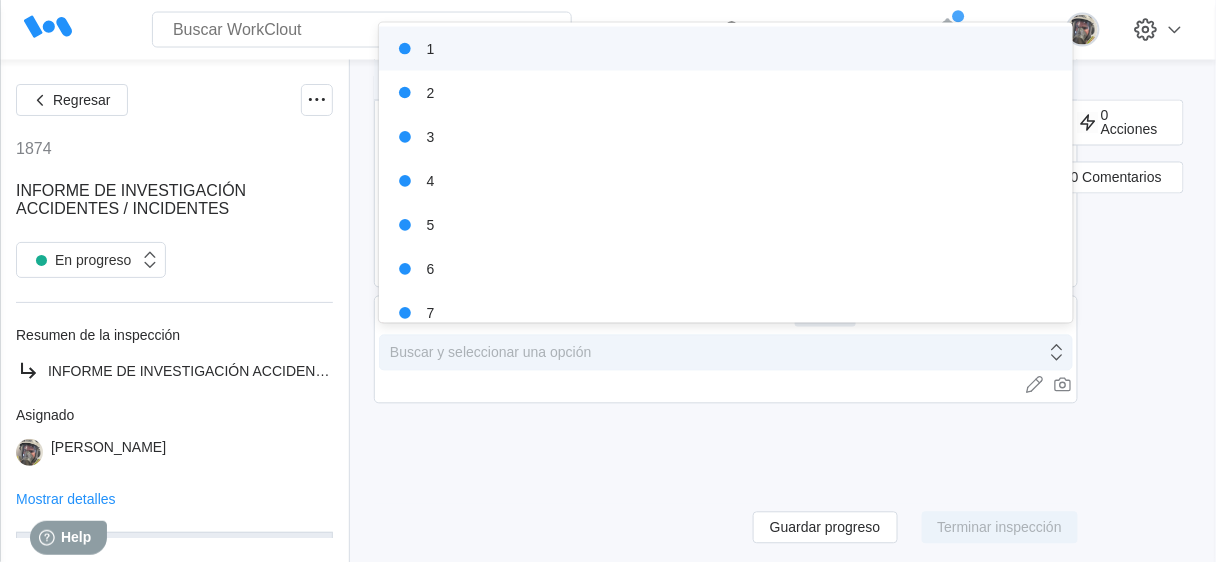 click on "Buscar y seleccionar una opción" at bounding box center (713, 353) 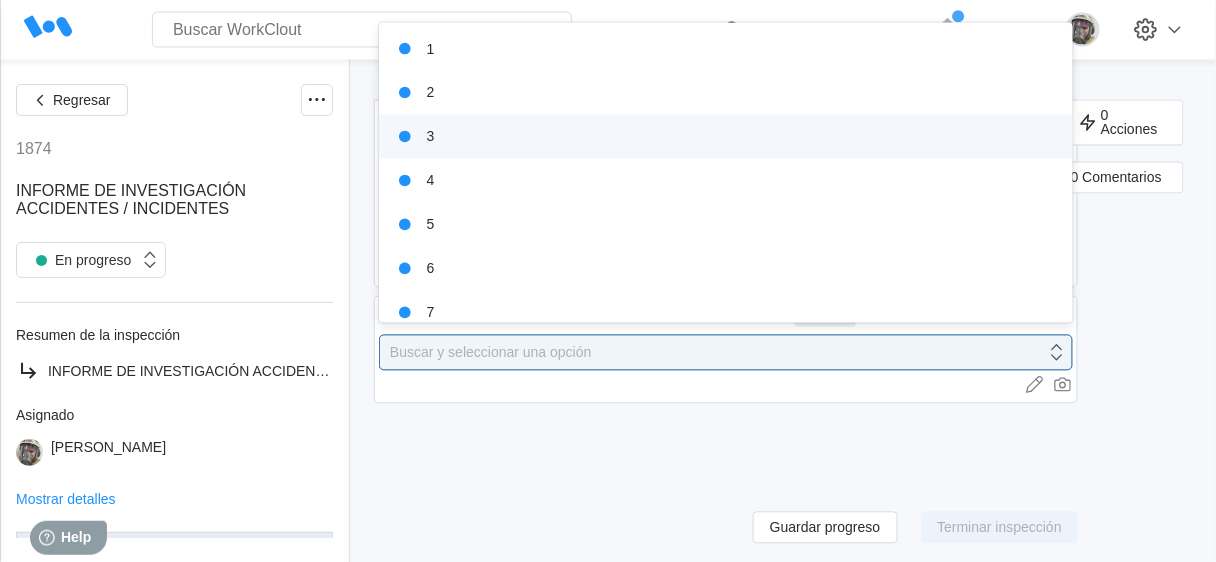 click on "3" at bounding box center [726, 137] 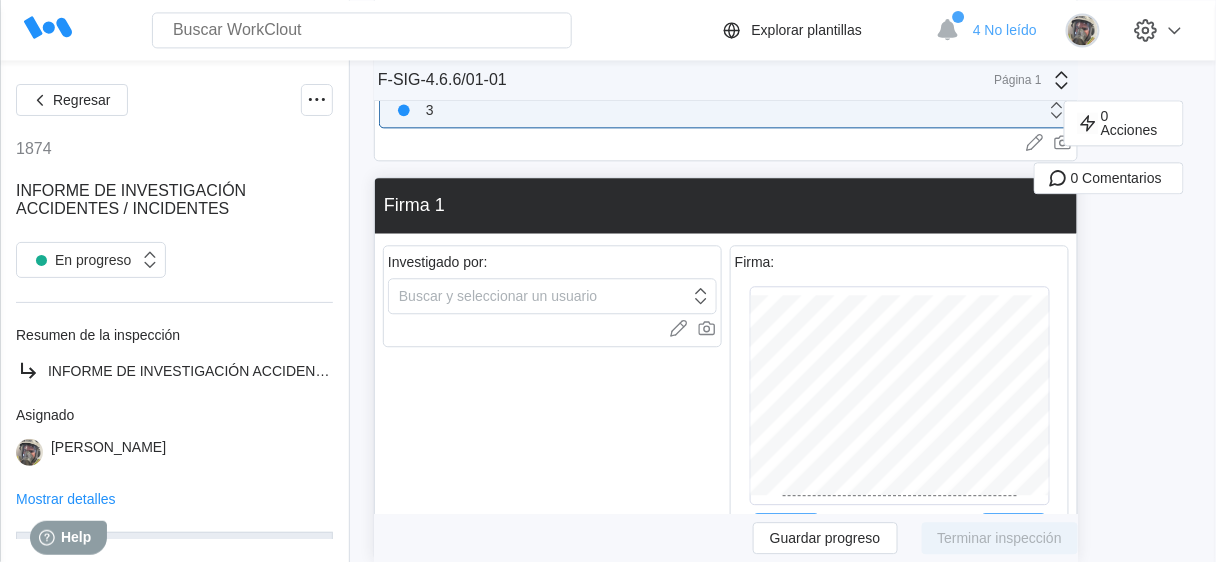 scroll, scrollTop: 2824, scrollLeft: 0, axis: vertical 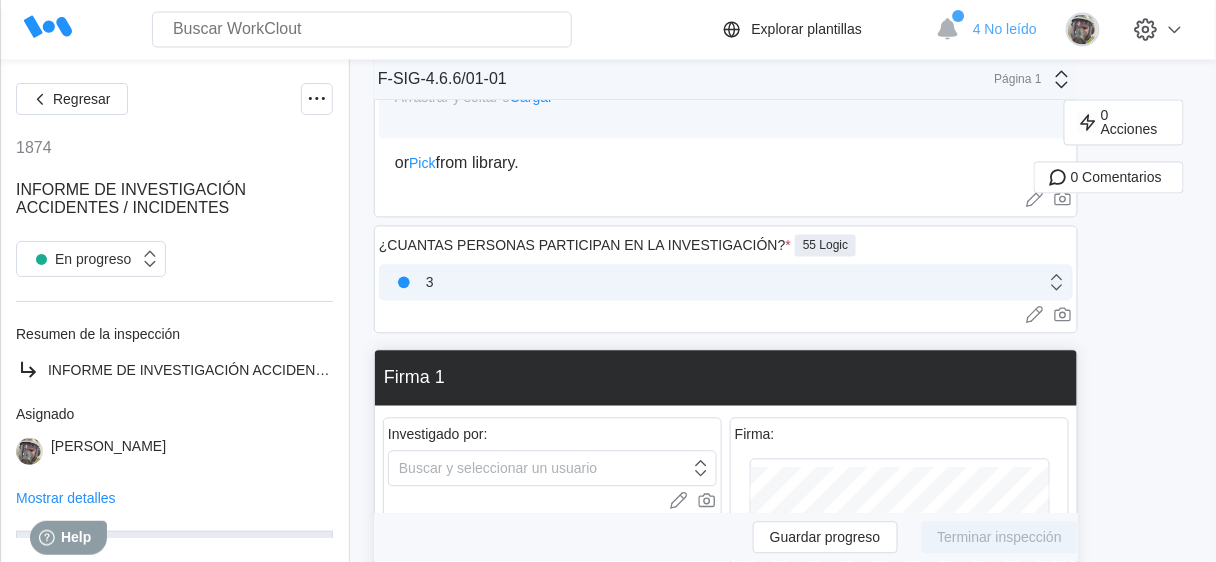 click on "3" at bounding box center (713, 283) 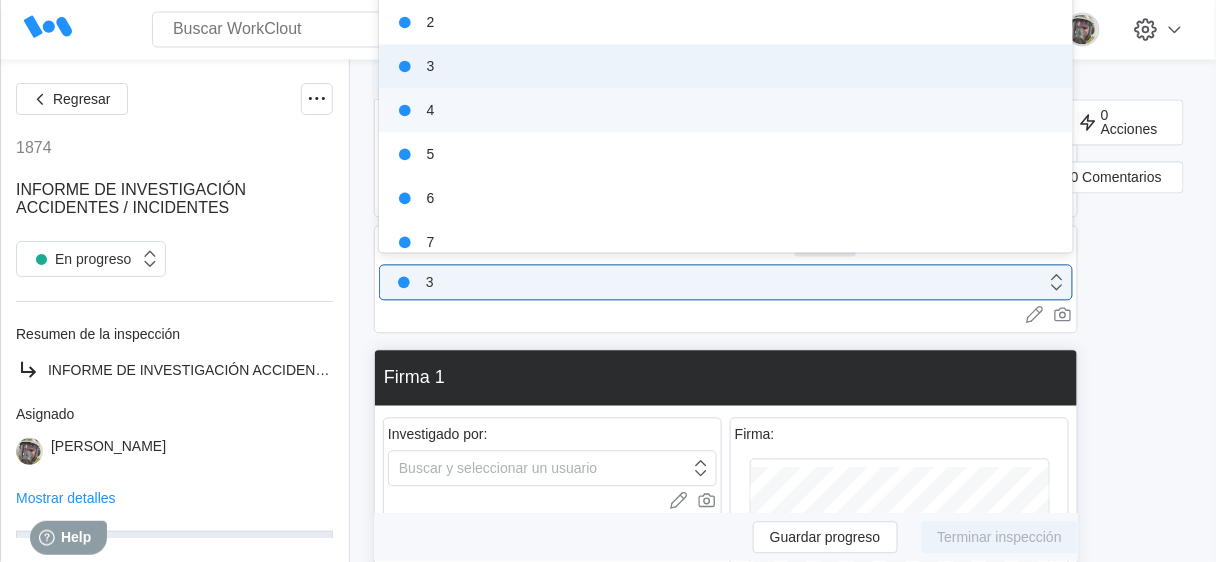 click on "4" at bounding box center [726, 111] 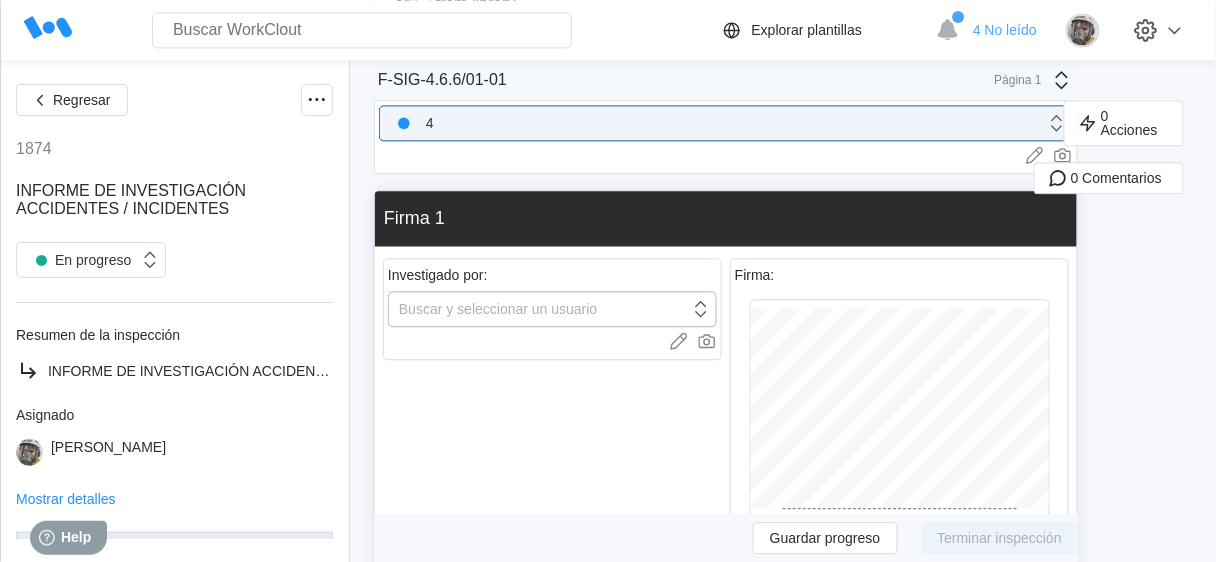 scroll, scrollTop: 3064, scrollLeft: 0, axis: vertical 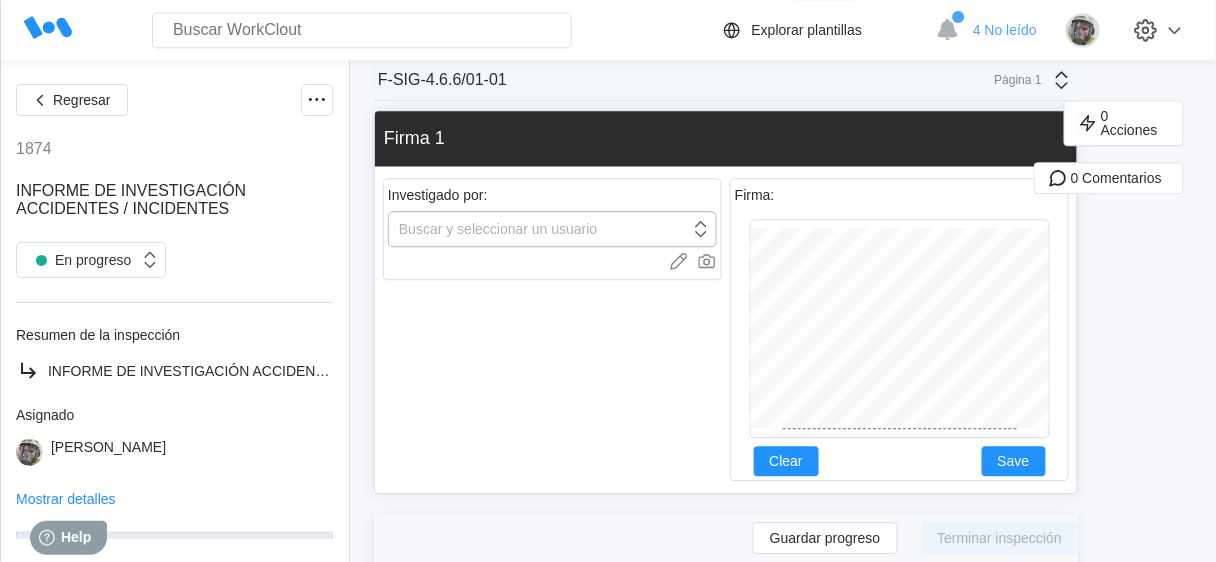 click on "Buscar y seleccionar un usuario" at bounding box center (498, 229) 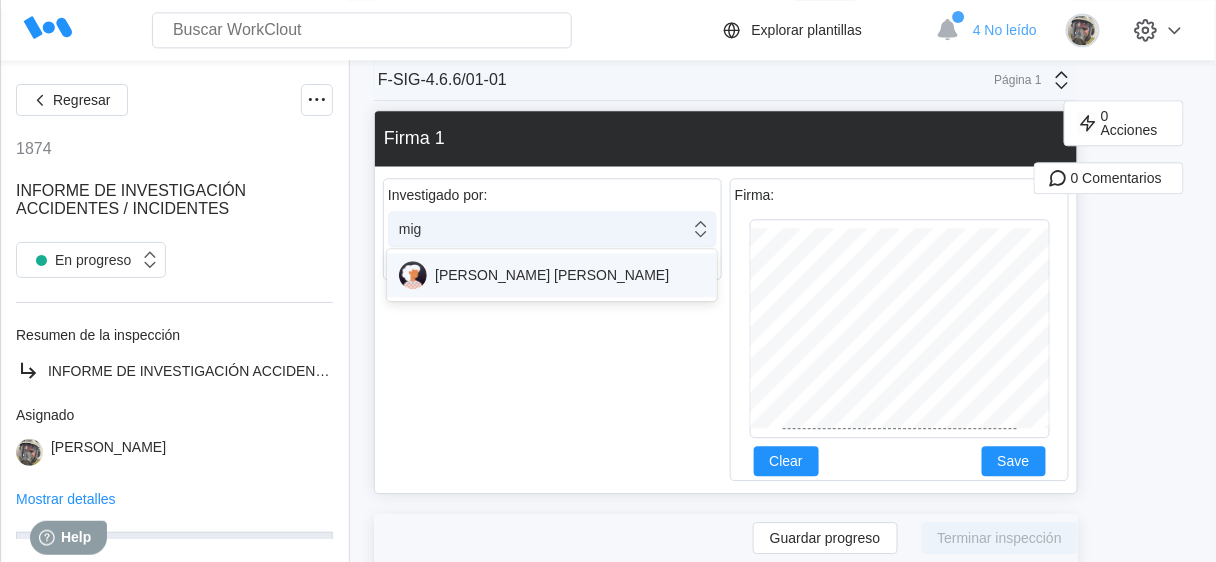 click on "MIGUEL ANGEL  ROJAS" at bounding box center [552, 275] 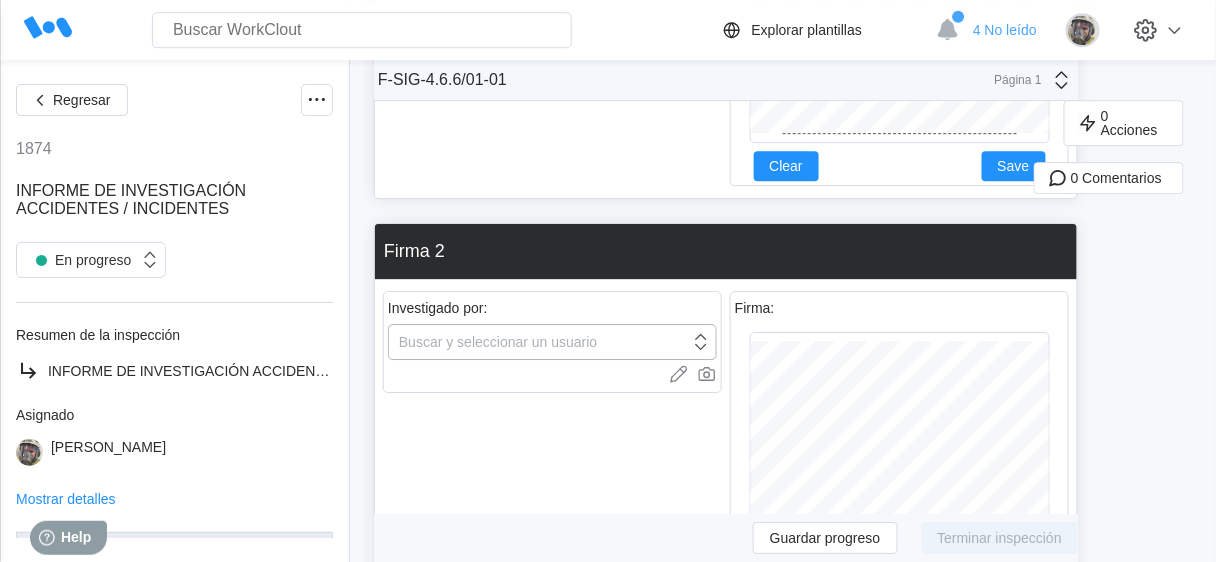 scroll, scrollTop: 3384, scrollLeft: 0, axis: vertical 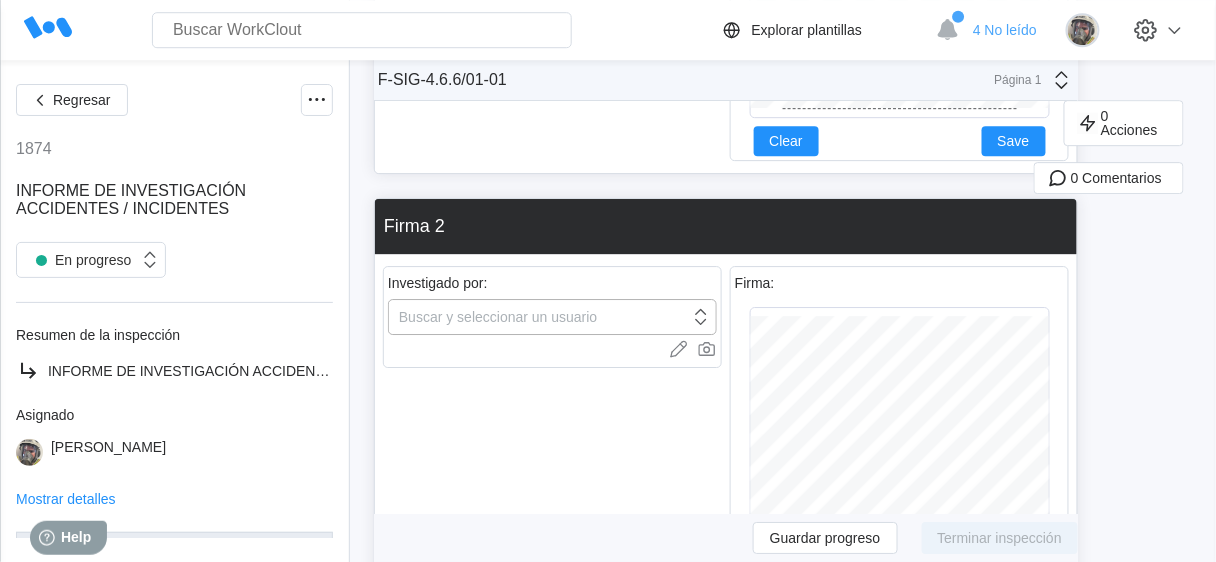 click on "Buscar y seleccionar un usuario" at bounding box center [498, 317] 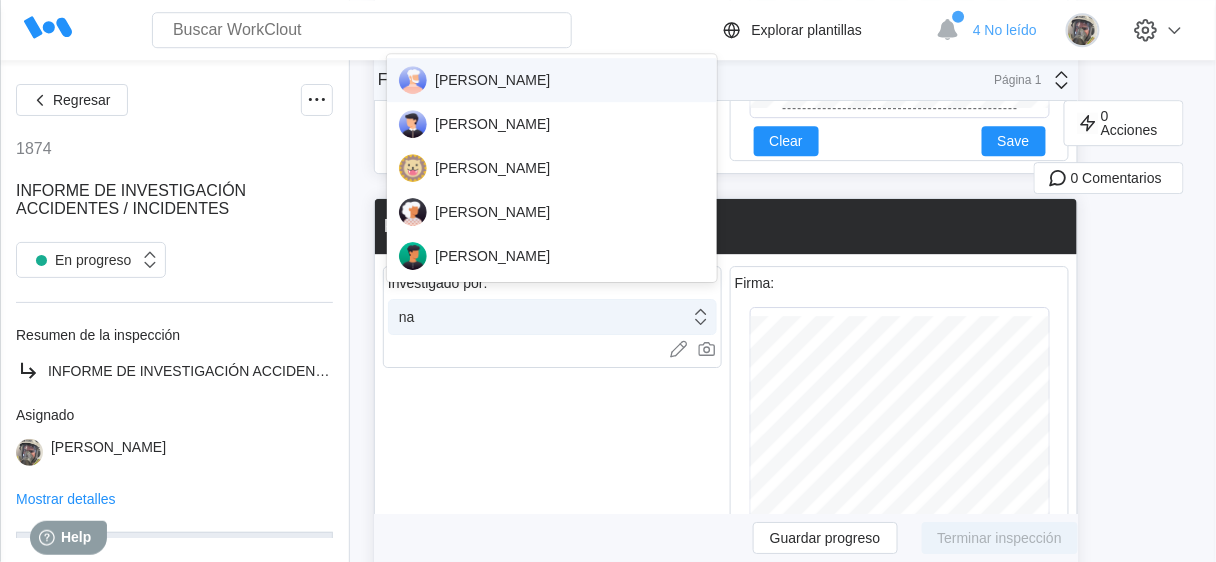 click on "NATALIA  BUDIA" at bounding box center [552, 80] 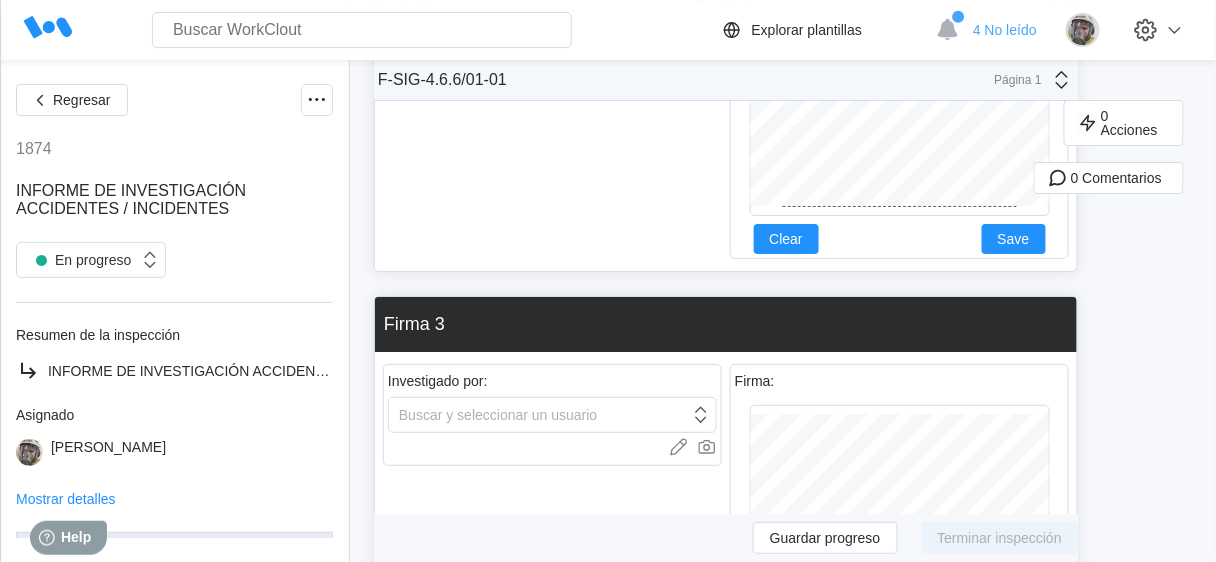 scroll, scrollTop: 3704, scrollLeft: 0, axis: vertical 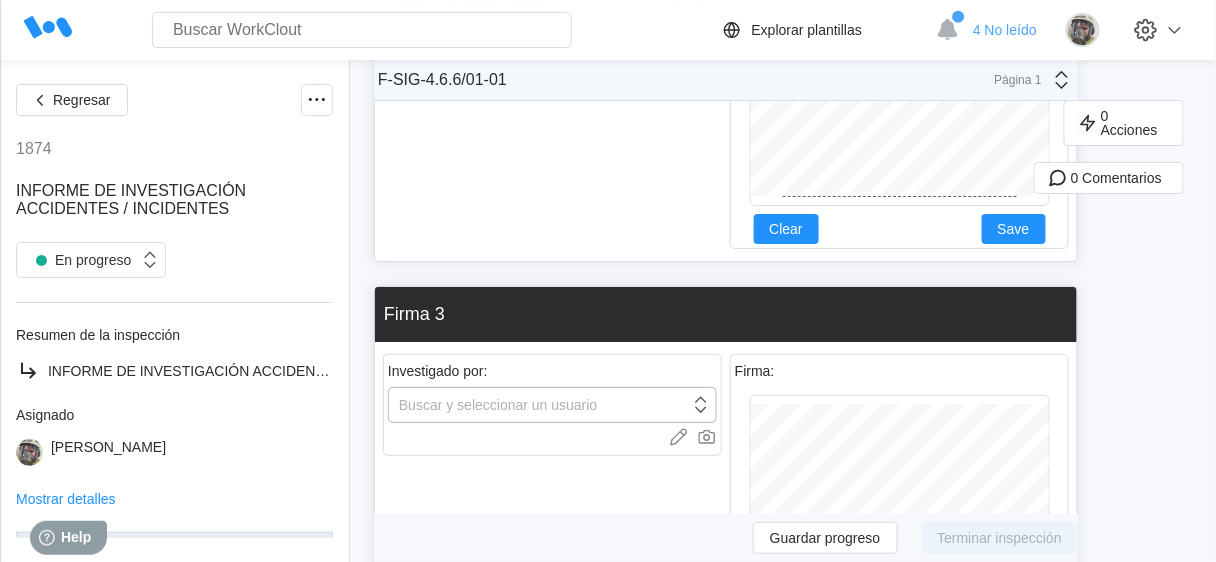 click on "Buscar y seleccionar un usuario" at bounding box center [539, 405] 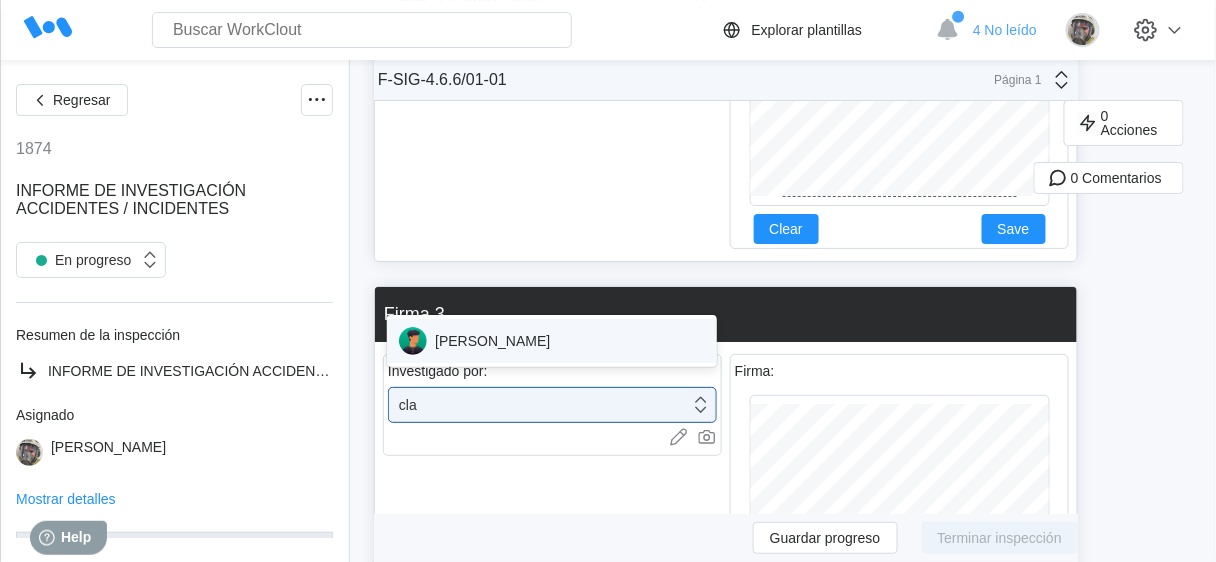 click on "CLARA MASTRIA" at bounding box center (552, 341) 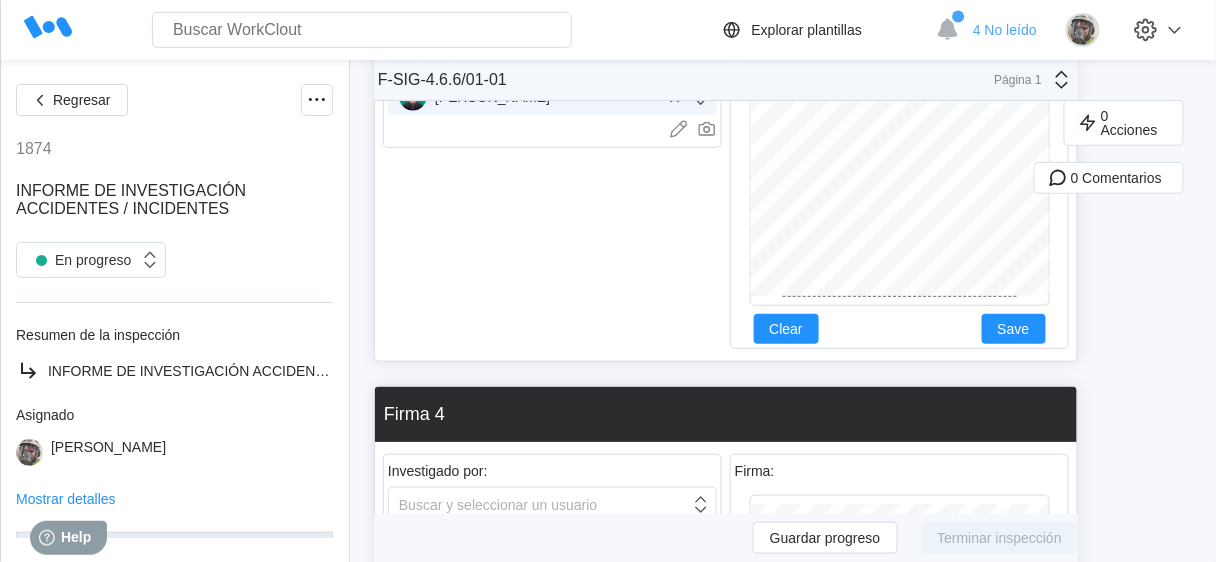 scroll, scrollTop: 4024, scrollLeft: 0, axis: vertical 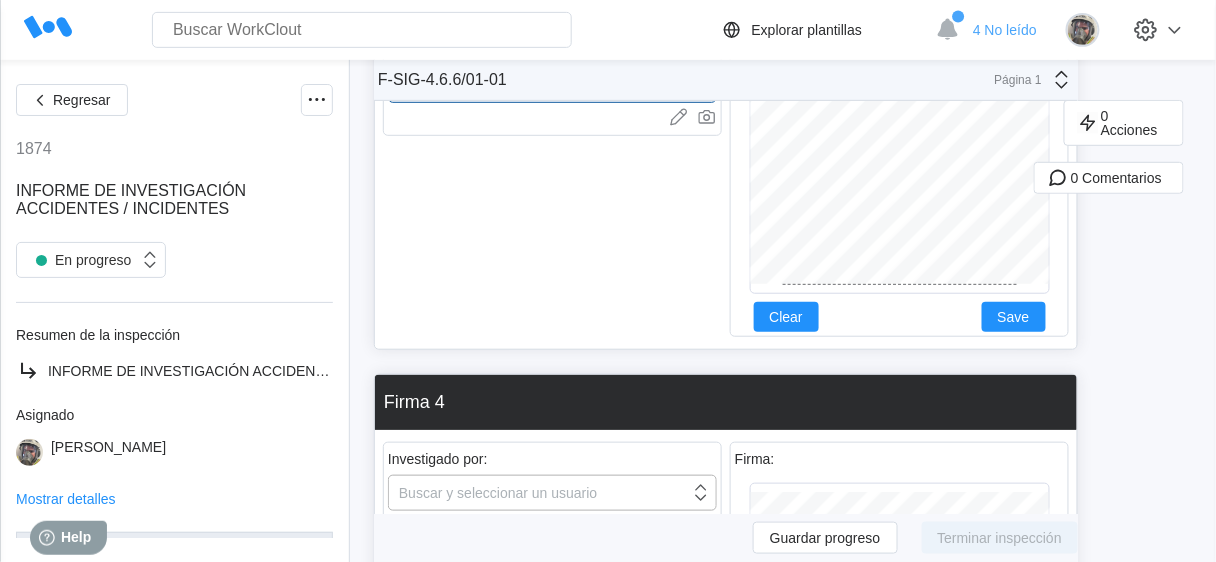click on "Buscar y seleccionar un usuario" at bounding box center [539, 493] 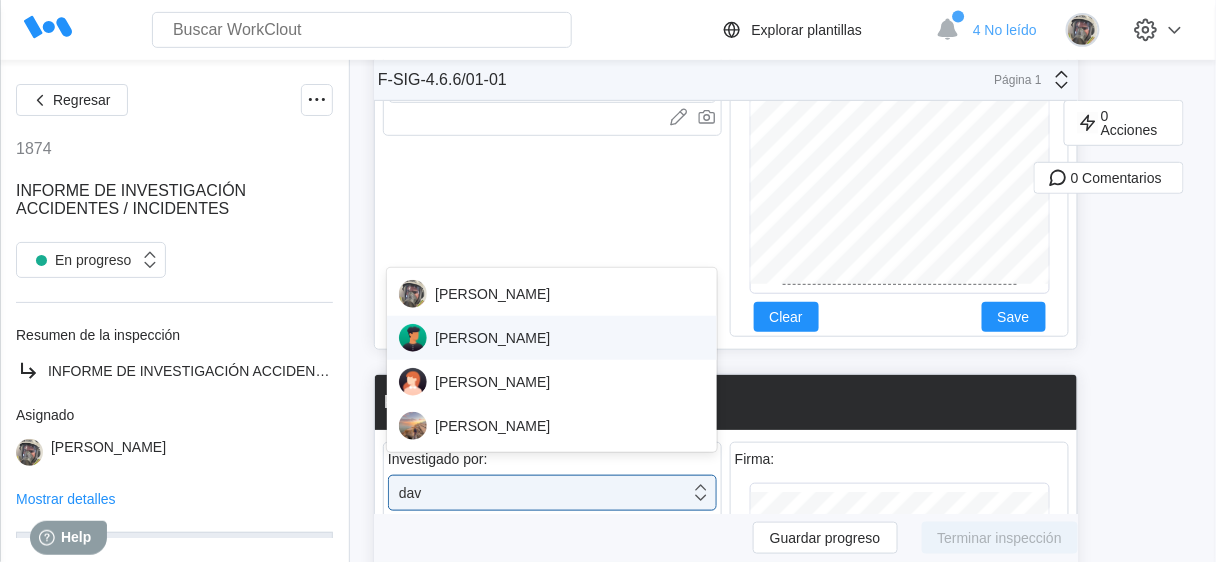 click on "DAVID BLANCO" at bounding box center [552, 294] 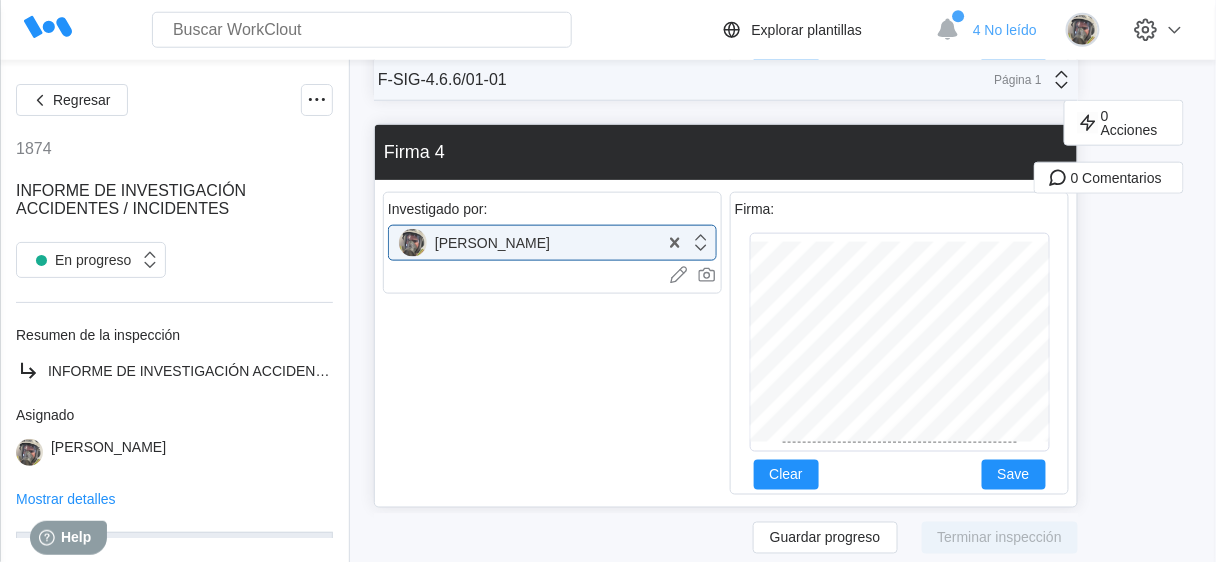 scroll, scrollTop: 4341, scrollLeft: 0, axis: vertical 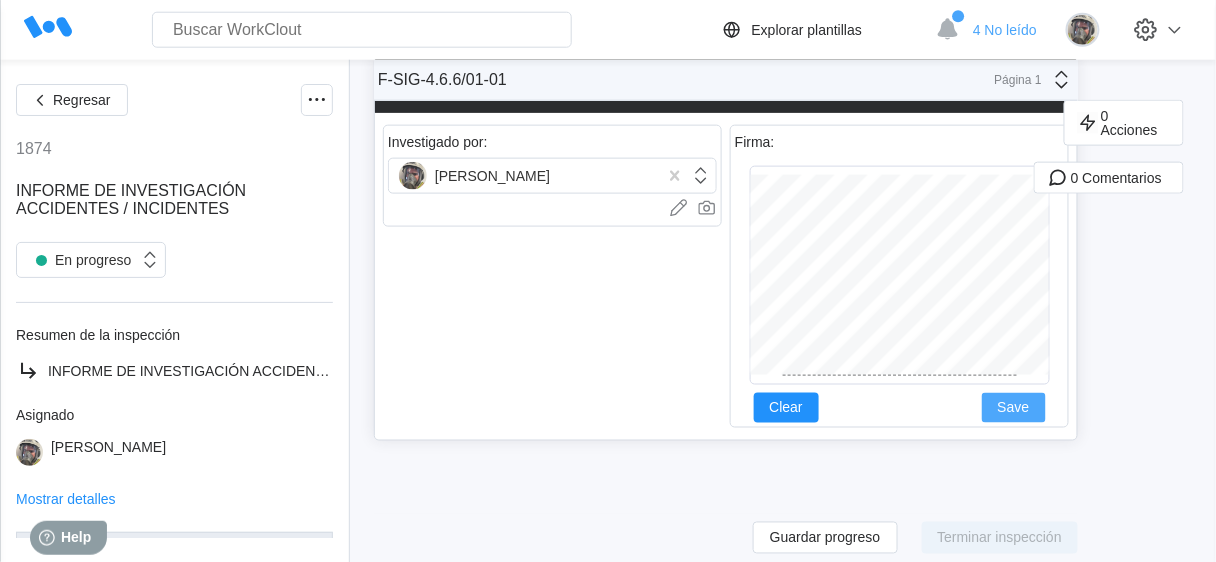 click on "Clear Save" at bounding box center (900, 408) 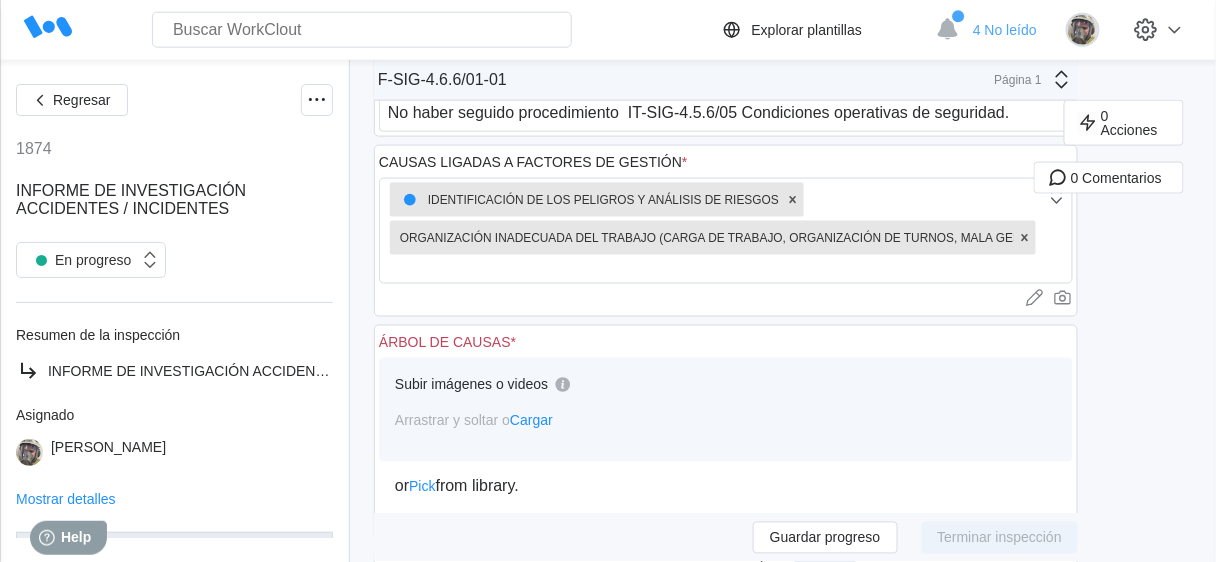 scroll, scrollTop: 2581, scrollLeft: 0, axis: vertical 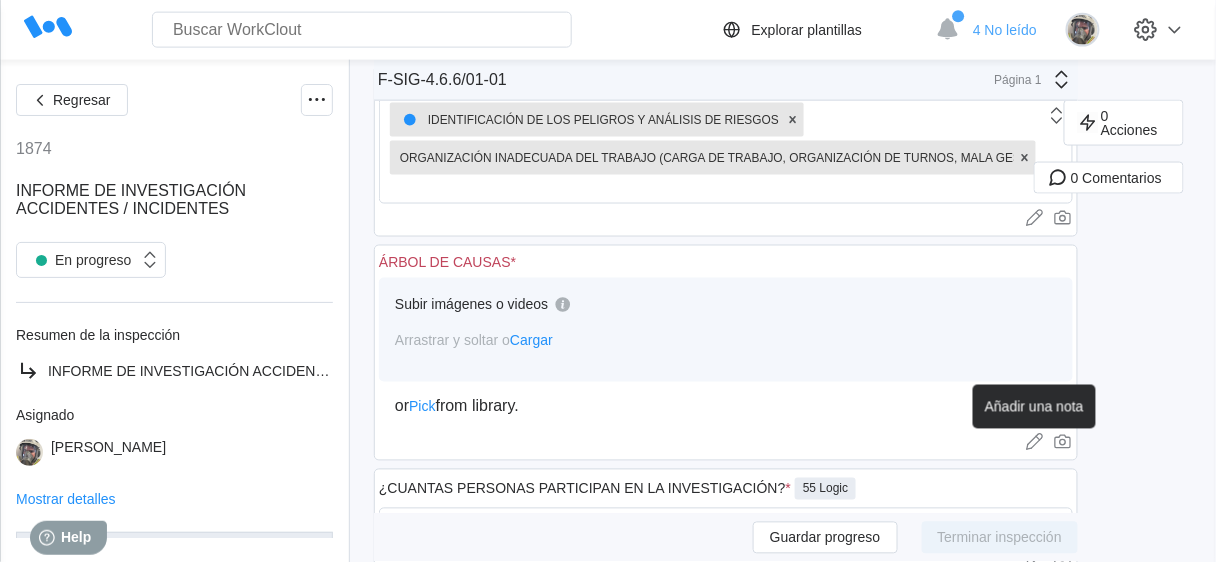 click 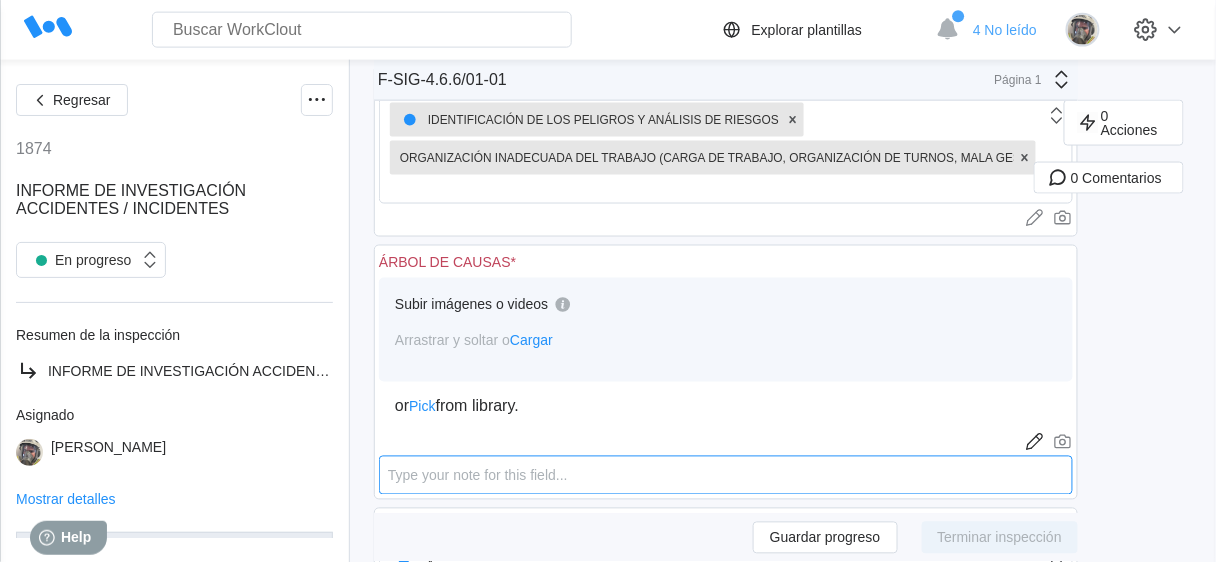 click at bounding box center [726, 475] 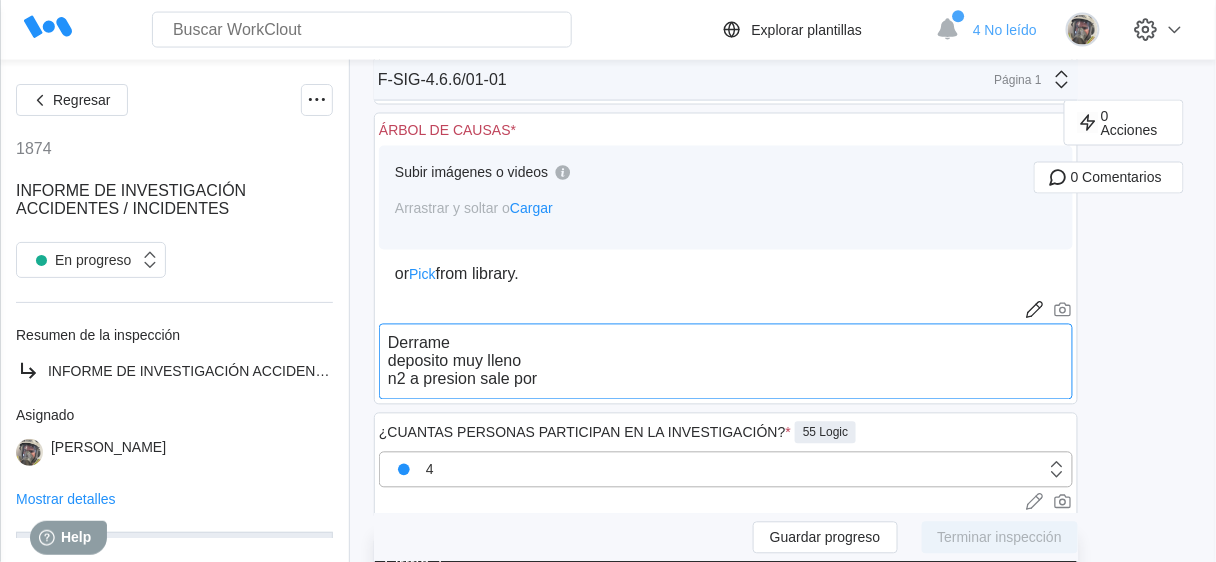 scroll, scrollTop: 2741, scrollLeft: 0, axis: vertical 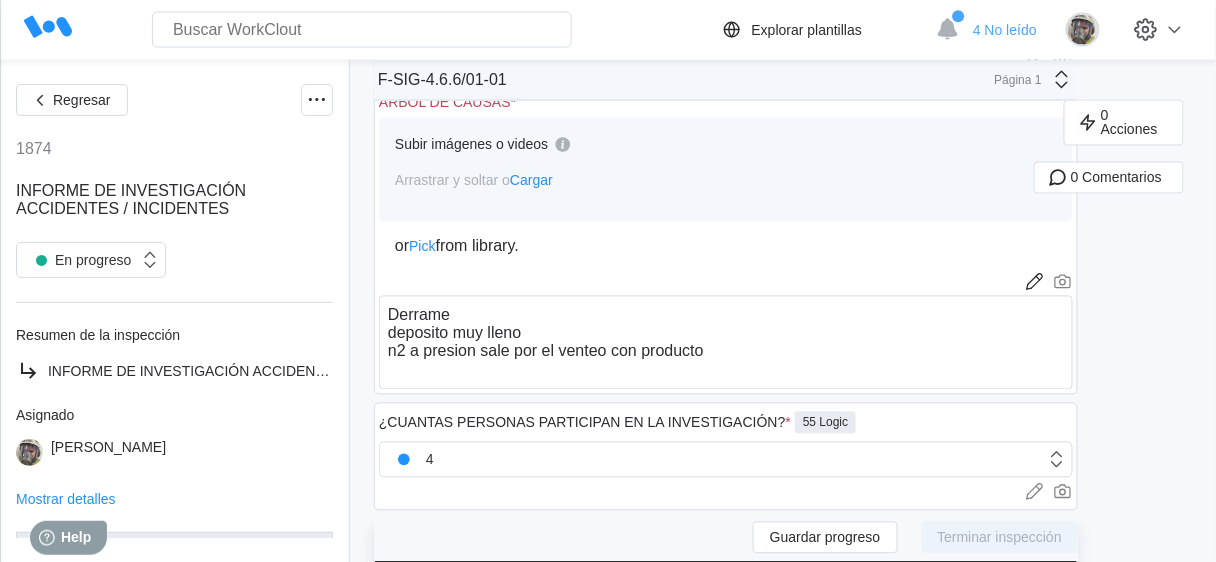click on "0 Acciones 0 Comentarios" at bounding box center (1155, -183) 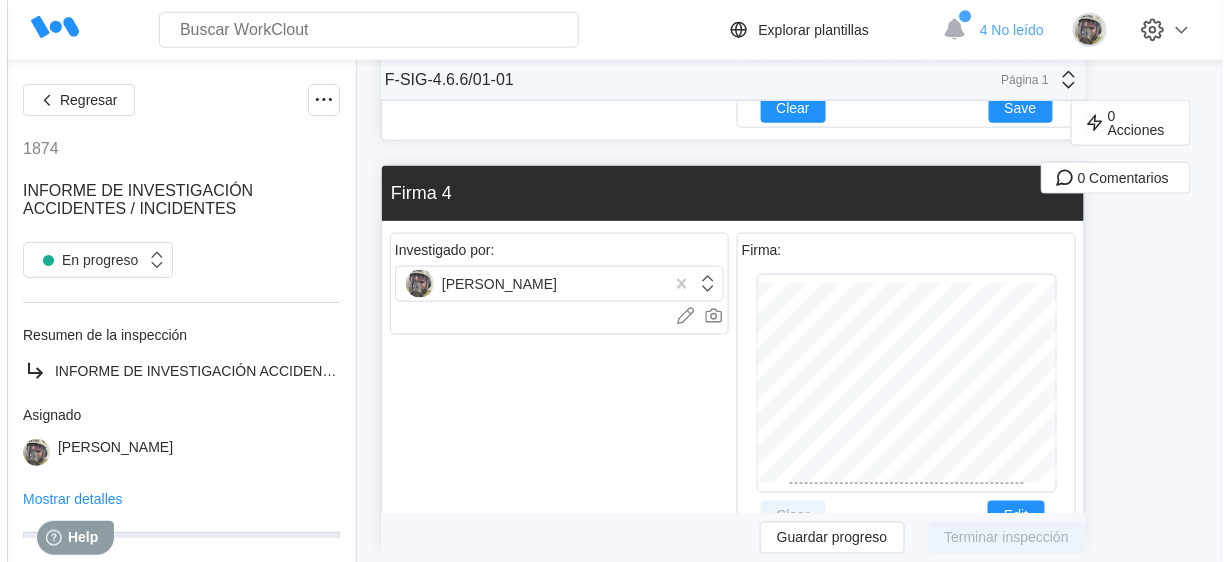 scroll, scrollTop: 4435, scrollLeft: 0, axis: vertical 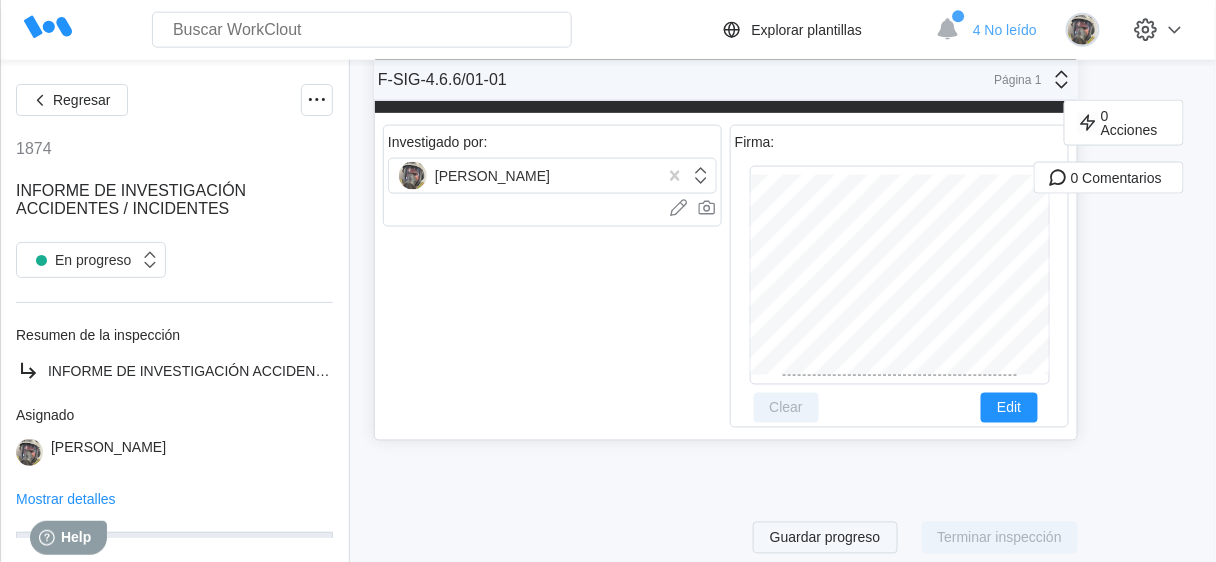 click on "Guardar progreso" at bounding box center [825, 538] 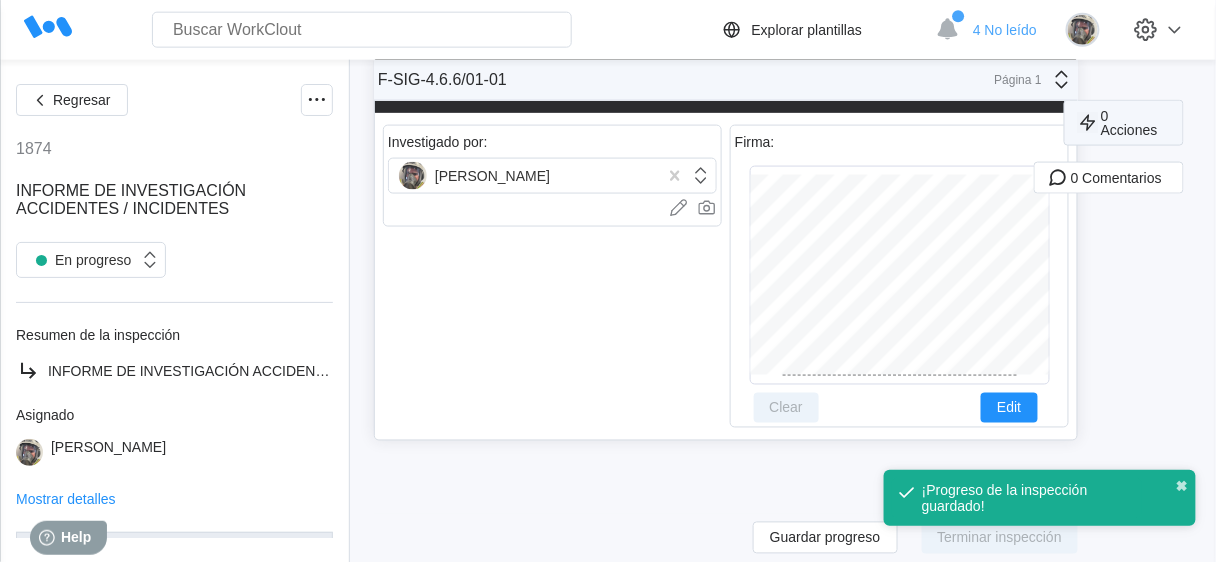click on "0 Acciones" at bounding box center [1134, 123] 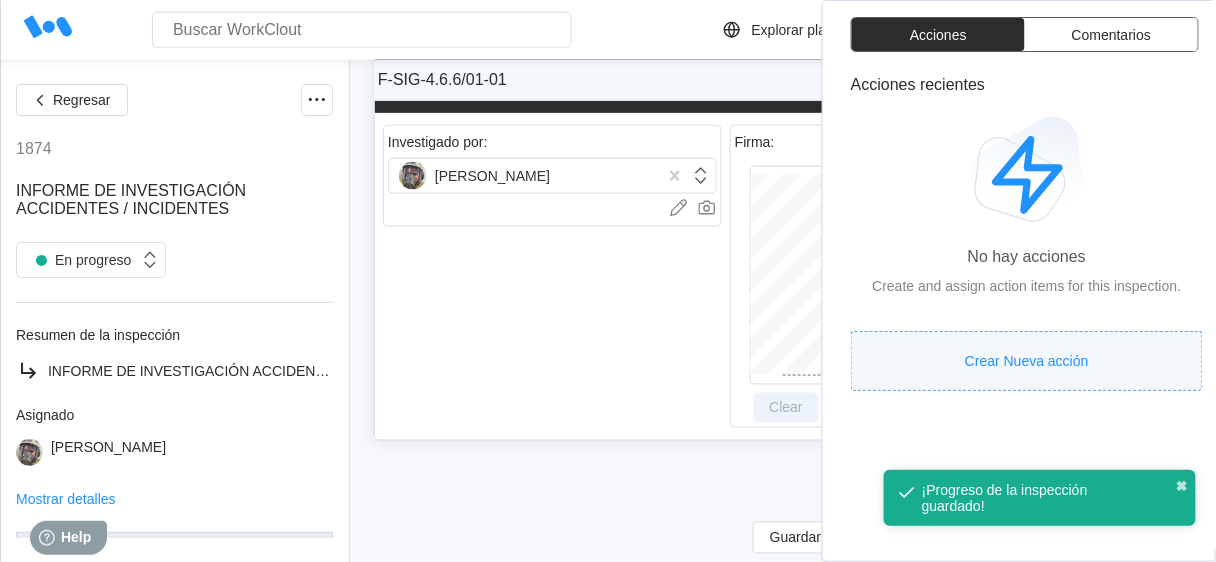click on "Crear Nueva acción" at bounding box center (1027, 361) 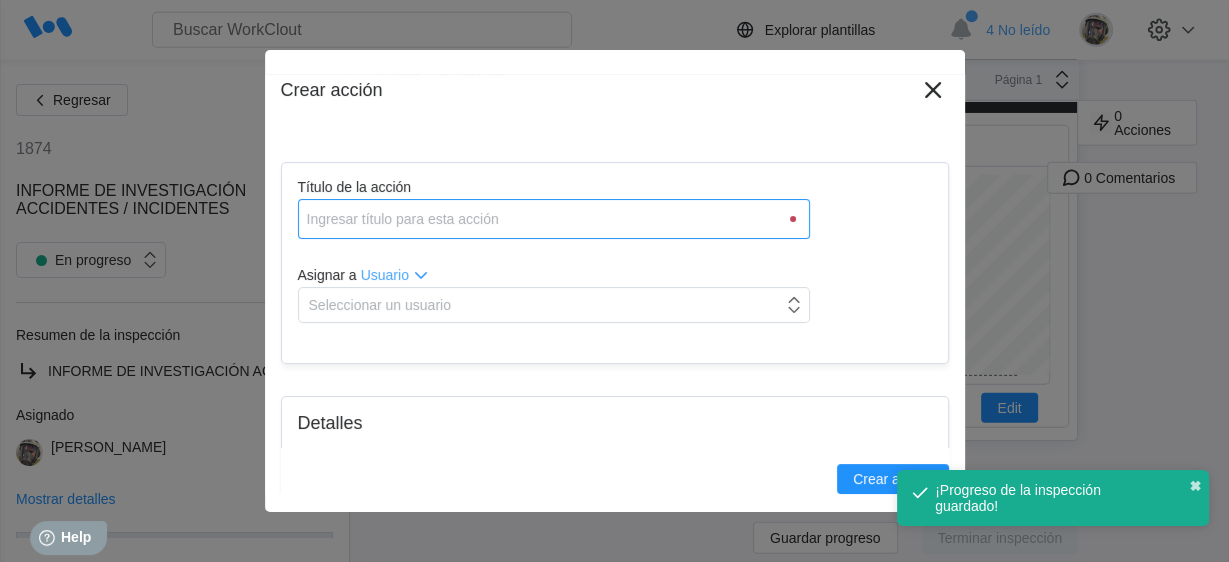 click on "Título de la acción" at bounding box center [554, 219] 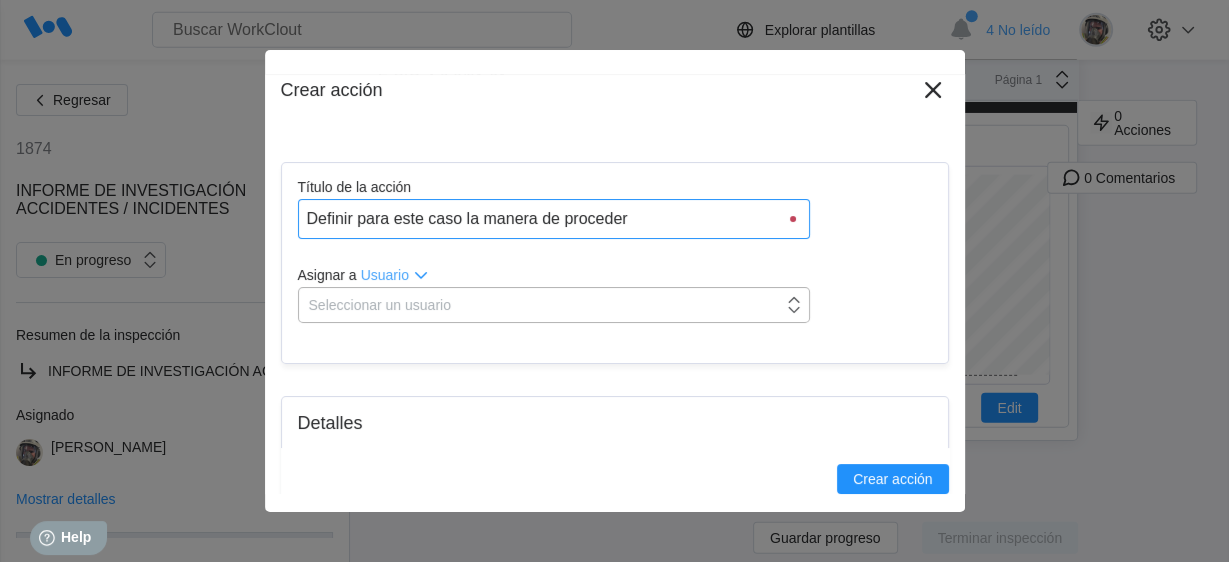 scroll, scrollTop: 0, scrollLeft: 0, axis: both 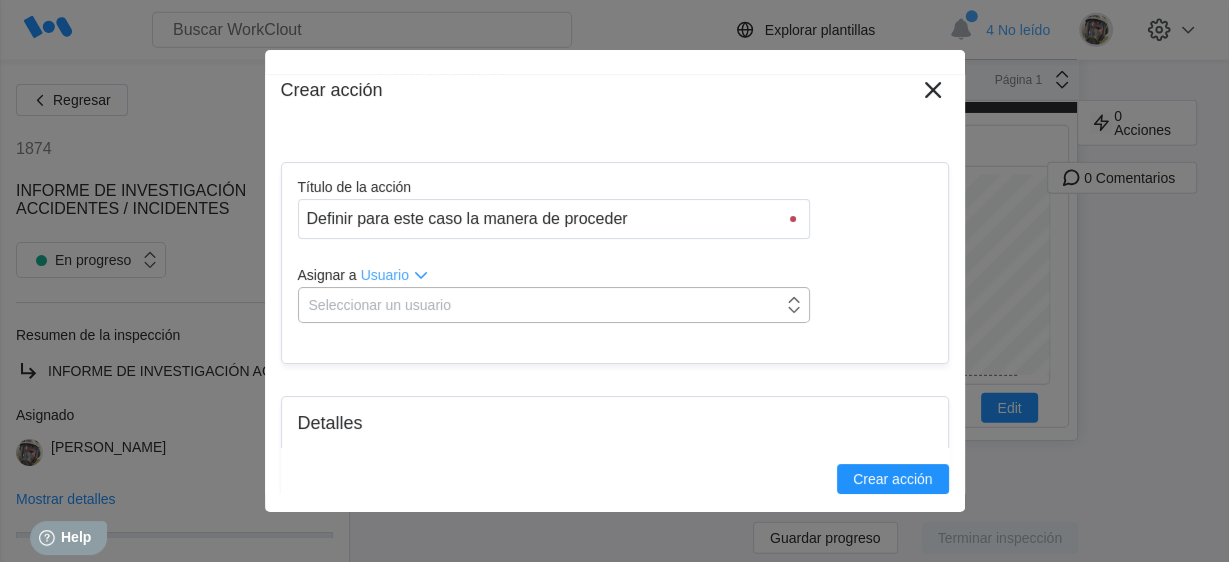 click on "Seleccionar un usuario" at bounding box center (541, 305) 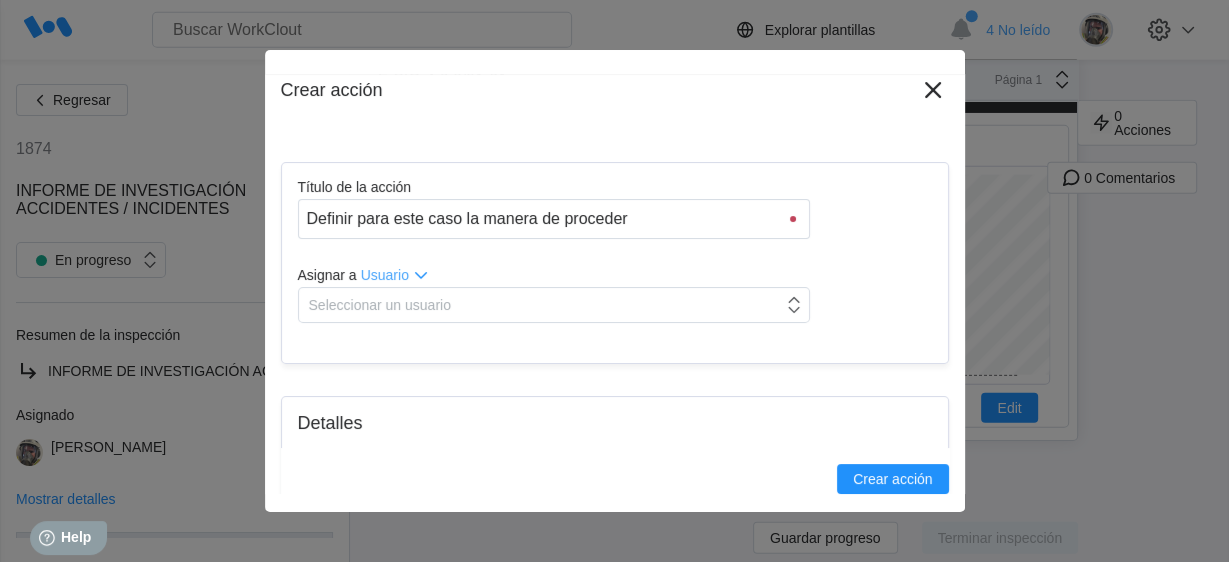 click on "Crear acción" at bounding box center [615, 471] 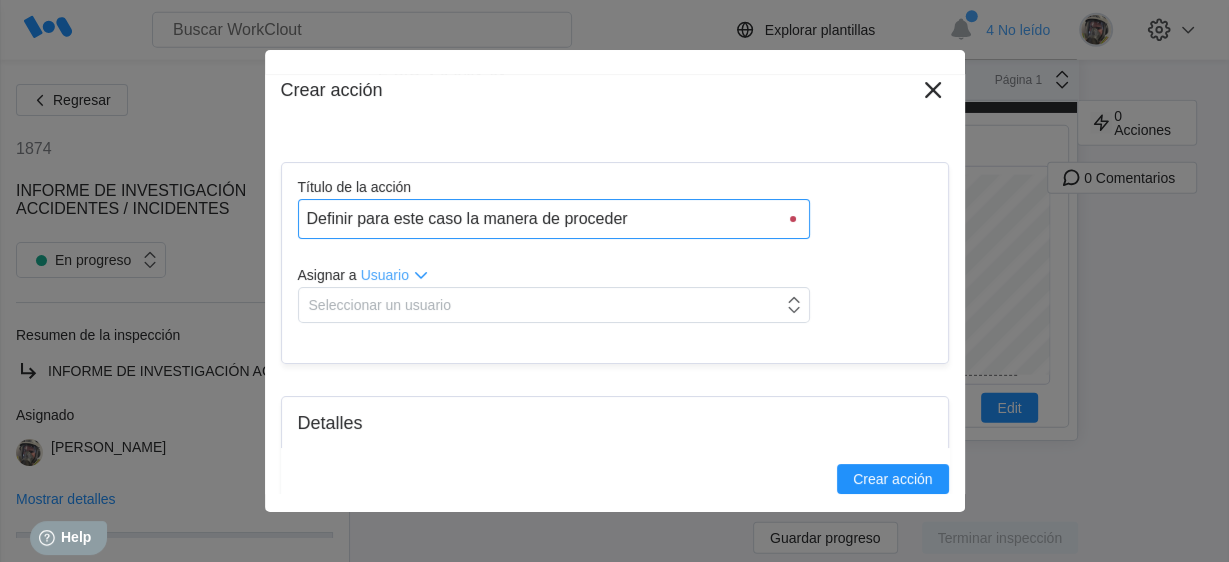 click on "Definir para este caso la manera de proceder" at bounding box center (554, 219) 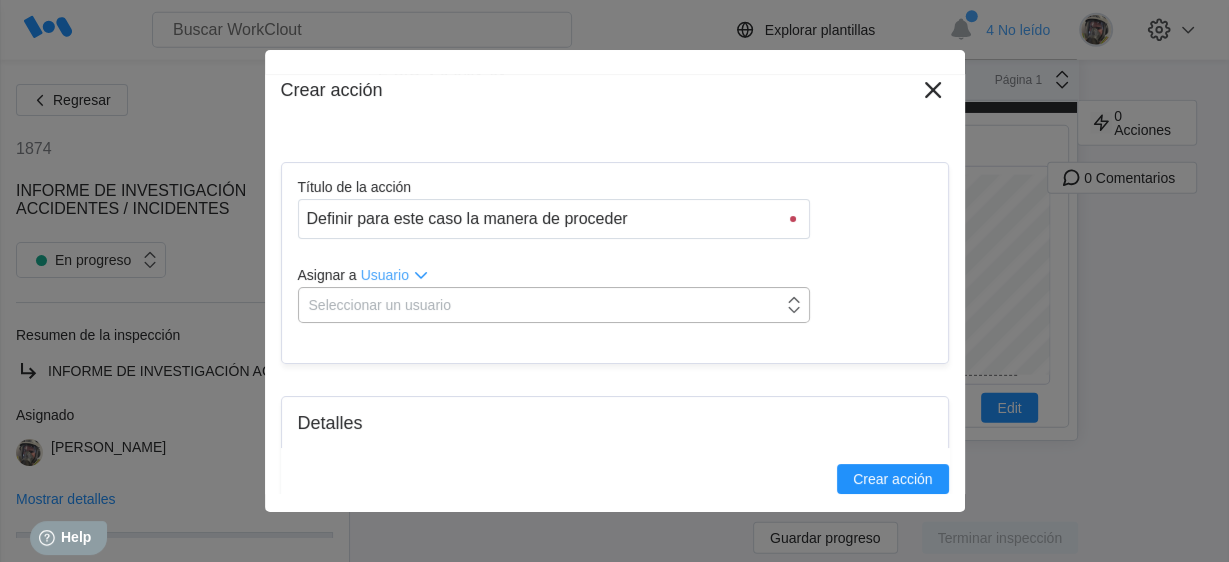 click on "Seleccionar un usuario" at bounding box center [380, 305] 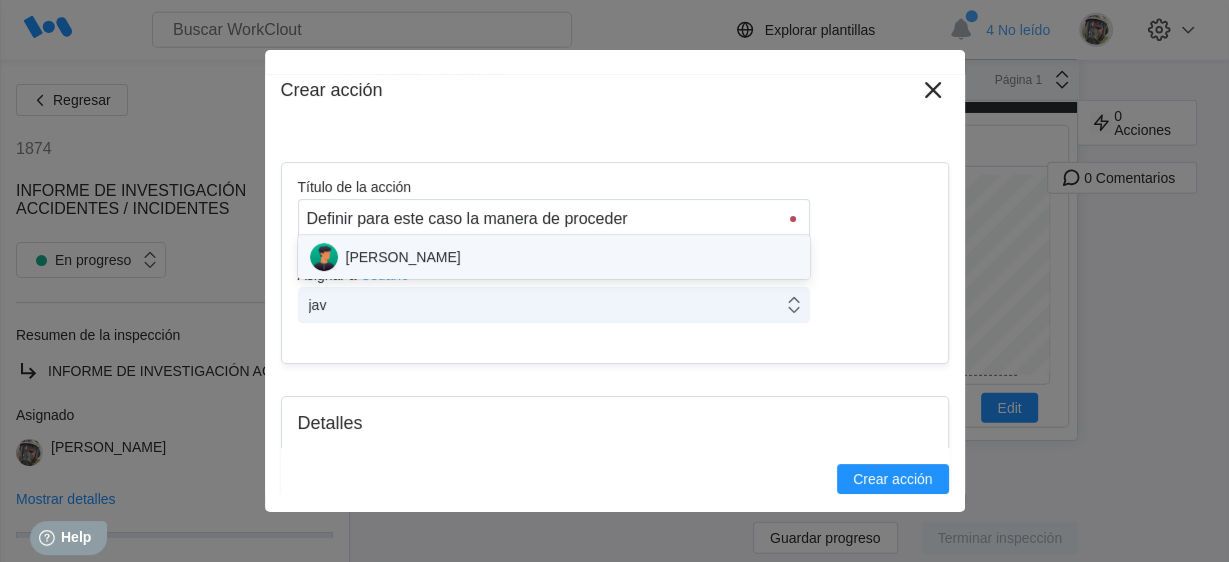 click on "JAVIER SALGUERO" at bounding box center [554, 257] 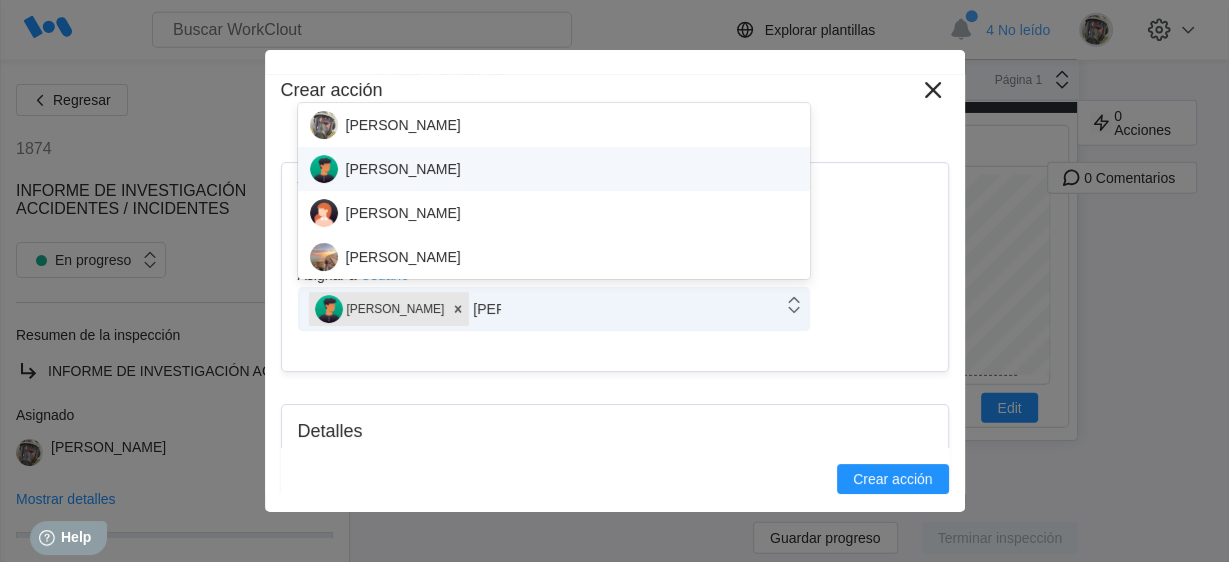 click on "DAVID  CORREDOR" at bounding box center (554, 169) 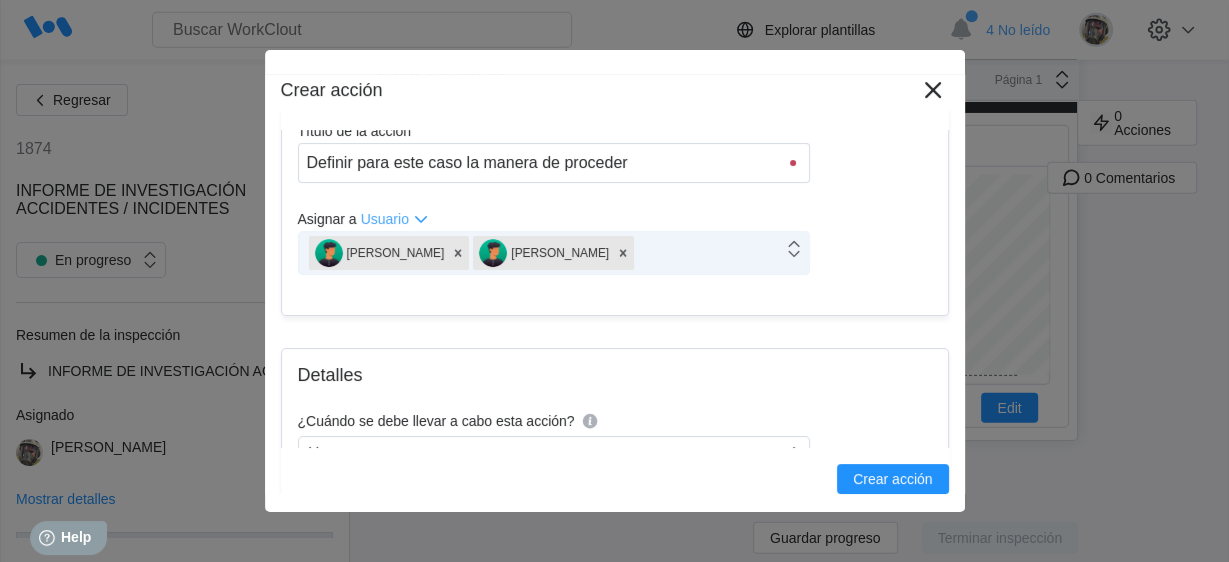 scroll, scrollTop: 0, scrollLeft: 0, axis: both 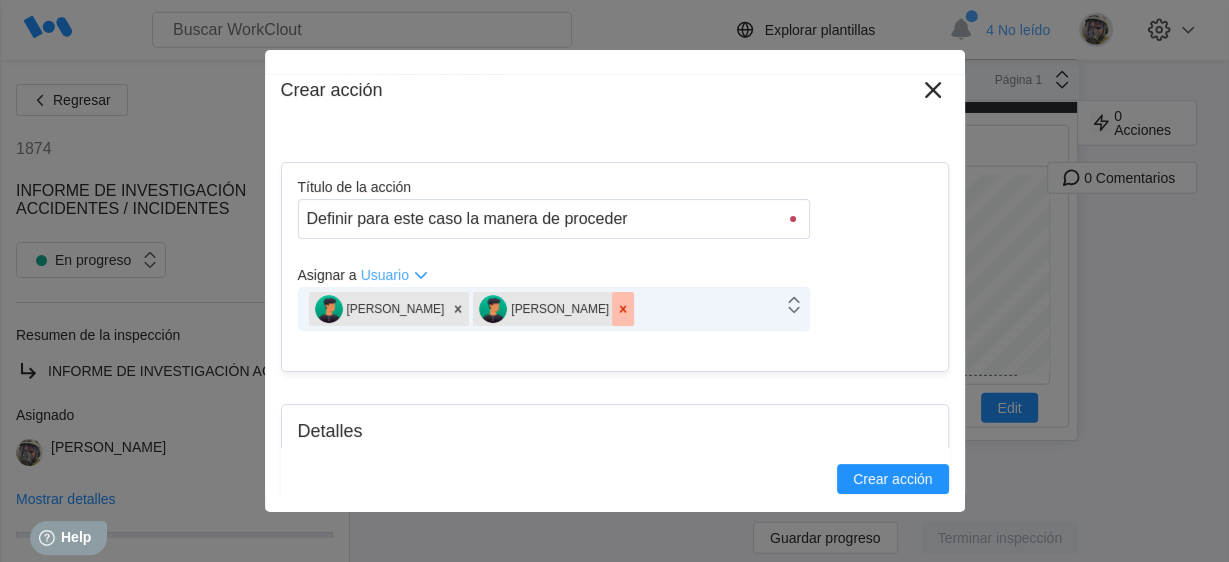 click 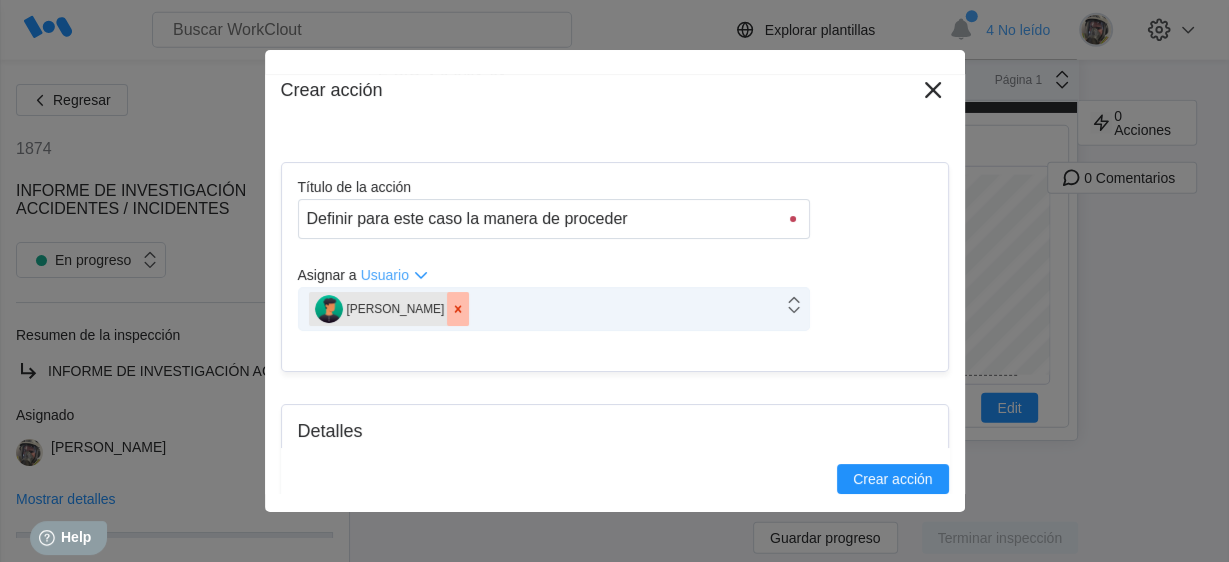 click at bounding box center (458, 309) 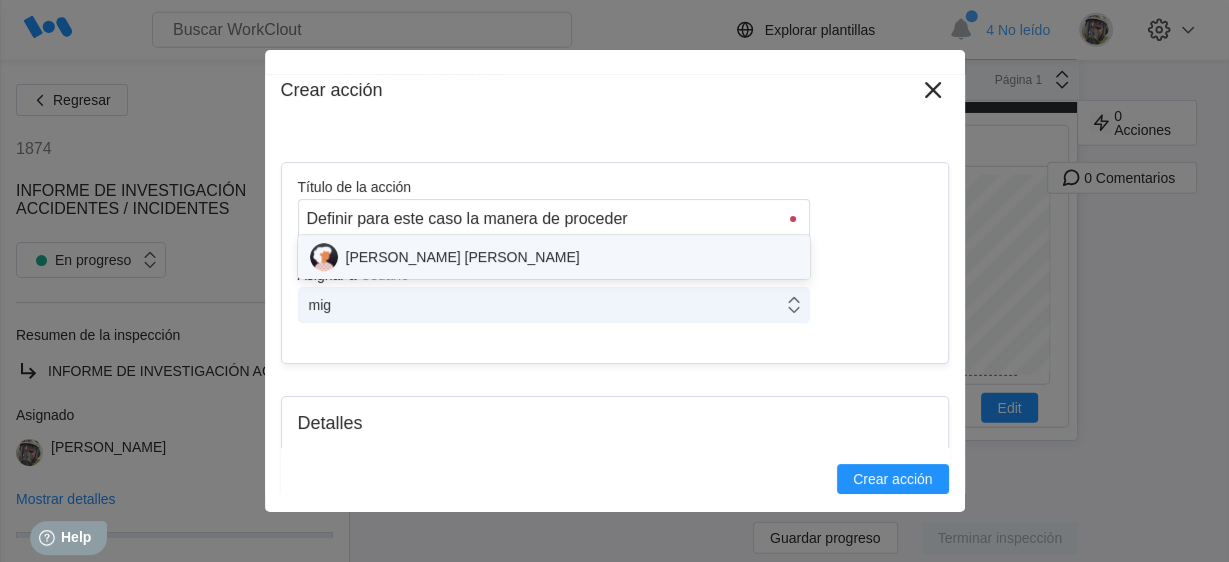 click on "MIGUEL ANGEL  ROJAS" at bounding box center [554, 257] 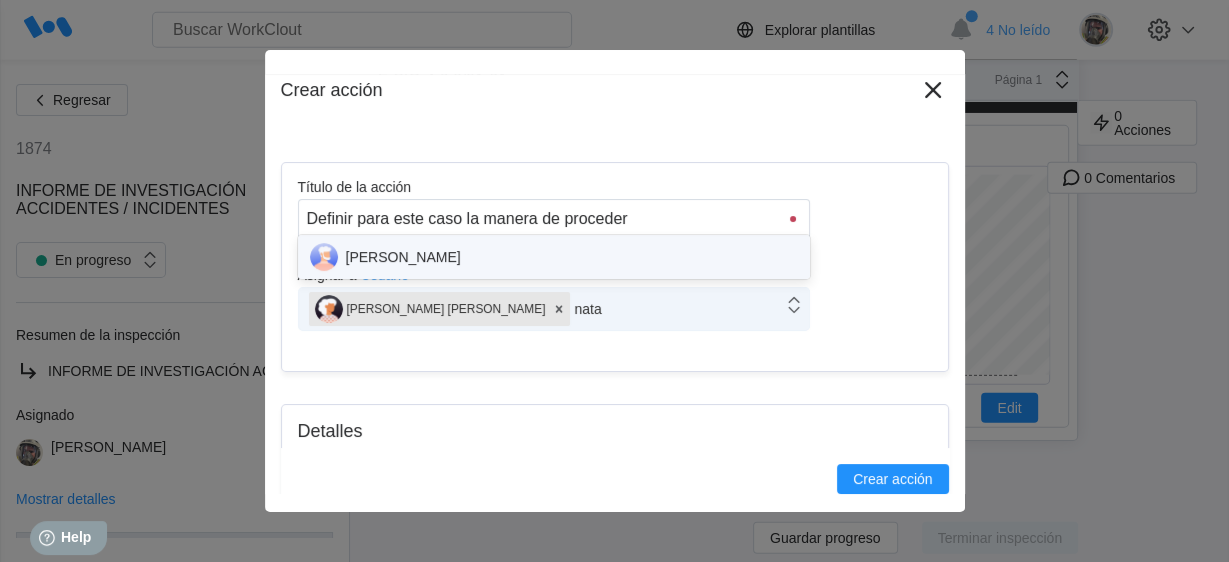 click on "NATALIA  BUDIA" at bounding box center [554, 257] 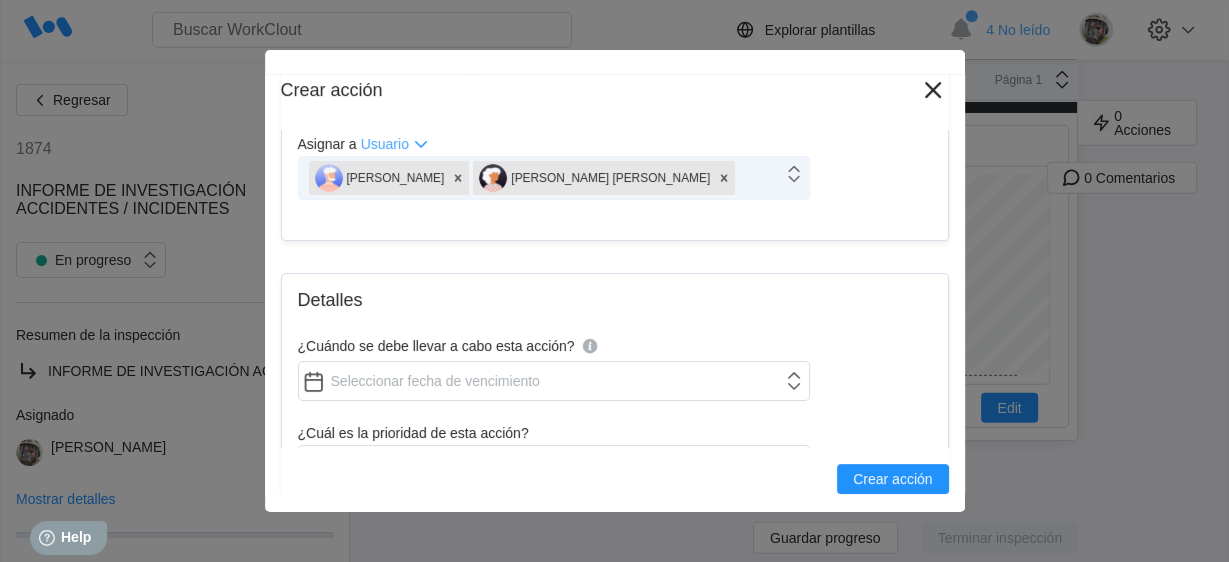 scroll, scrollTop: 160, scrollLeft: 0, axis: vertical 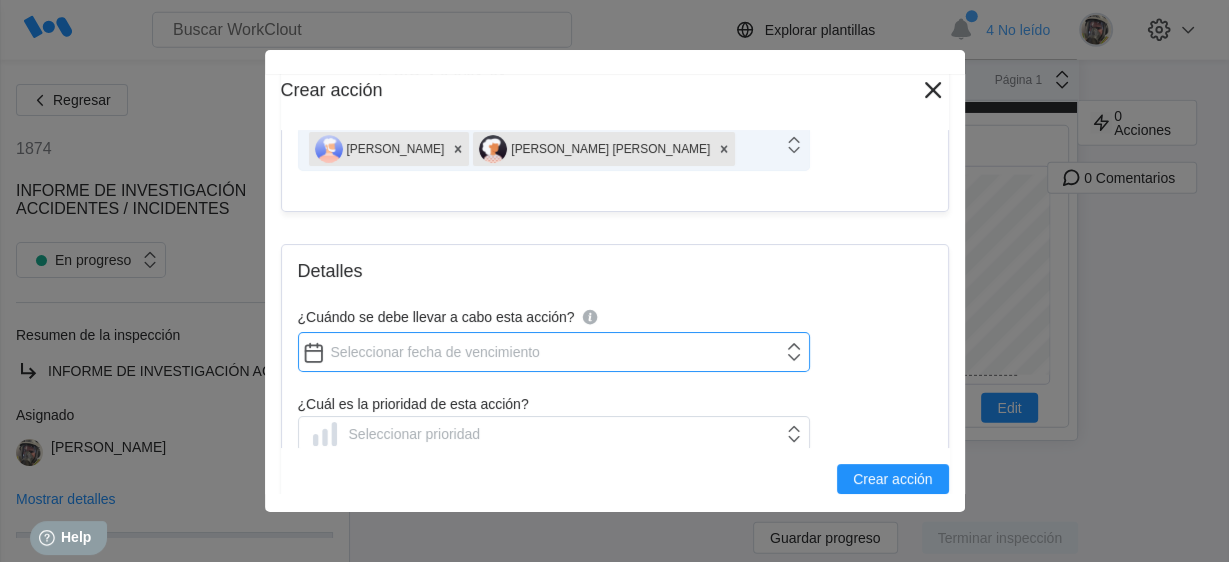 click on "¿Cuándo se debe llevar a cabo esta acción?" at bounding box center (554, 352) 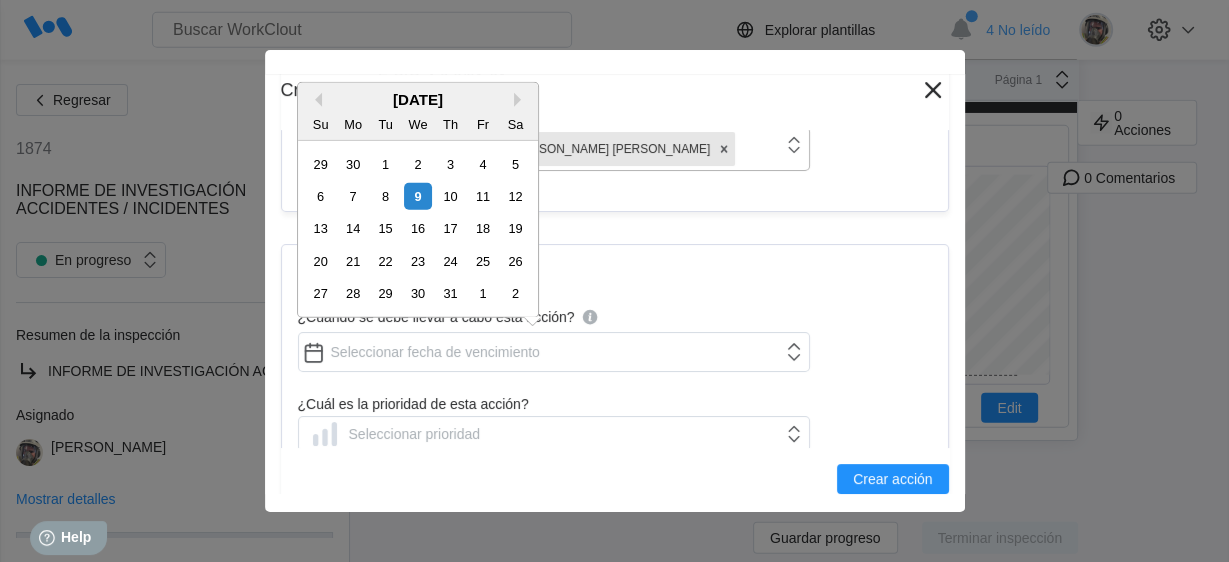 click on "Detalles ¿Cuándo se debe llevar a cabo esta acción? ¿Cuál es la prioridad de esta acción? Seleccionar prioridad Etiquetas de acción Buscar o crear una nueva etiqueta de acción Descripción x Cause analysis x Immediate action x Corrective action x Verification of effectiveness of the actions x Subir imágenes o videos Arrastrar y soltar o  Cargar  or  Pick  from library." at bounding box center (615, 799) 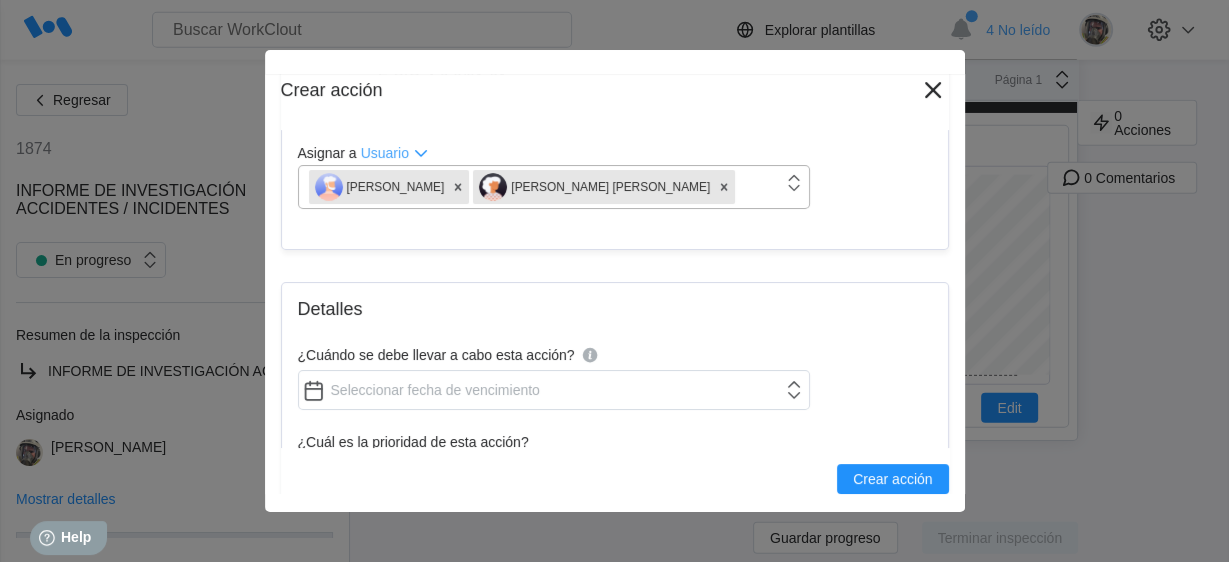 scroll, scrollTop: 160, scrollLeft: 0, axis: vertical 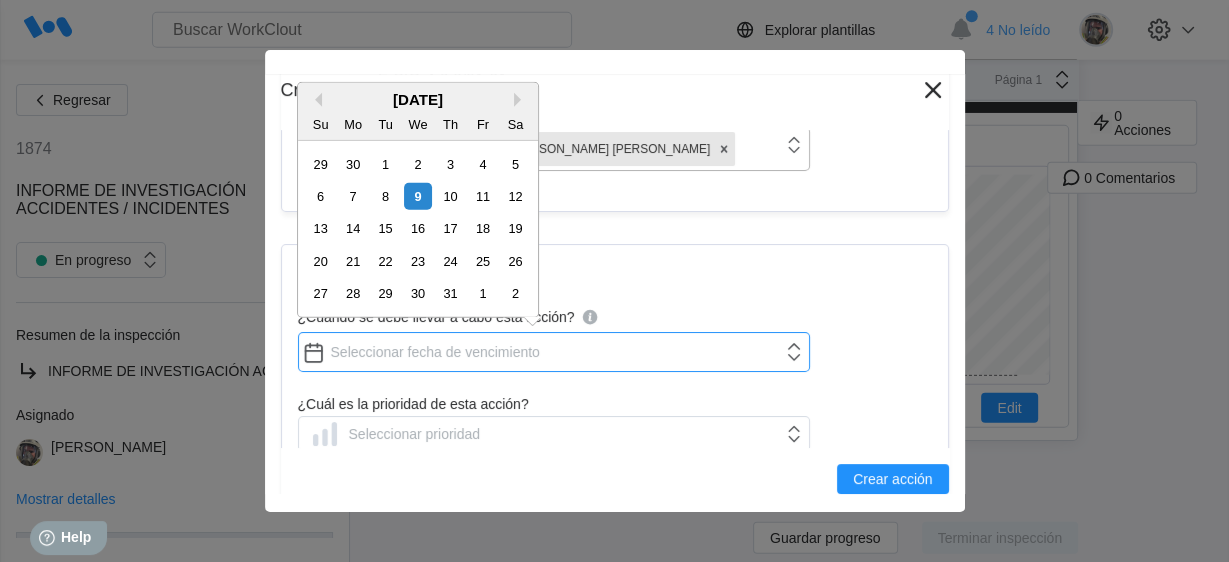 click on "¿Cuándo se debe llevar a cabo esta acción?" at bounding box center (554, 352) 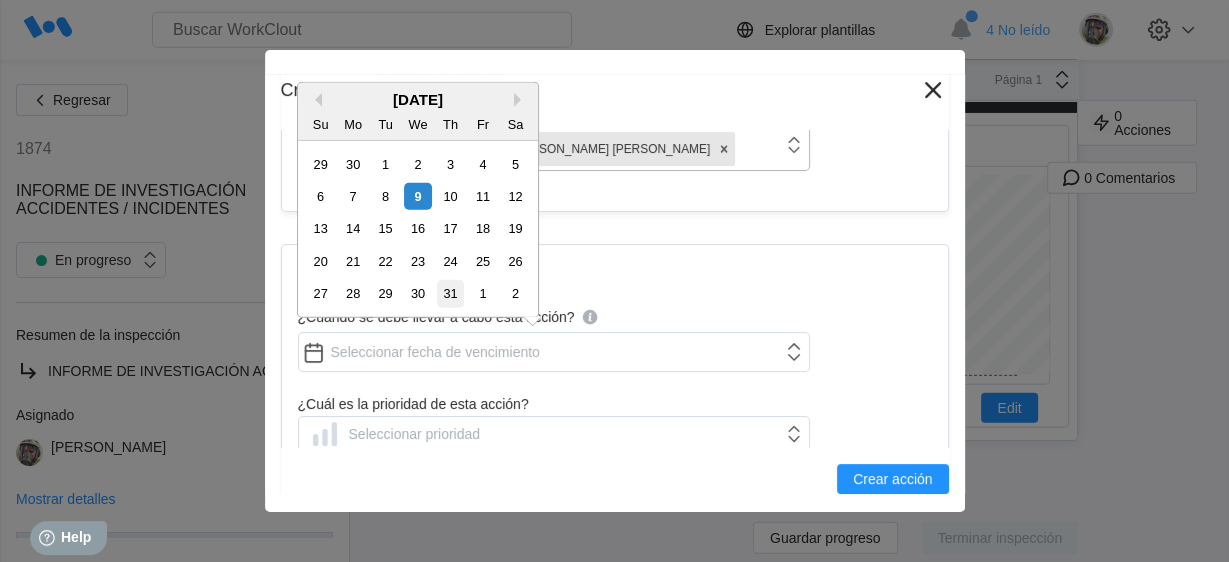 click on "31" at bounding box center (450, 293) 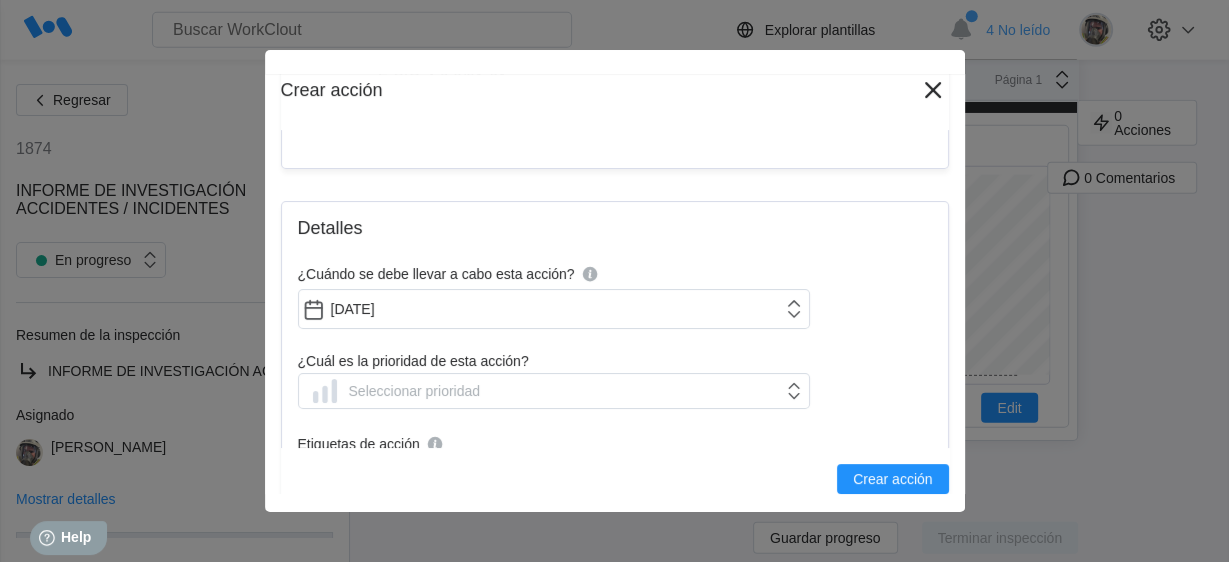 scroll, scrollTop: 240, scrollLeft: 0, axis: vertical 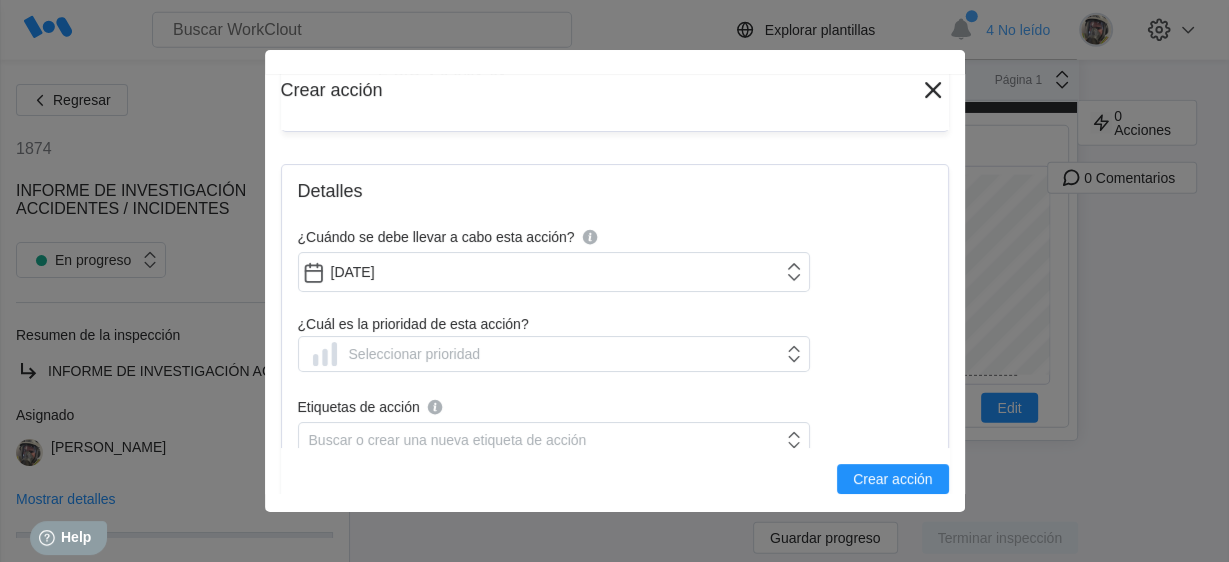 click on "Detalles ¿Cuándo se debe llevar a cabo esta acción? 07/31/2025 ¿Cuál es la prioridad de esta acción? Seleccionar prioridad Etiquetas de acción Buscar o crear una nueva etiqueta de acción Descripción x Cause analysis x Immediate action x Corrective action x Verification of effectiveness of the actions x Subir imágenes o videos Arrastrar y soltar o  Cargar  or  Pick  from library." at bounding box center (615, 719) 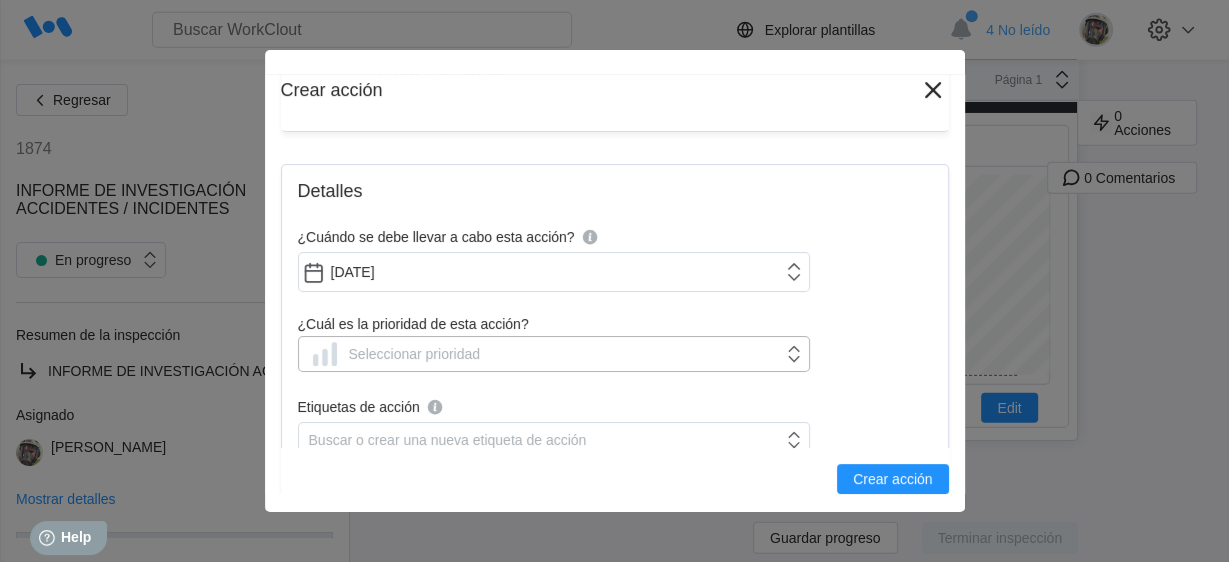 click on "Seleccionar prioridad" at bounding box center [554, 354] 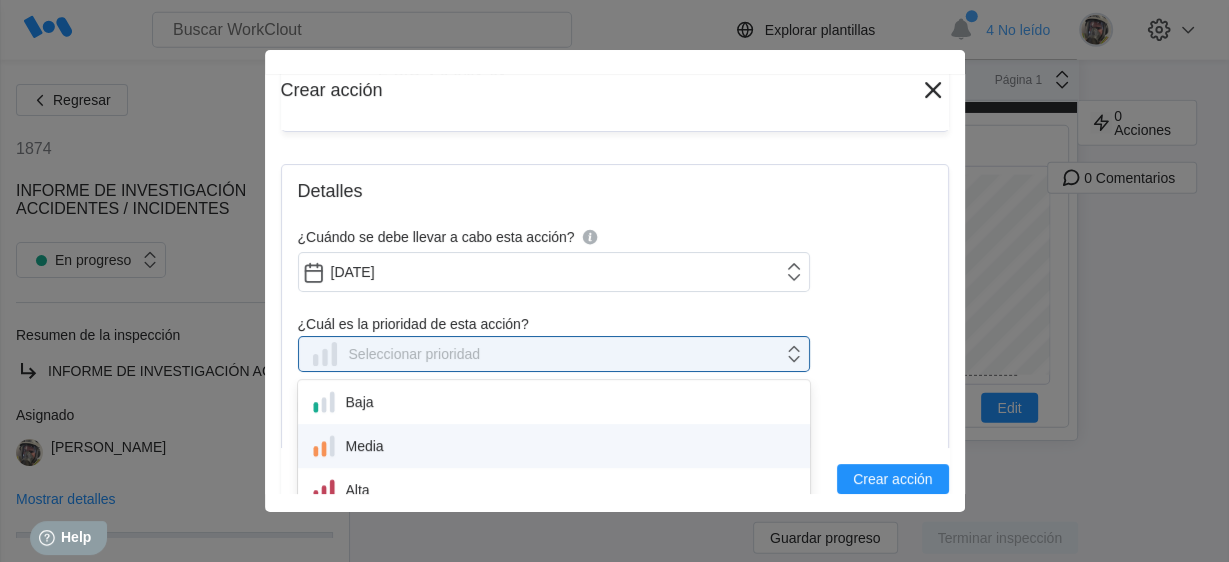 click on "Media" at bounding box center (554, 446) 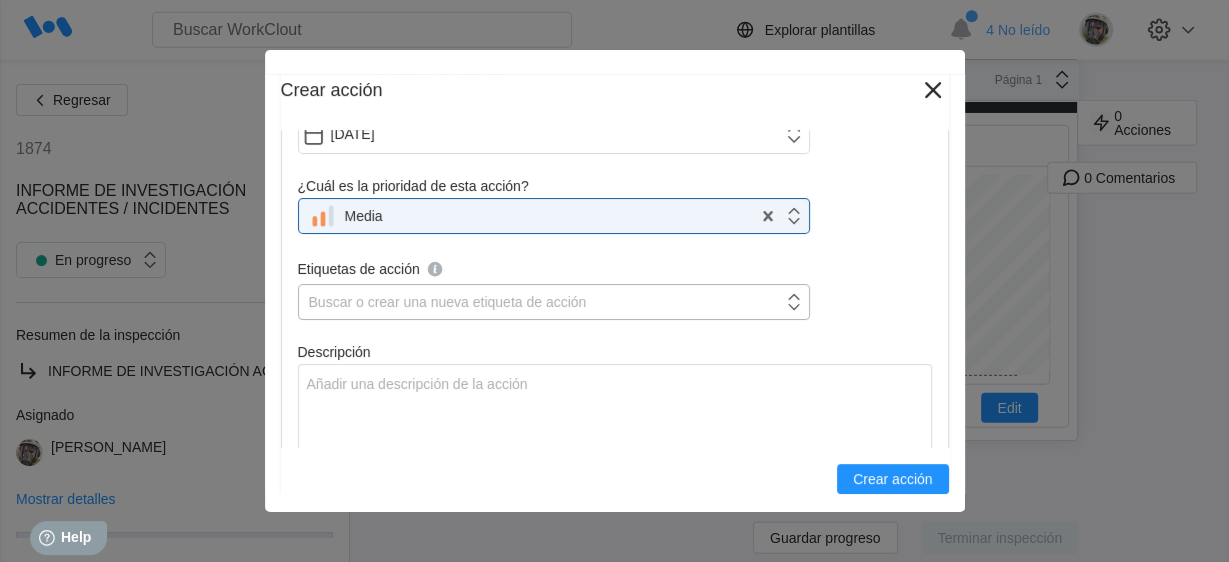 scroll, scrollTop: 400, scrollLeft: 0, axis: vertical 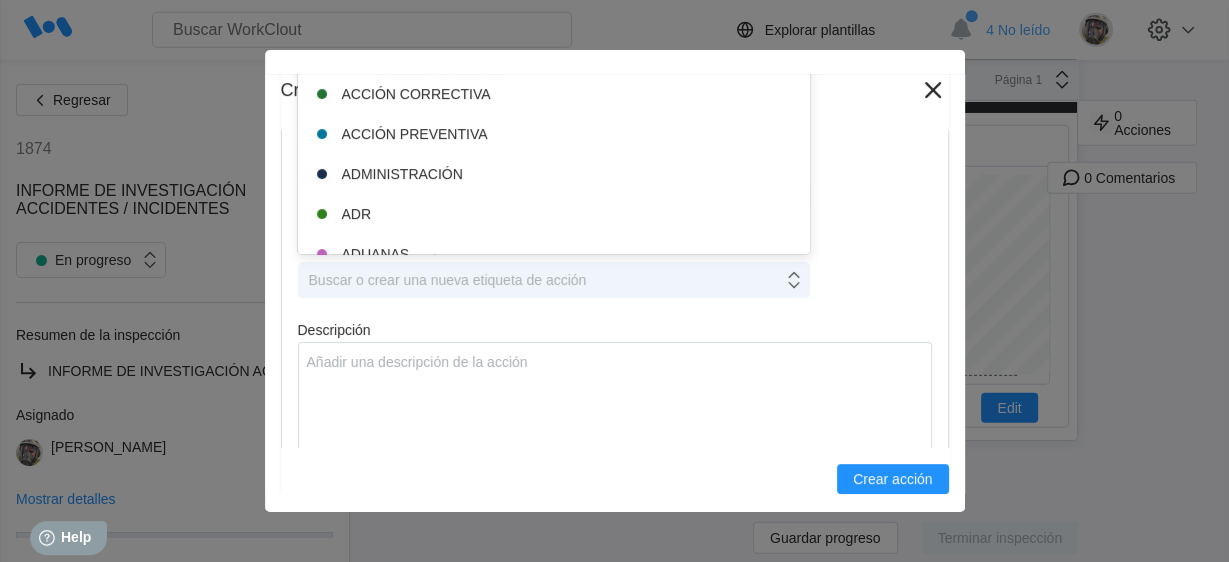 click on "Buscar o crear una nueva etiqueta de acción" at bounding box center (448, 280) 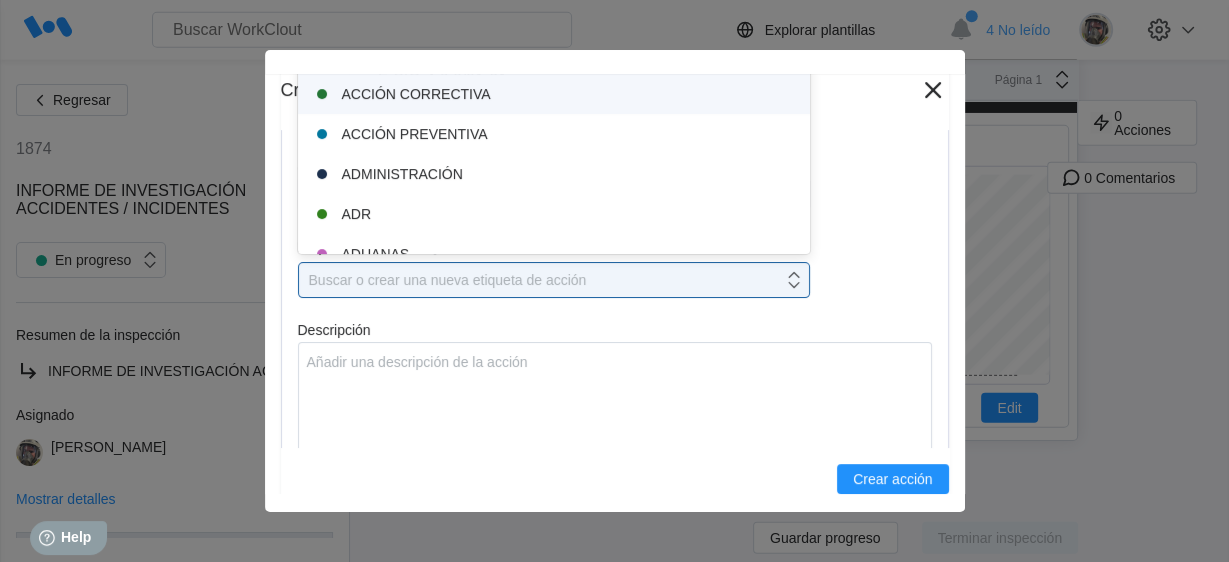 click on "ACCIÓN CORRECTIVA" at bounding box center [554, 94] 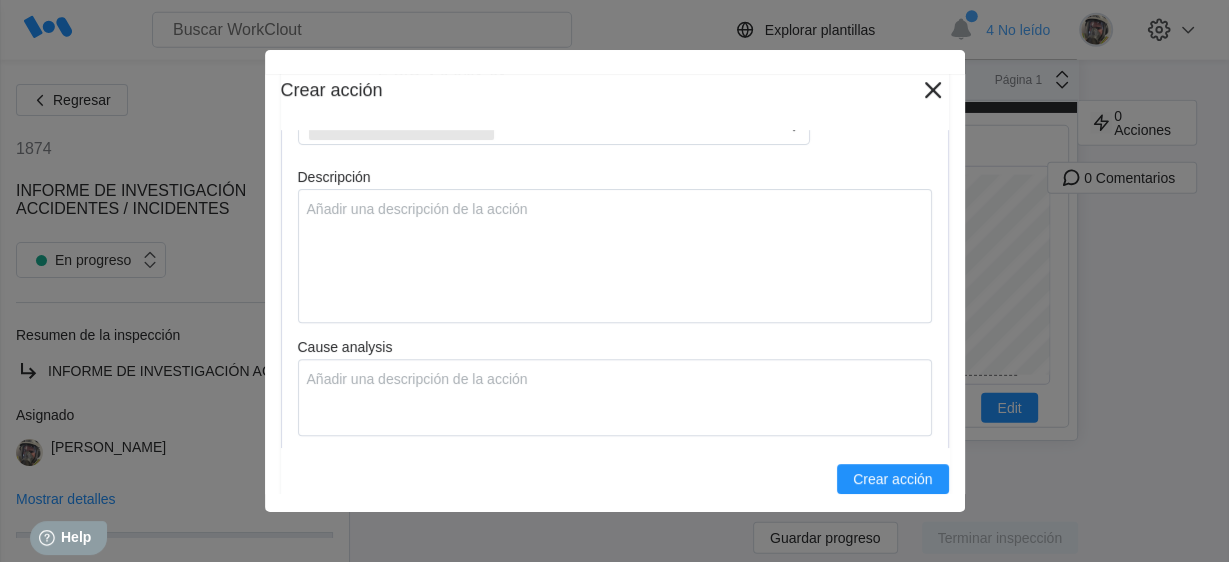 scroll, scrollTop: 560, scrollLeft: 0, axis: vertical 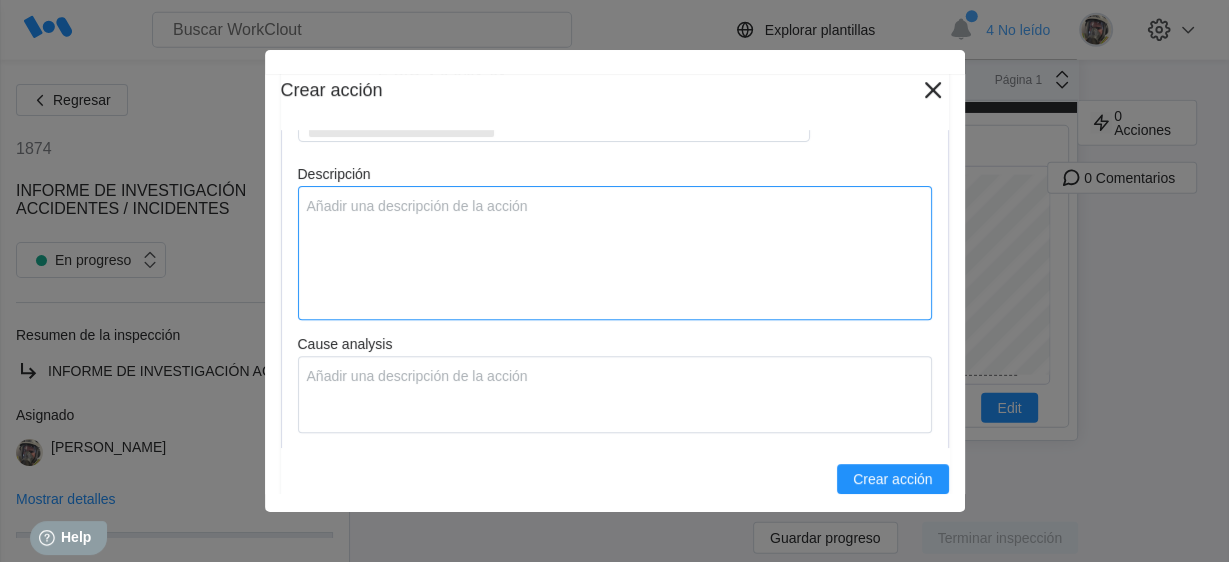click on "Descripción" at bounding box center (615, 253) 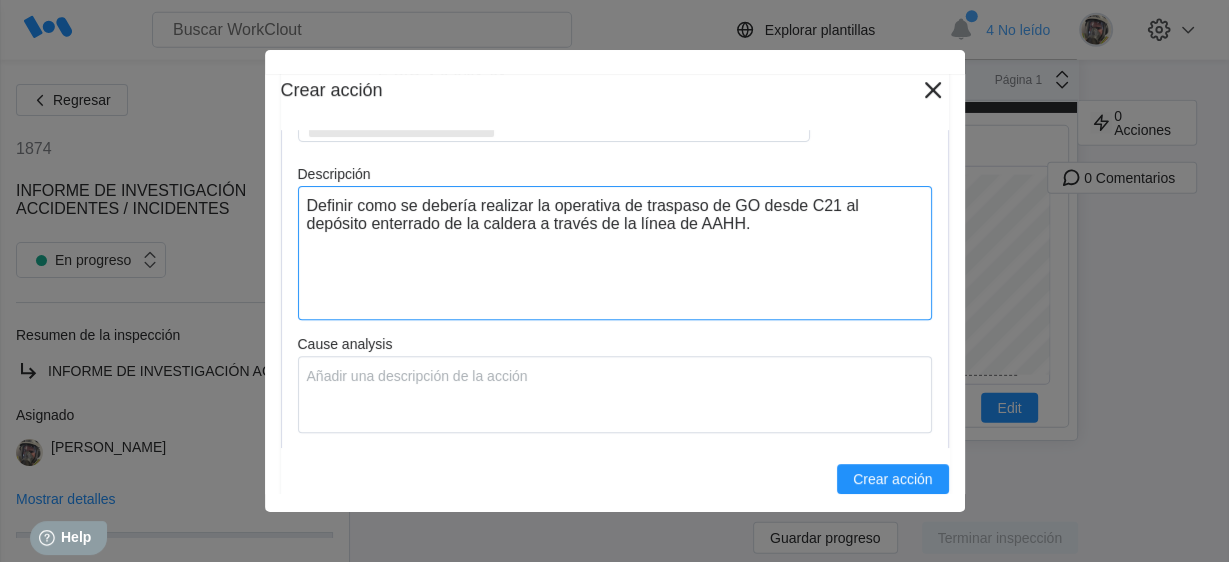 scroll, scrollTop: 720, scrollLeft: 0, axis: vertical 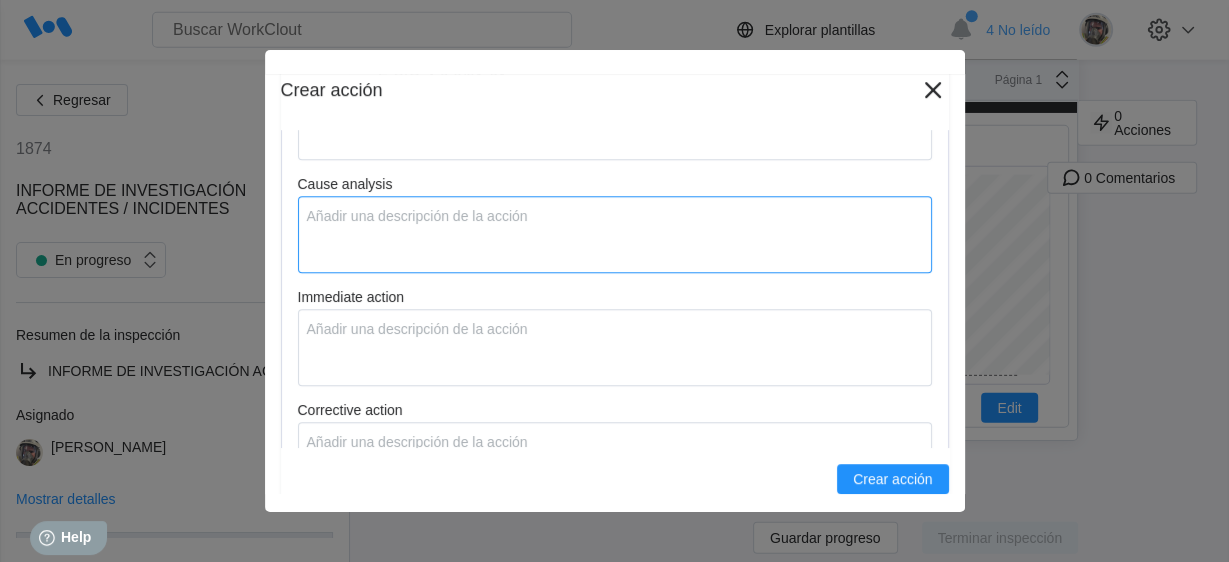 click on "Cause analysis" at bounding box center (615, 234) 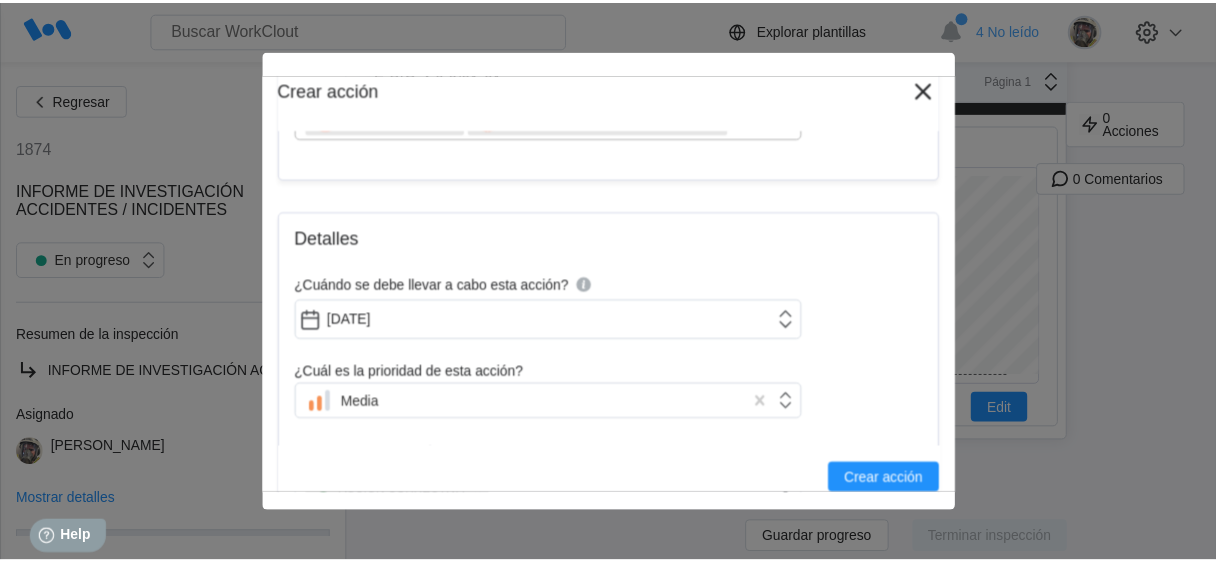 scroll, scrollTop: 0, scrollLeft: 0, axis: both 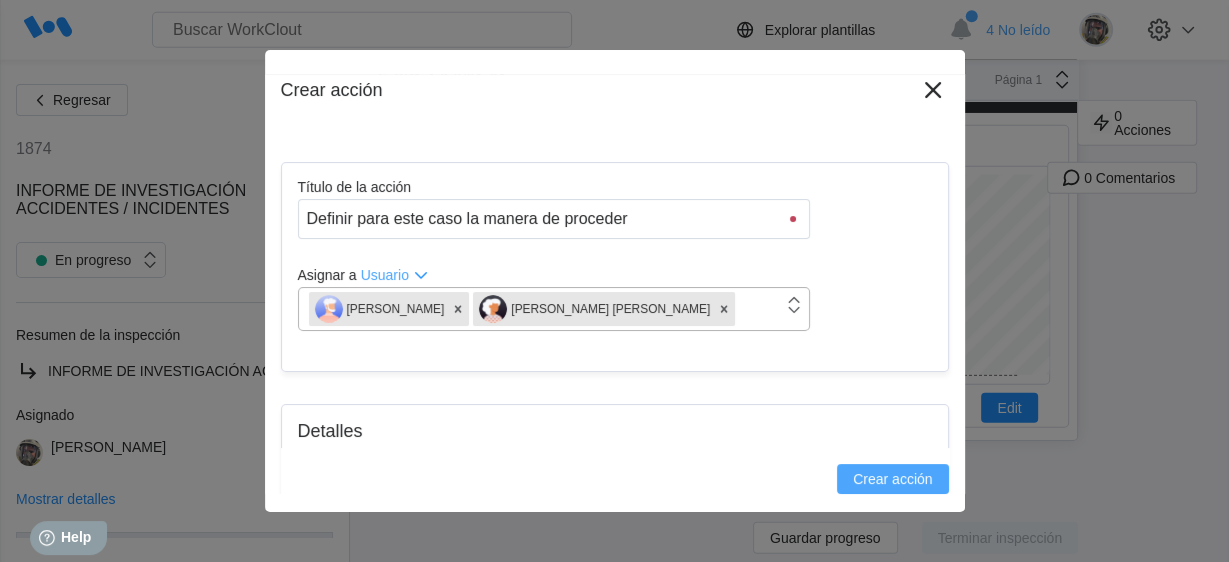 click on "Crear acción" at bounding box center (892, 479) 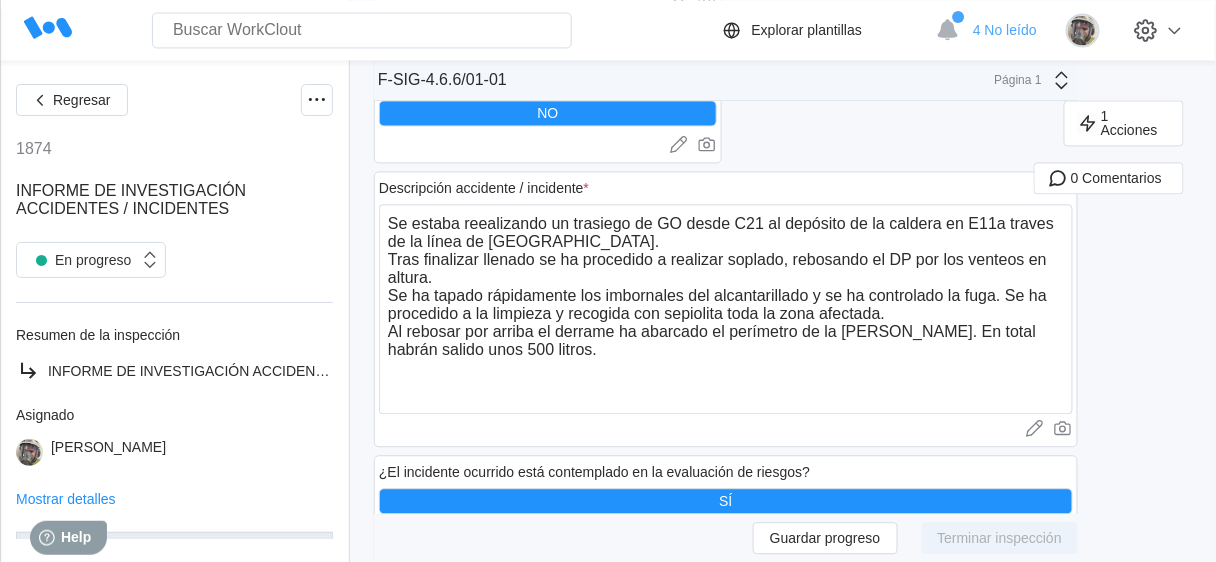 scroll, scrollTop: 995, scrollLeft: 0, axis: vertical 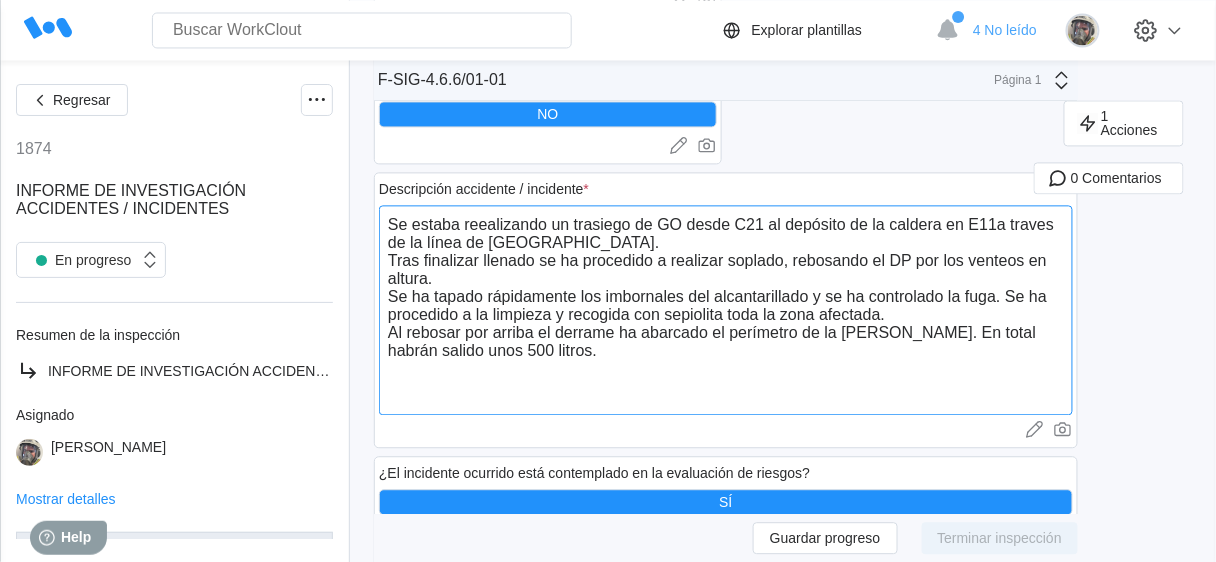 click on "Se estaba reealizando un trasiego de GO desde C21 al depósito de la caldera en E11a traves de la línea de AAHH.
Tras finalizar llenado se ha procedido a realizar soplado, rebosando el DP por los venteos en altura.
Se ha tapado rápidamente los imbornales del alcantarillado y se ha controlado la fuga. Se ha procedido a la limpieza y recogida con sepiolita toda la zona afectada.
Al rebosar por arriba el derrame ha abarcado el perímetro de la sala de calderas. En total habrán salido unos 500 litros." at bounding box center (726, 310) 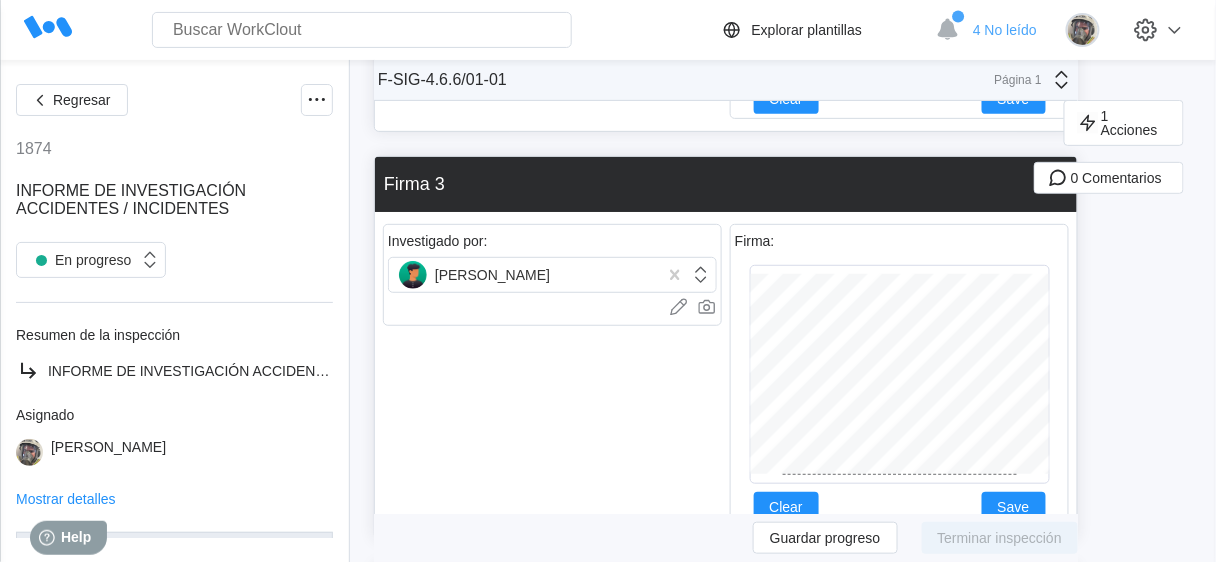 scroll, scrollTop: 3955, scrollLeft: 0, axis: vertical 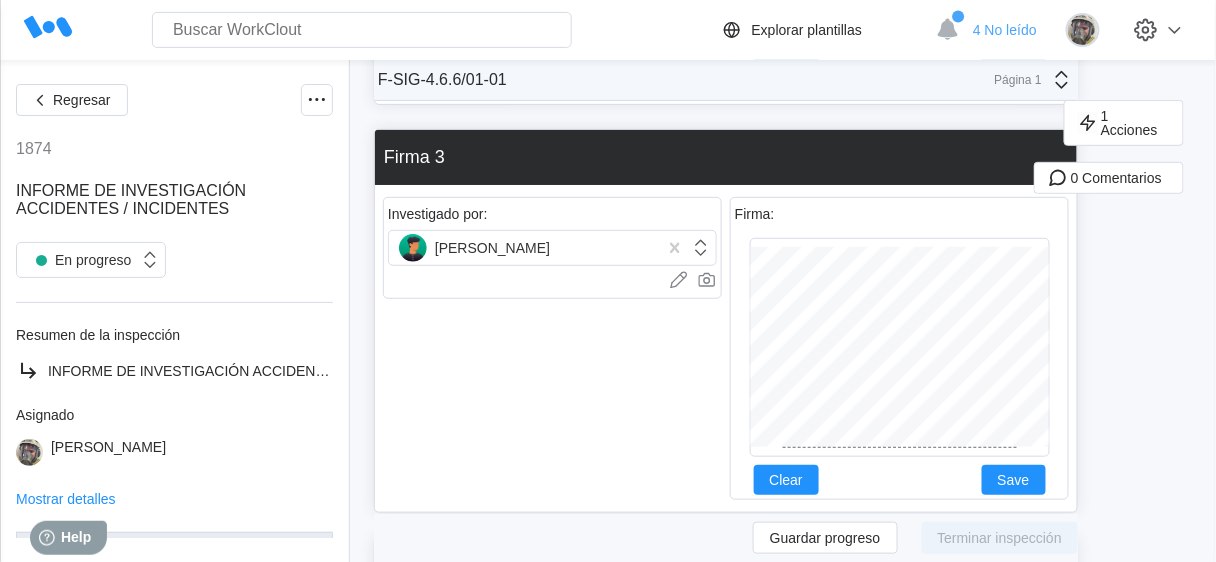 drag, startPoint x: 551, startPoint y: 356, endPoint x: 501, endPoint y: 393, distance: 62.201286 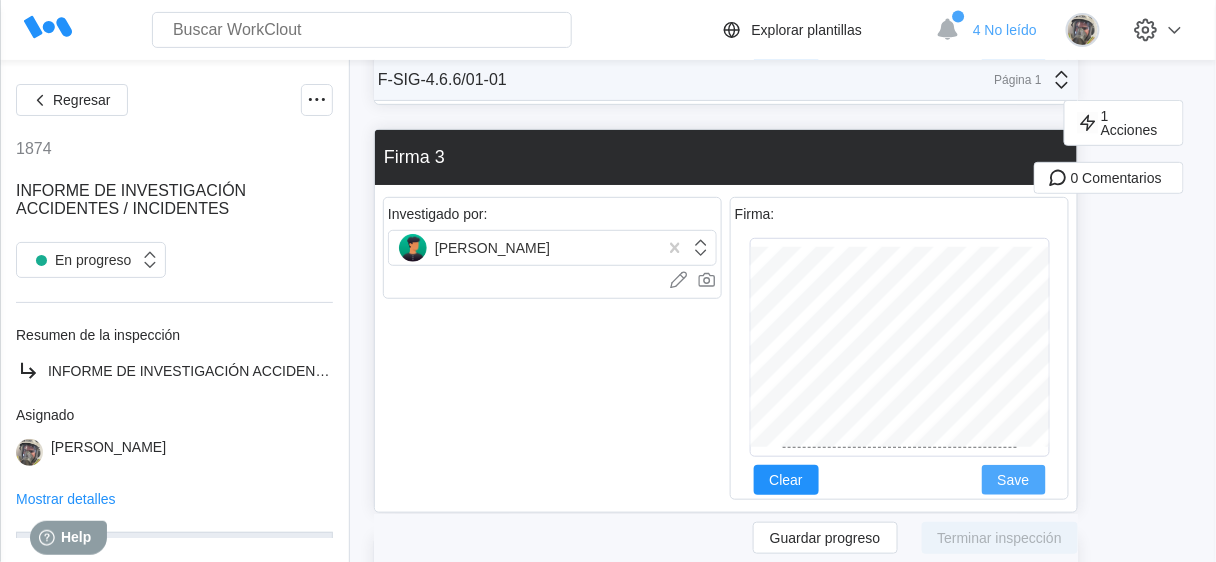 click on "Save" at bounding box center (1014, 480) 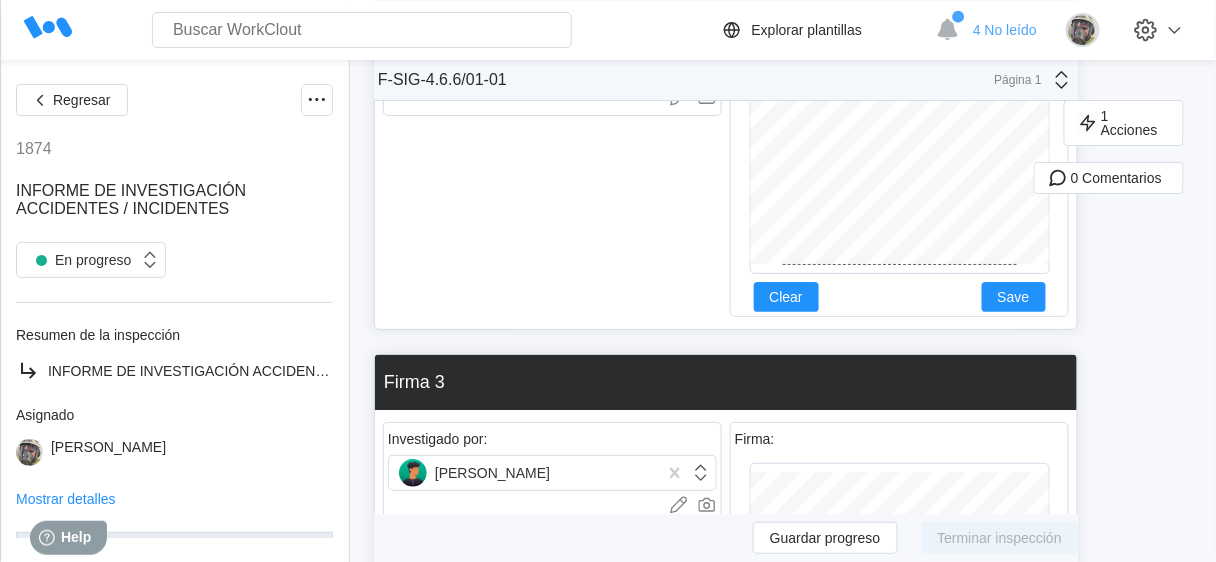 scroll, scrollTop: 3635, scrollLeft: 0, axis: vertical 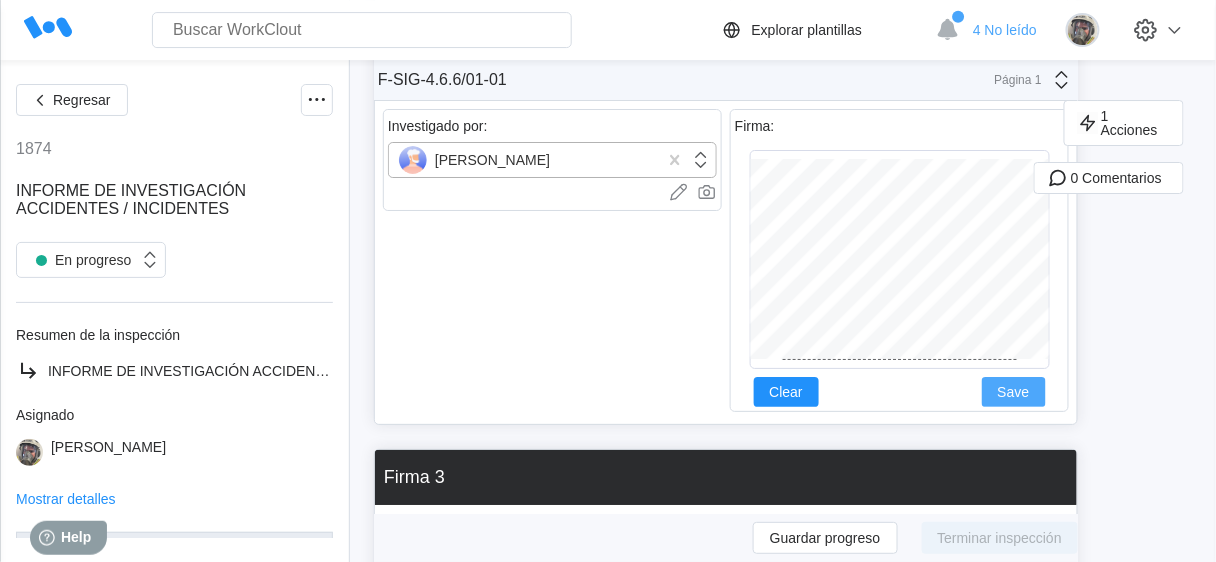 click on "Save" at bounding box center [1014, 392] 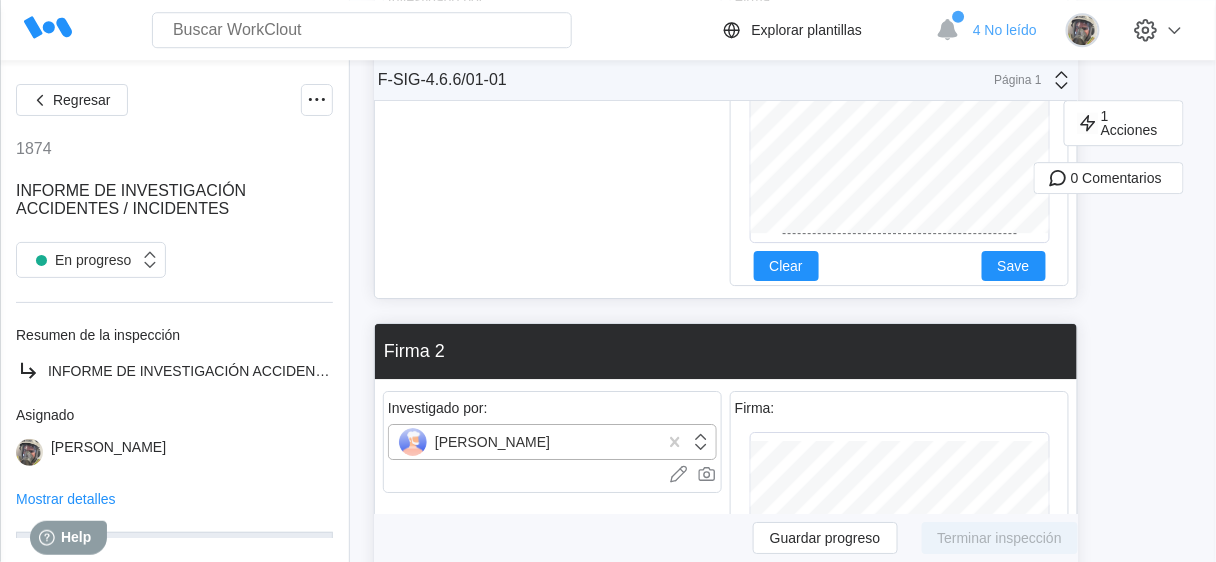scroll, scrollTop: 3315, scrollLeft: 0, axis: vertical 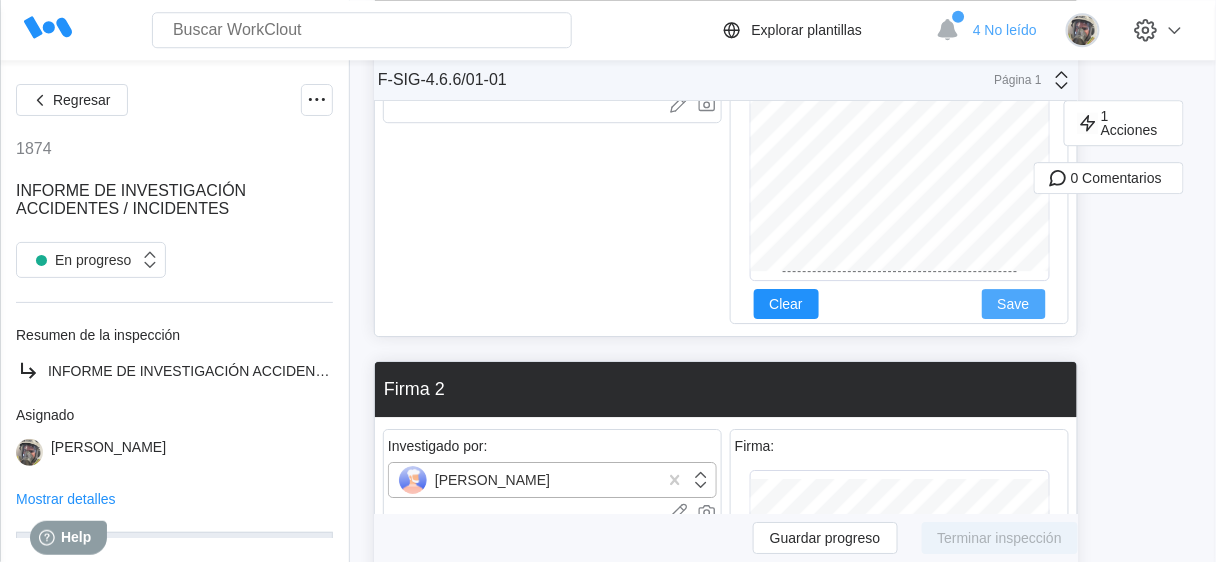 click on "Save" at bounding box center (1014, 304) 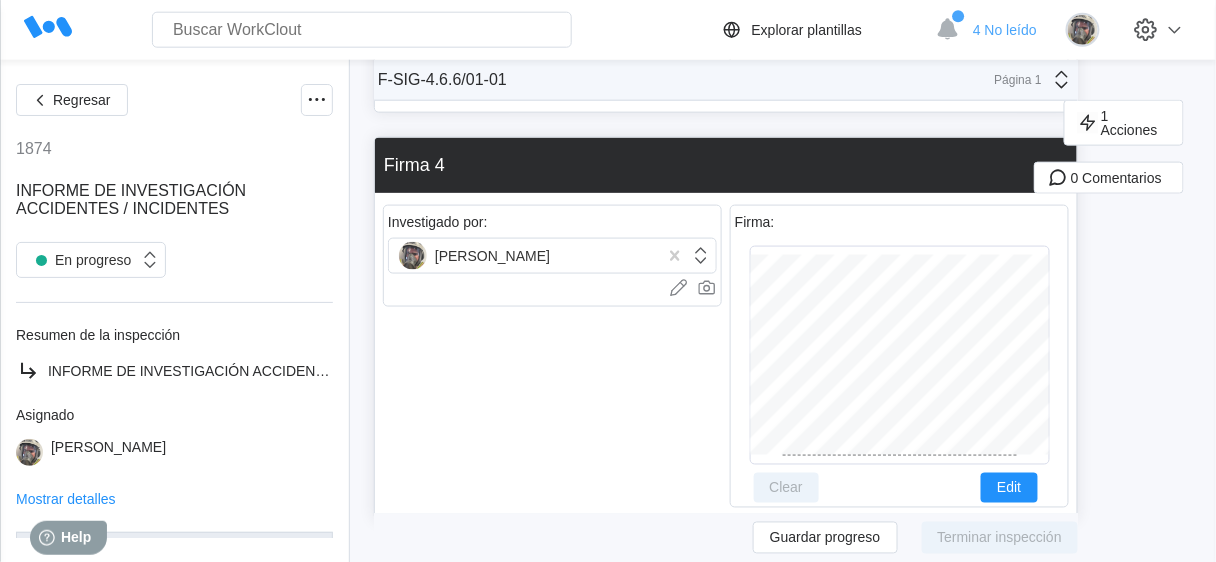 scroll, scrollTop: 4435, scrollLeft: 0, axis: vertical 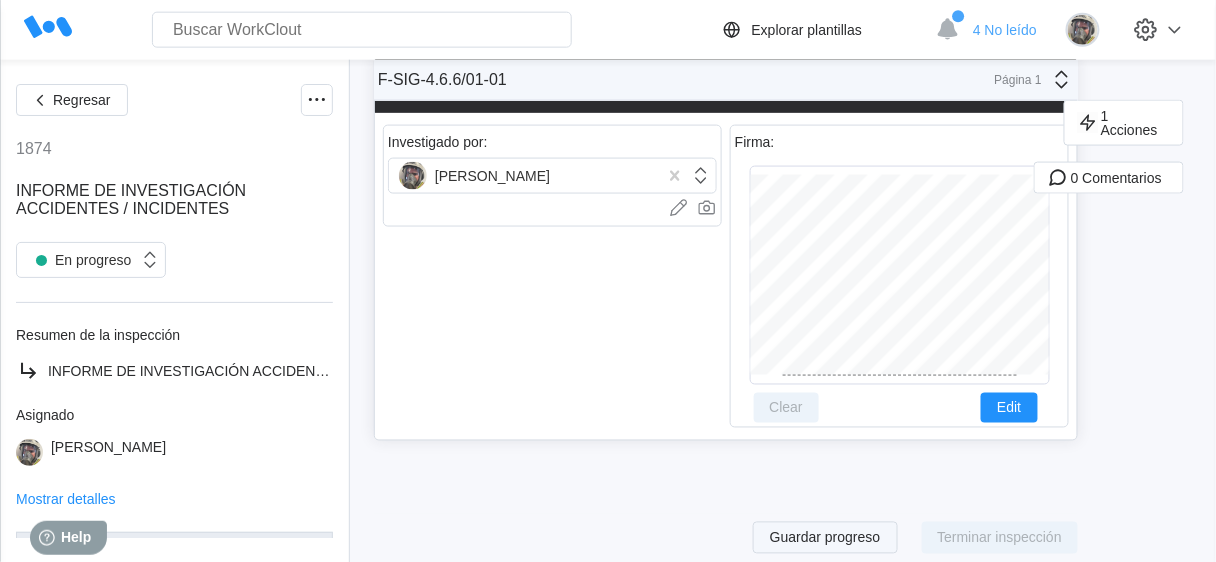 click on "Guardar progreso" at bounding box center (825, 538) 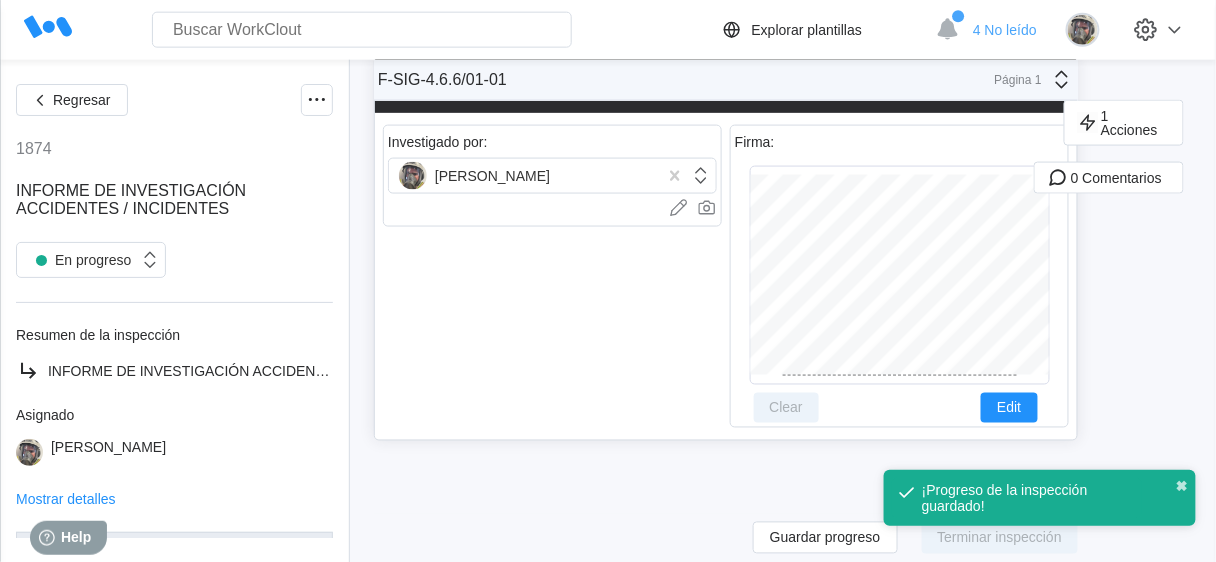 click on "Guardar progreso Terminar inspección" at bounding box center (726, 538) 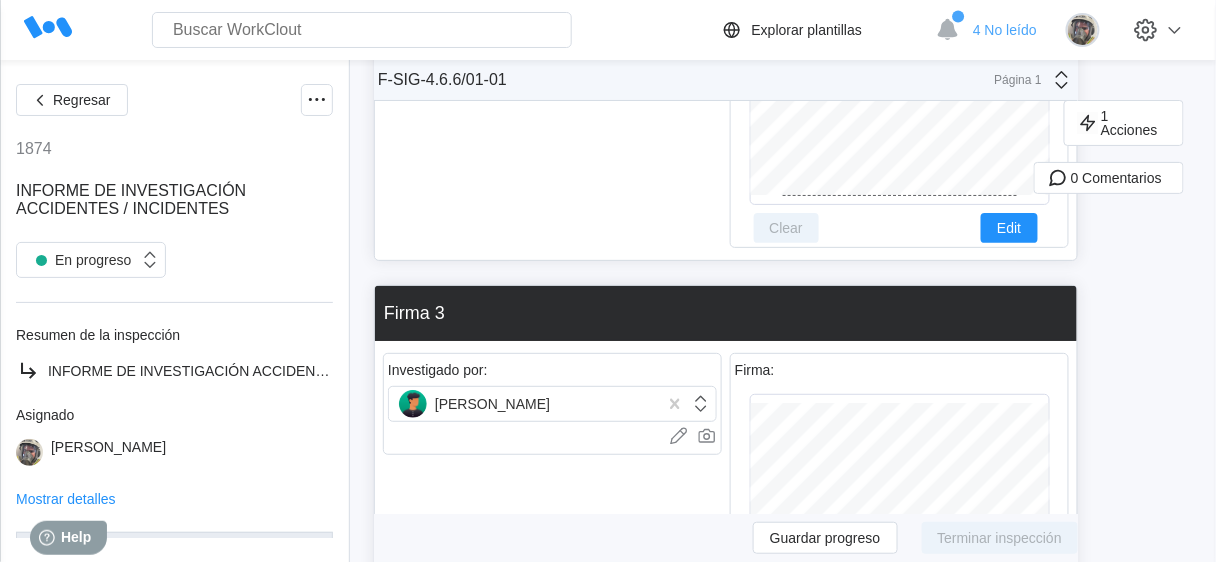 scroll, scrollTop: 3795, scrollLeft: 0, axis: vertical 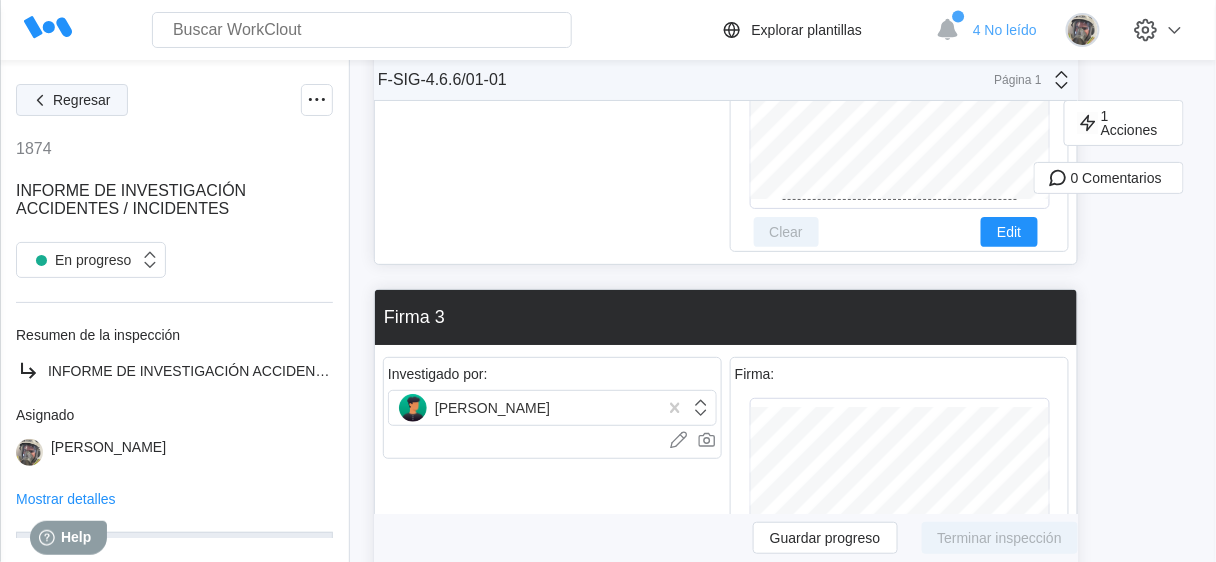 click on "Regresar" at bounding box center [82, 100] 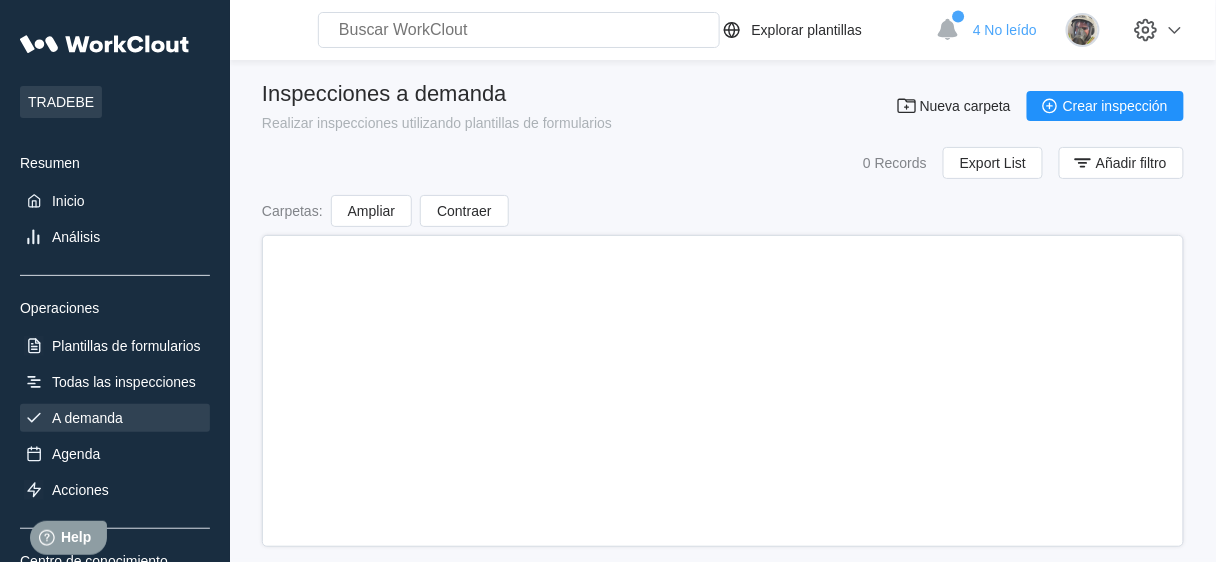 scroll, scrollTop: 0, scrollLeft: 0, axis: both 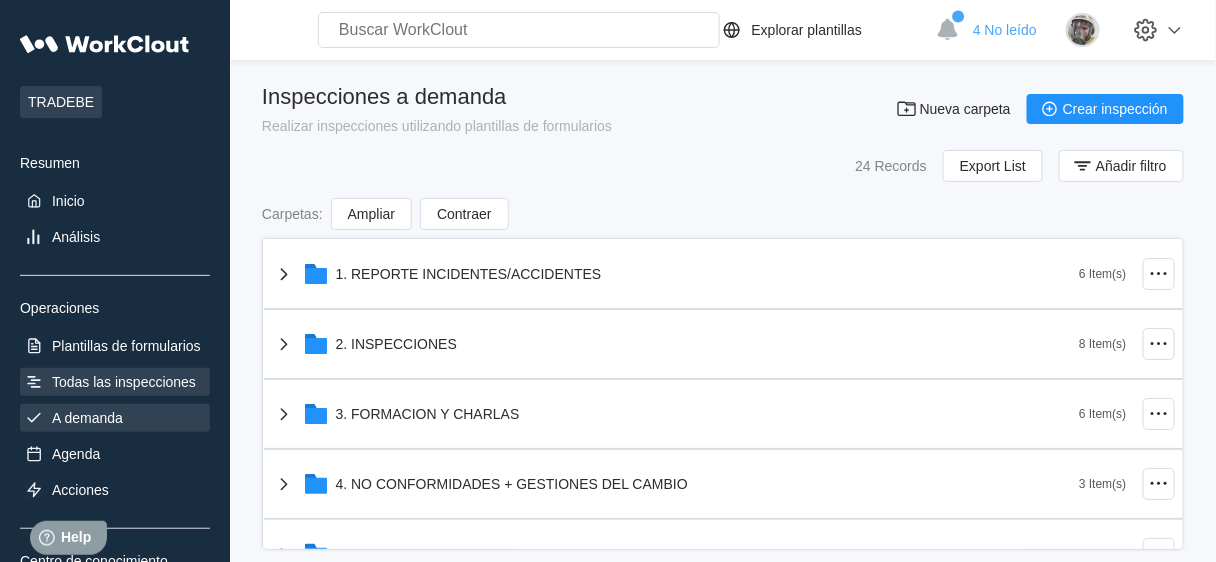 click on "Todas las inspecciones" at bounding box center [124, 382] 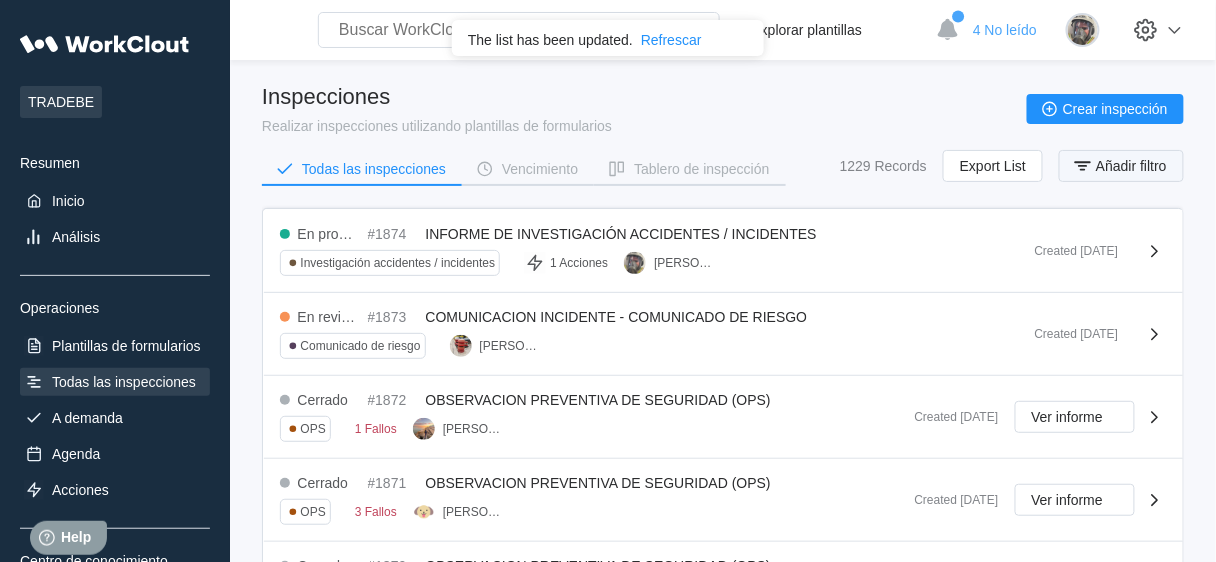 click on "Añadir filtro" at bounding box center [1131, 166] 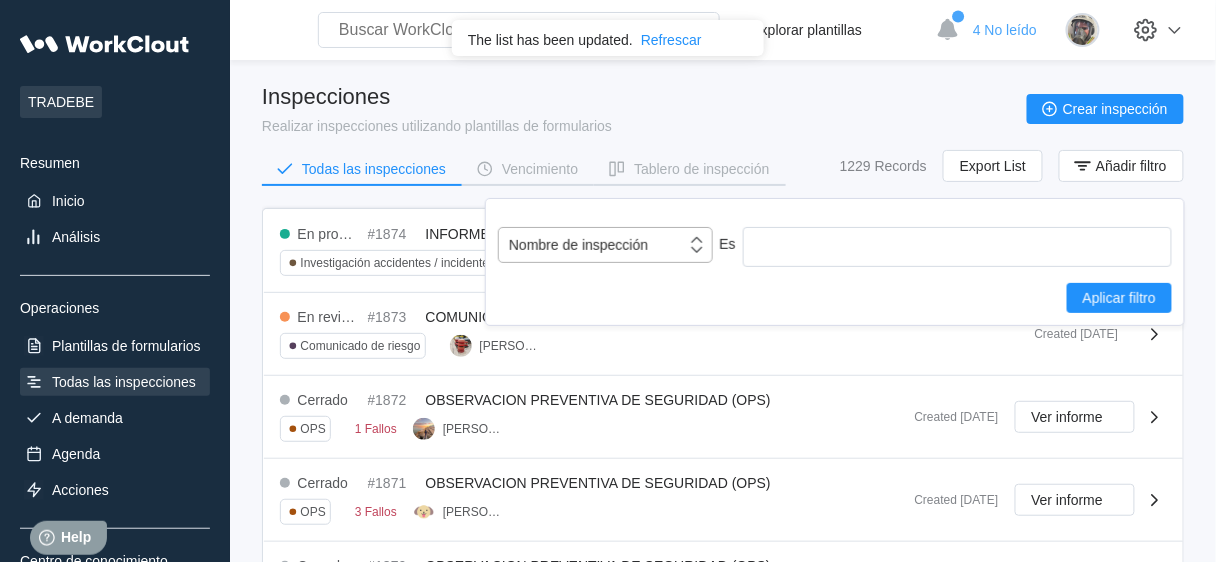 click on "Nombre de inspección Es" at bounding box center [835, 247] 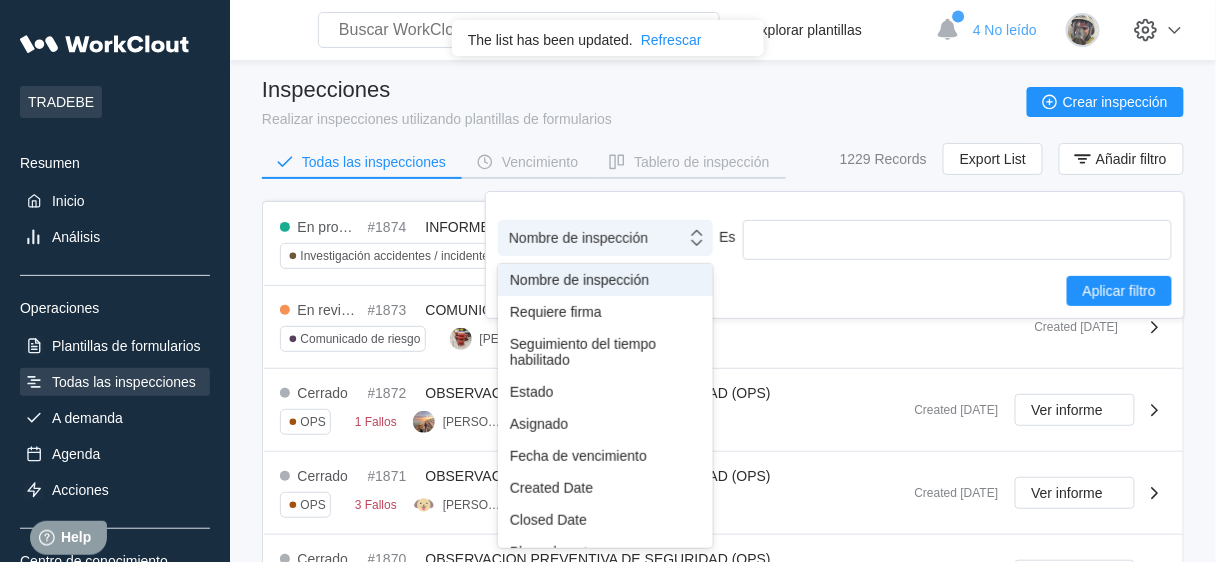 scroll, scrollTop: 16, scrollLeft: 0, axis: vertical 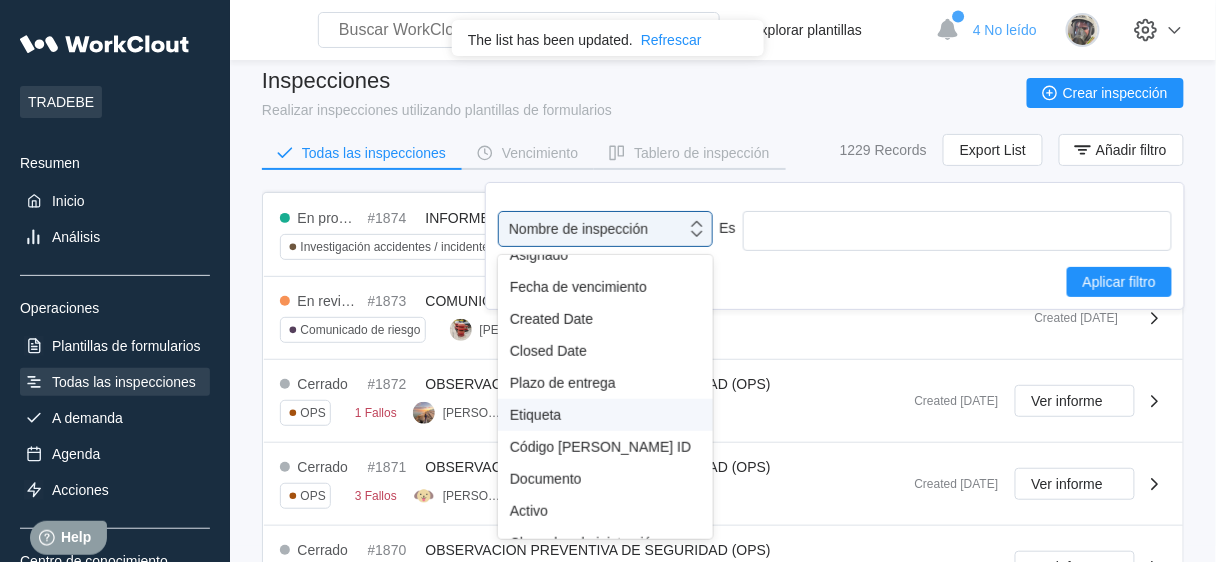 click on "Etiqueta" at bounding box center [605, 415] 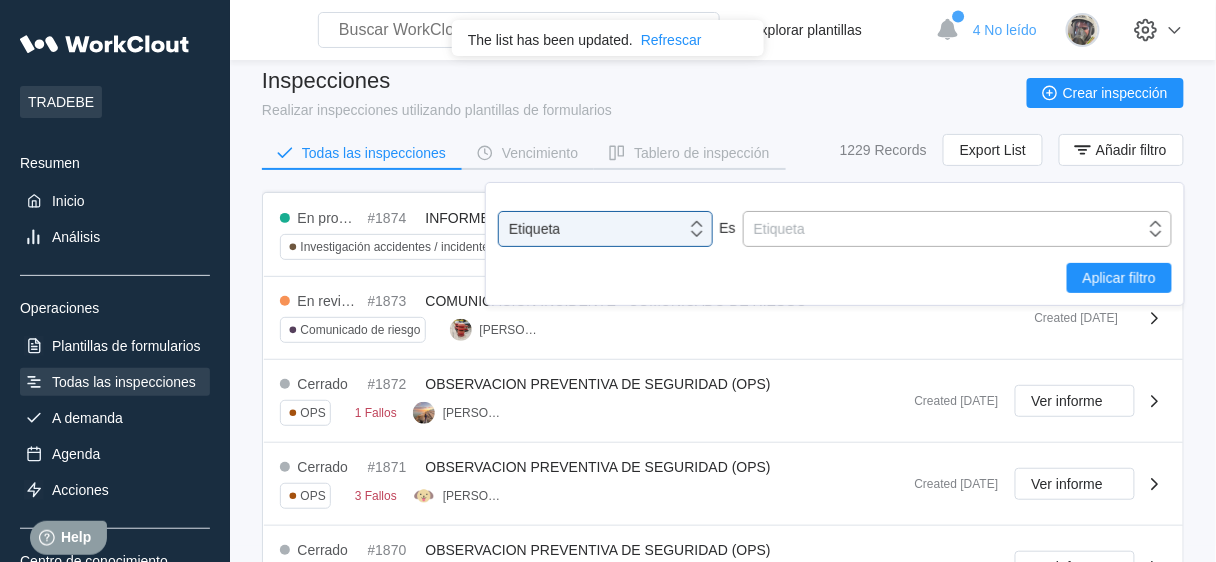 click on "Etiqueta" at bounding box center (944, 229) 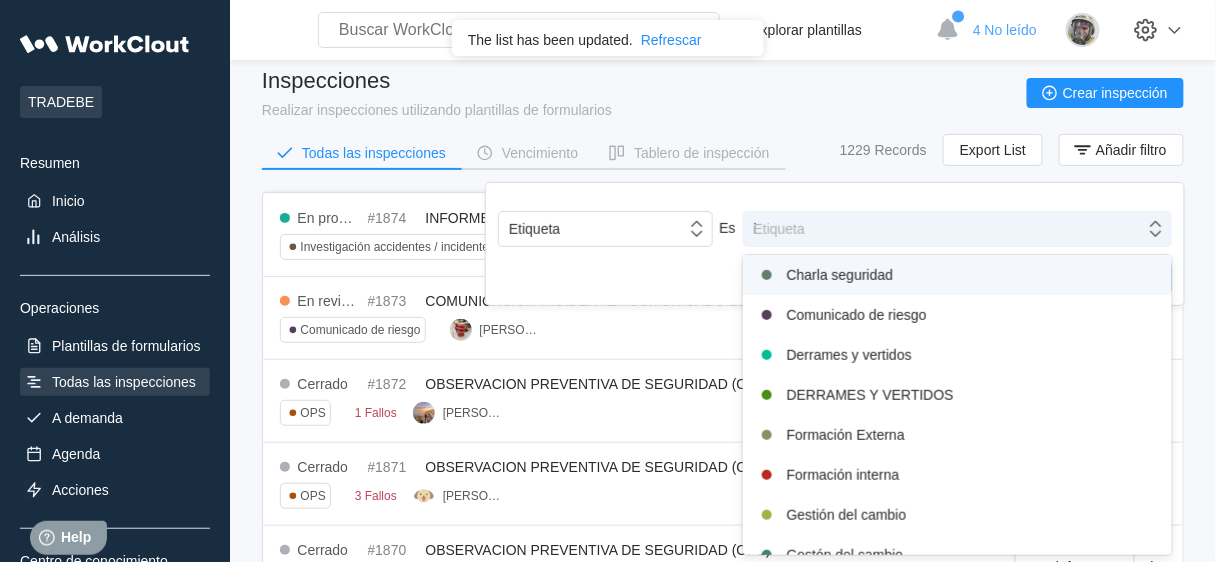 scroll, scrollTop: 0, scrollLeft: 0, axis: both 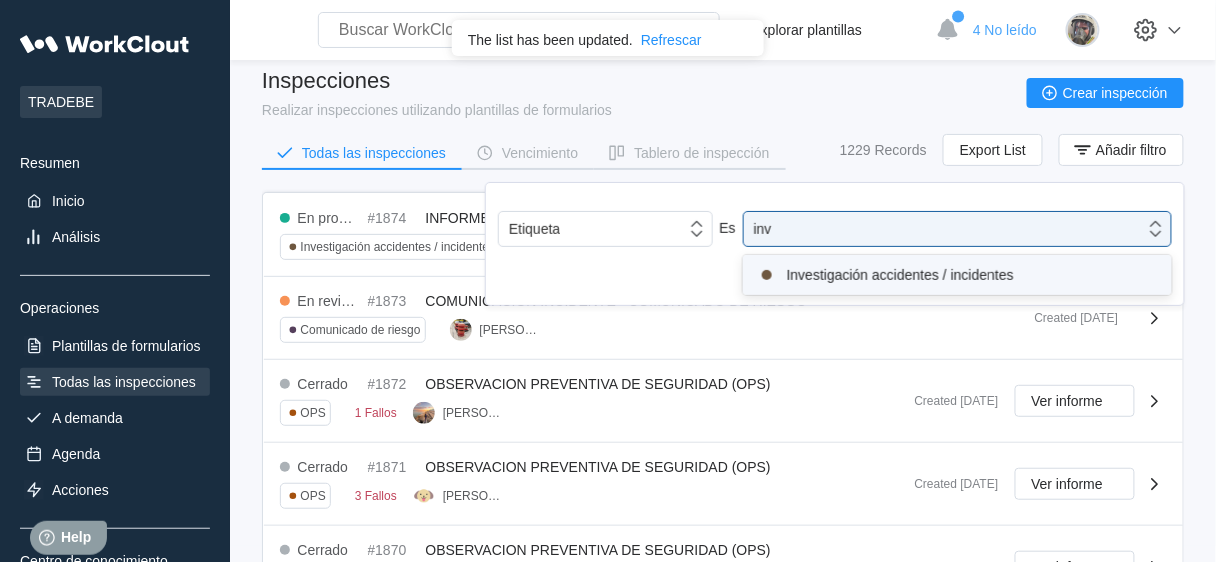 click on "Investigación accidentes / incidentes" at bounding box center (957, 275) 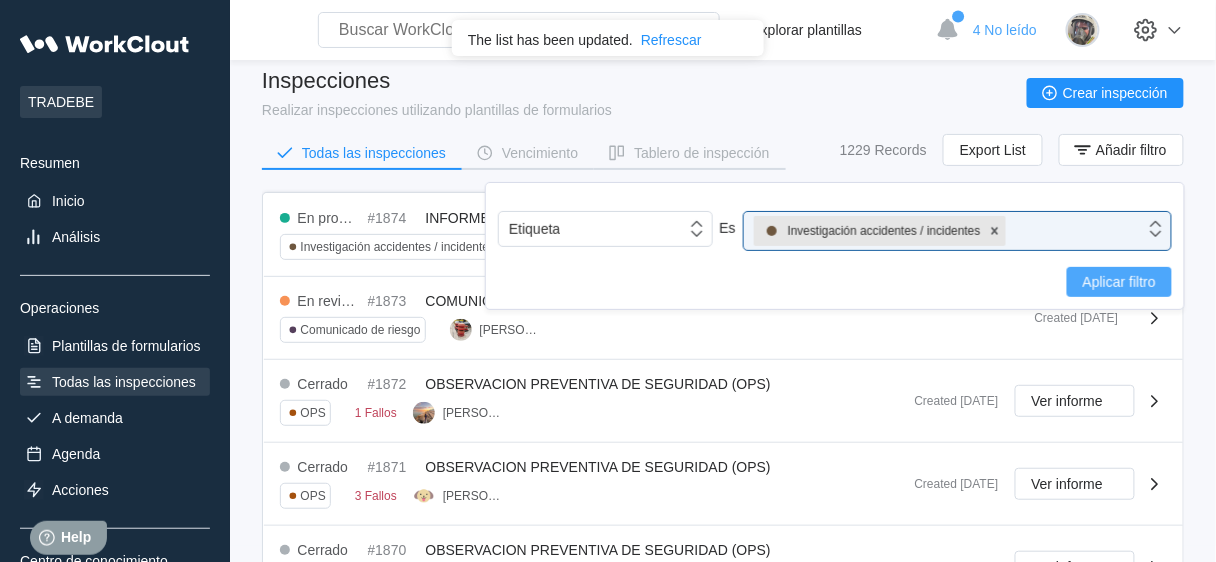 click on "Aplicar filtro" at bounding box center (1119, 282) 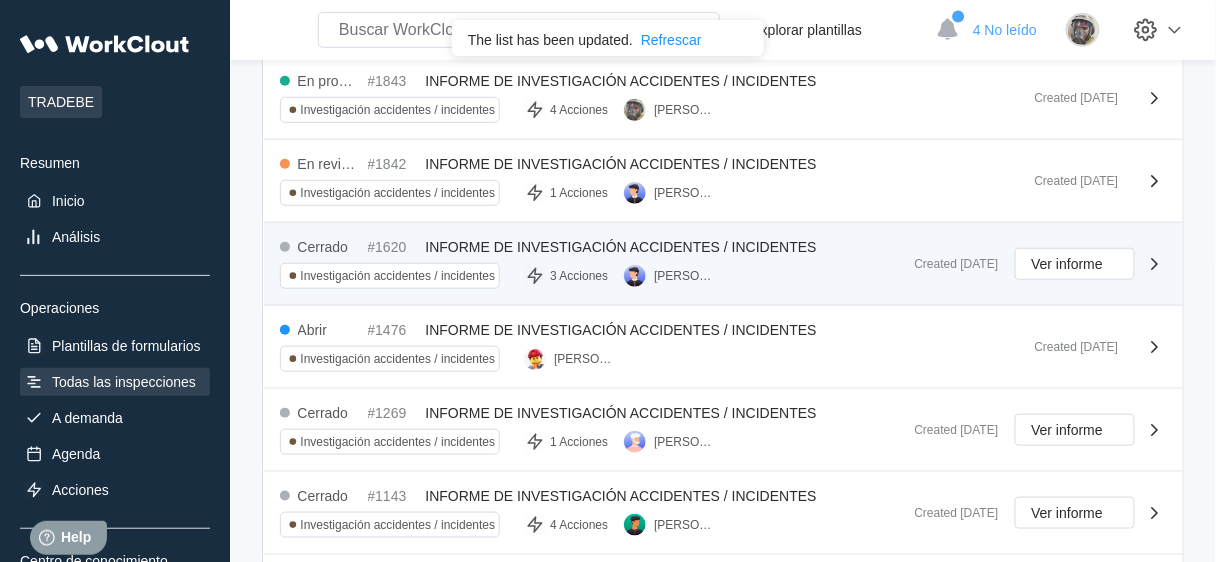 scroll, scrollTop: 336, scrollLeft: 0, axis: vertical 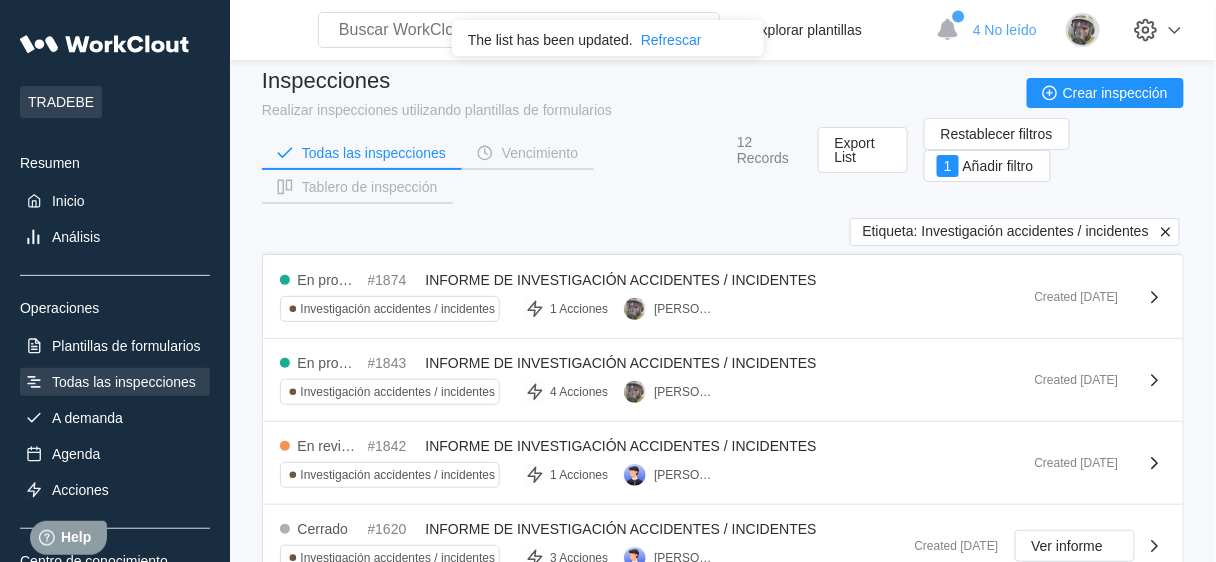 click 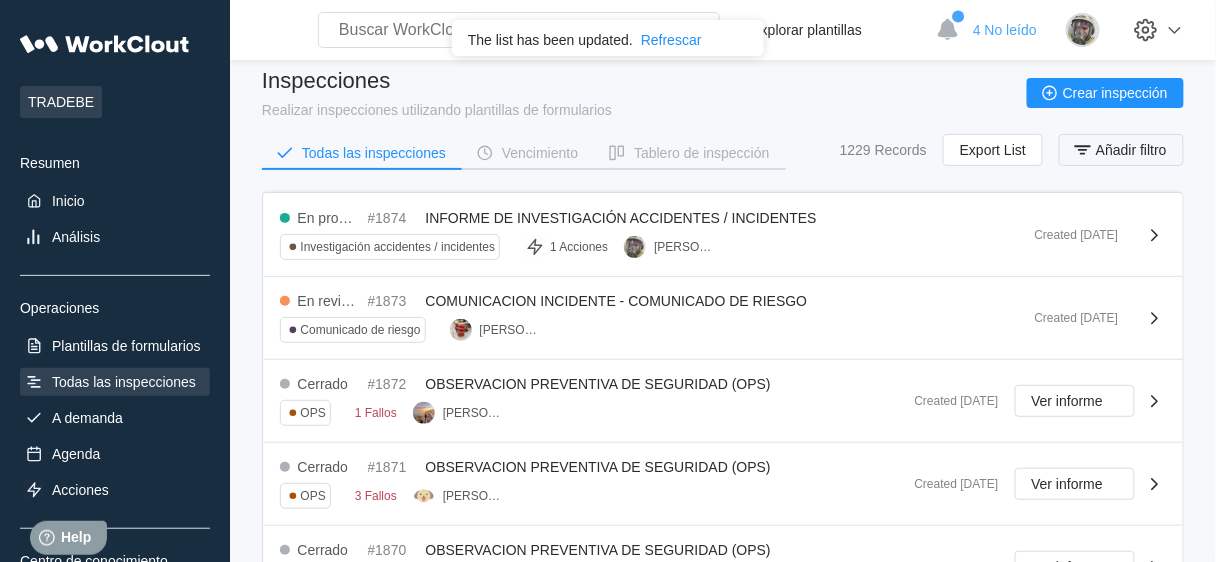 click on "Añadir filtro" at bounding box center [1131, 150] 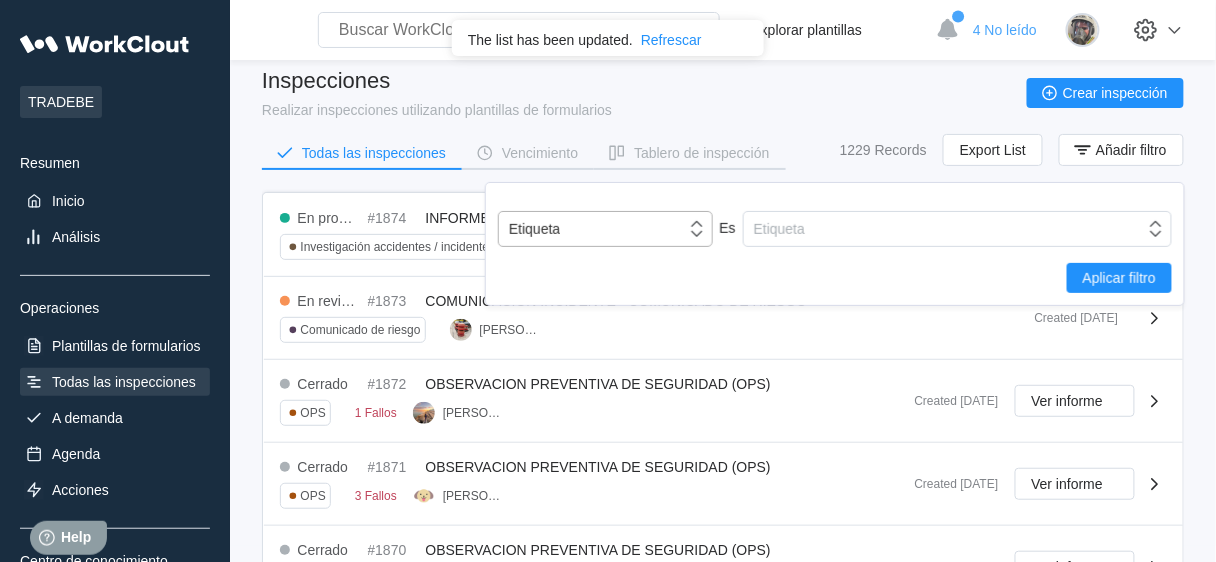 click on "Etiqueta" at bounding box center (592, 229) 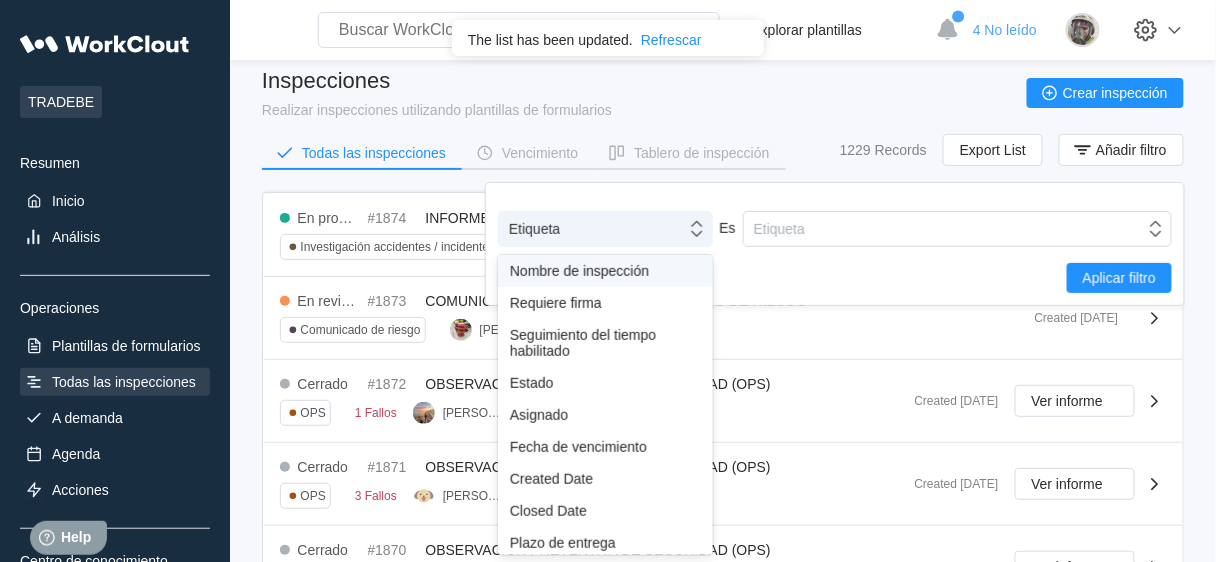 click on "Etiqueta" at bounding box center (592, 229) 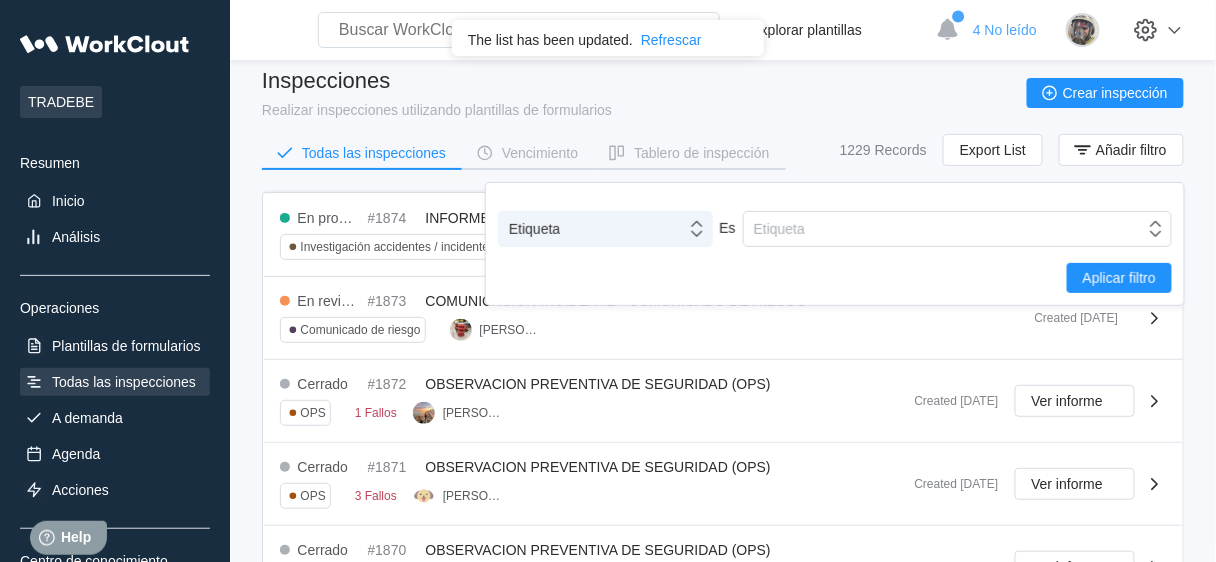 click on "Etiqueta" at bounding box center [534, 229] 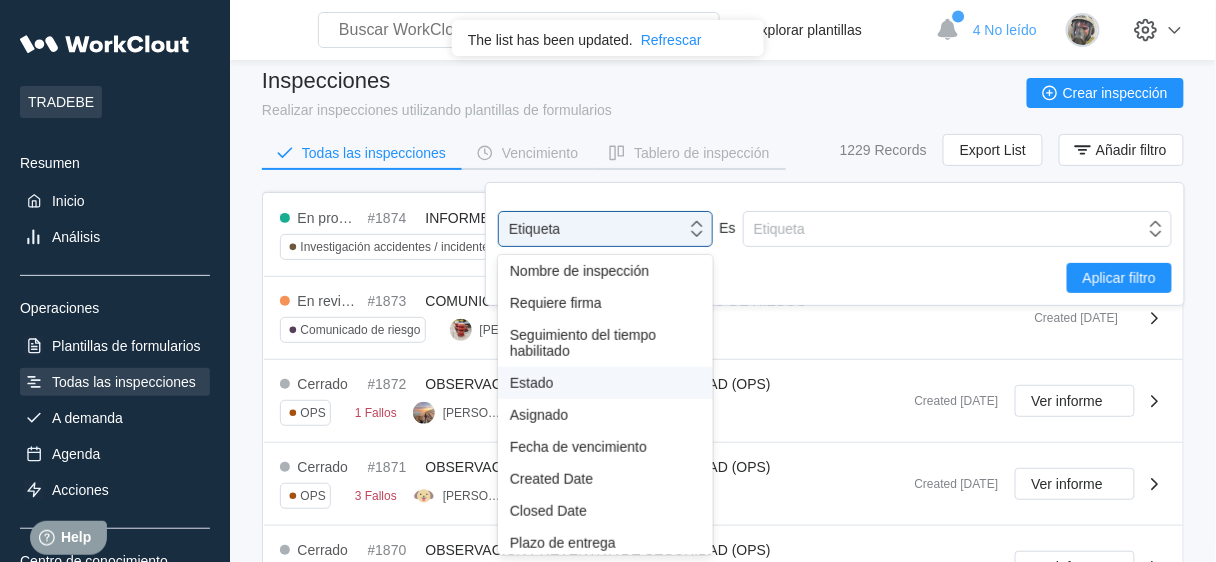 click on "Estado" at bounding box center (605, 383) 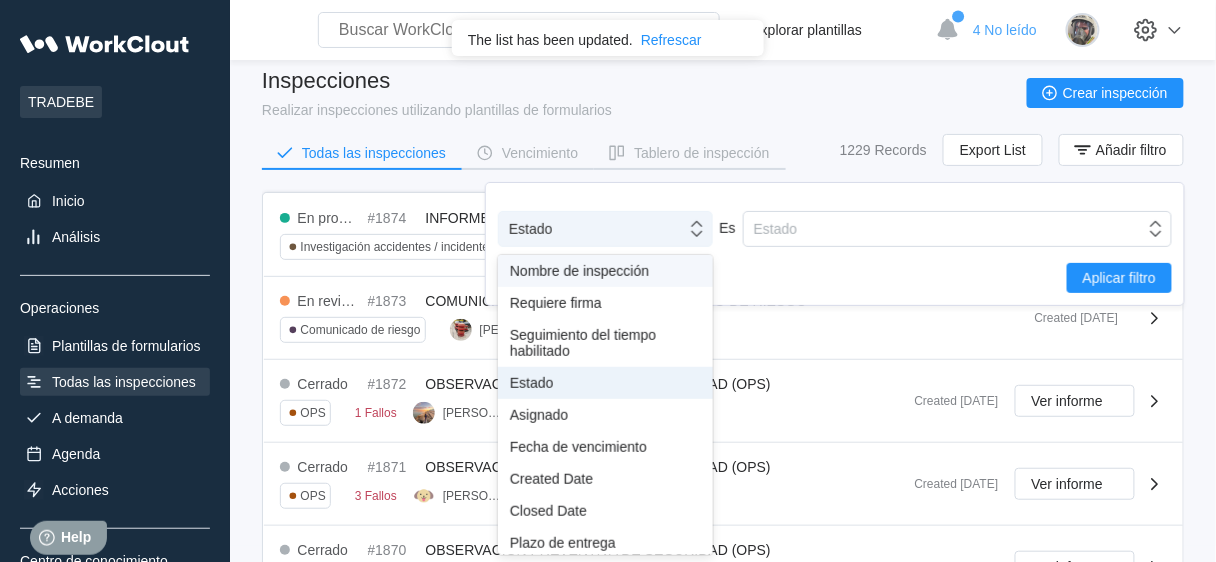 click on "Estado" at bounding box center (592, 229) 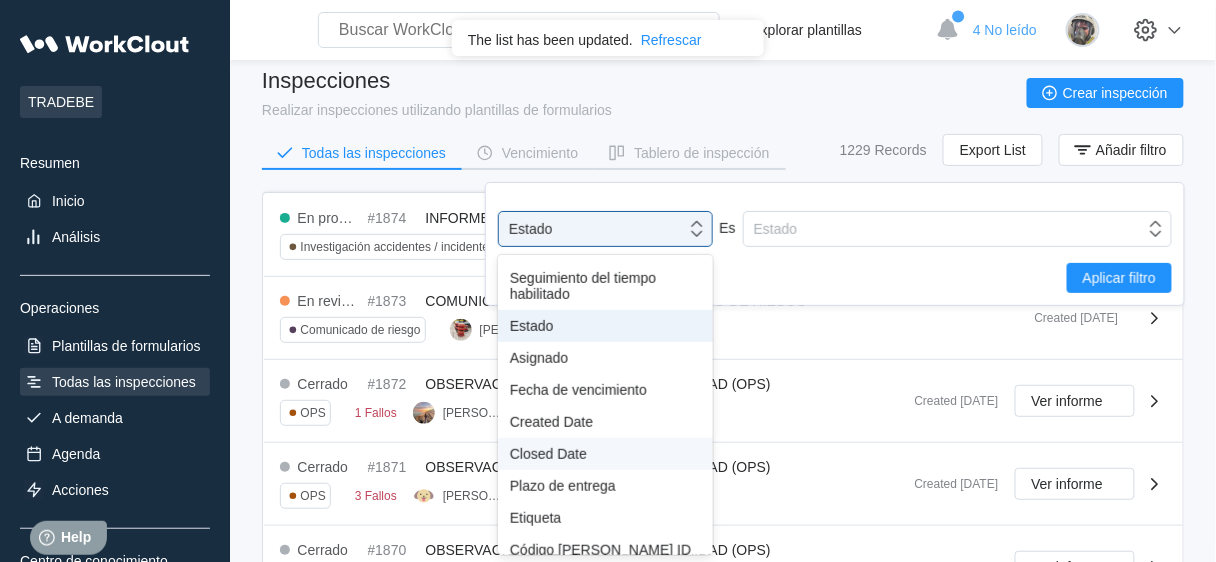 scroll, scrollTop: 80, scrollLeft: 0, axis: vertical 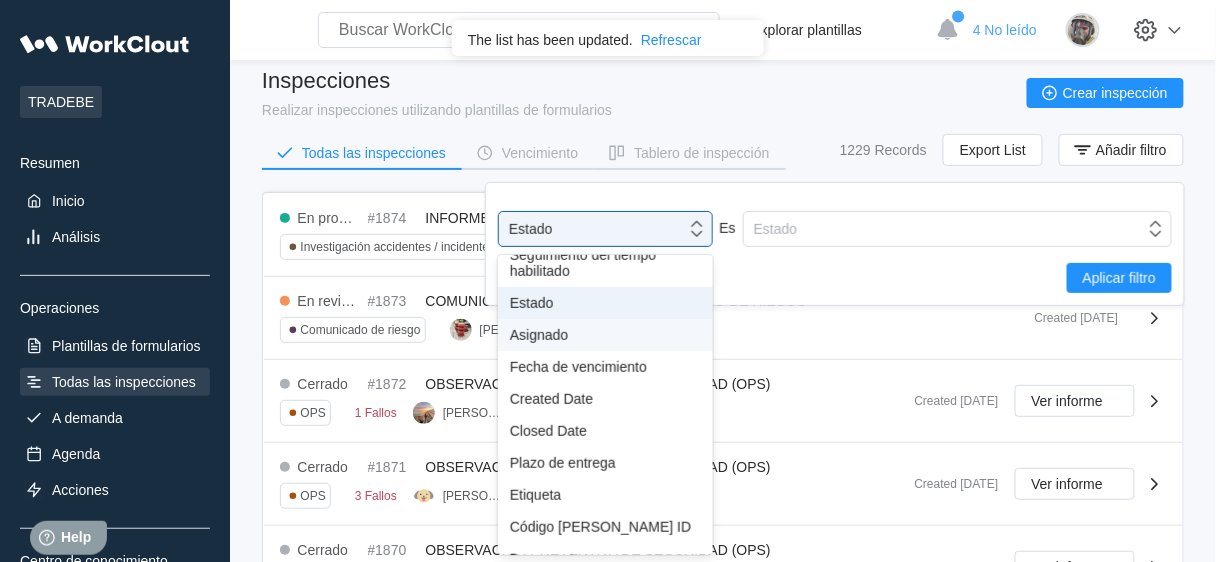 click on "Asignado" at bounding box center [605, 335] 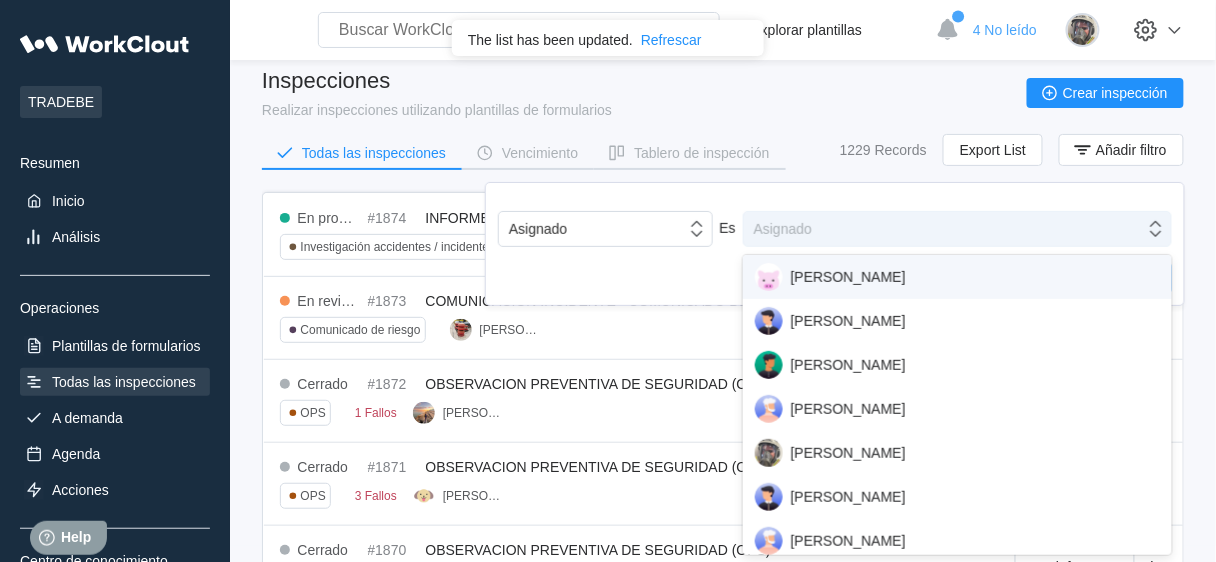 click on "Asignado" at bounding box center (944, 229) 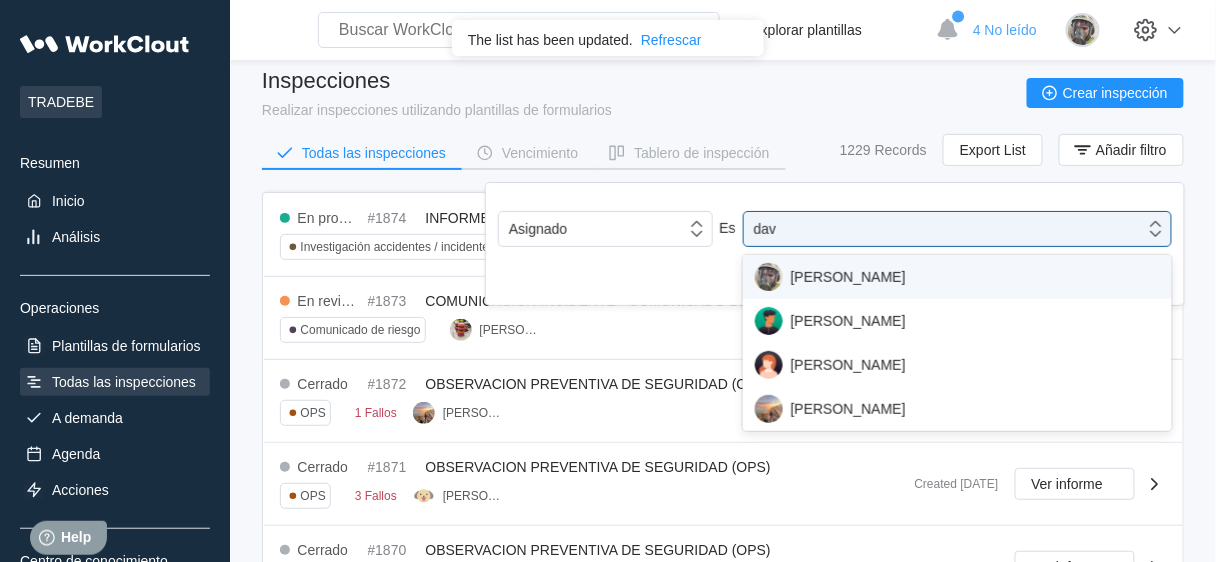 click on "DAVID BLANCO" at bounding box center [957, 277] 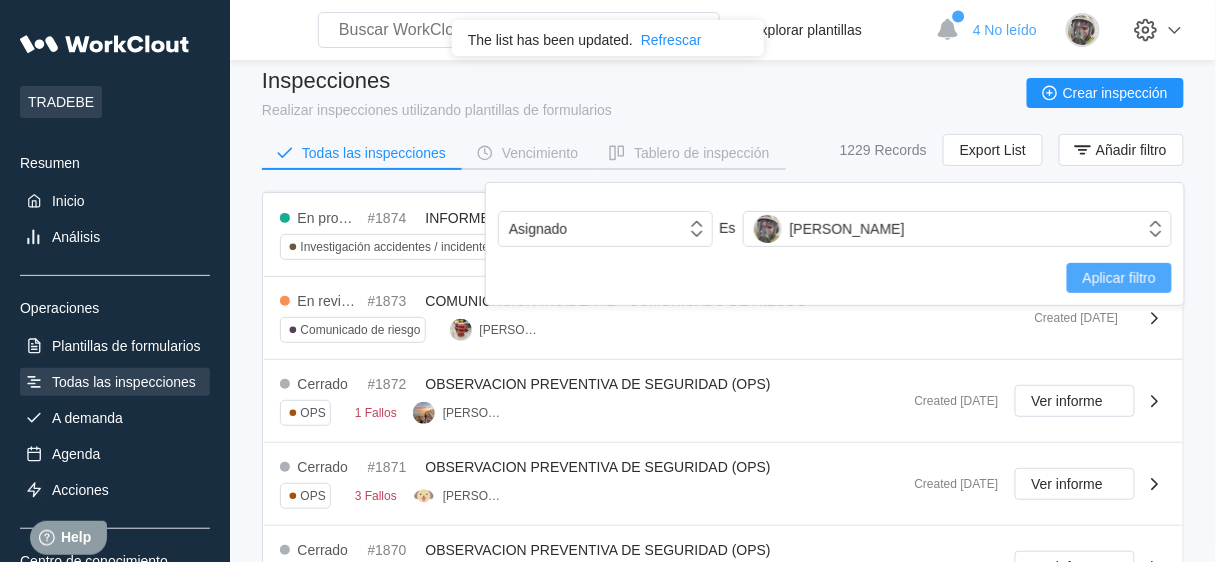 click on "Aplicar filtro" at bounding box center (1119, 278) 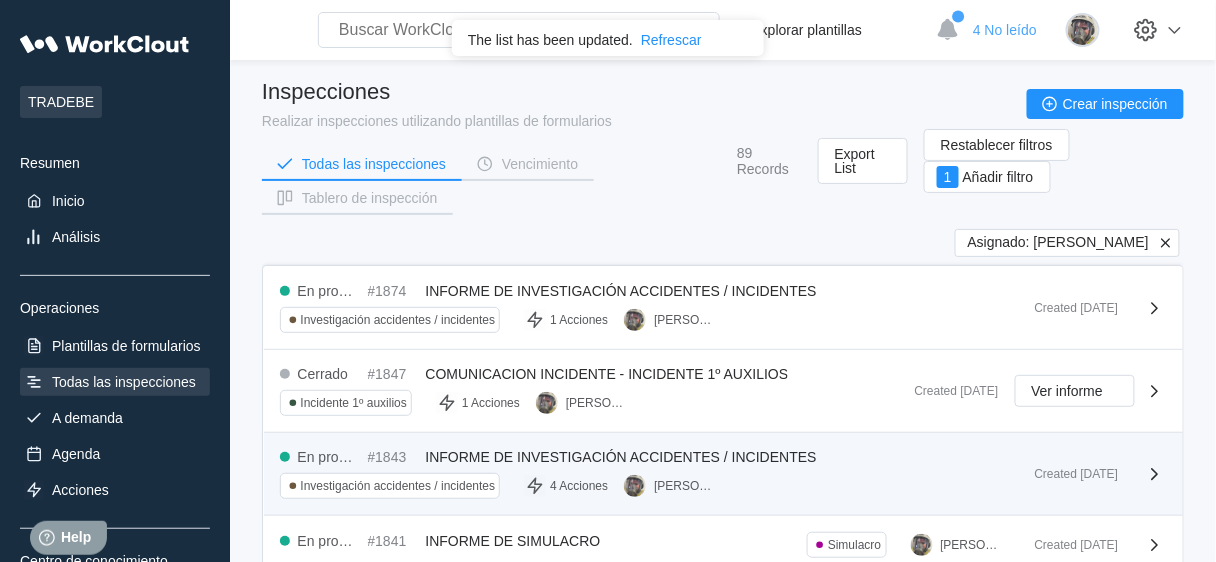 scroll, scrollTop: 0, scrollLeft: 0, axis: both 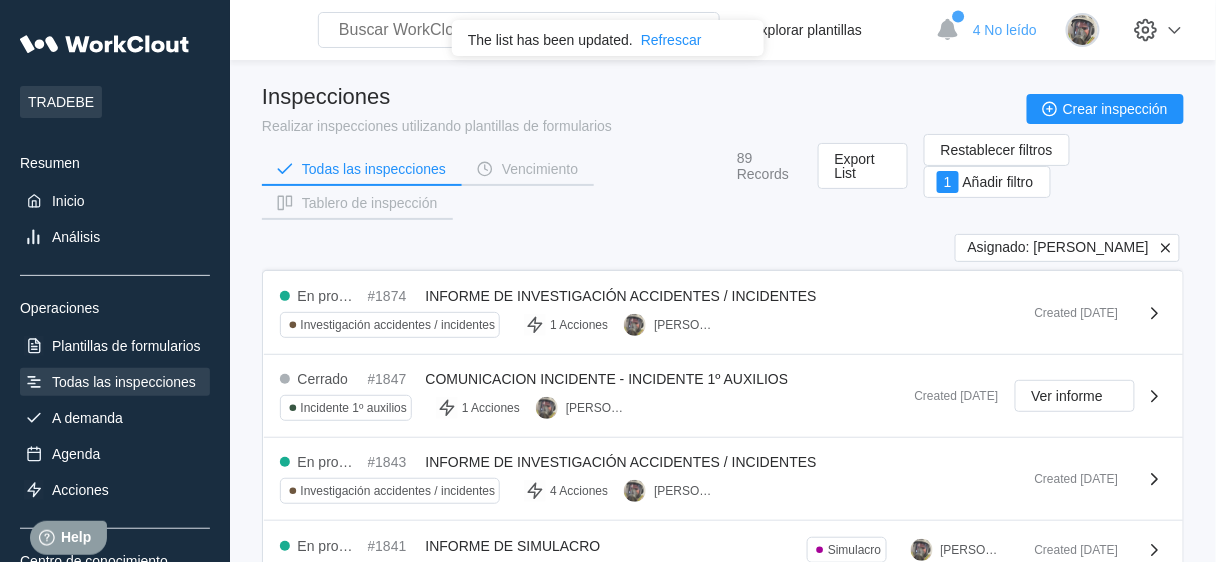 click 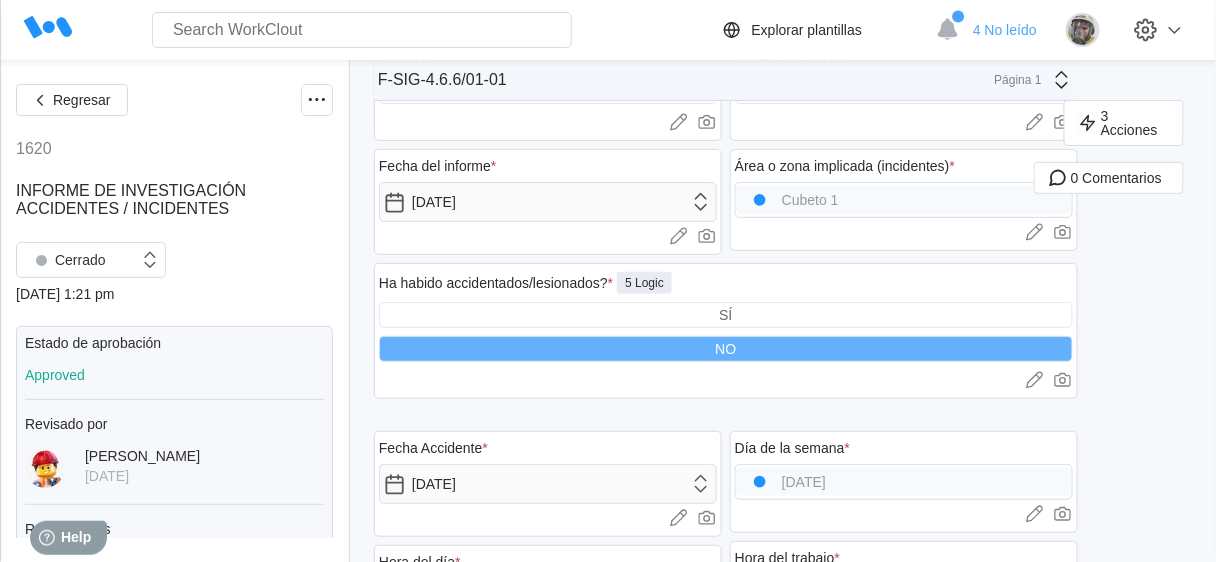 scroll, scrollTop: 0, scrollLeft: 0, axis: both 